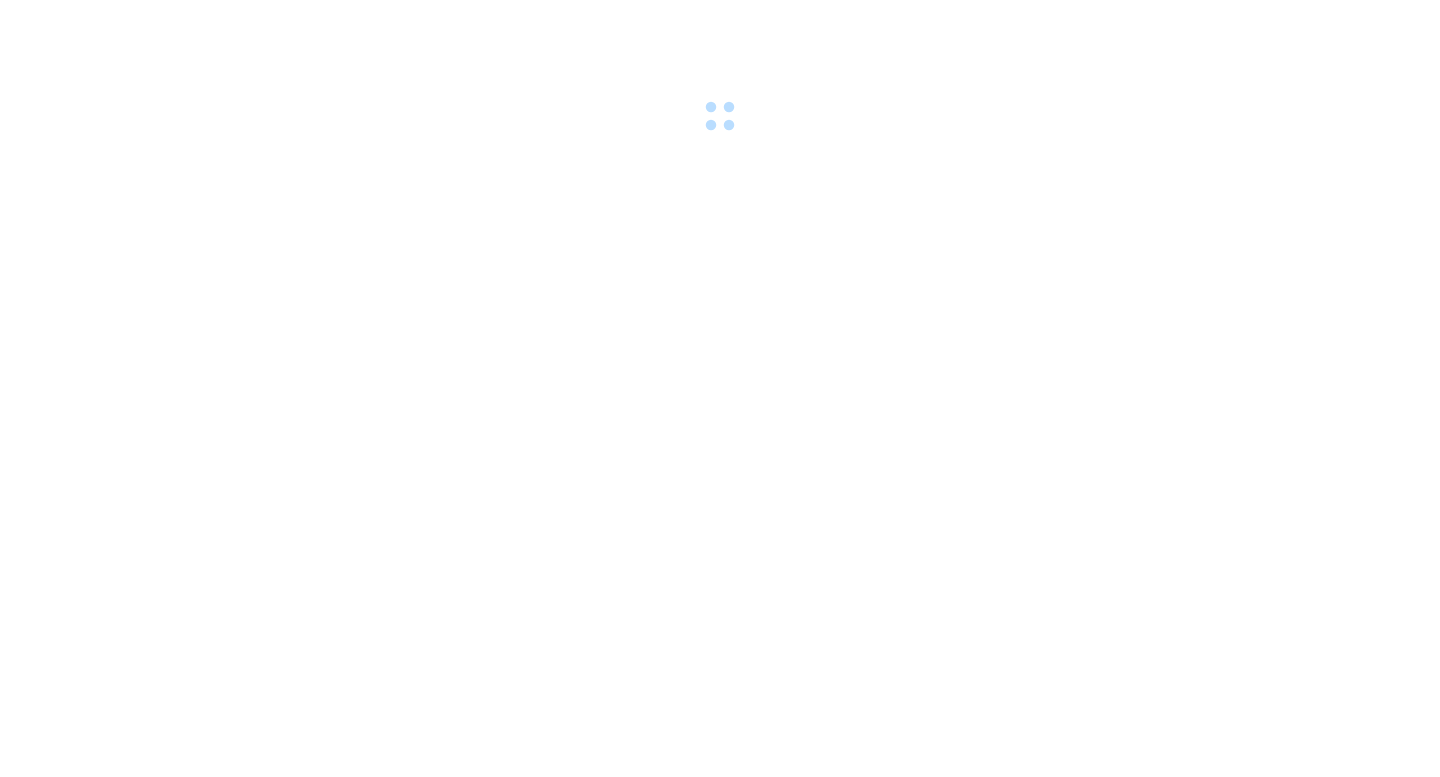 scroll, scrollTop: 0, scrollLeft: 0, axis: both 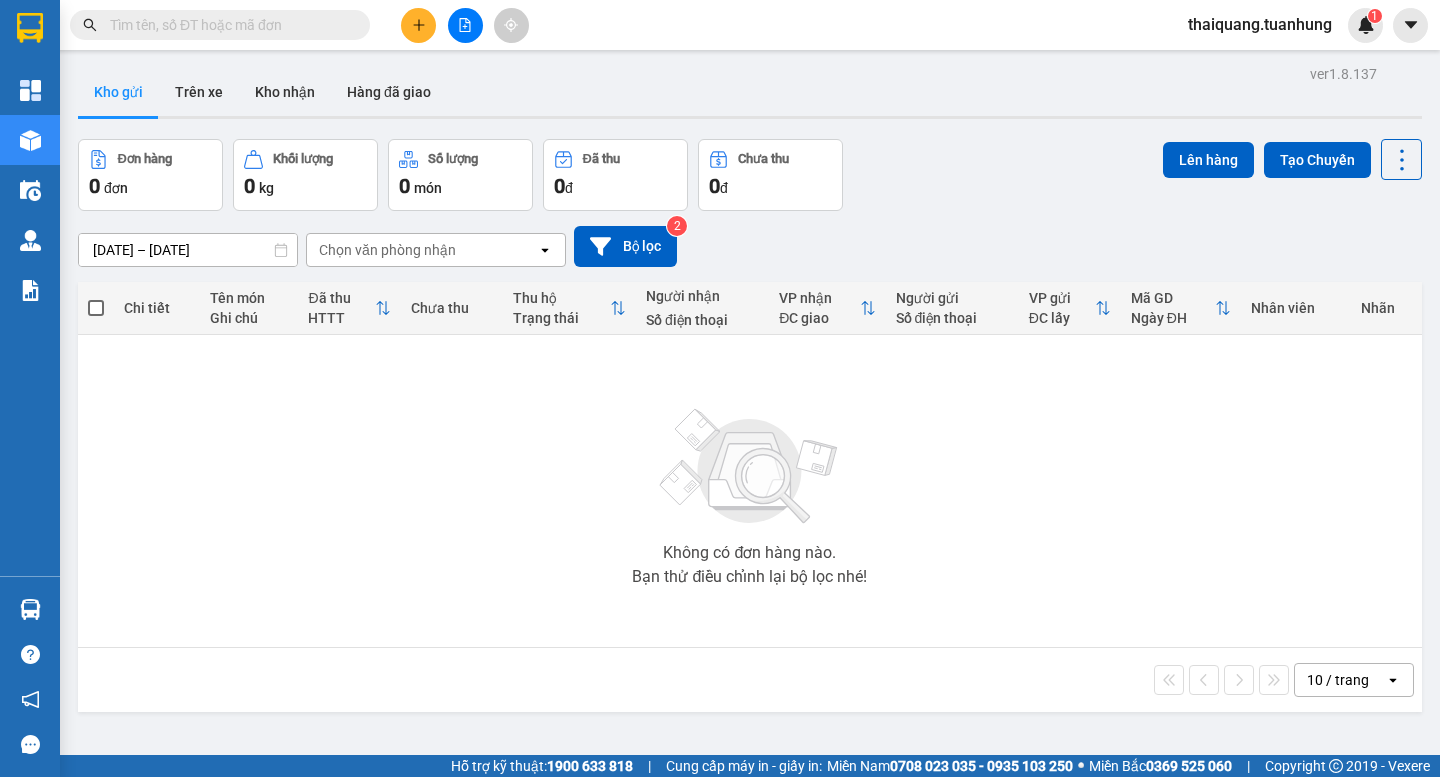 click on "Kho gửi Trên xe Kho nhận Hàng đã giao" at bounding box center (750, 94) 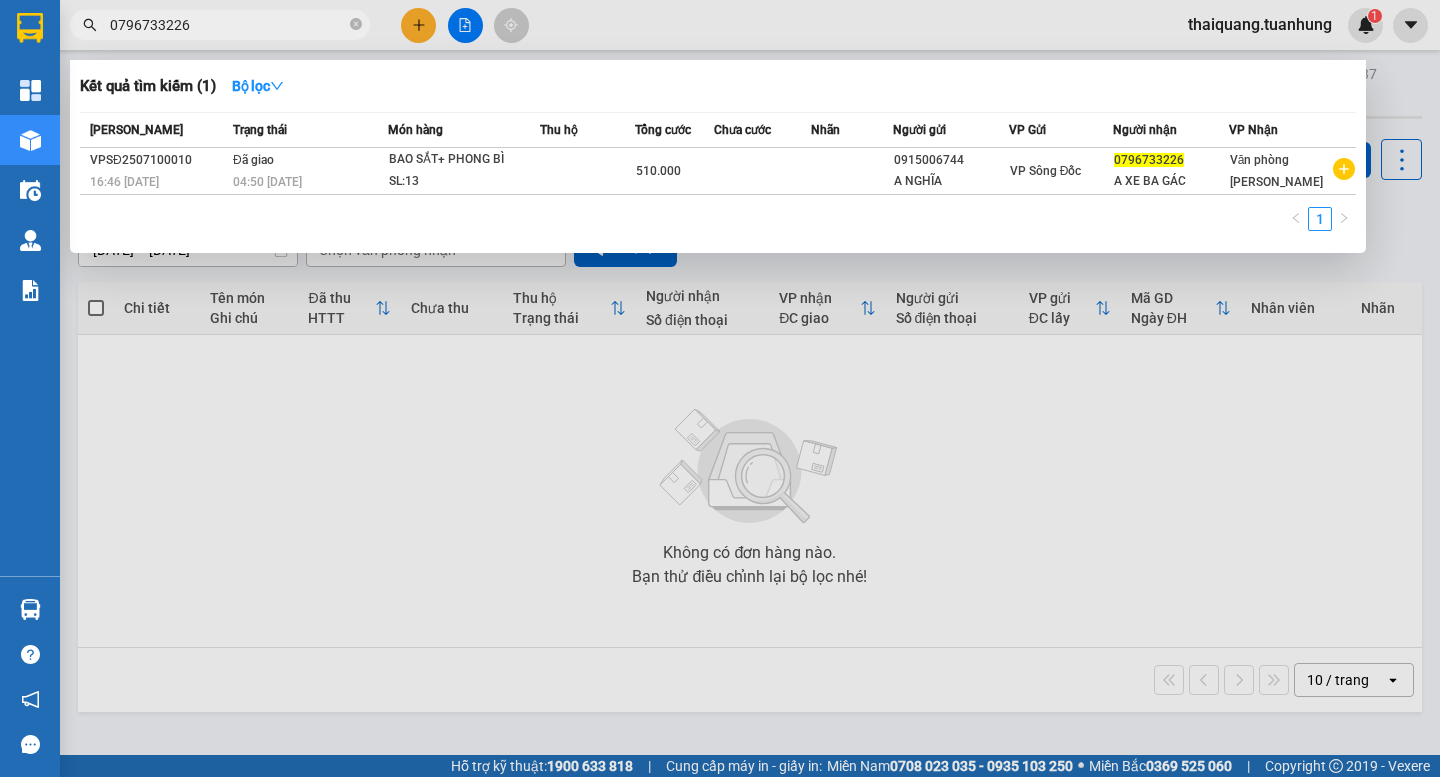 type on "0796733226" 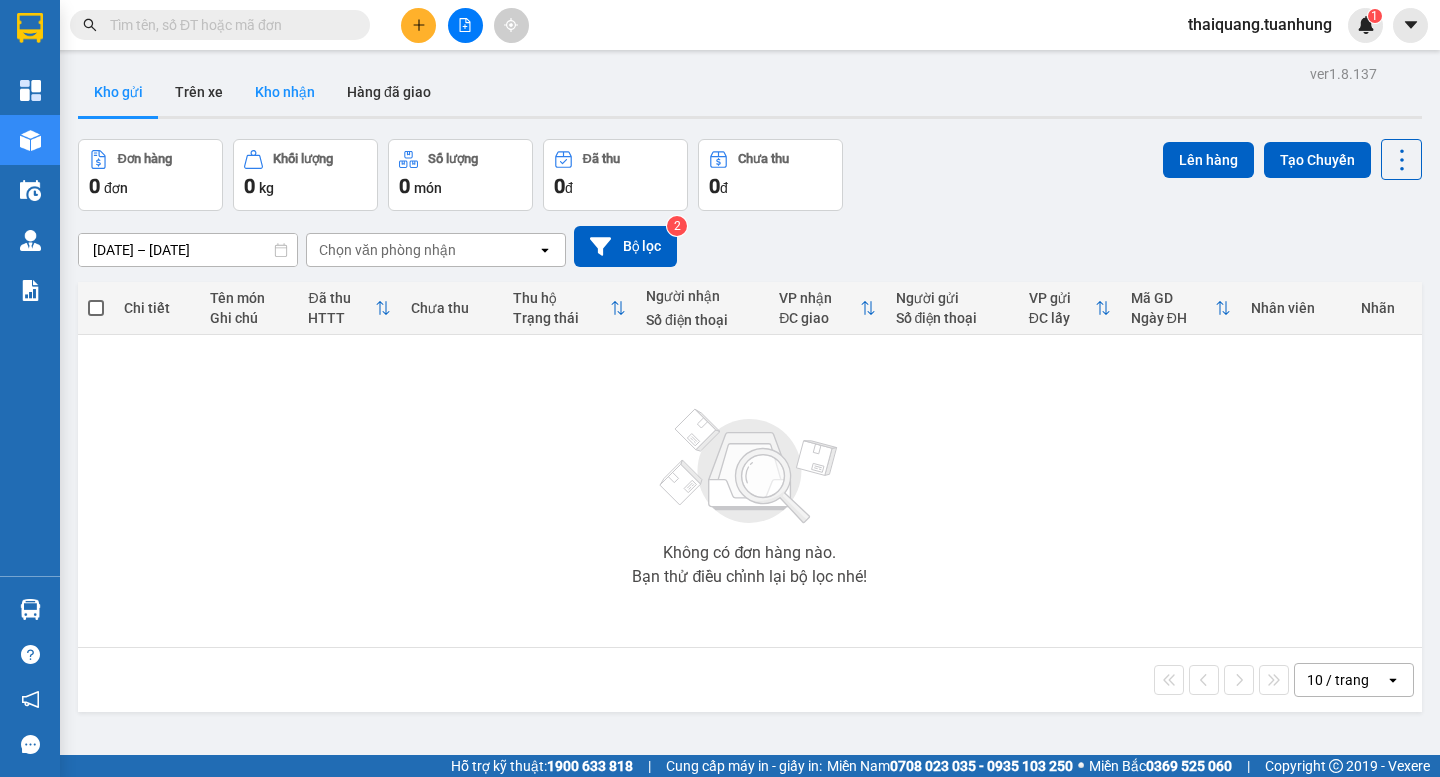 type 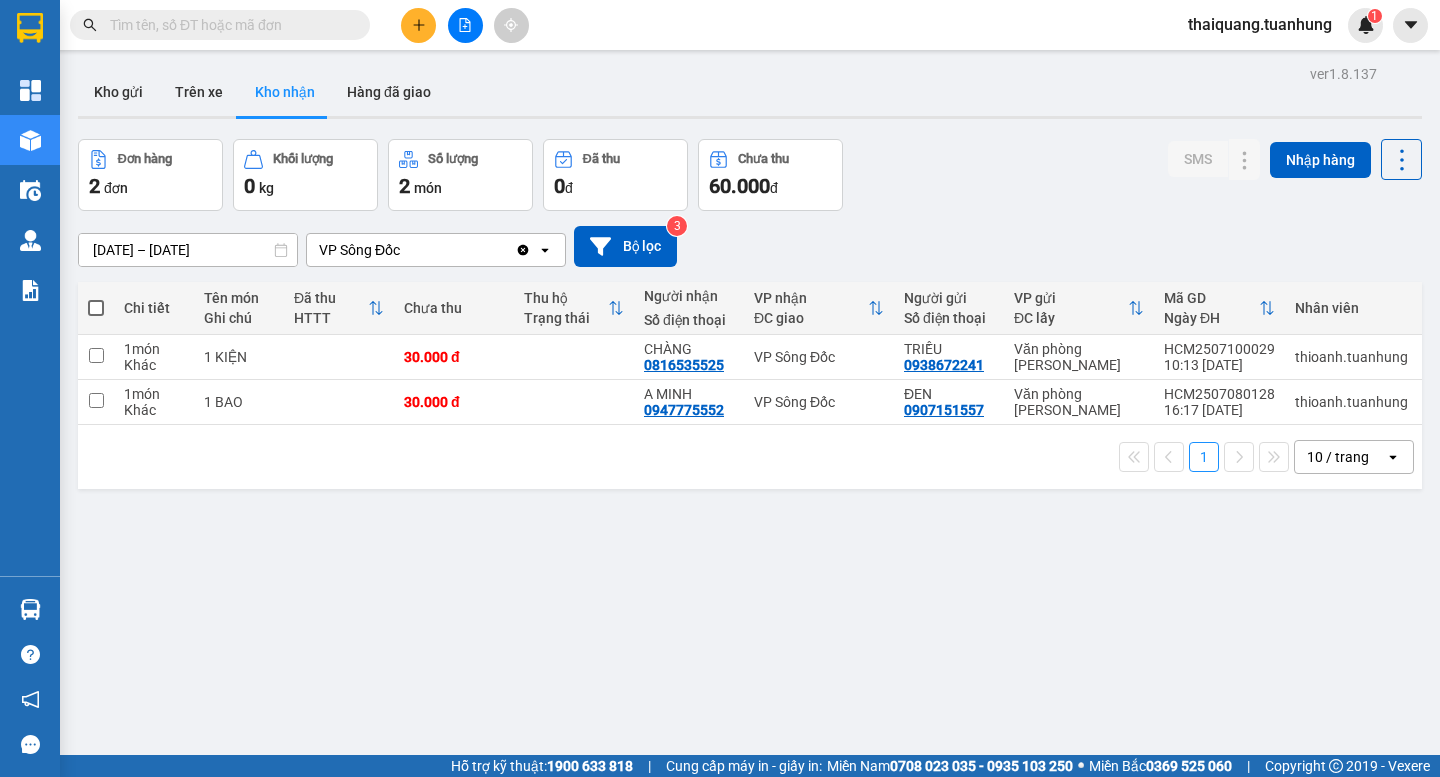 click on "Đơn hàng 2 đơn Khối lượng 0 kg Số lượng 2 món Đã thu 0  đ Chưa thu 60.000  đ SMS Nhập hàng" at bounding box center [750, 175] 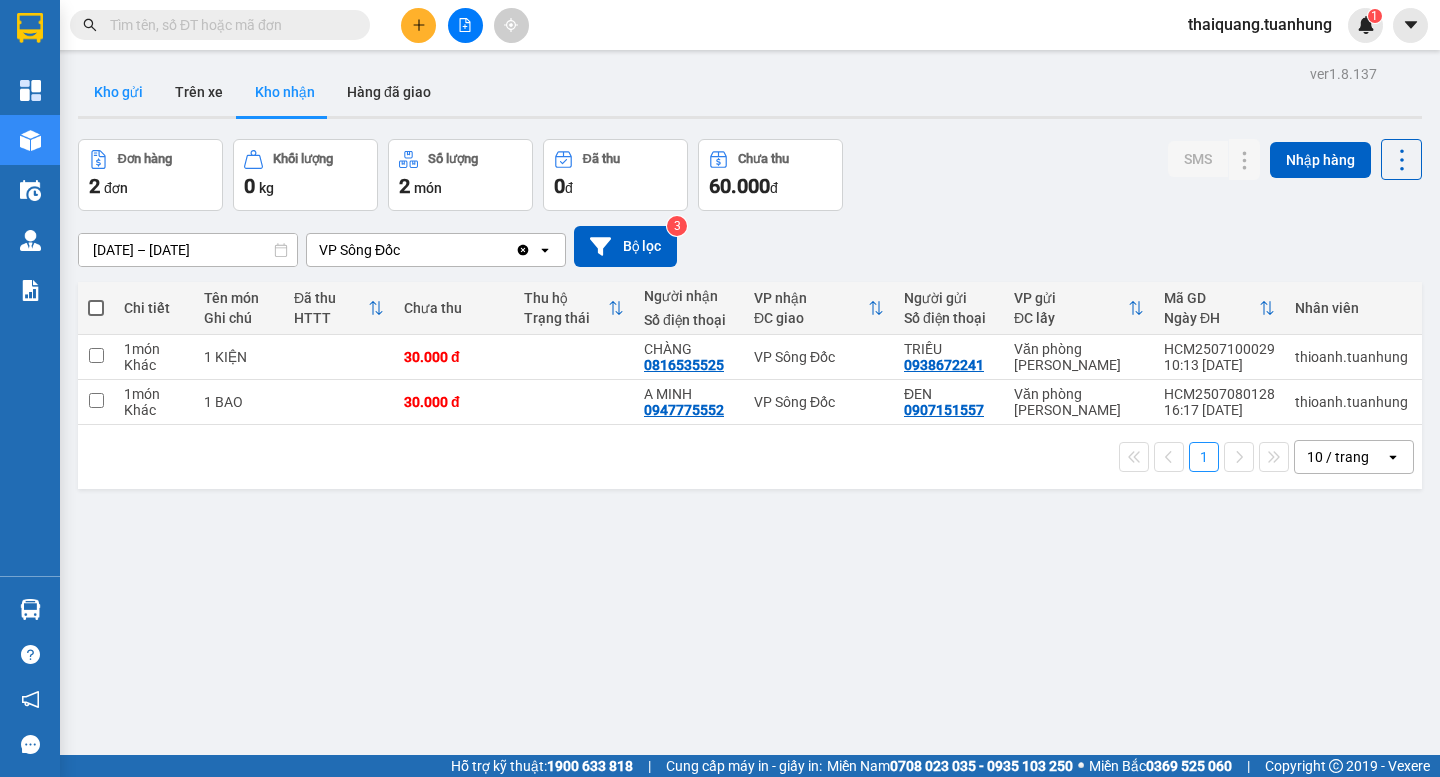click on "Kho gửi" at bounding box center (118, 92) 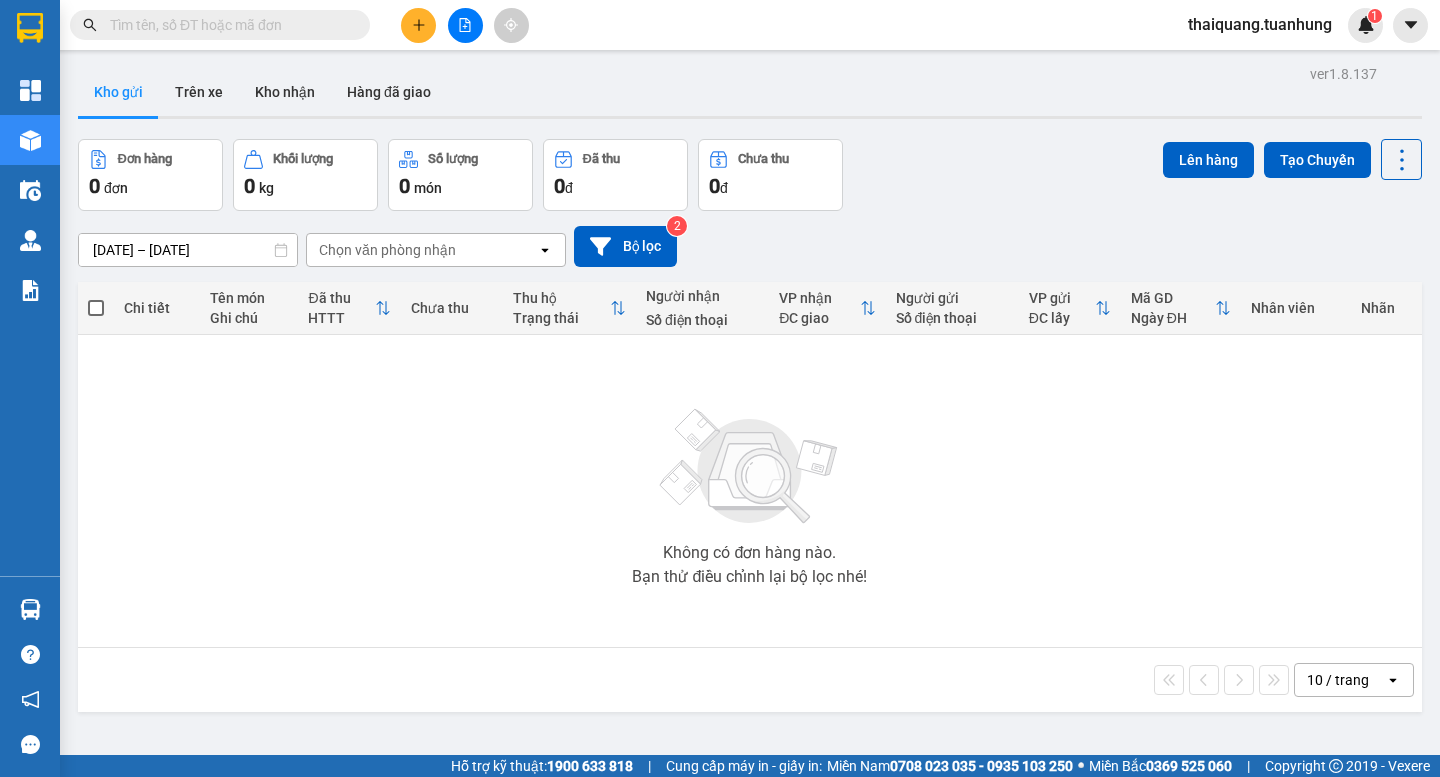 click on "Đơn hàng 0 đơn Khối lượng 0 kg Số lượng 0 món Đã thu 0  đ Chưa thu 0  đ Lên hàng Tạo Chuyến" at bounding box center [750, 175] 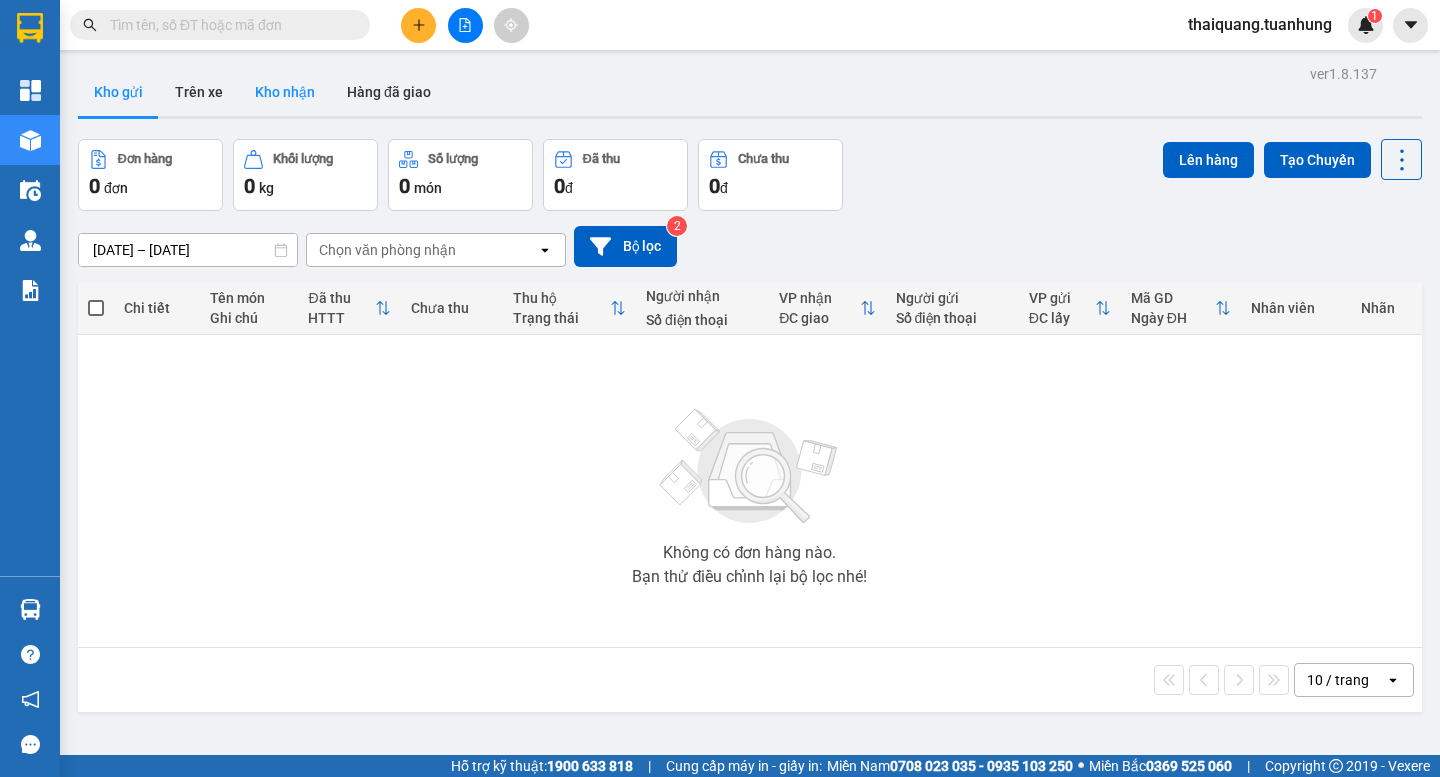 click on "Kho nhận" at bounding box center (285, 92) 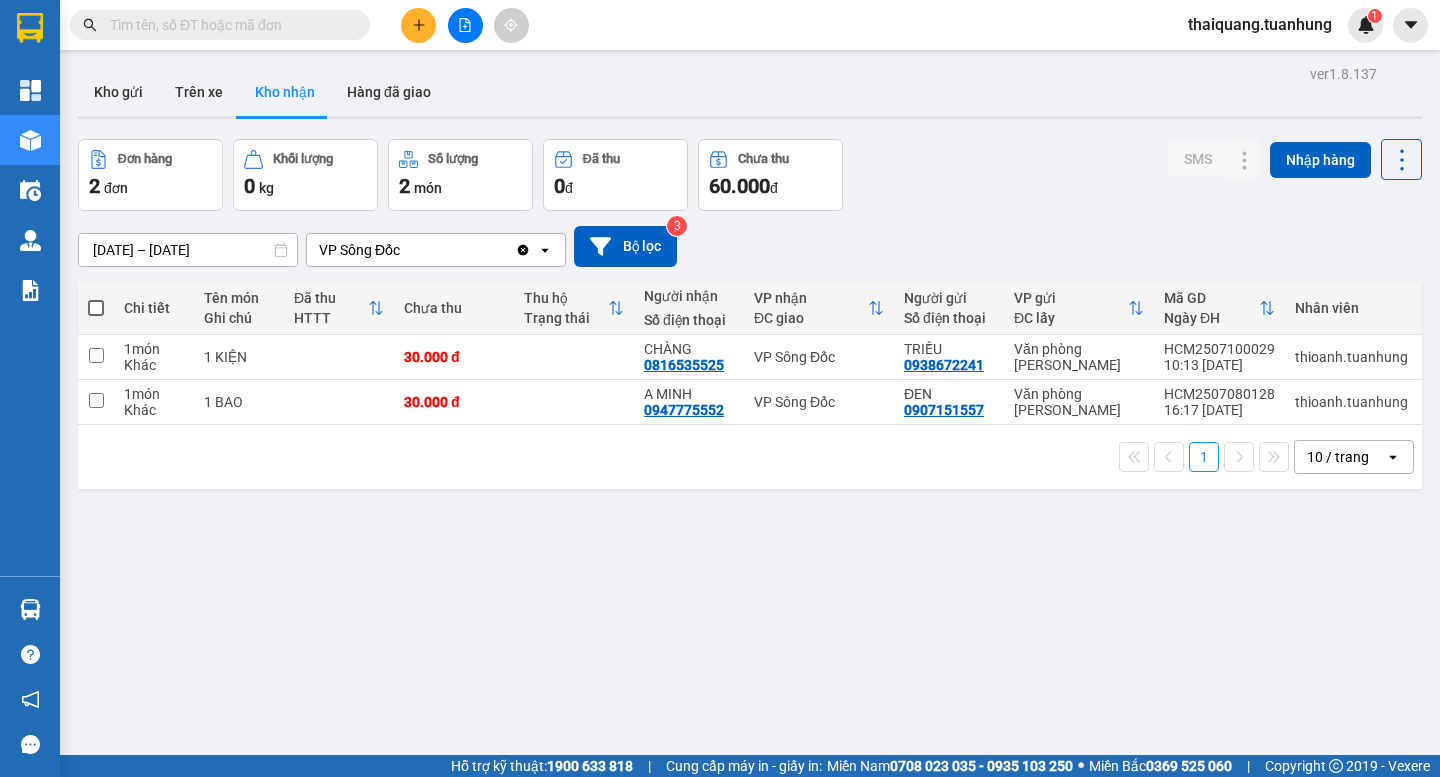 click on "Đơn hàng 2 đơn Khối lượng 0 kg Số lượng 2 món Đã thu 0  đ Chưa thu 60.000  đ SMS Nhập hàng" at bounding box center [750, 175] 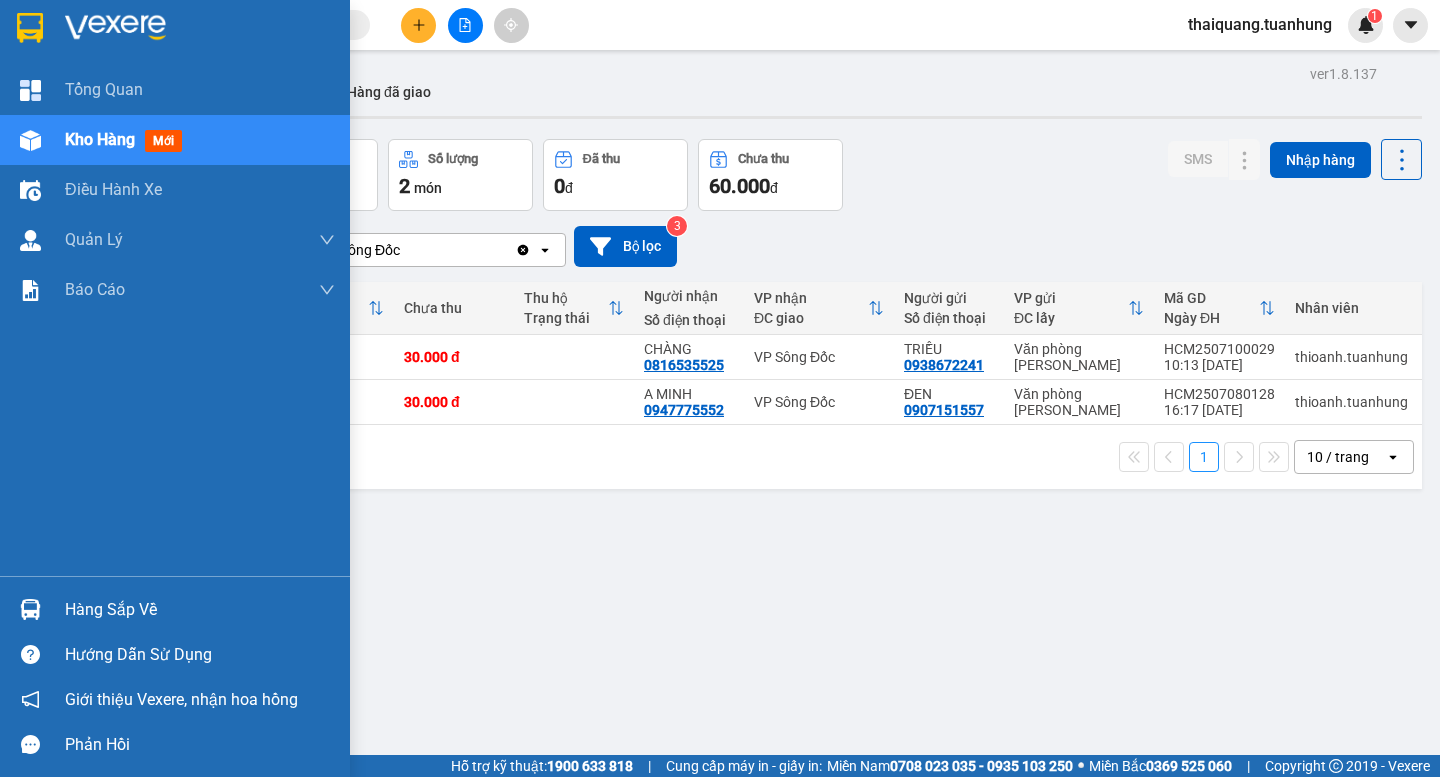 drag, startPoint x: 125, startPoint y: 602, endPoint x: 127, endPoint y: 554, distance: 48.04165 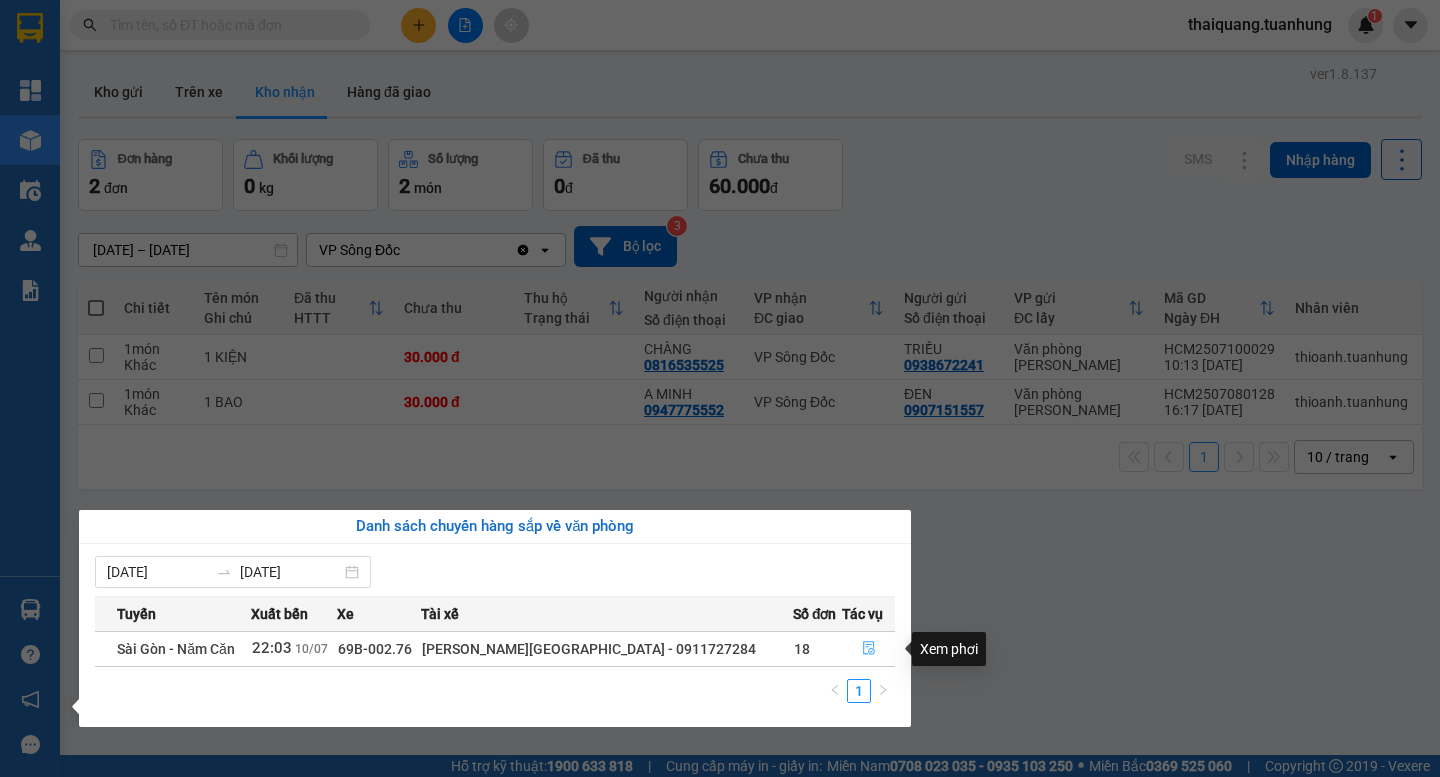 click 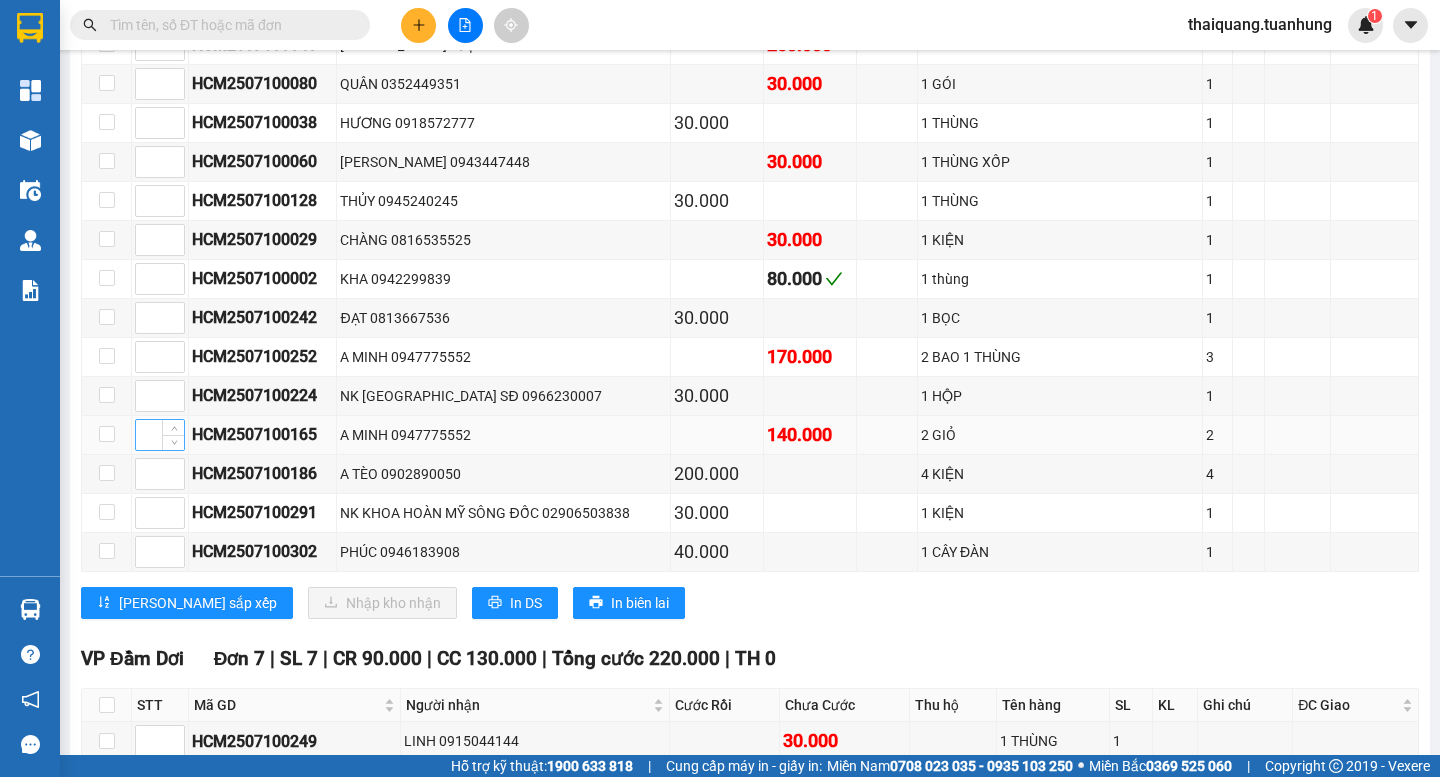 scroll, scrollTop: 9000, scrollLeft: 0, axis: vertical 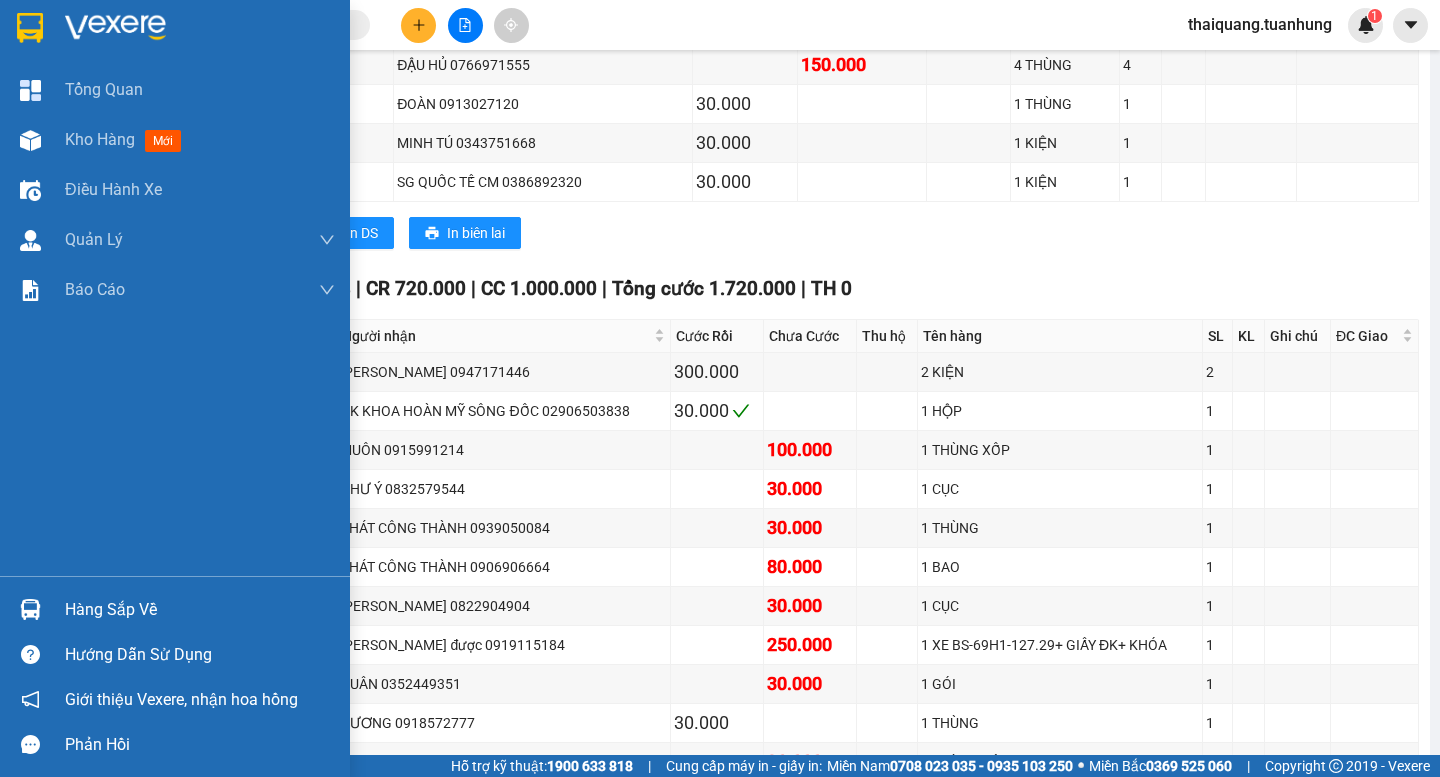 click on "Hàng sắp về" at bounding box center [200, 610] 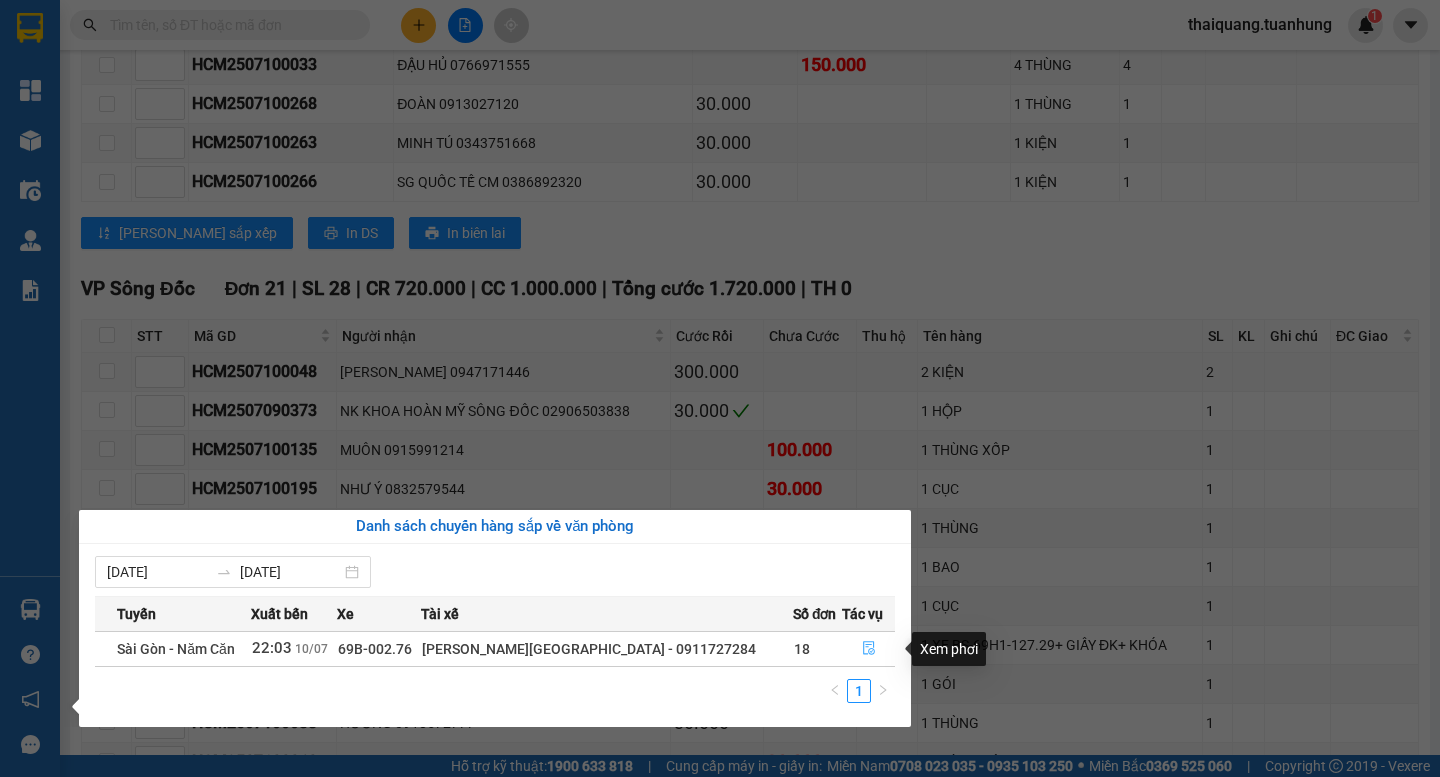 click 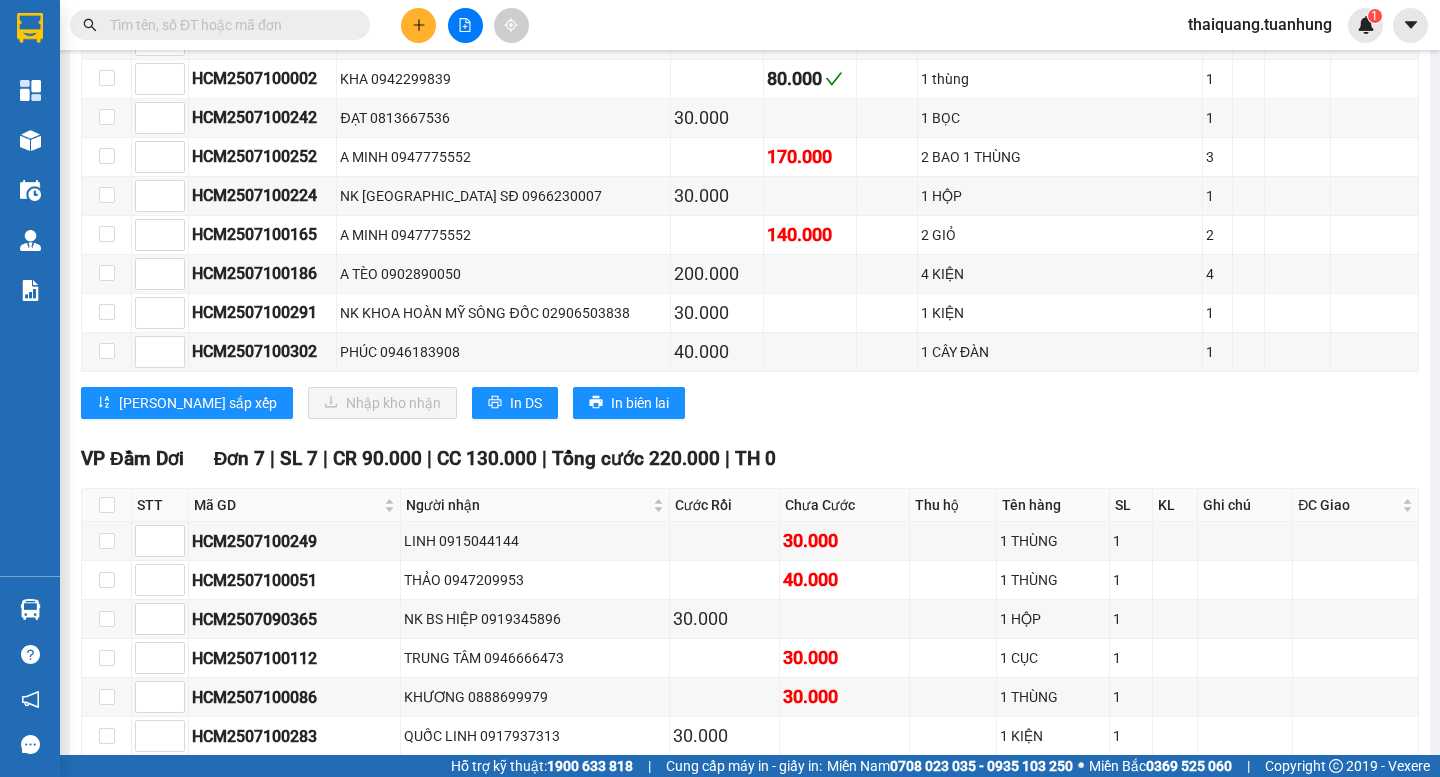 scroll, scrollTop: 8800, scrollLeft: 0, axis: vertical 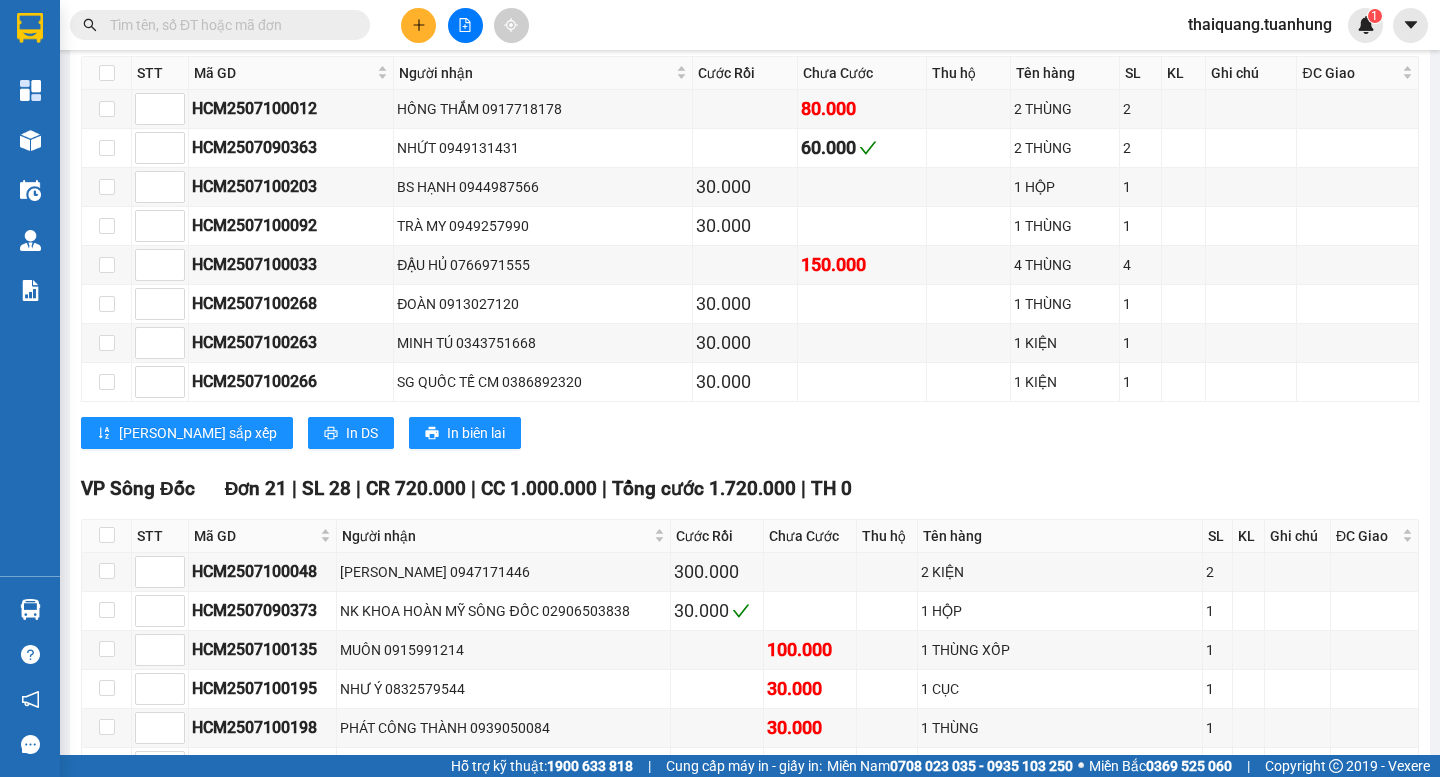 click on "[PERSON_NAME] sắp xếp In DS In biên lai" at bounding box center [750, 433] 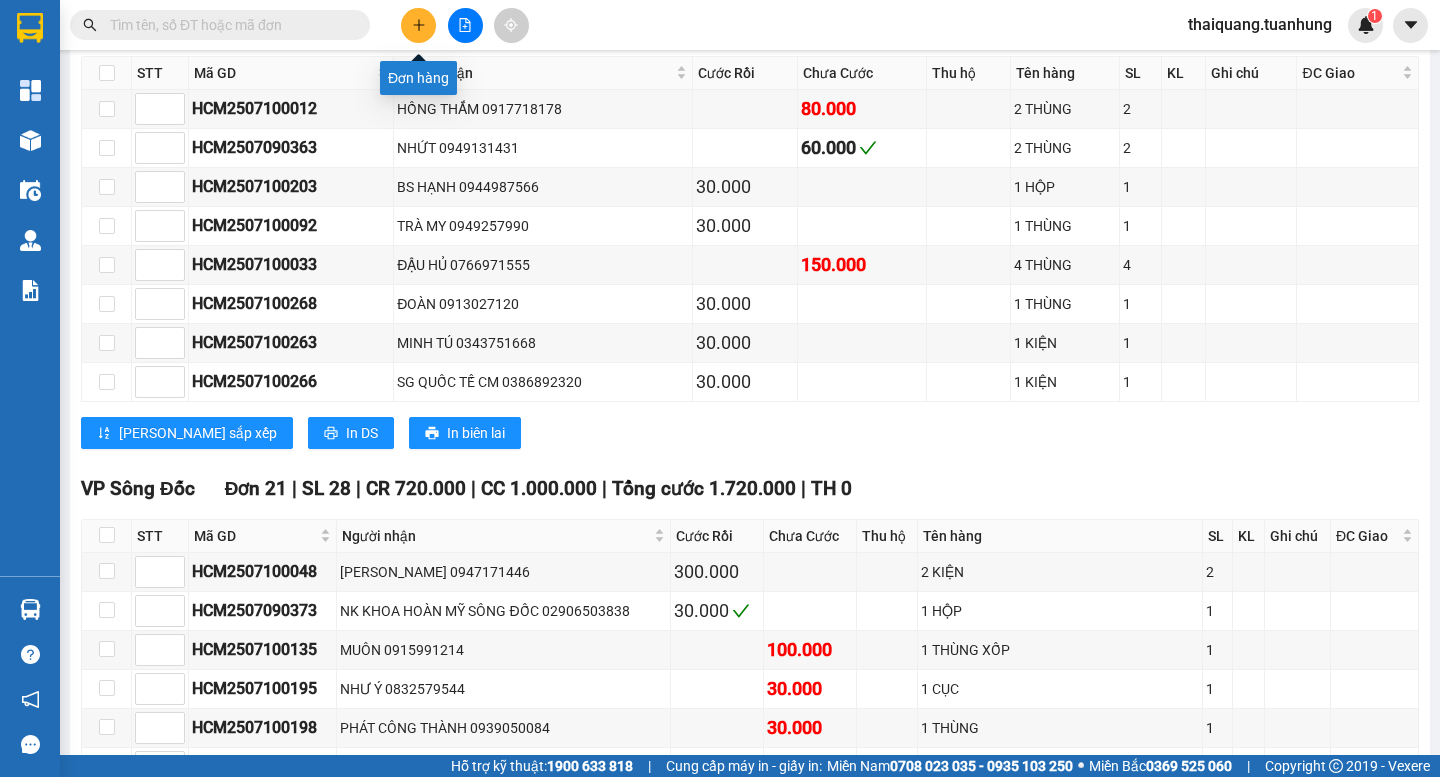 click 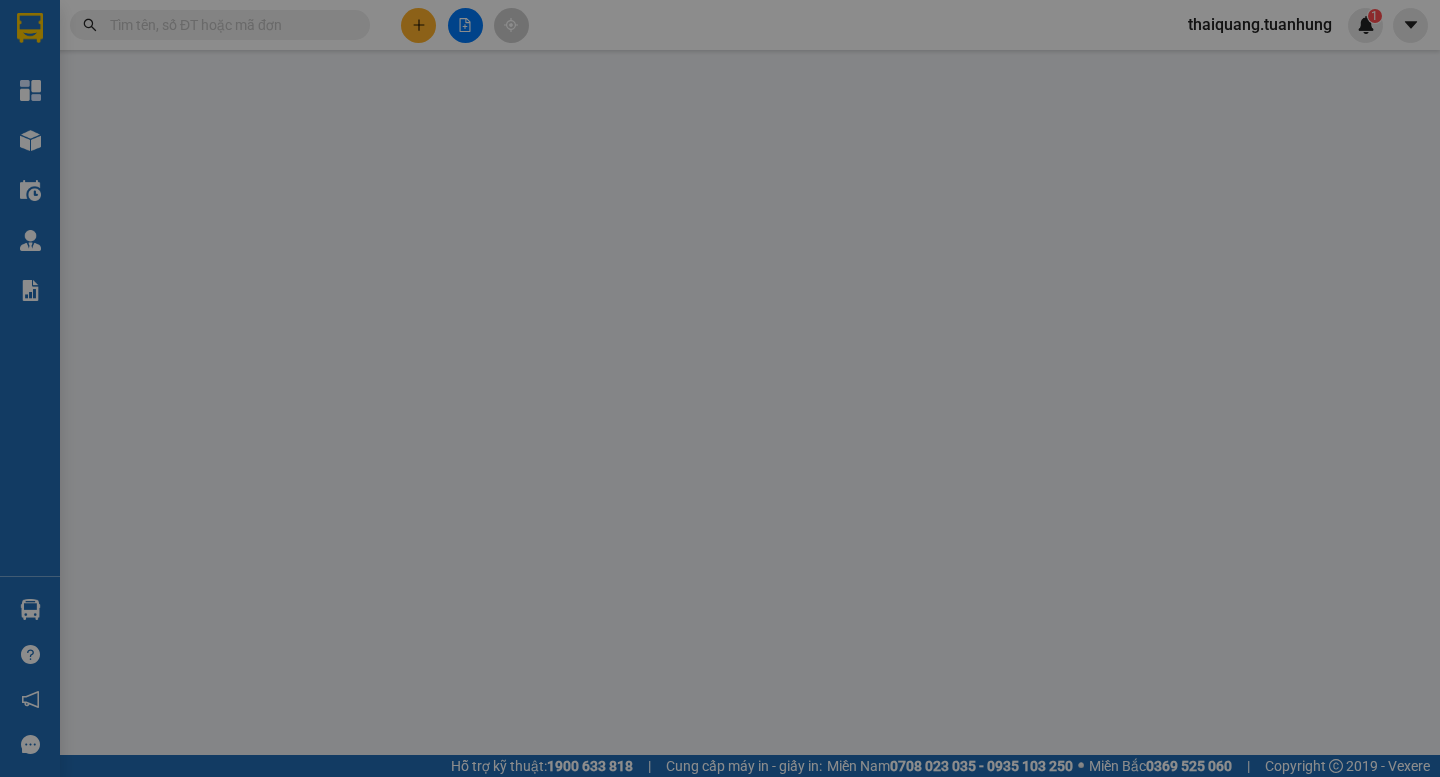 scroll, scrollTop: 0, scrollLeft: 0, axis: both 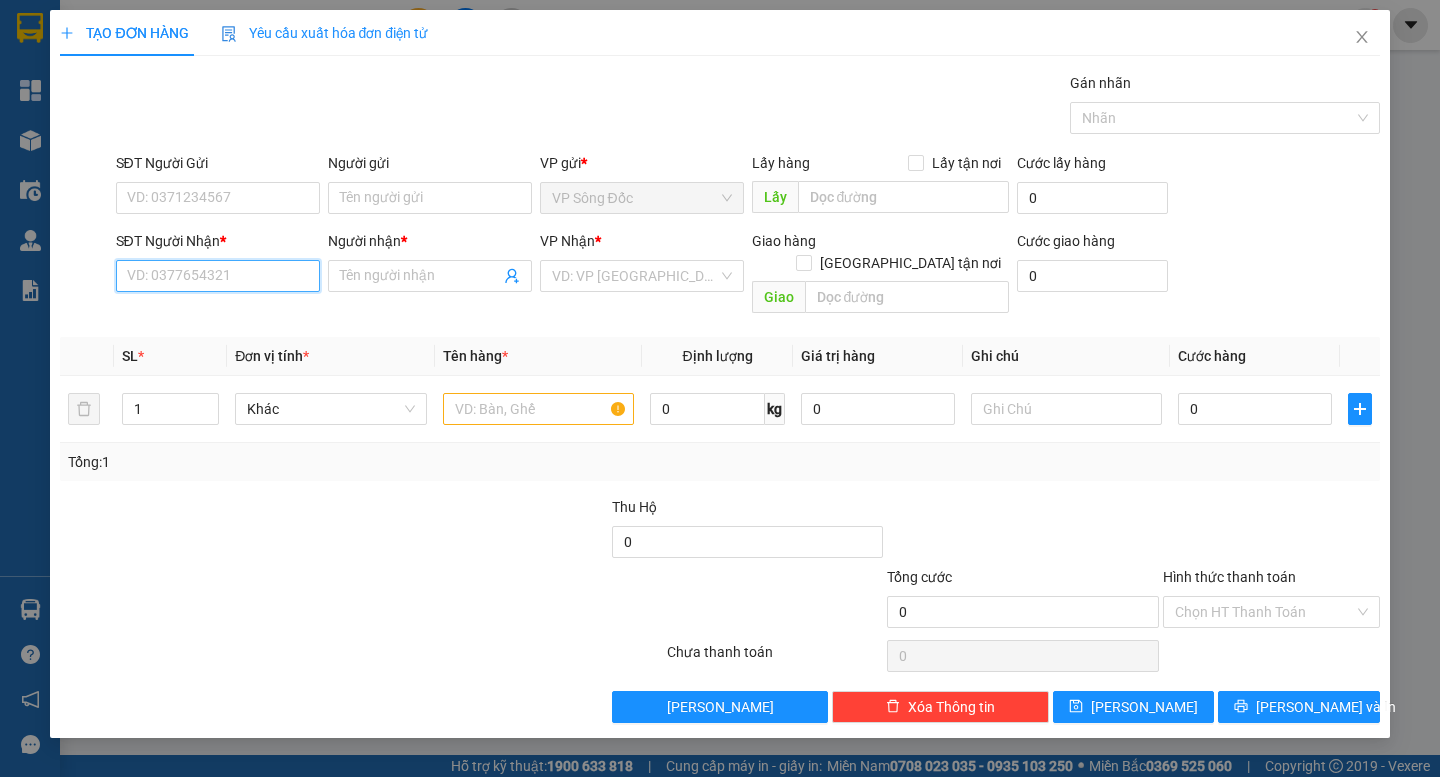 click on "SĐT Người Nhận  *" at bounding box center (218, 276) 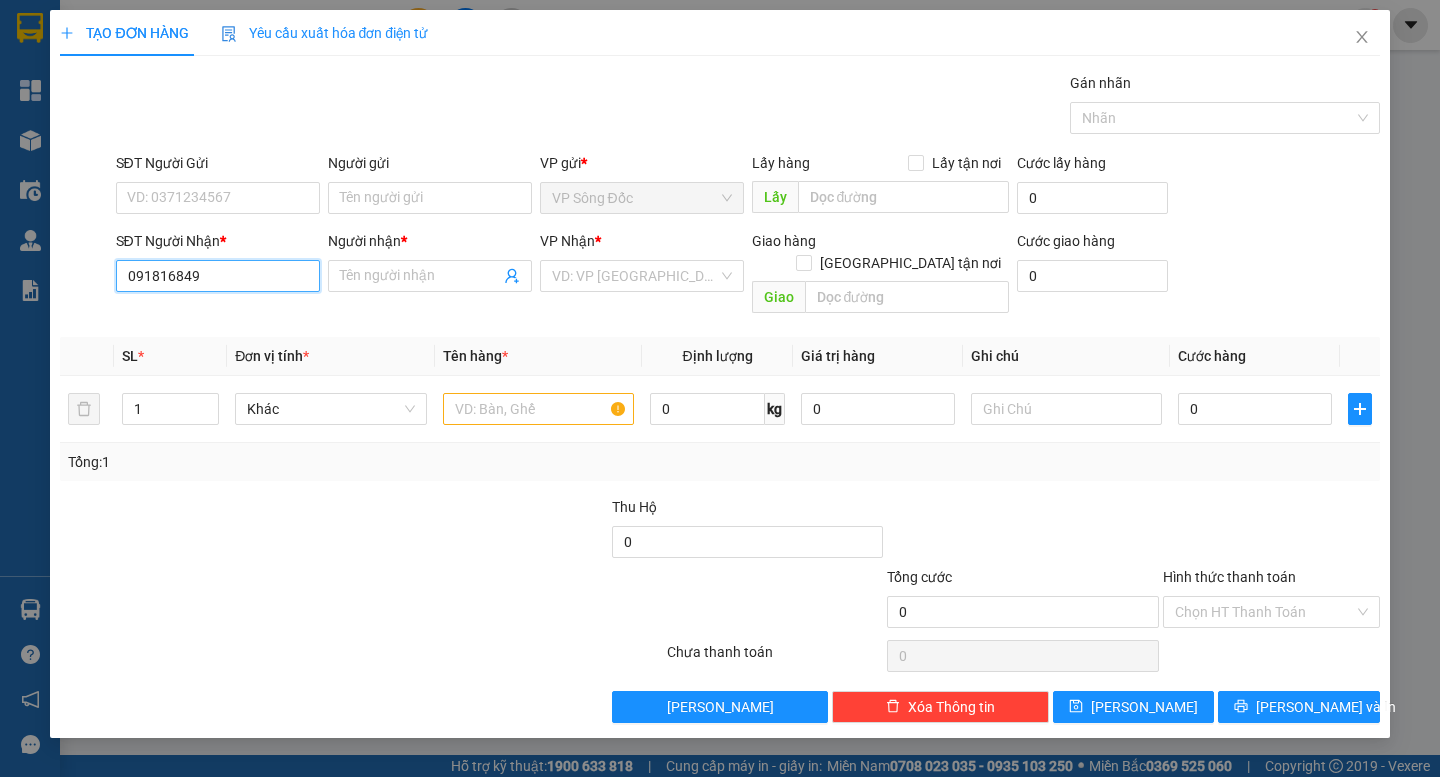 type on "0918168493" 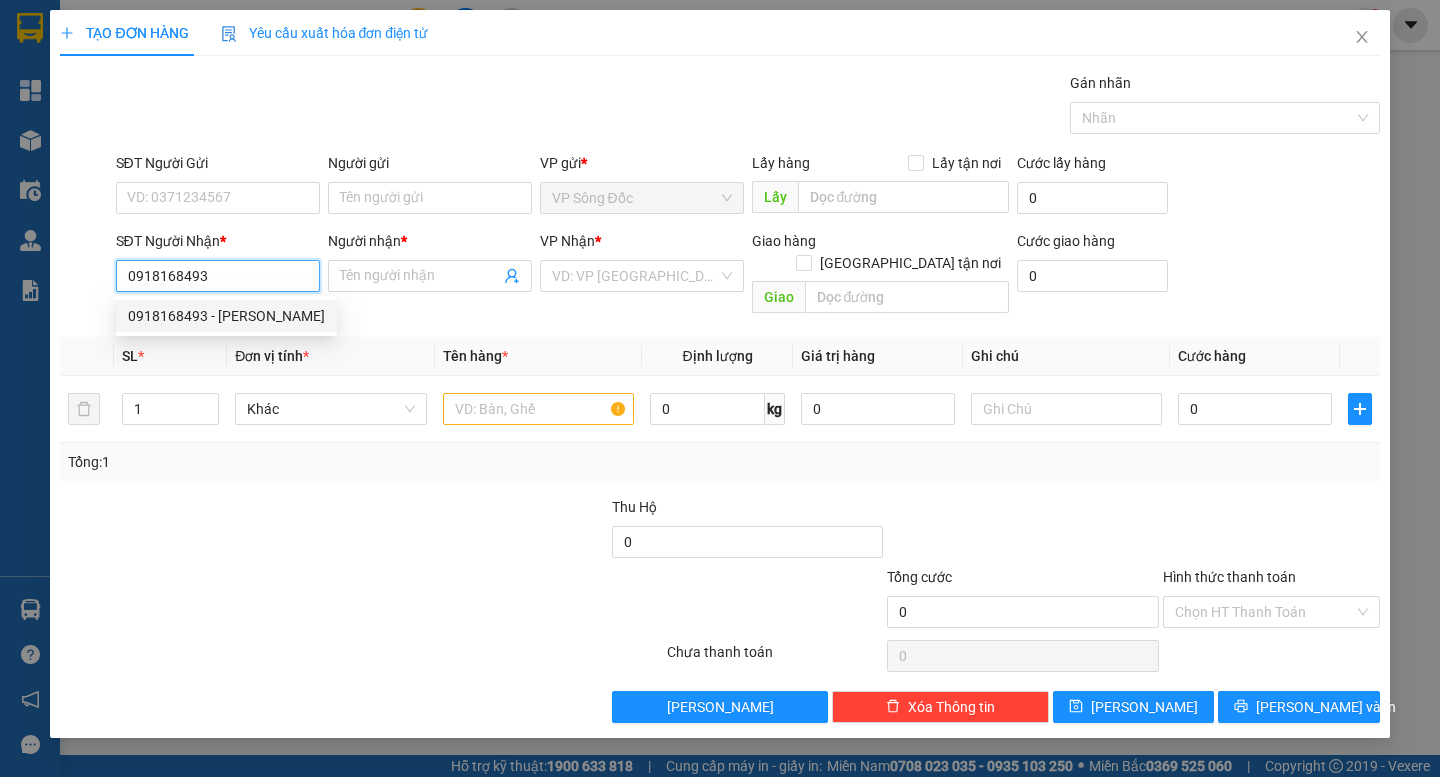 click on "0918168493 - [PERSON_NAME]" at bounding box center [226, 316] 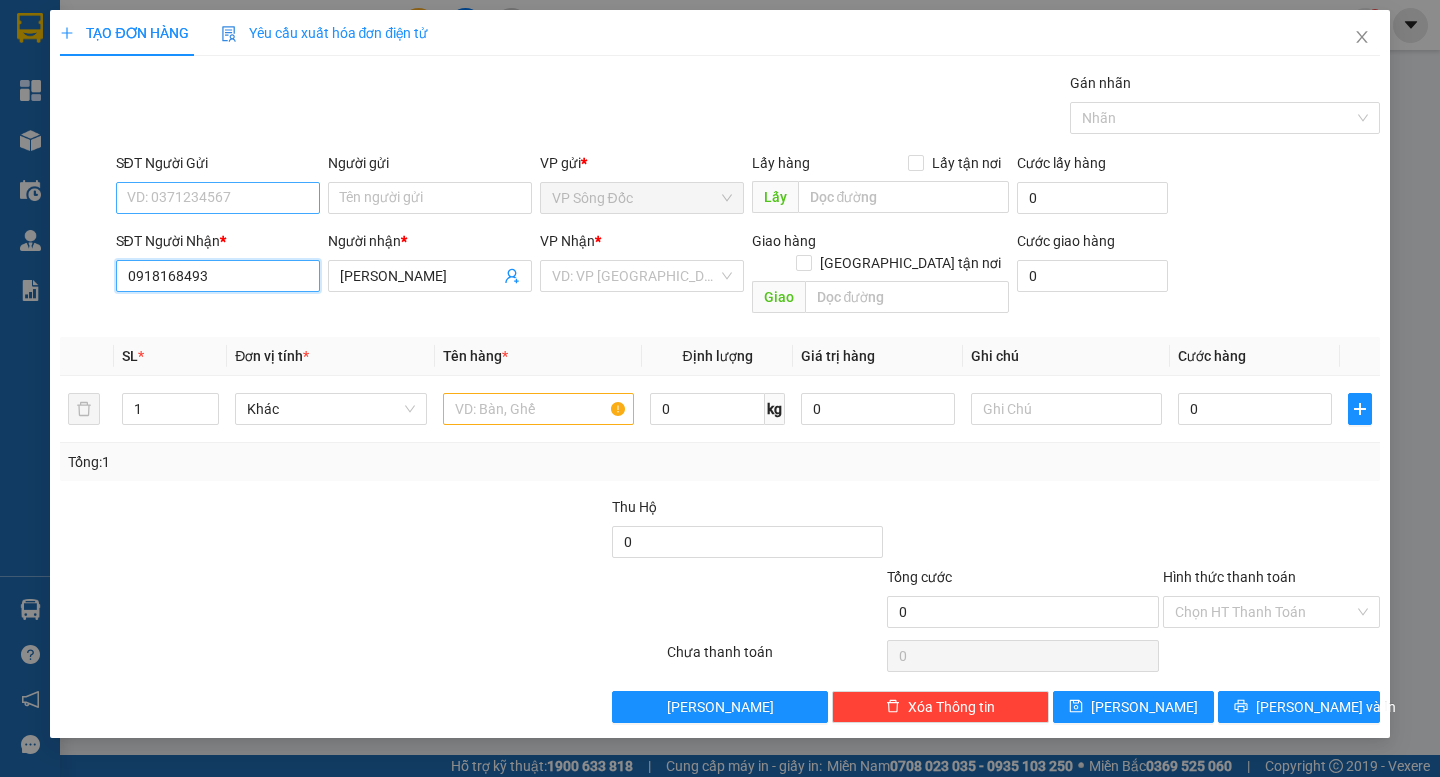 type on "0918168493" 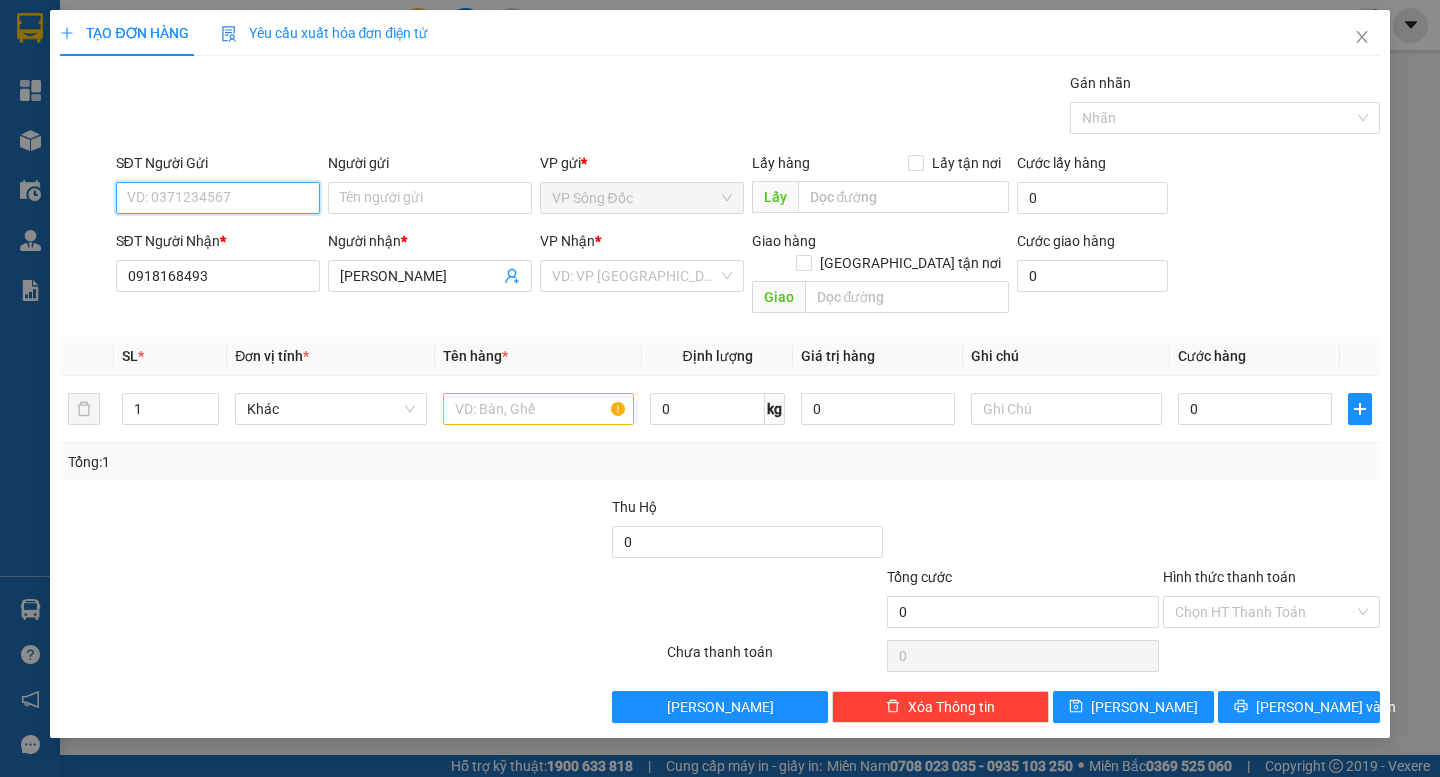 click on "SĐT Người Gửi" at bounding box center [218, 198] 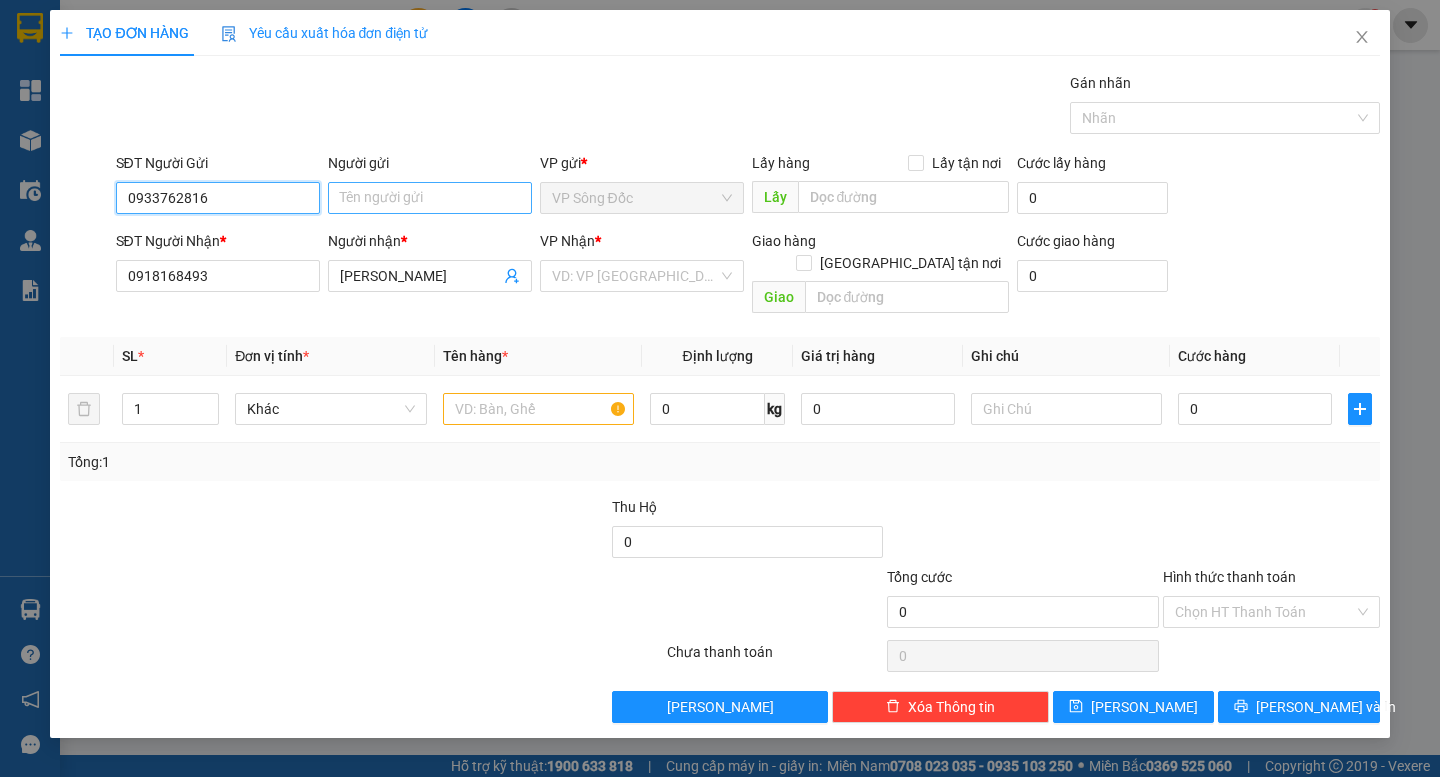 type on "0933762816" 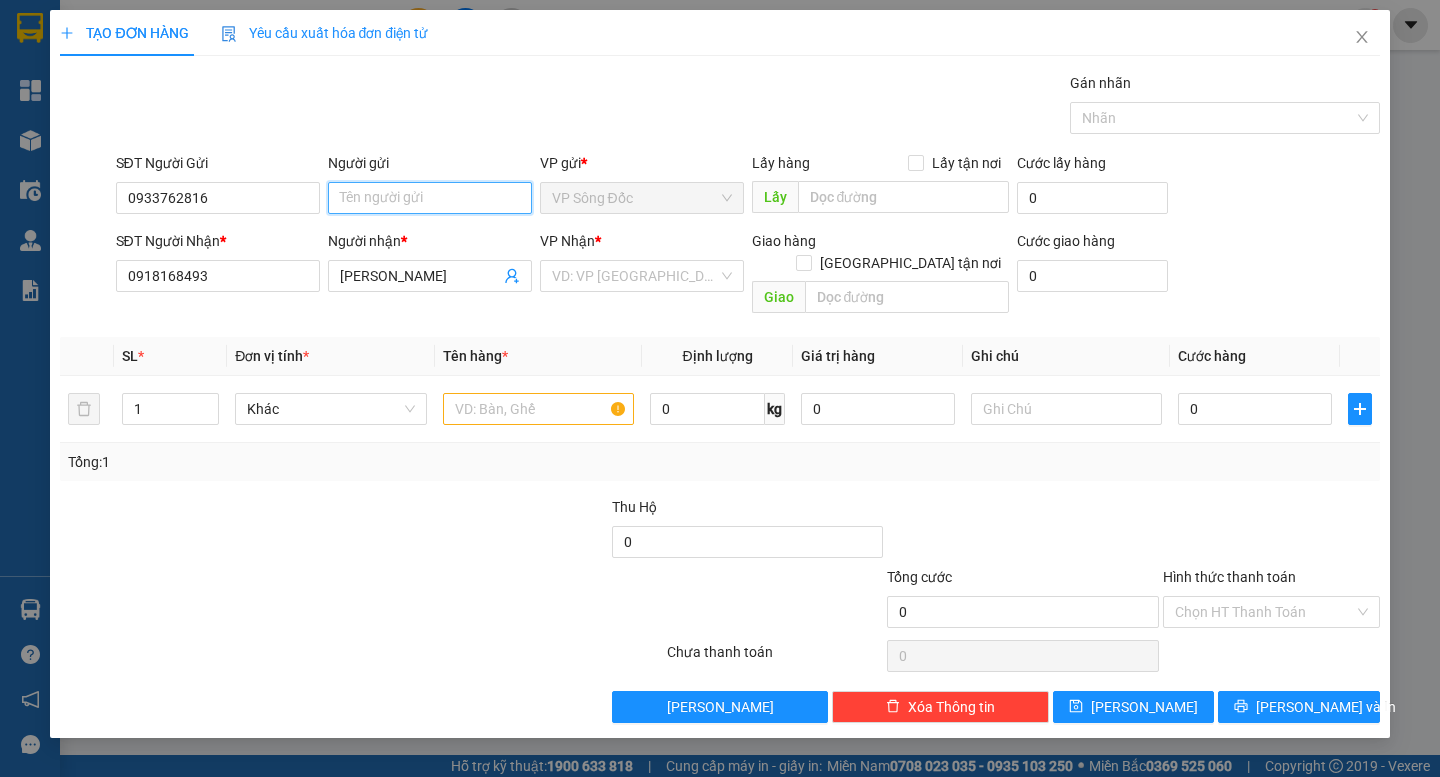 click on "Người gửi" at bounding box center [430, 198] 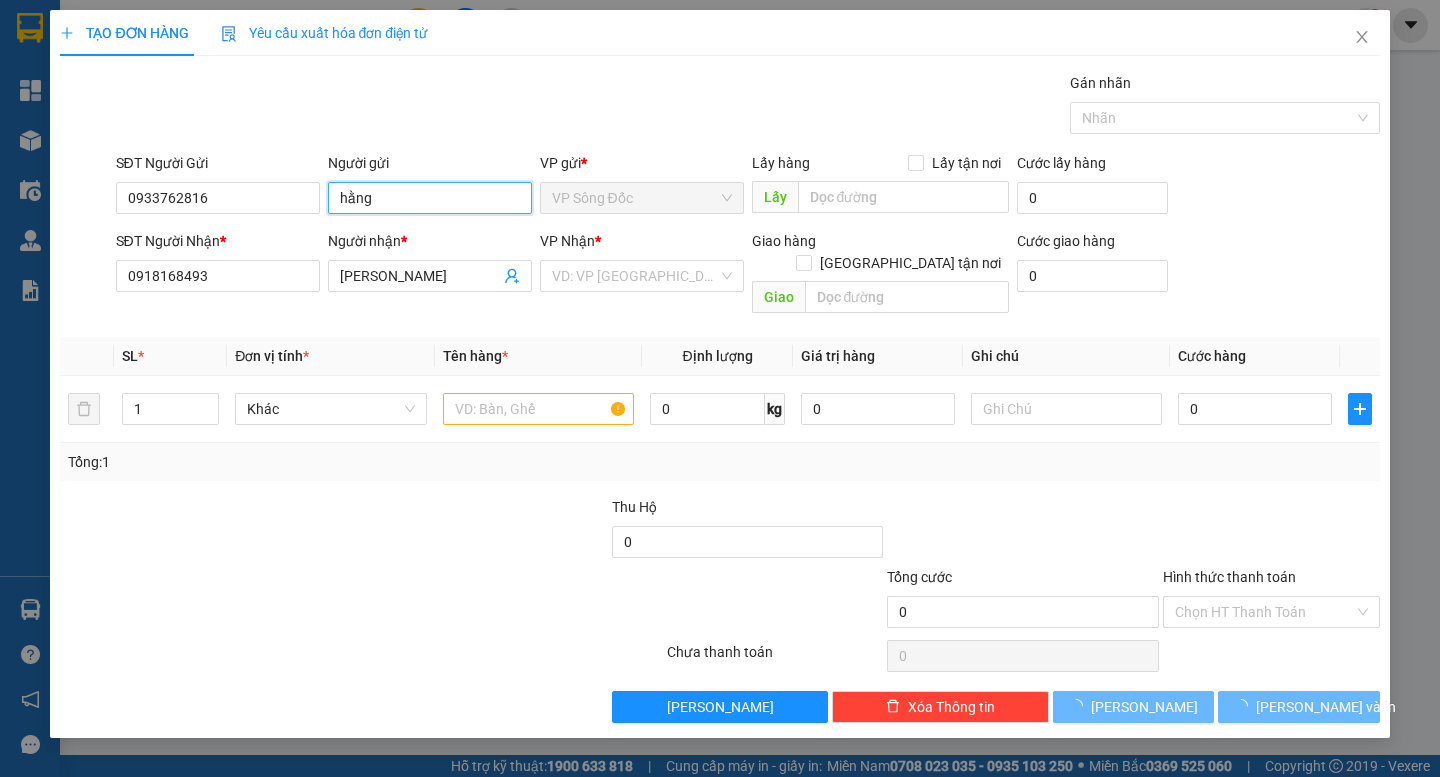 click on "hằng" at bounding box center [430, 198] 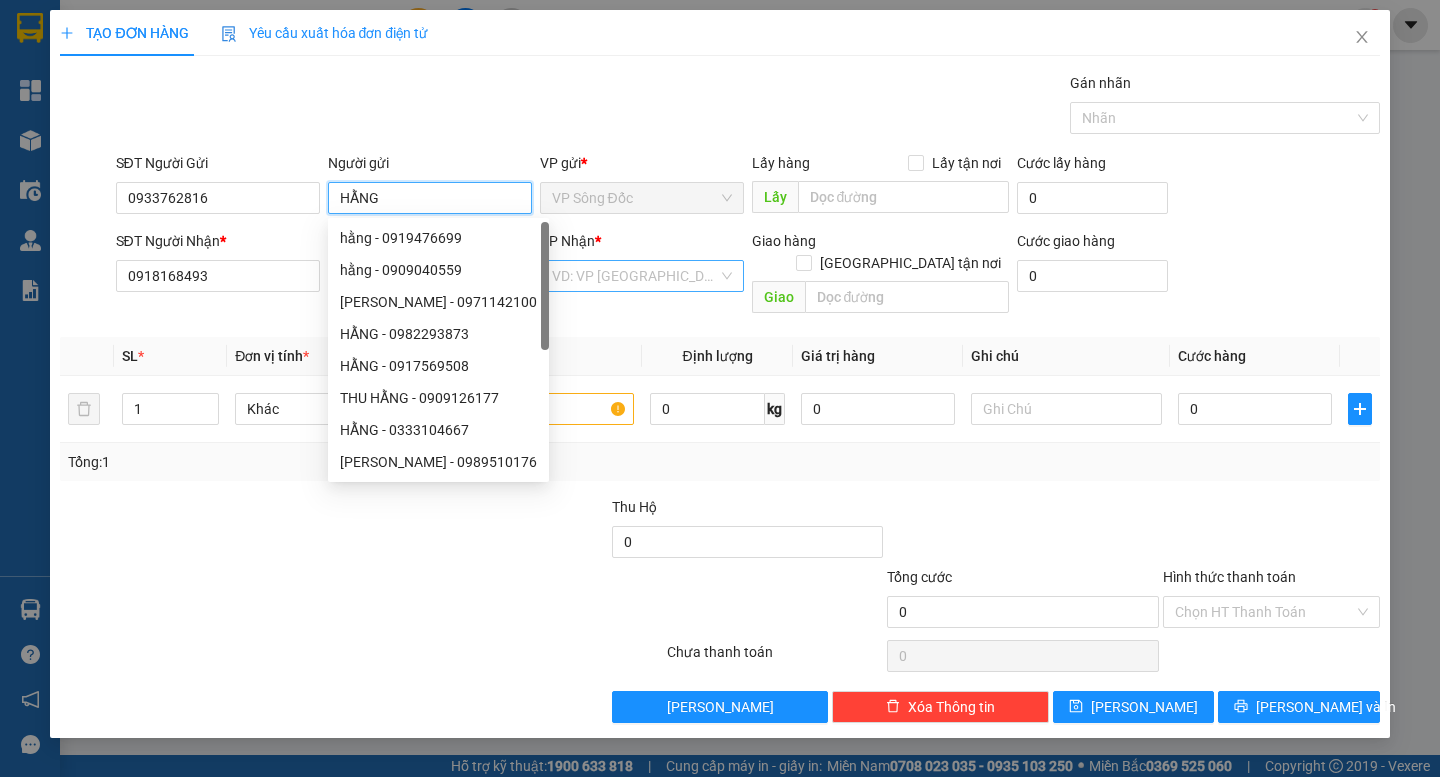 click on "VD: VP [GEOGRAPHIC_DATA]" at bounding box center (642, 276) 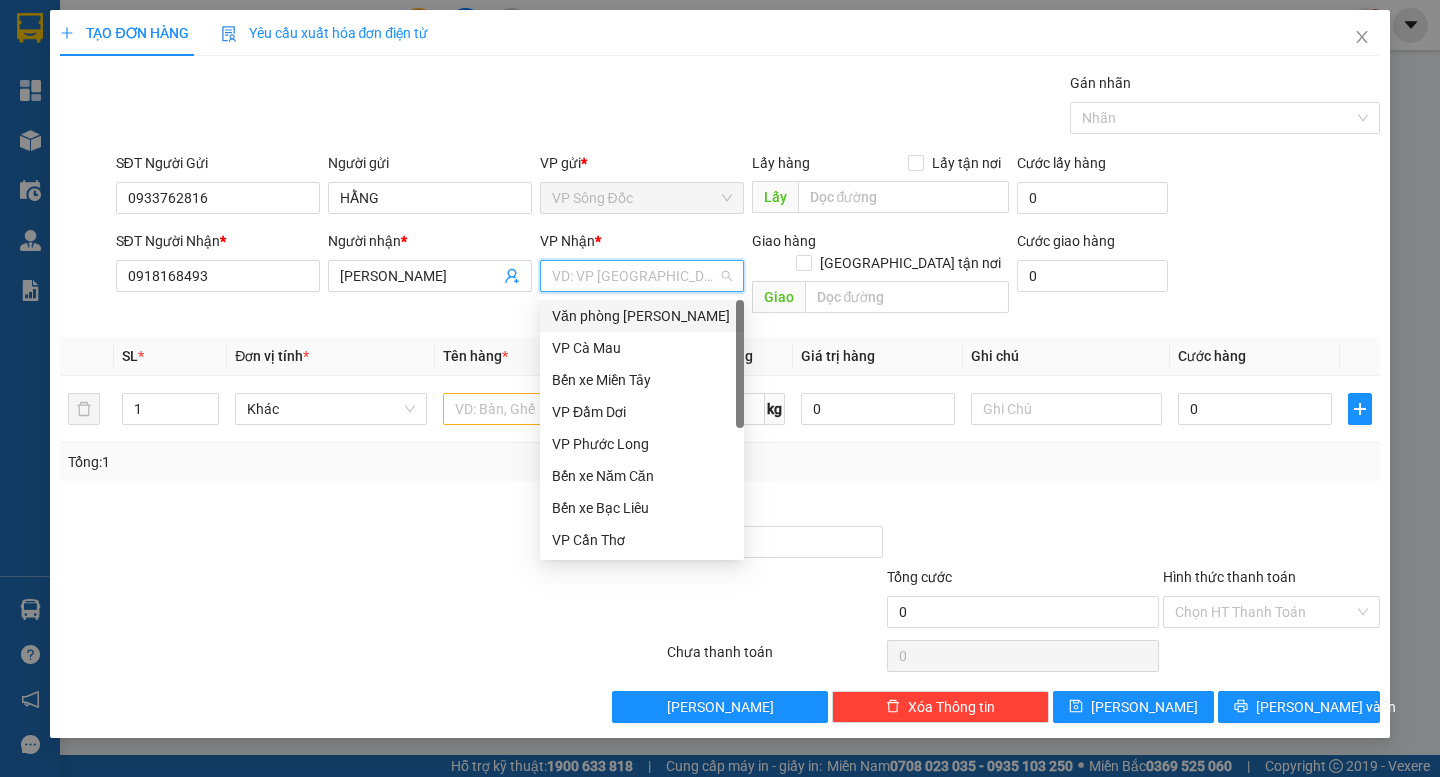 click on "Văn phòng [PERSON_NAME]" at bounding box center (642, 316) 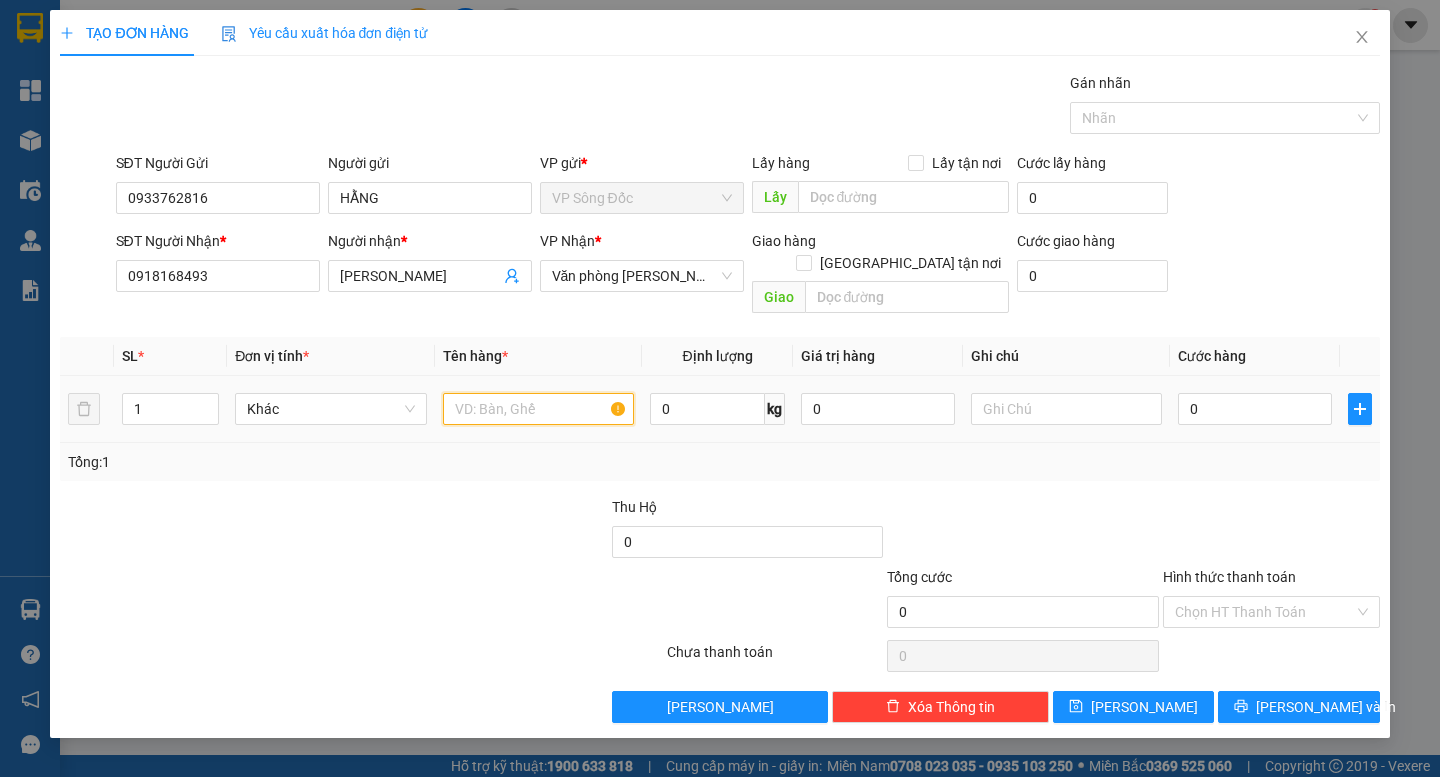 click at bounding box center [538, 409] 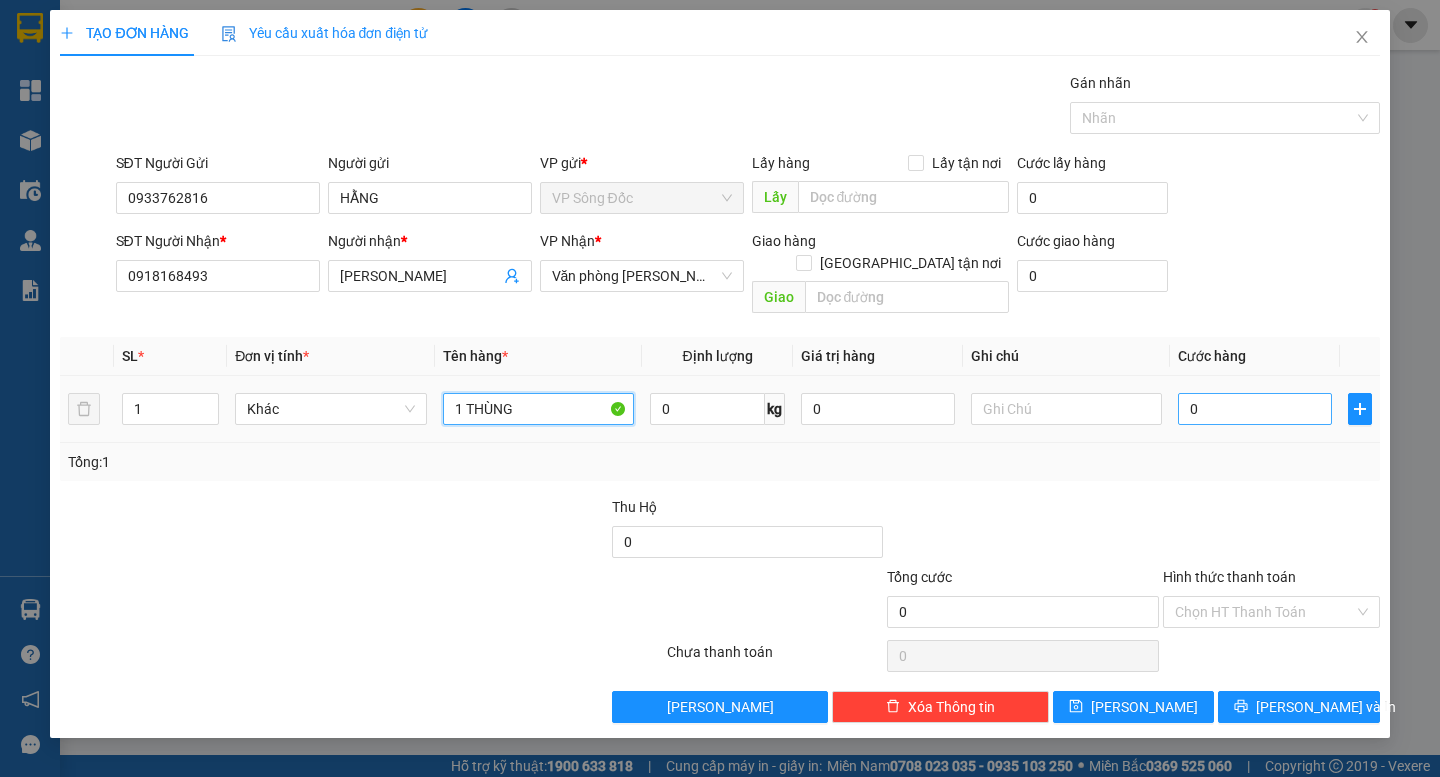 type on "1 THÙNG" 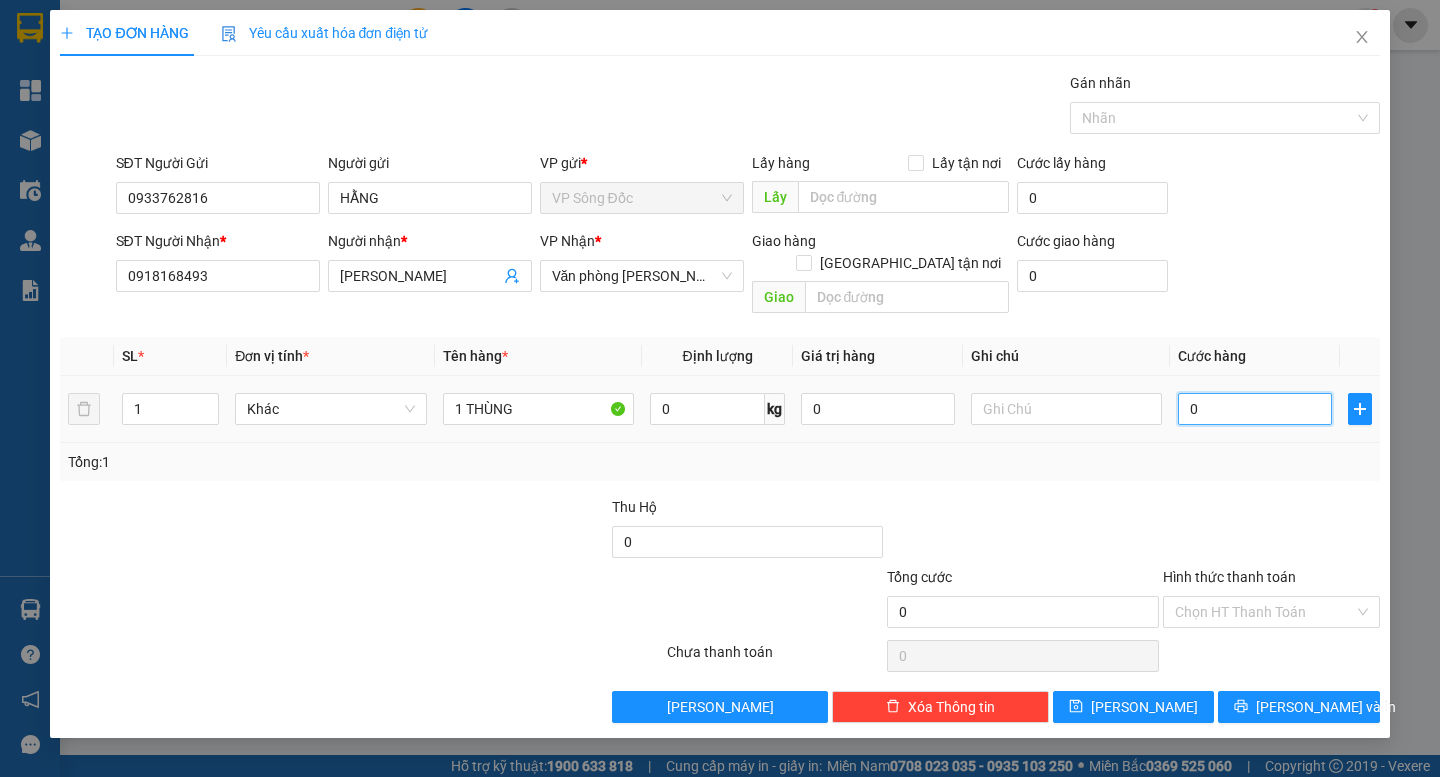 click on "0" at bounding box center [1255, 409] 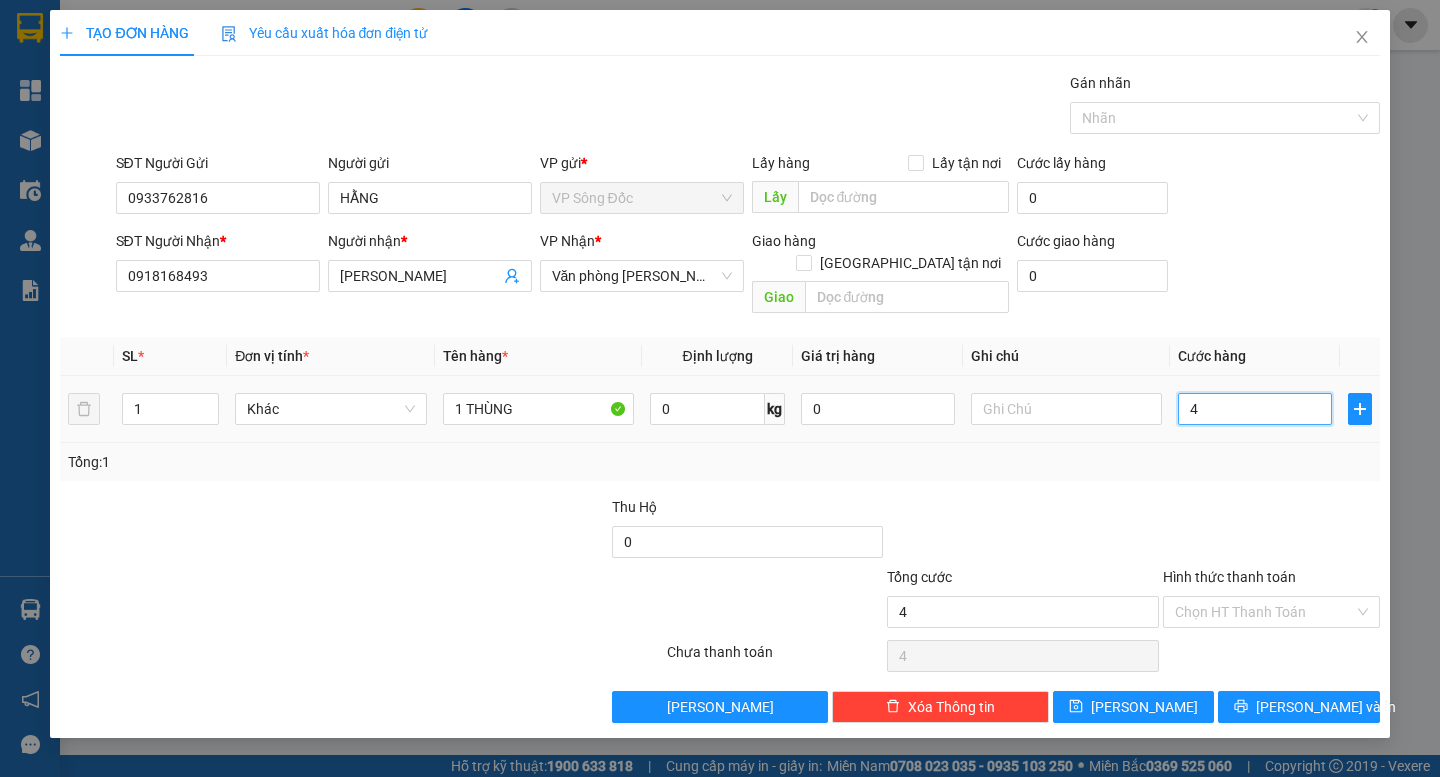 type on "40" 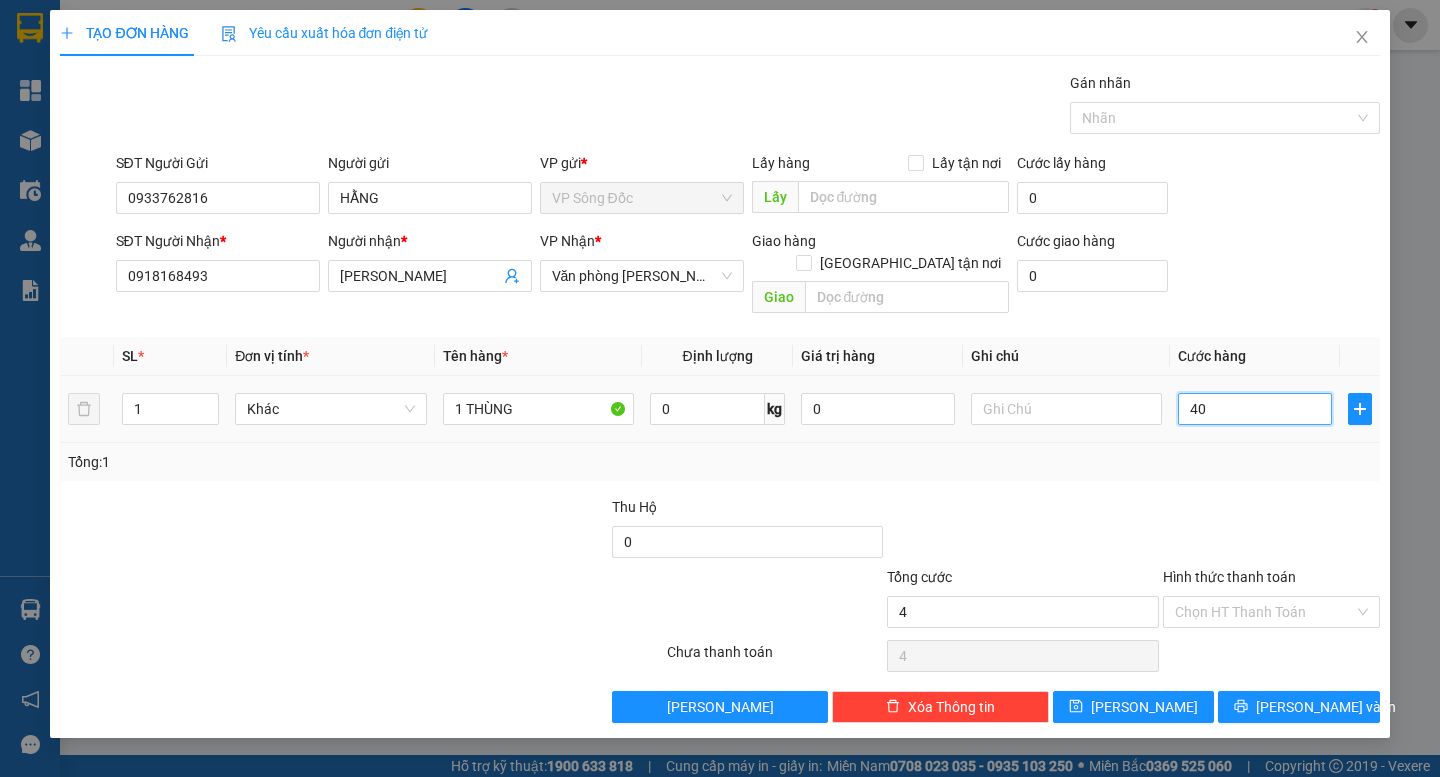 type on "40" 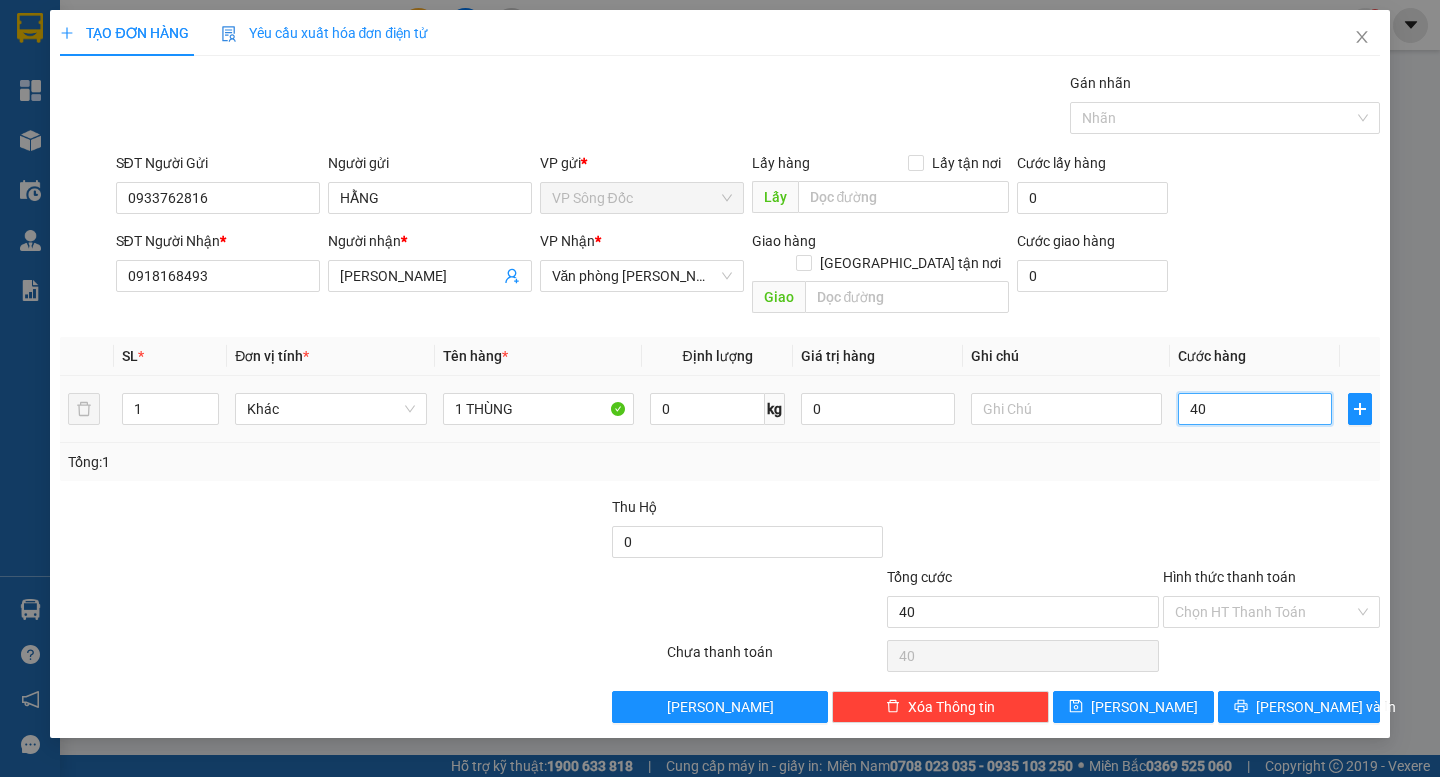 type on "400" 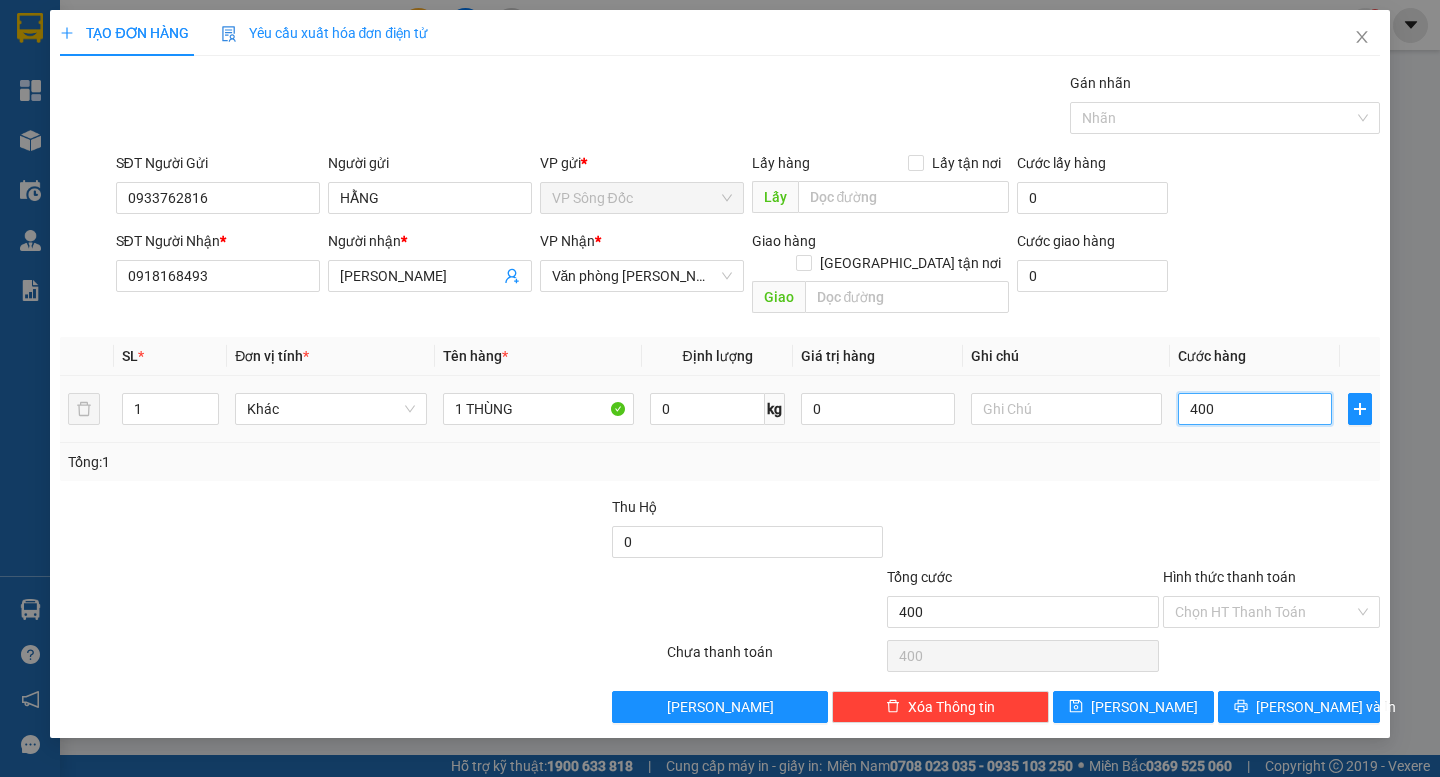 type on "4.000" 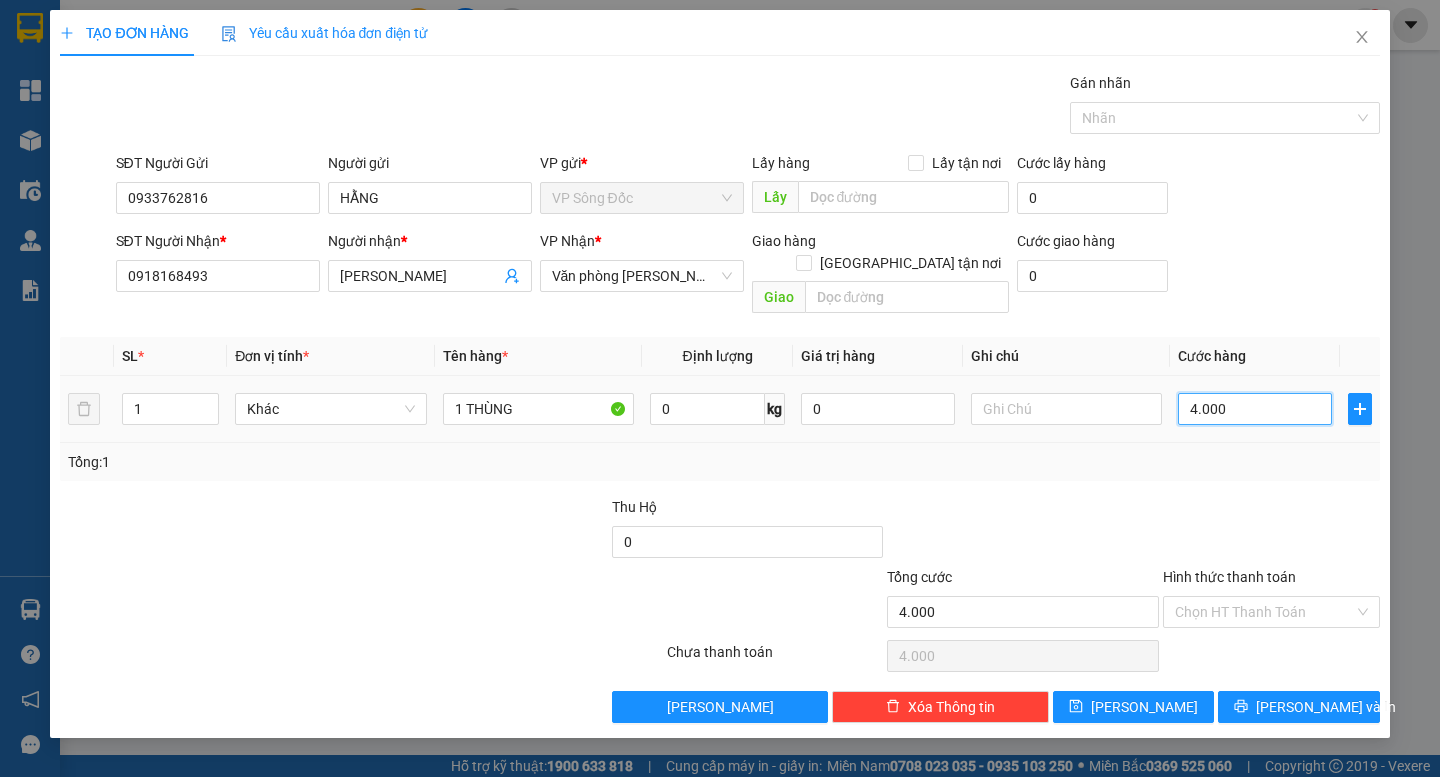 type on "40.000" 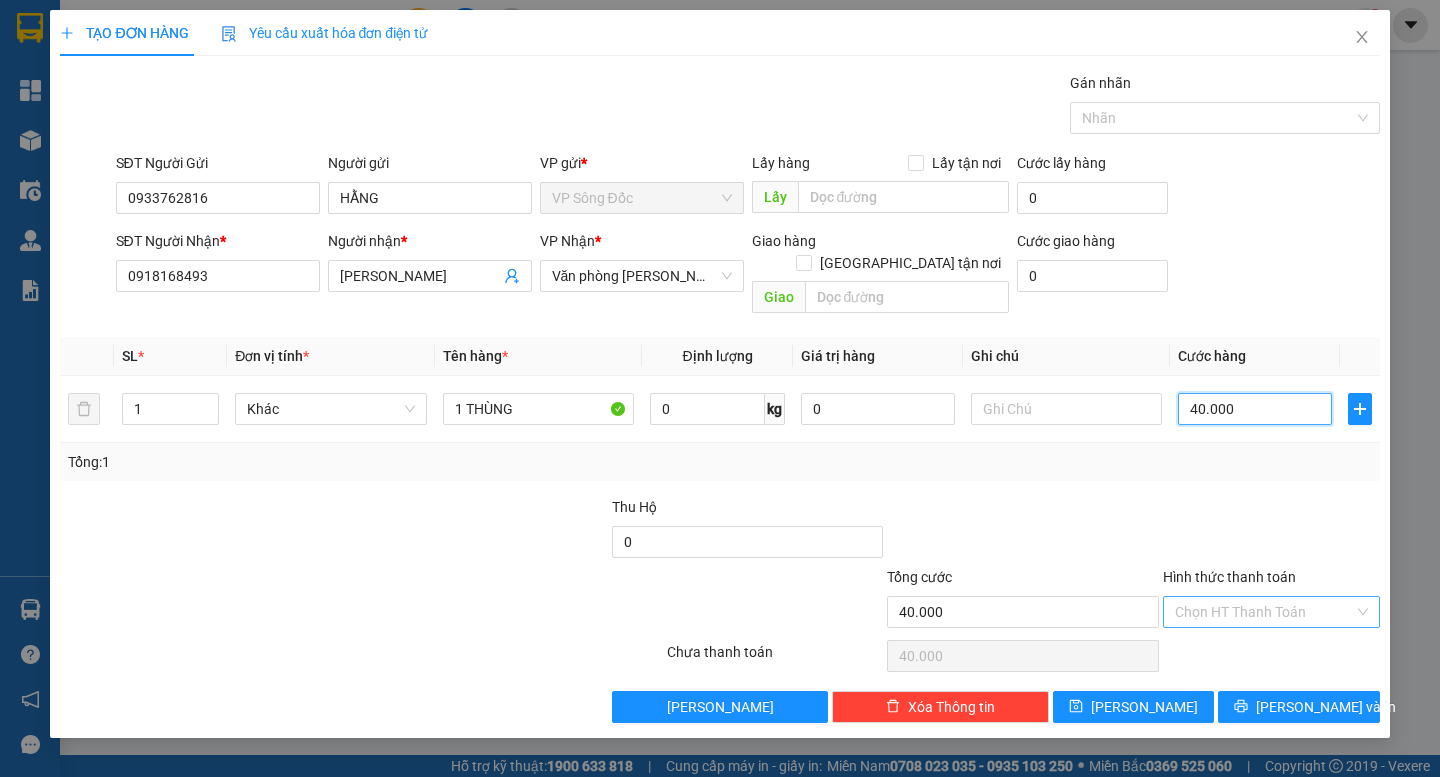 type on "40.000" 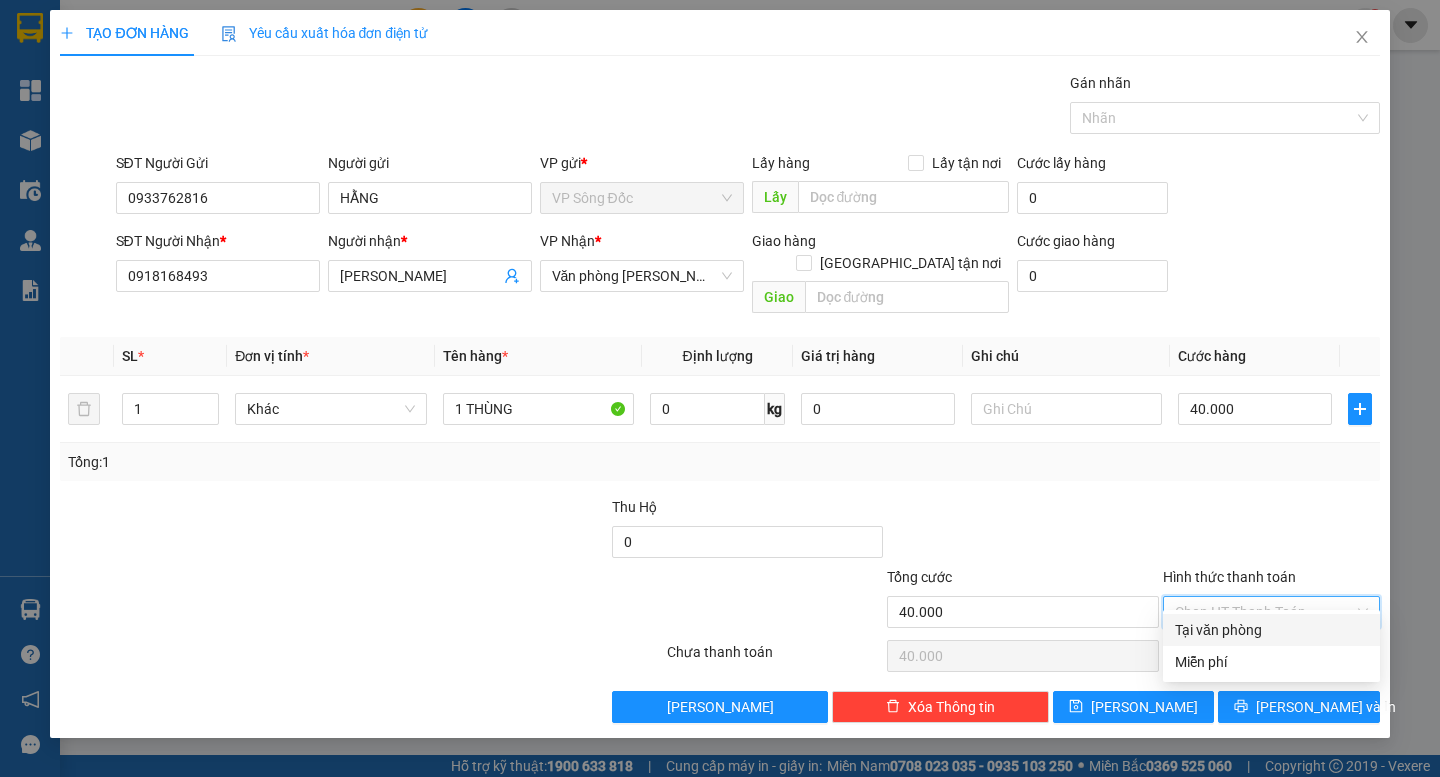 click on "Hình thức thanh toán" at bounding box center (1264, 612) 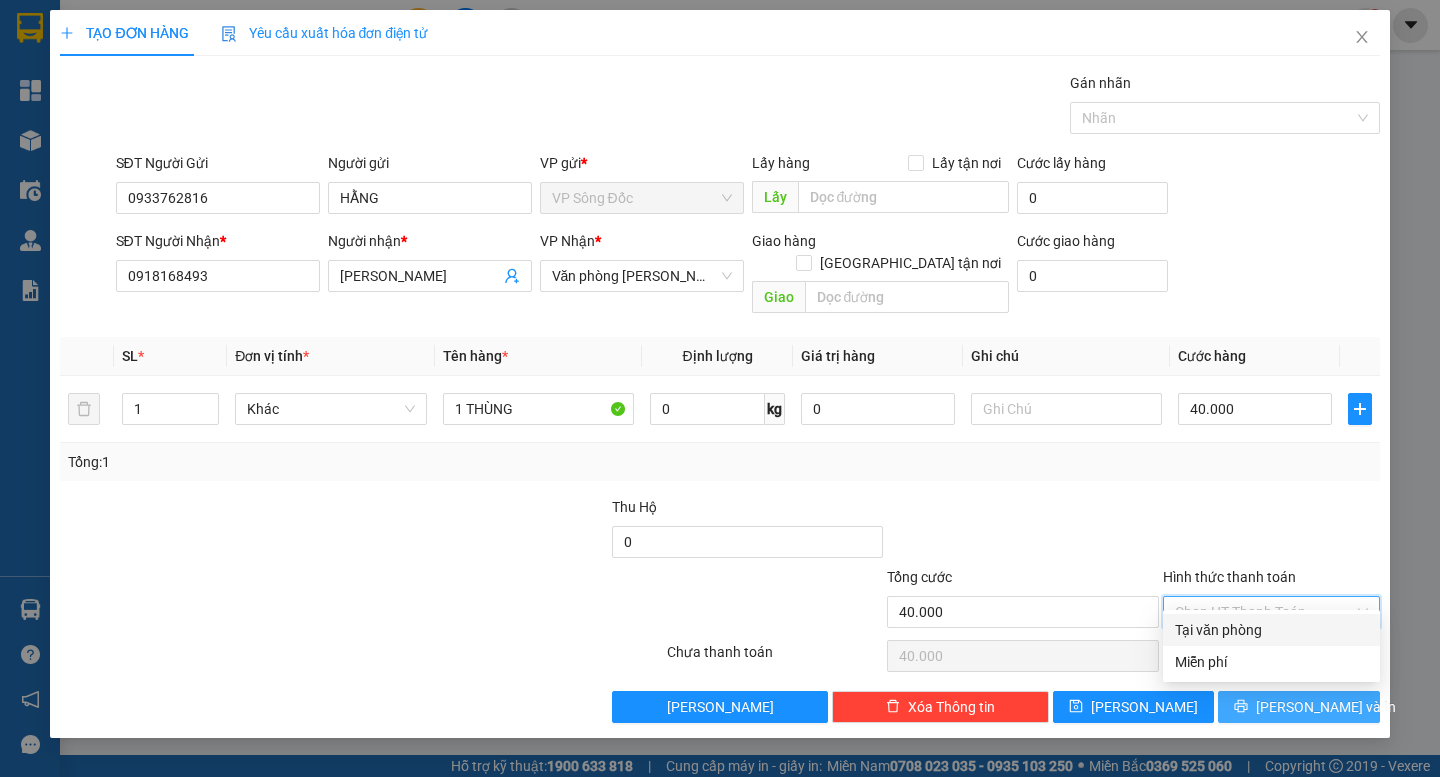 drag, startPoint x: 1253, startPoint y: 620, endPoint x: 1309, endPoint y: 676, distance: 79.19596 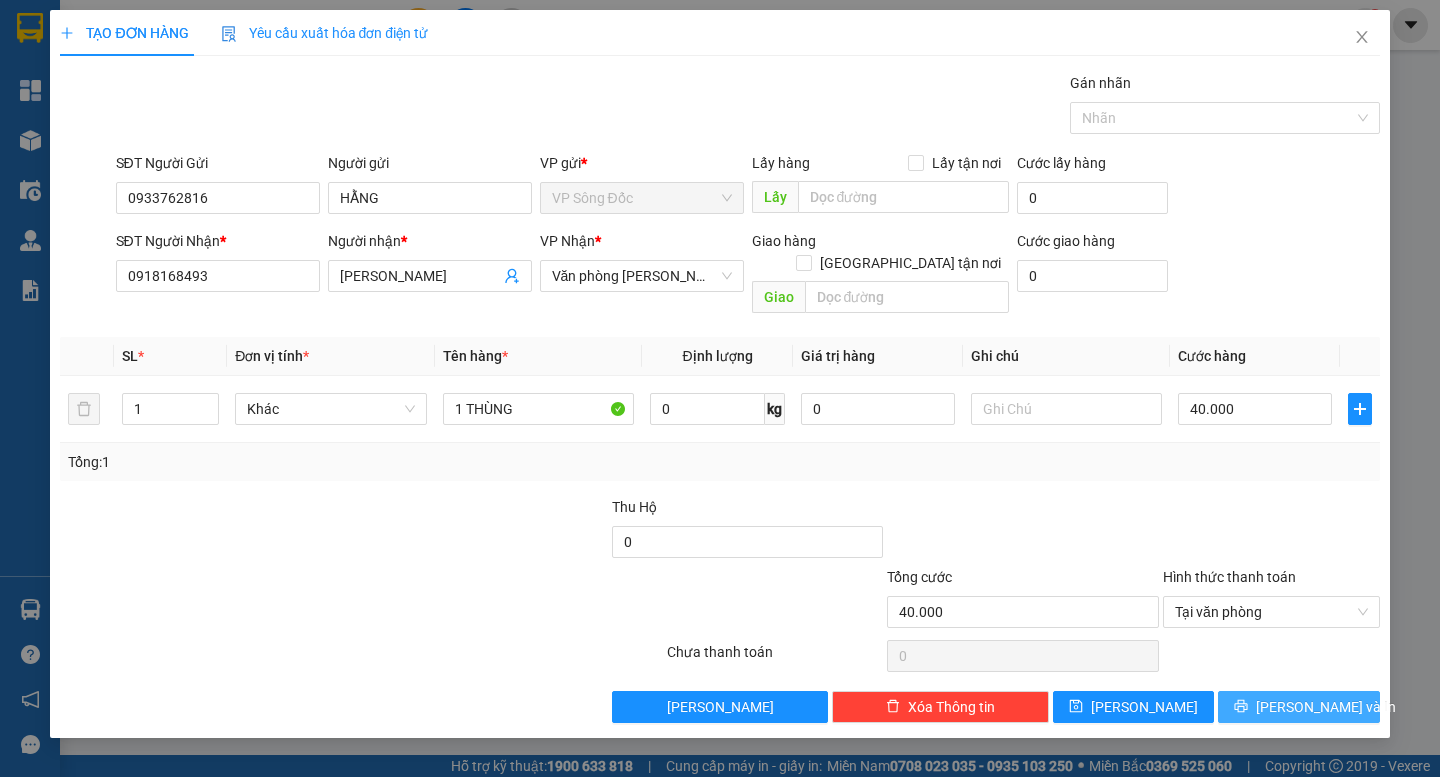 click on "[PERSON_NAME] và In" at bounding box center [1326, 707] 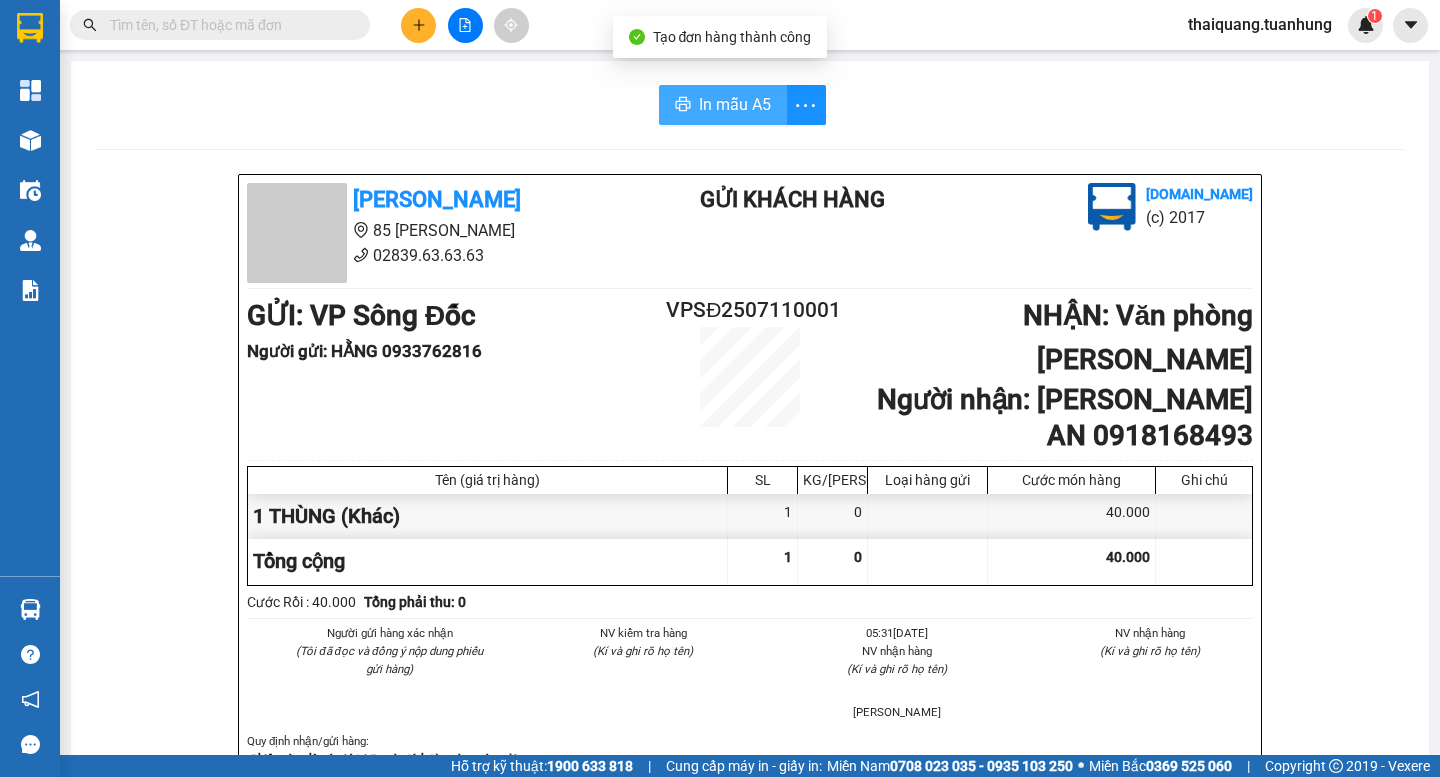 click on "In mẫu A5" at bounding box center [735, 104] 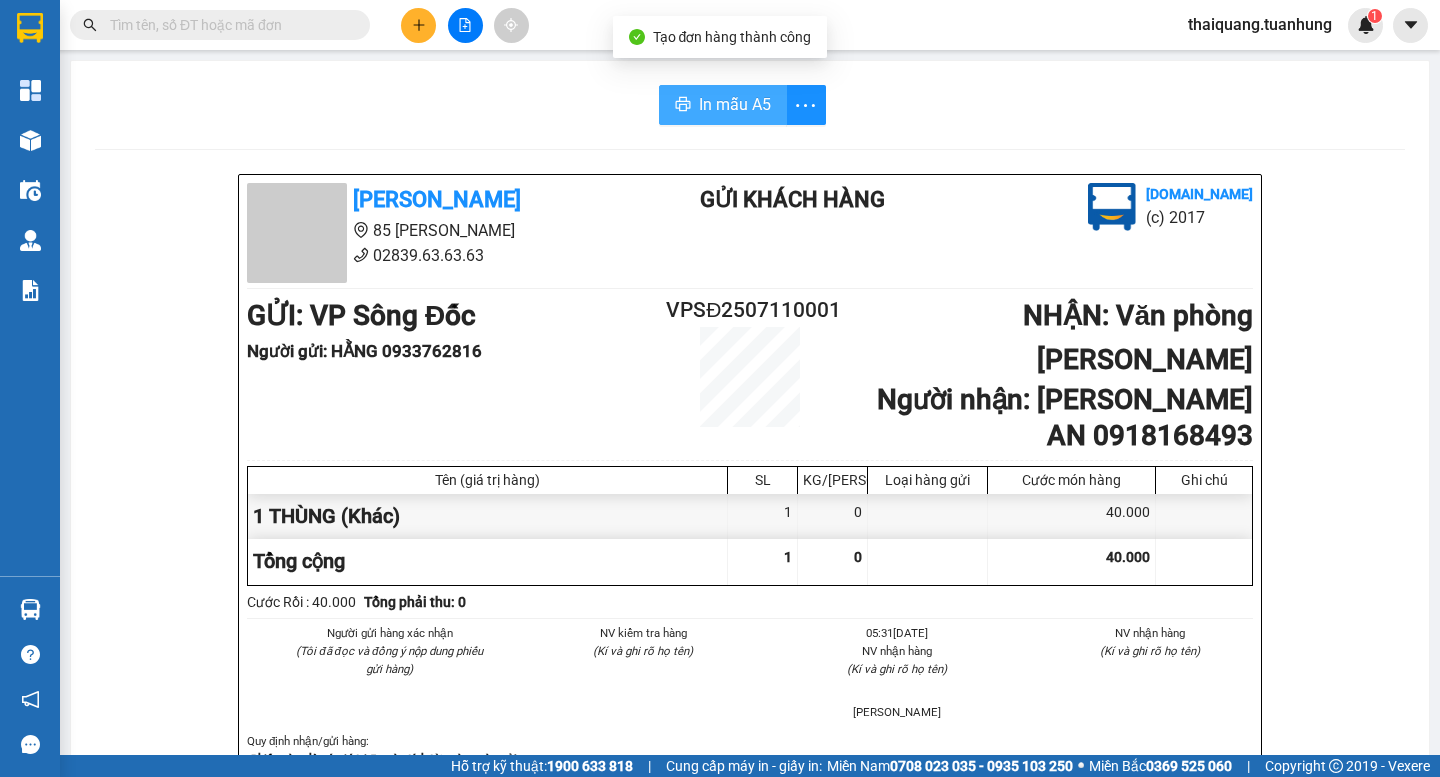 scroll, scrollTop: 0, scrollLeft: 0, axis: both 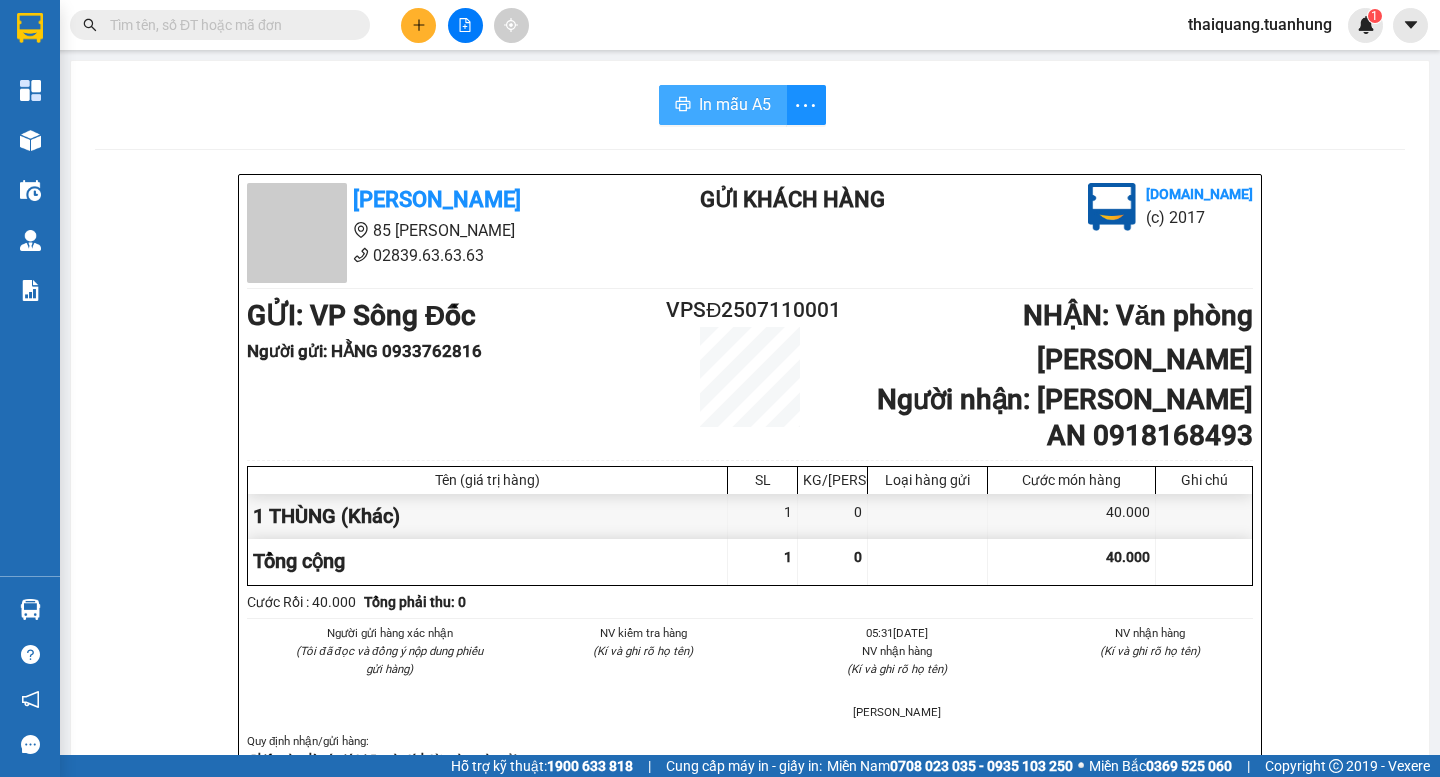 click on "In mẫu A5" at bounding box center [735, 104] 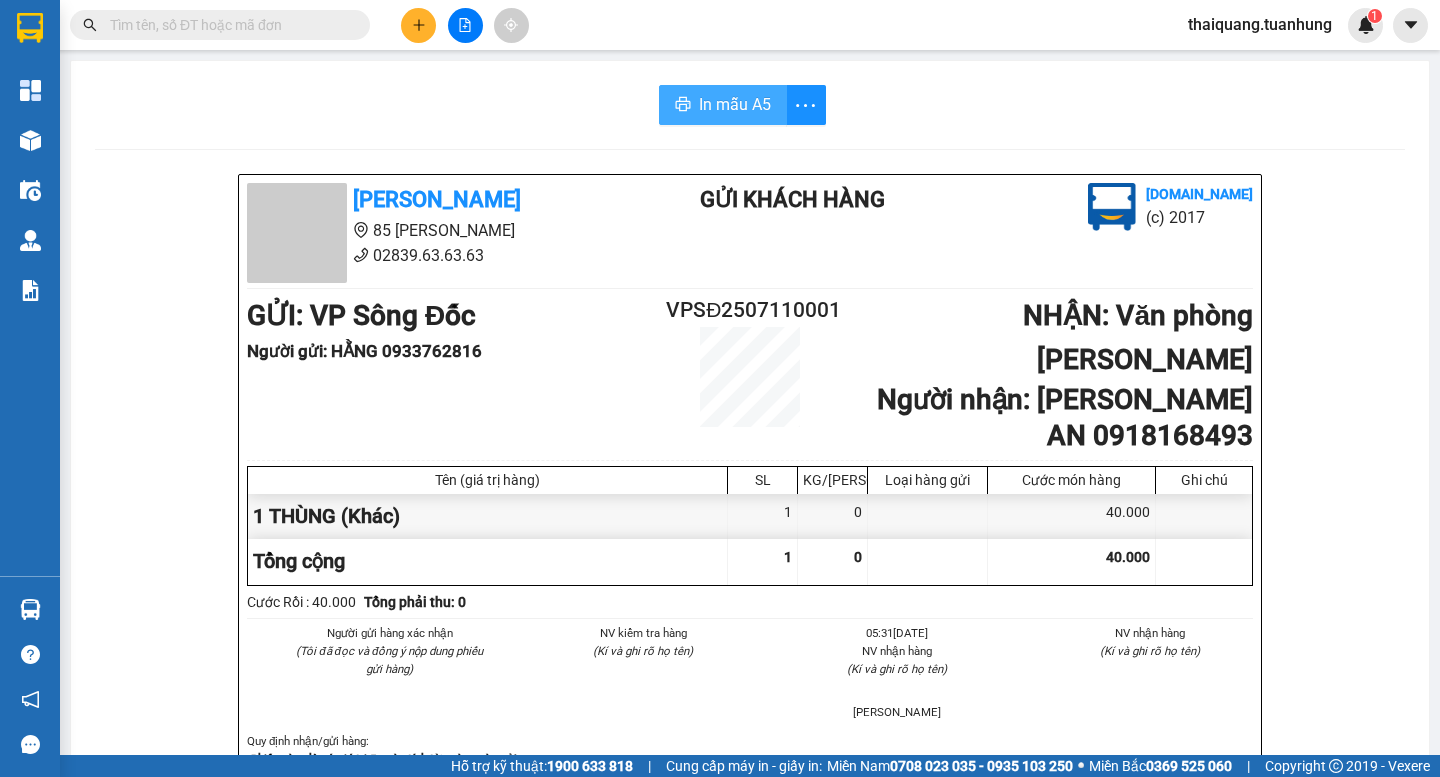 scroll, scrollTop: 0, scrollLeft: 0, axis: both 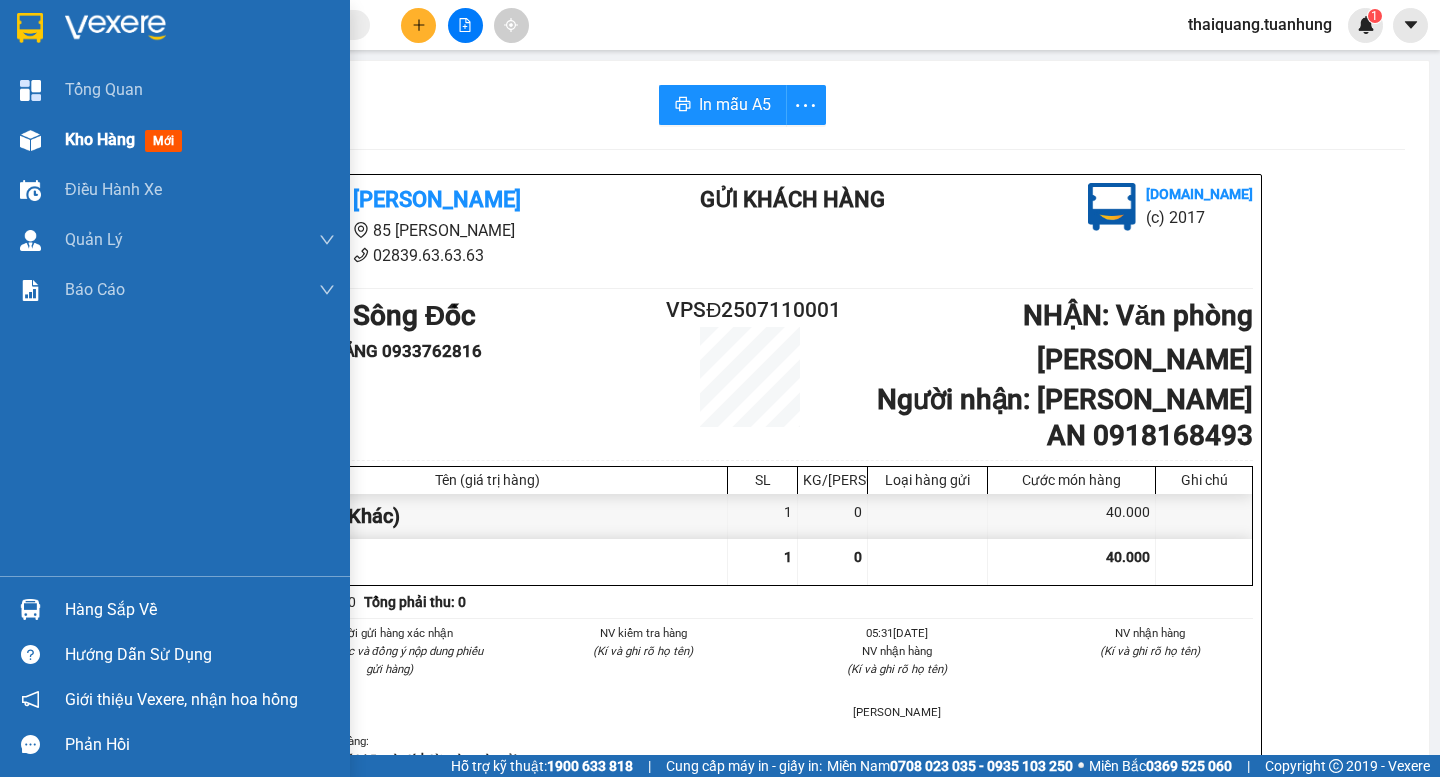 click on "Kho hàng" at bounding box center [100, 139] 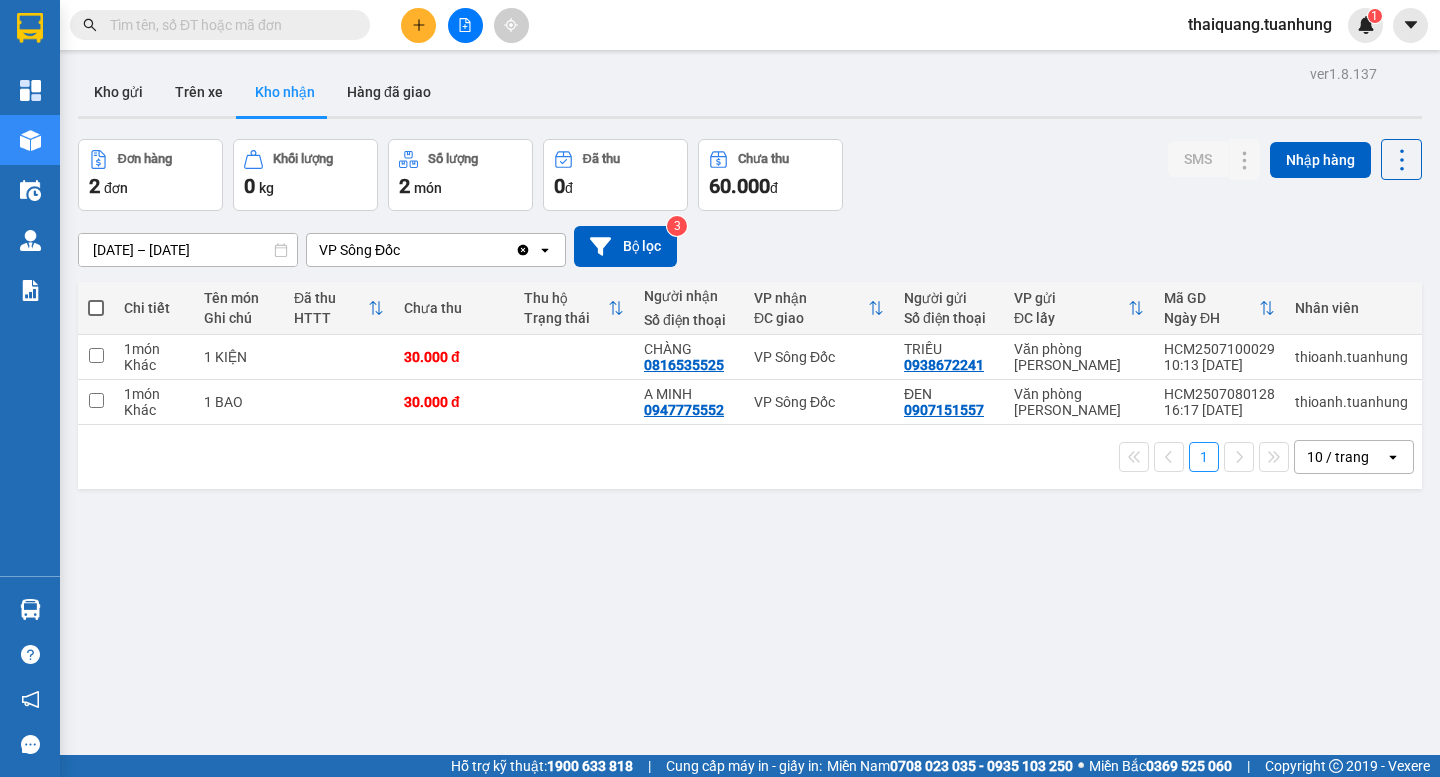 click on "Đơn hàng 2 đơn Khối lượng 0 kg Số lượng 2 món Đã thu 0  đ Chưa thu 60.000  đ SMS Nhập hàng" at bounding box center [750, 175] 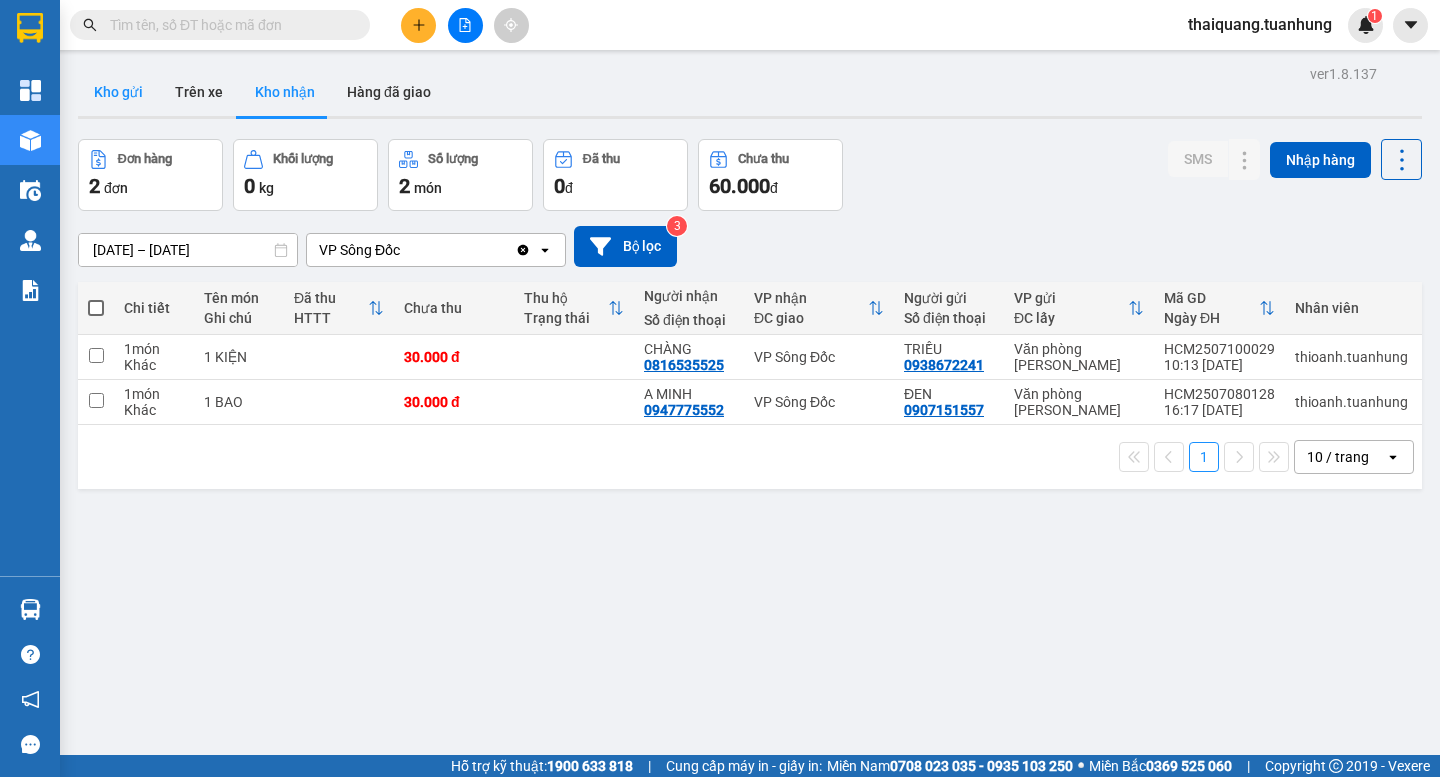 click on "Kho gửi" at bounding box center [118, 92] 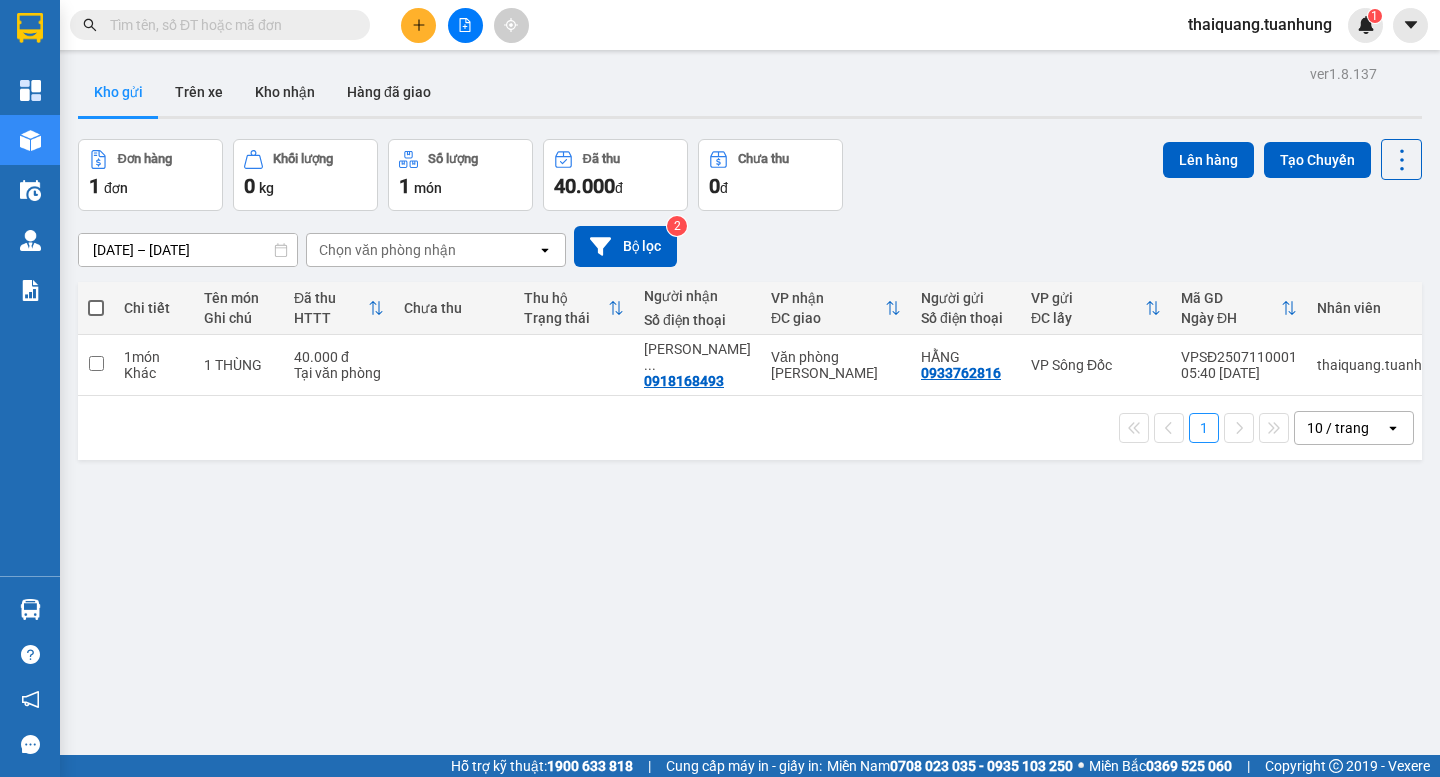 click on "Kho gửi Trên xe Kho nhận Hàng đã giao" at bounding box center [750, 94] 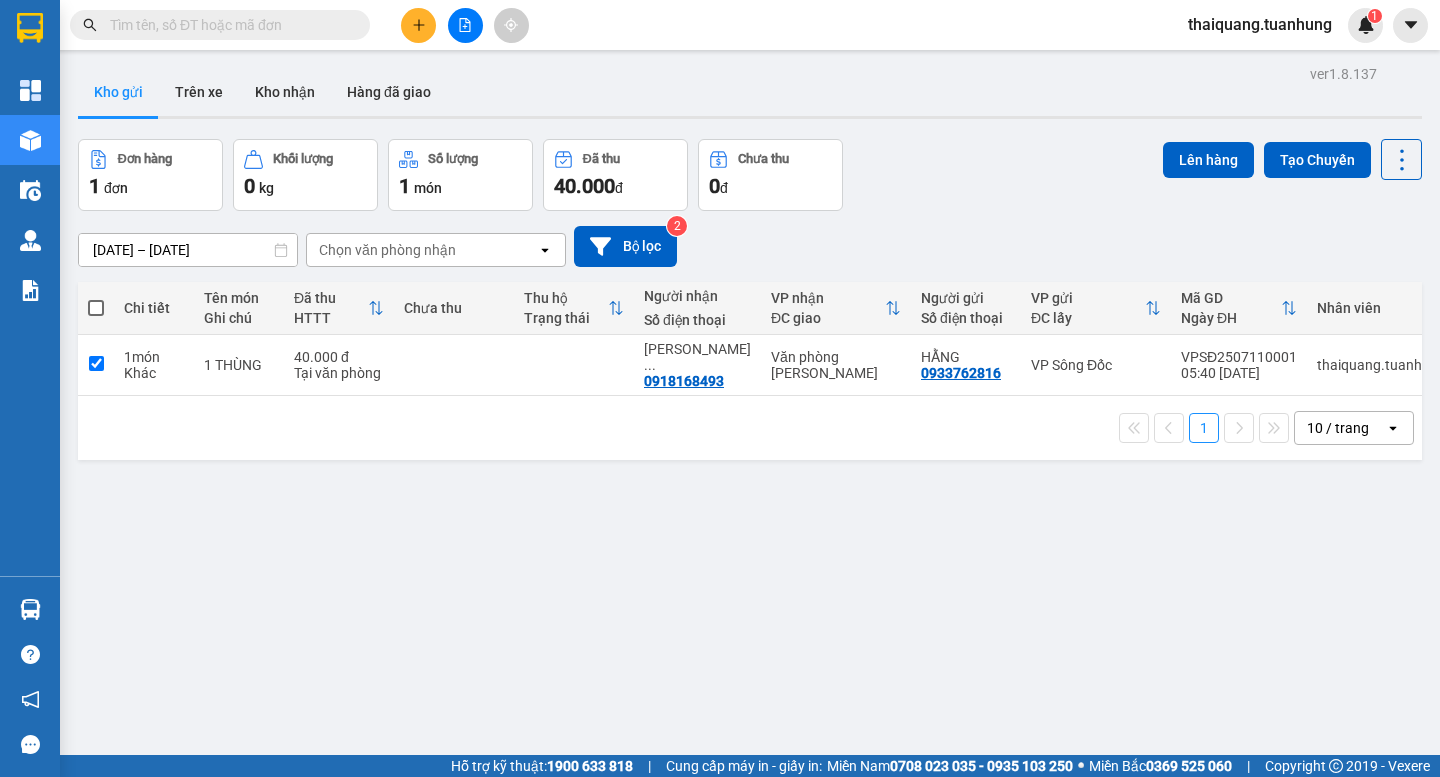 checkbox on "true" 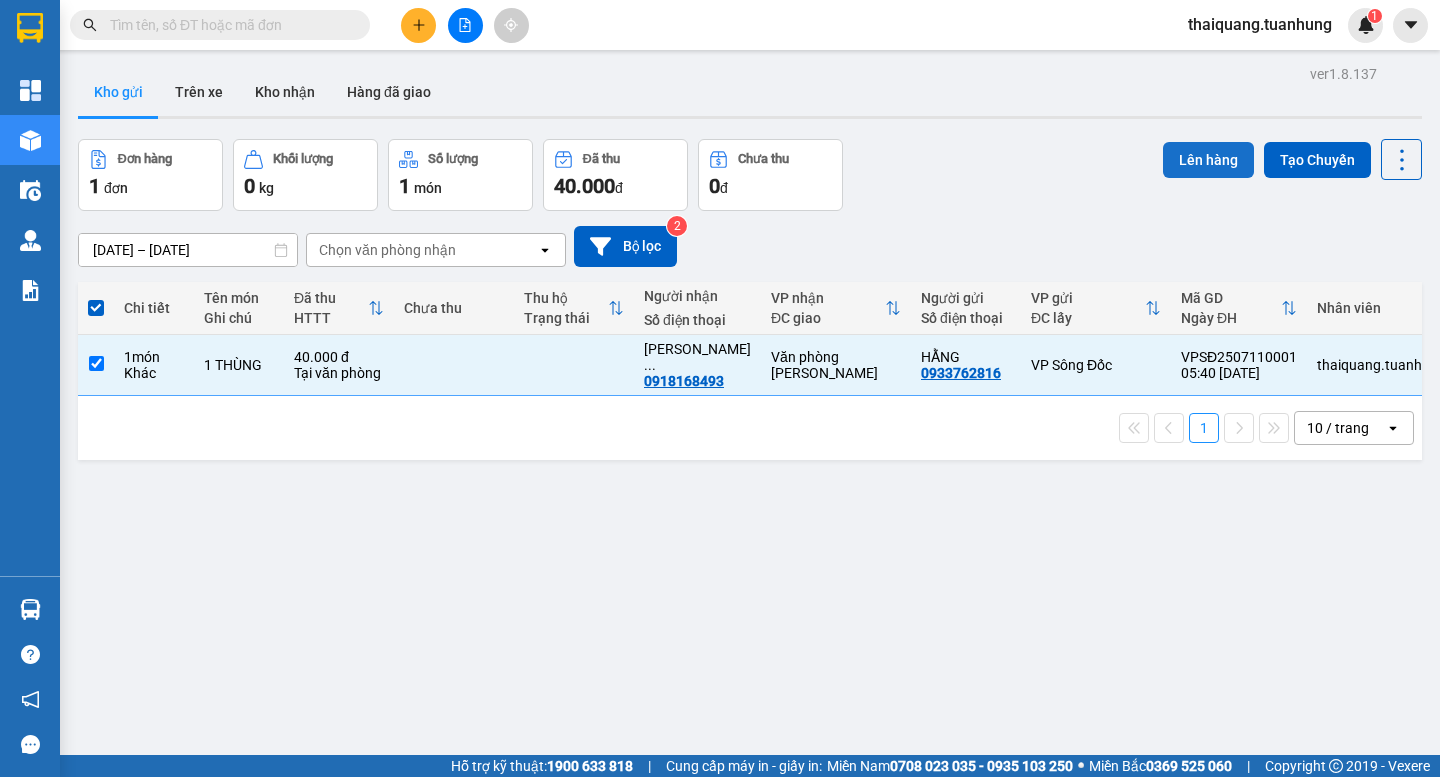click on "Lên hàng" at bounding box center (1208, 160) 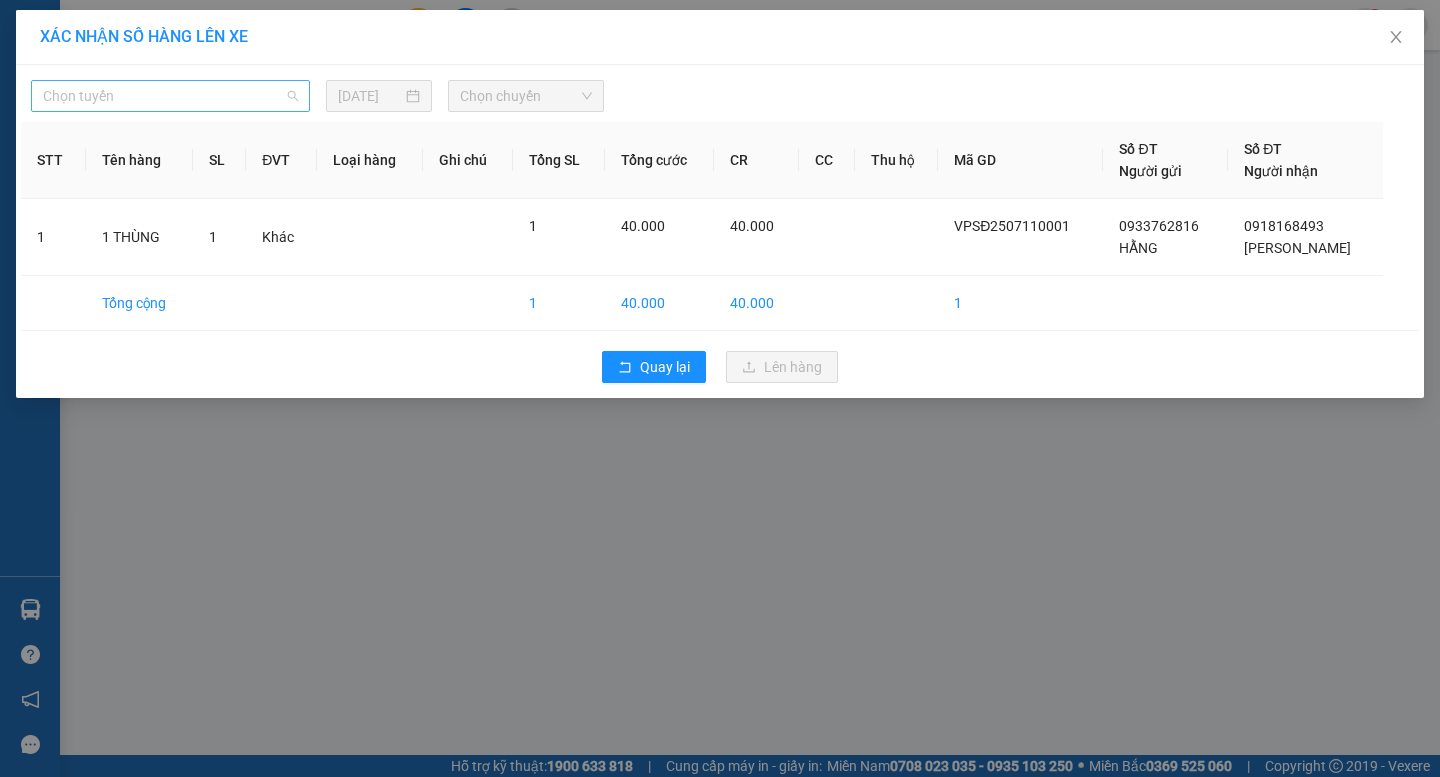 click on "Chọn tuyến" at bounding box center (170, 96) 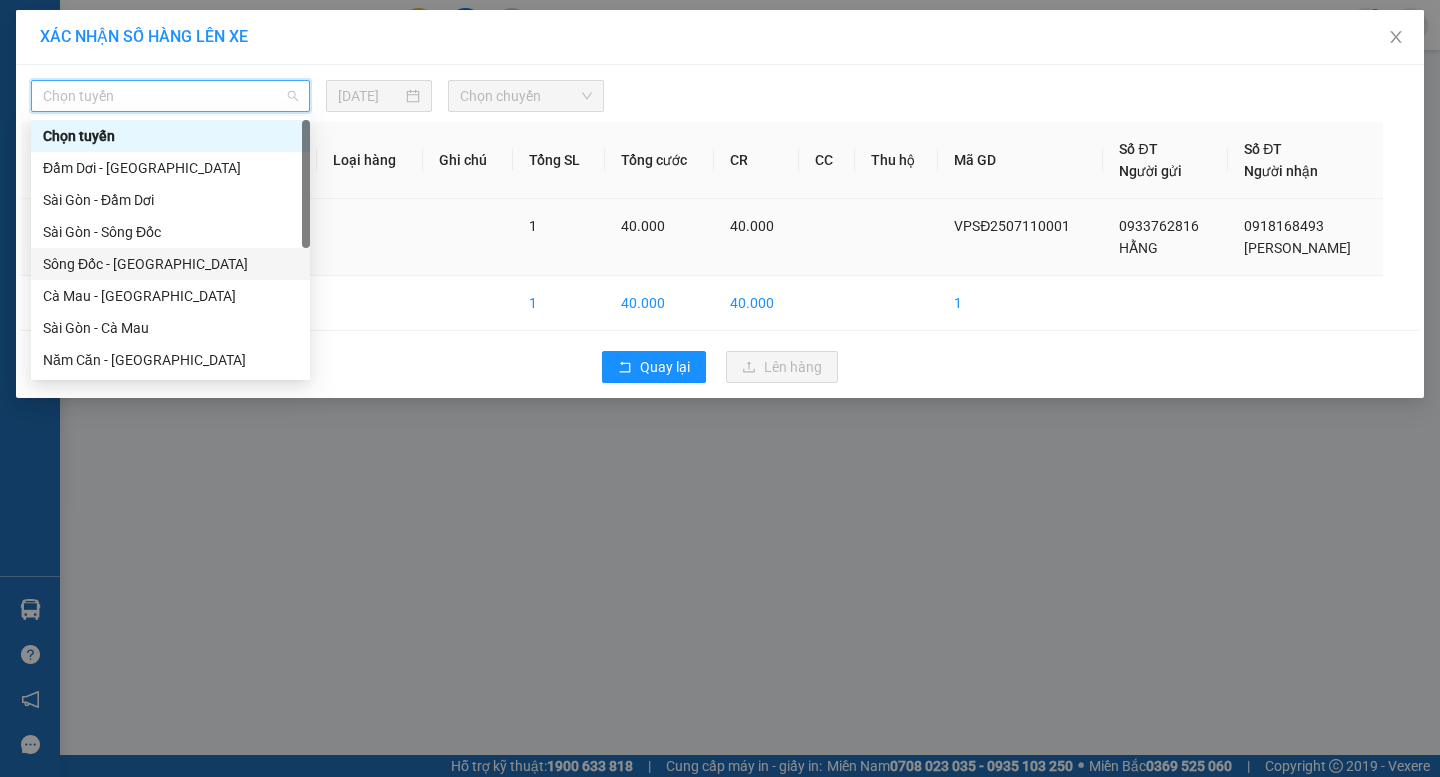 drag, startPoint x: 101, startPoint y: 259, endPoint x: 131, endPoint y: 208, distance: 59.16925 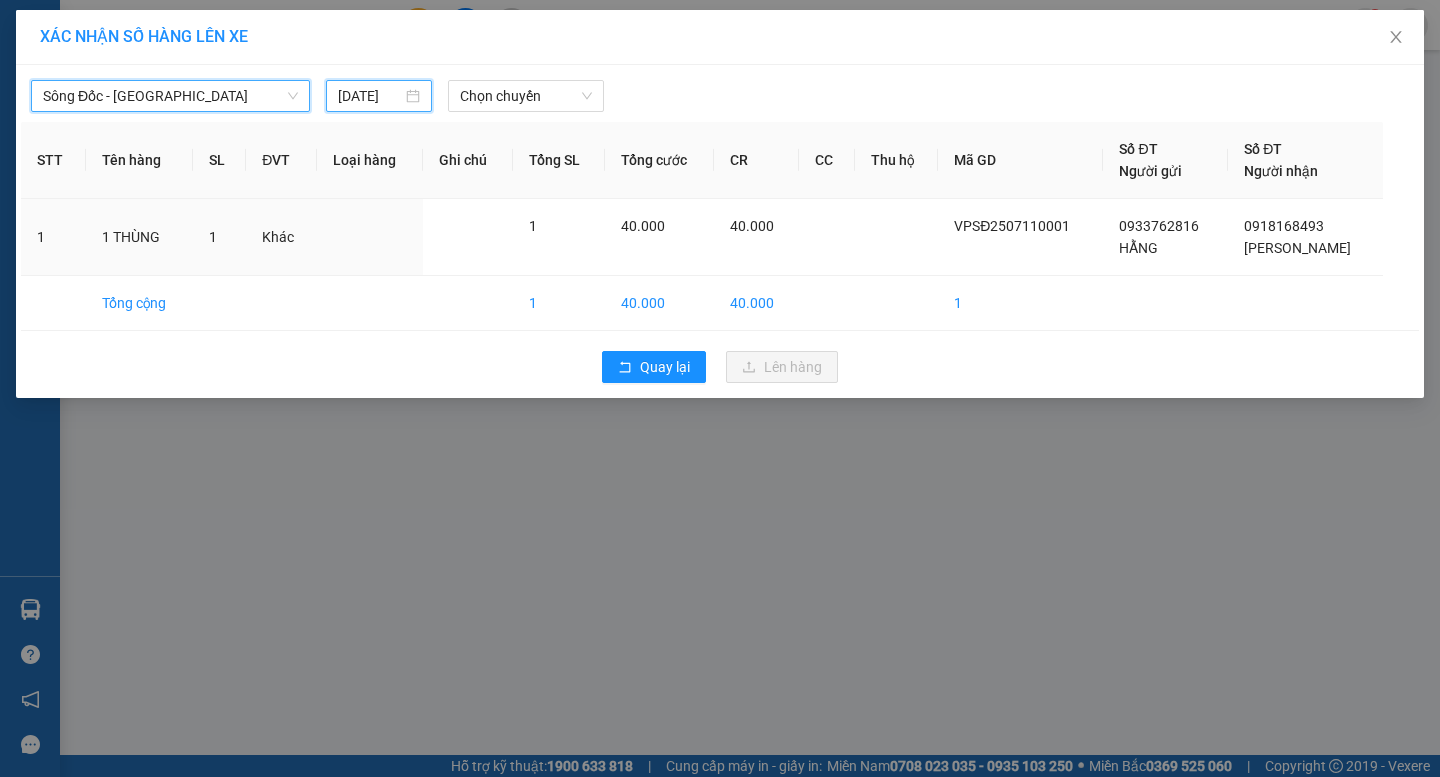 click on "[DATE]" at bounding box center (370, 96) 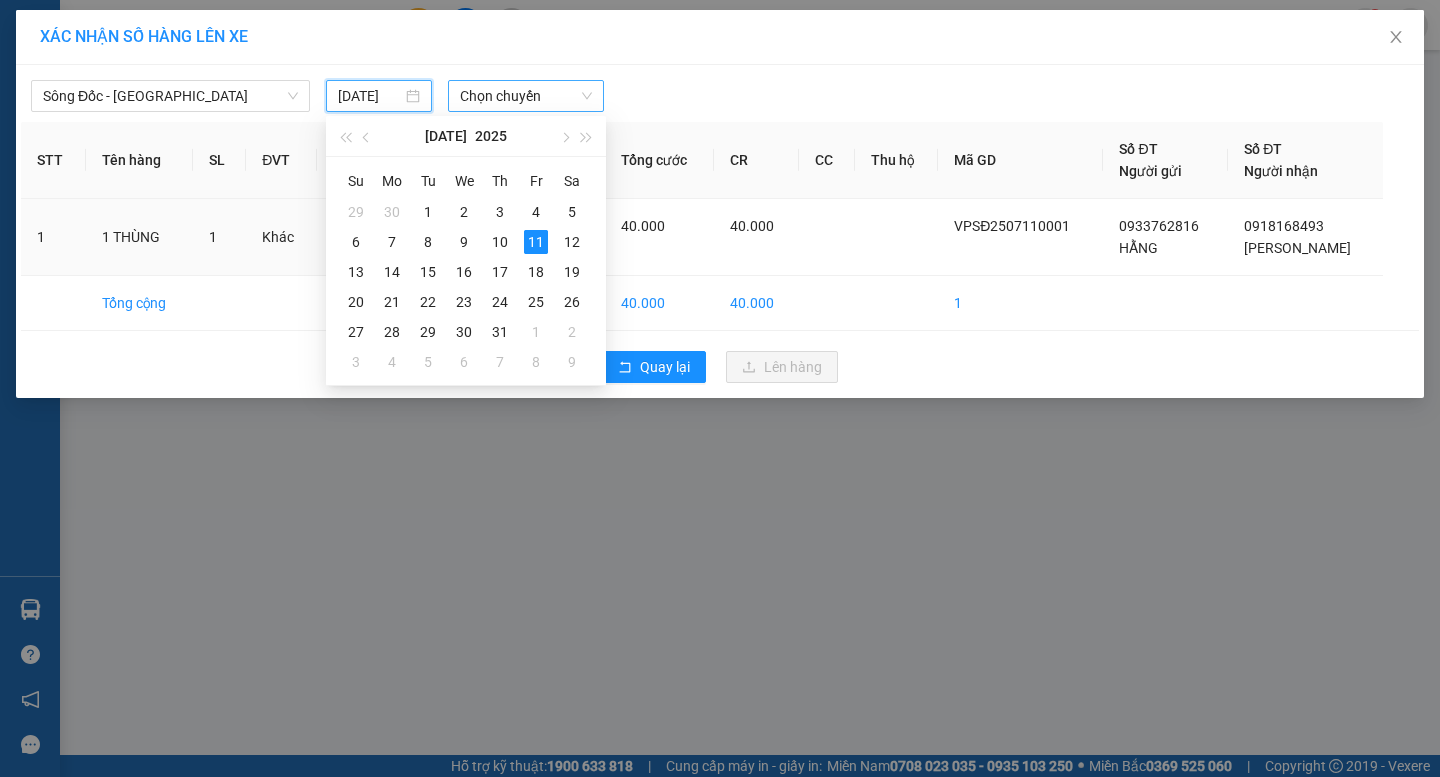click on "Chọn chuyến" at bounding box center (526, 96) 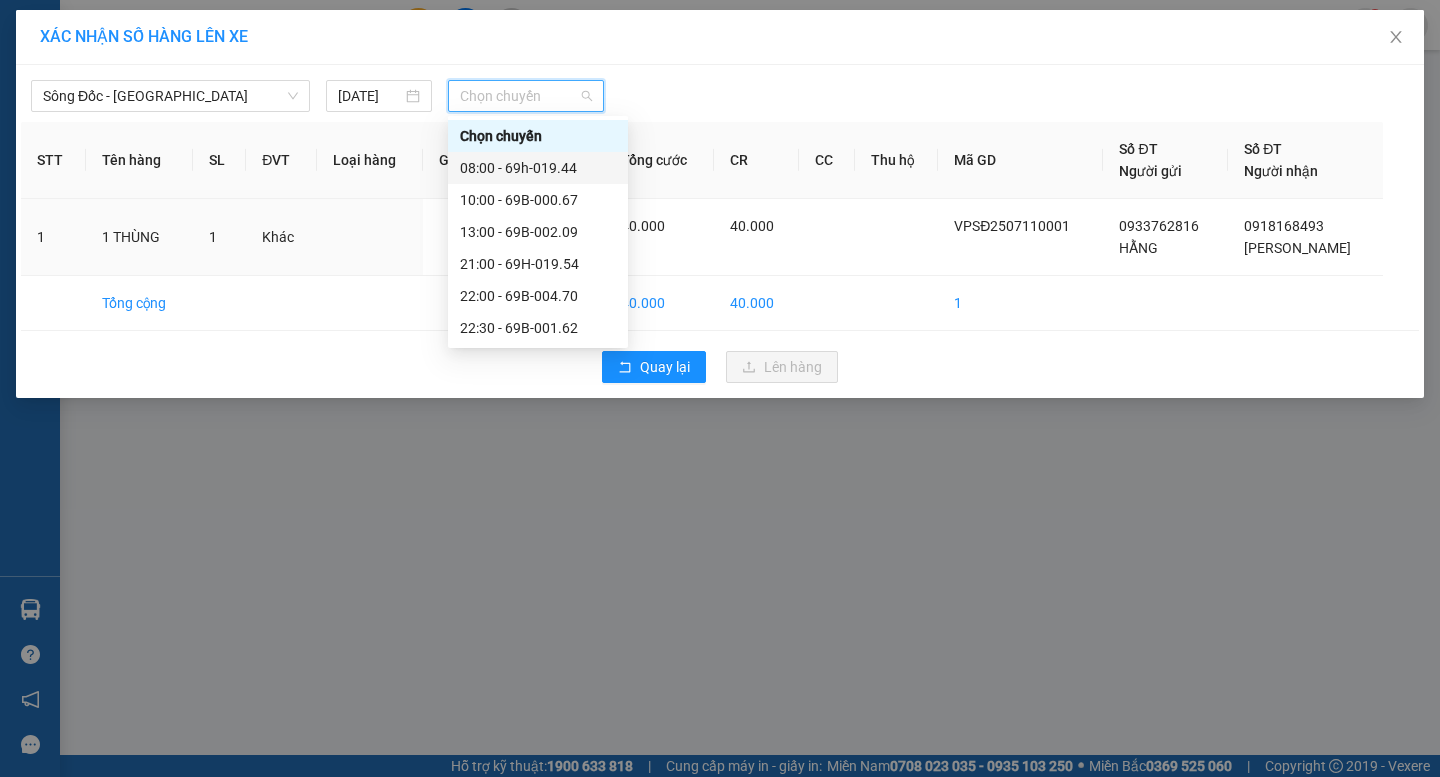 click on "08:00     - 69h-019.44" at bounding box center (538, 168) 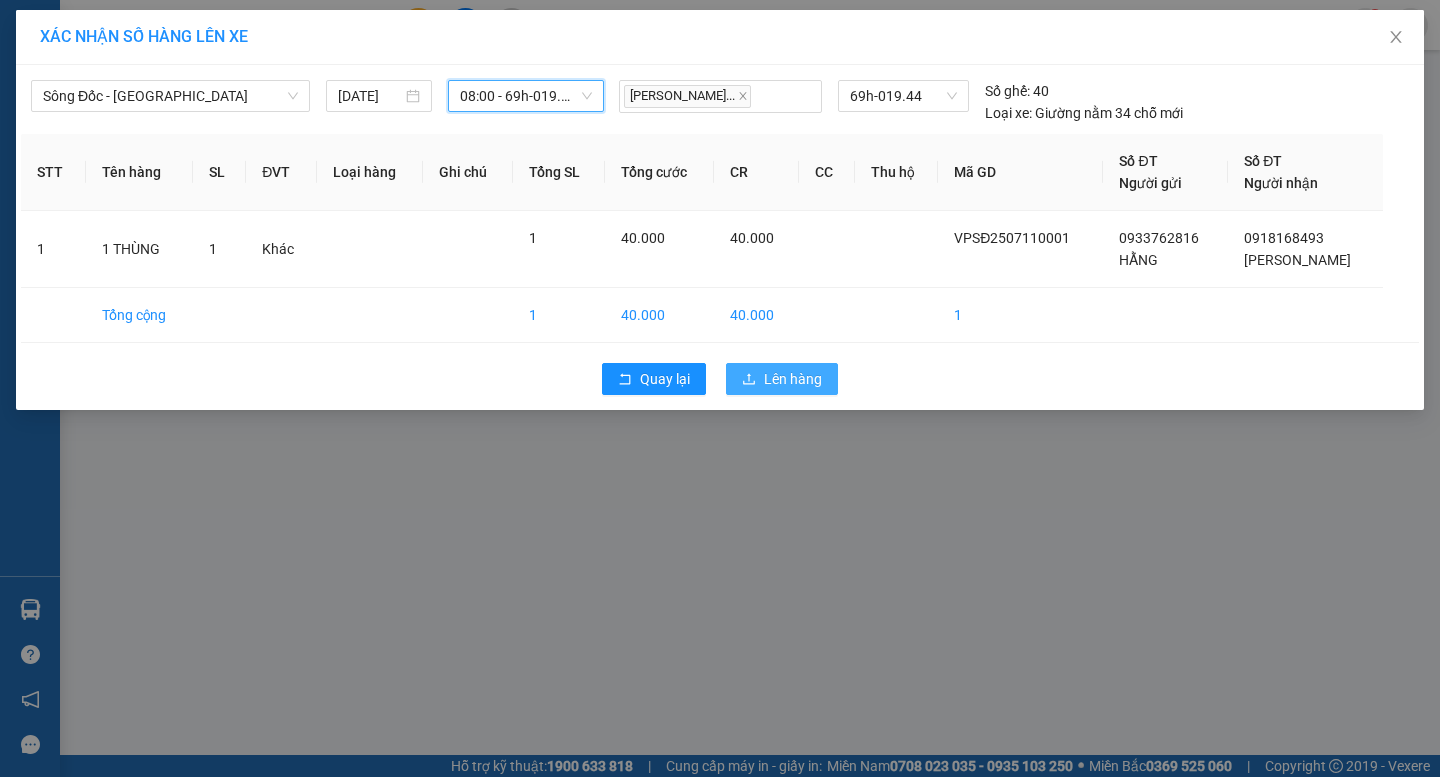 click on "Lên hàng" at bounding box center (793, 379) 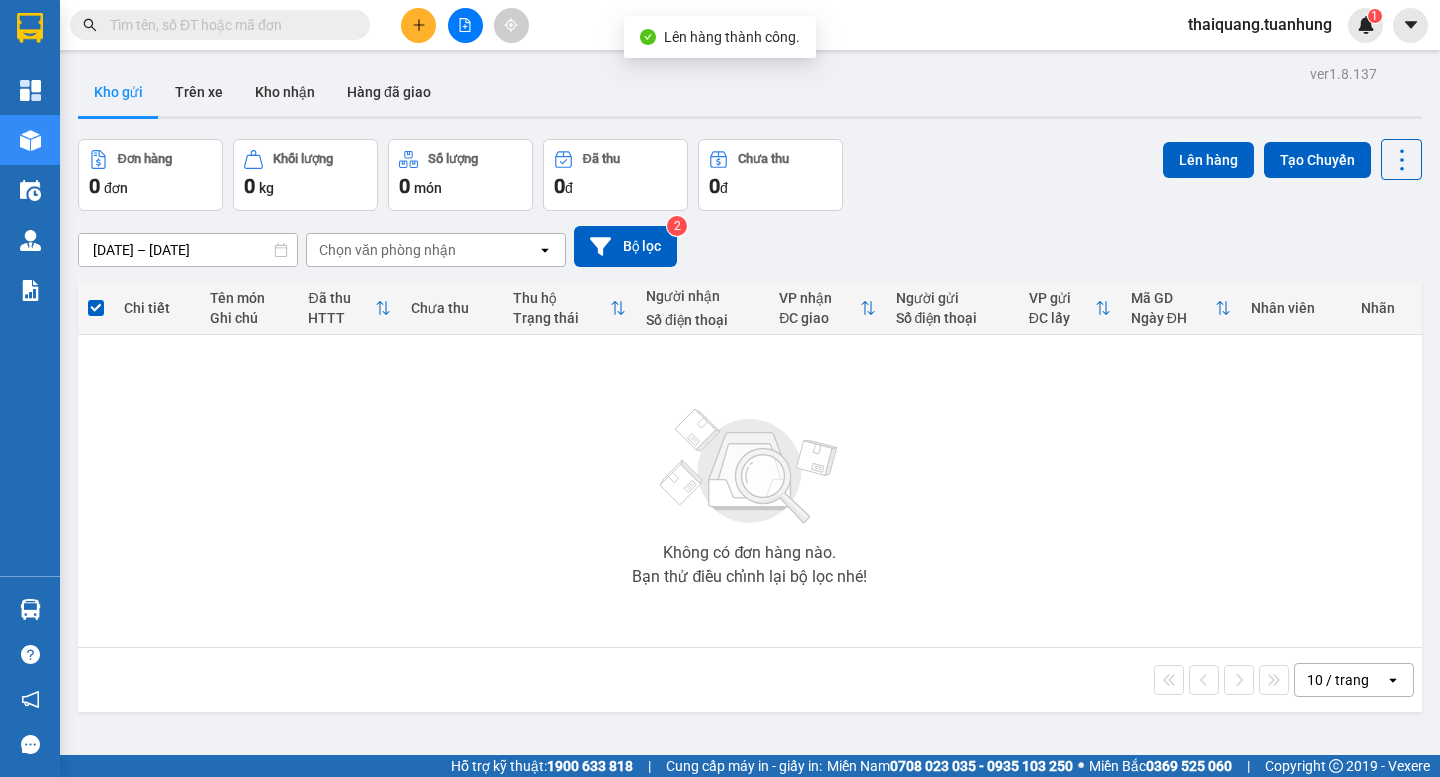 click on "ver  1.8.137 Kho gửi Trên xe Kho nhận Hàng đã giao Đơn hàng 0 đơn Khối lượng 0 kg Số lượng 0 món Đã thu 0  đ Chưa thu 0  đ Lên hàng Tạo Chuyến [DATE] – [DATE] Press the down arrow key to interact with the calendar and select a date. Press the escape button to close the calendar. Selected date range is from [DATE] to [DATE]. Chọn văn phòng nhận open Bộ lọc 2 Chi tiết Tên món Ghi chú Đã thu HTTT Chưa thu Thu hộ Trạng thái Người nhận Số điện thoại VP nhận ĐC giao Người gửi Số điện thoại VP gửi ĐC lấy Mã GD Ngày ĐH Nhân viên Nhãn Không có đơn hàng nào. Bạn thử điều chỉnh lại bộ lọc nhé! 10 / trang open Đang tải dữ liệu" at bounding box center (750, 448) 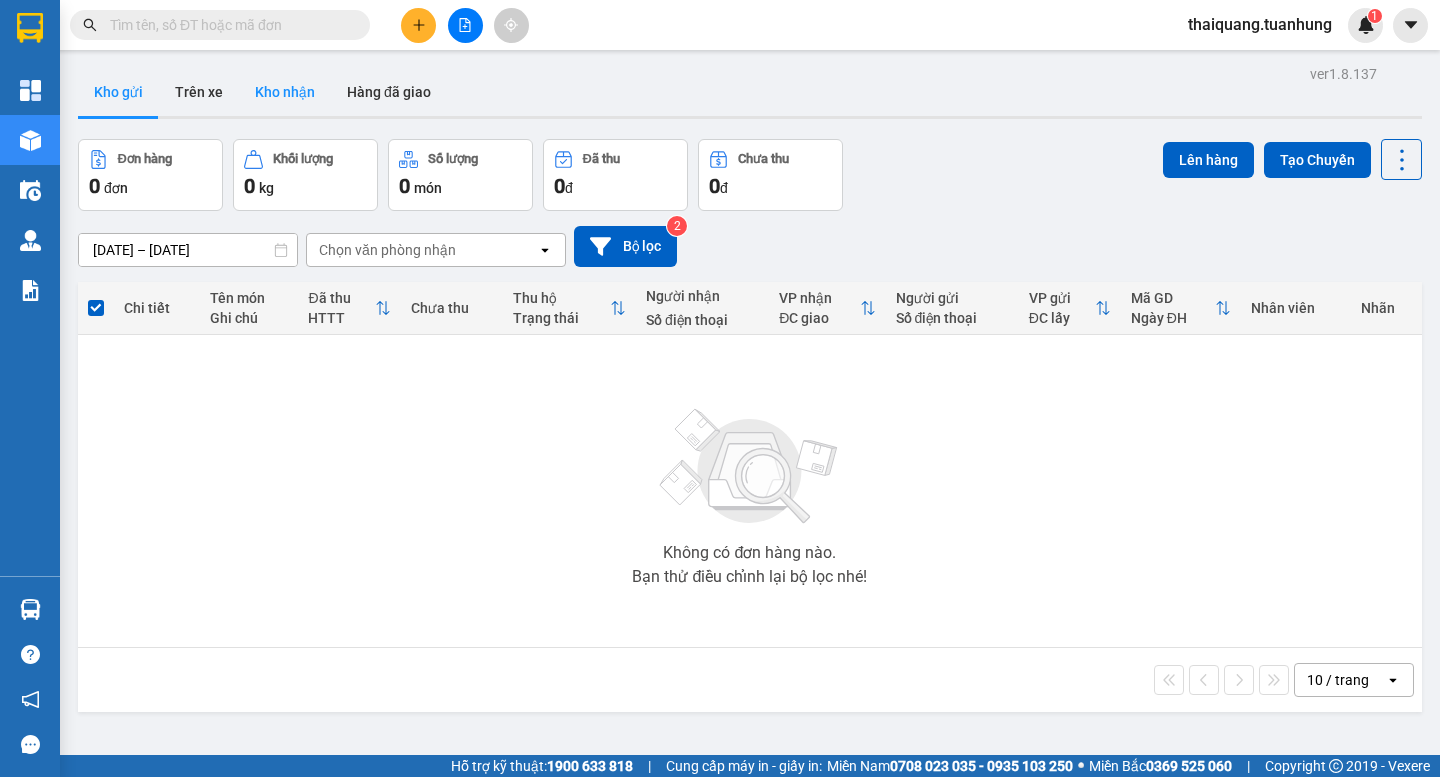 click on "Kho nhận" at bounding box center (285, 92) 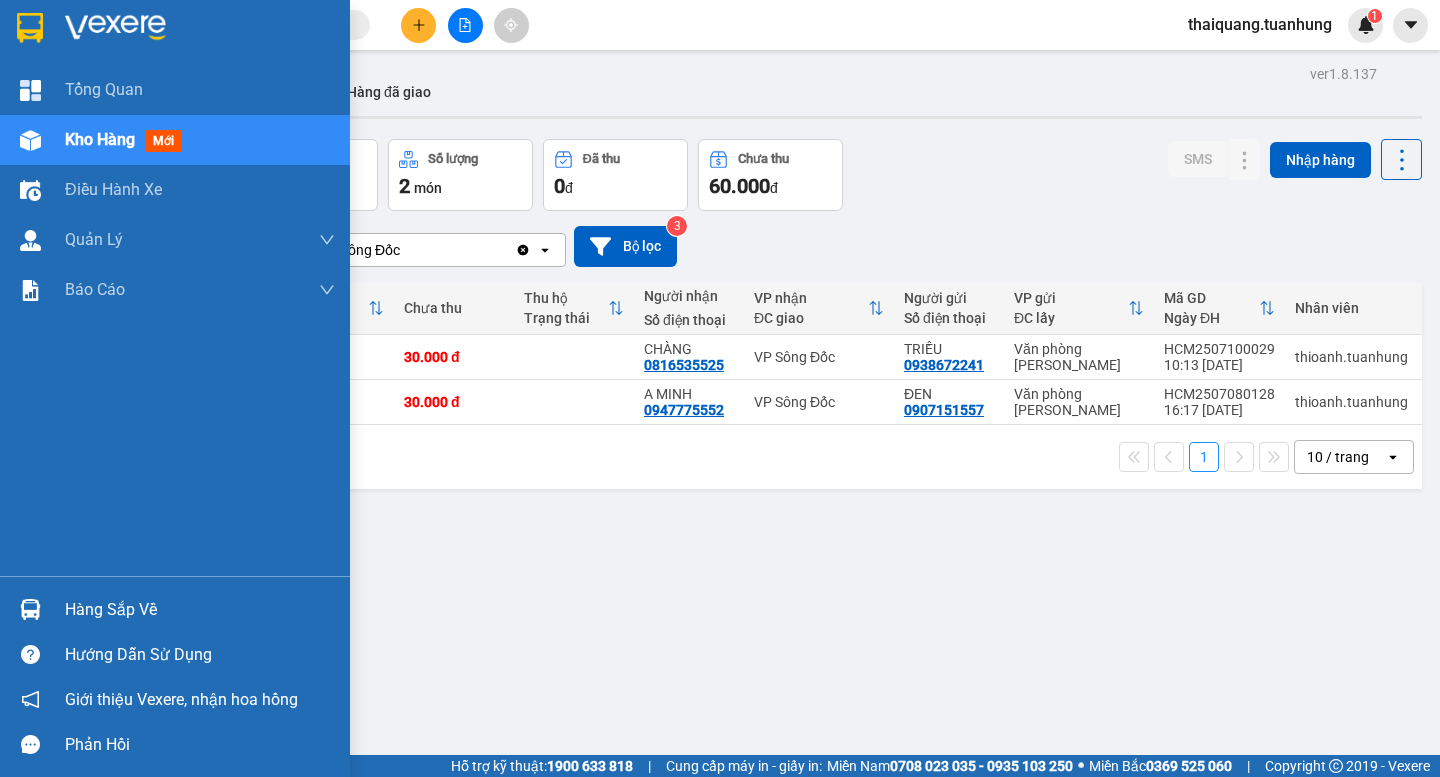 click on "Hàng sắp về" at bounding box center (200, 610) 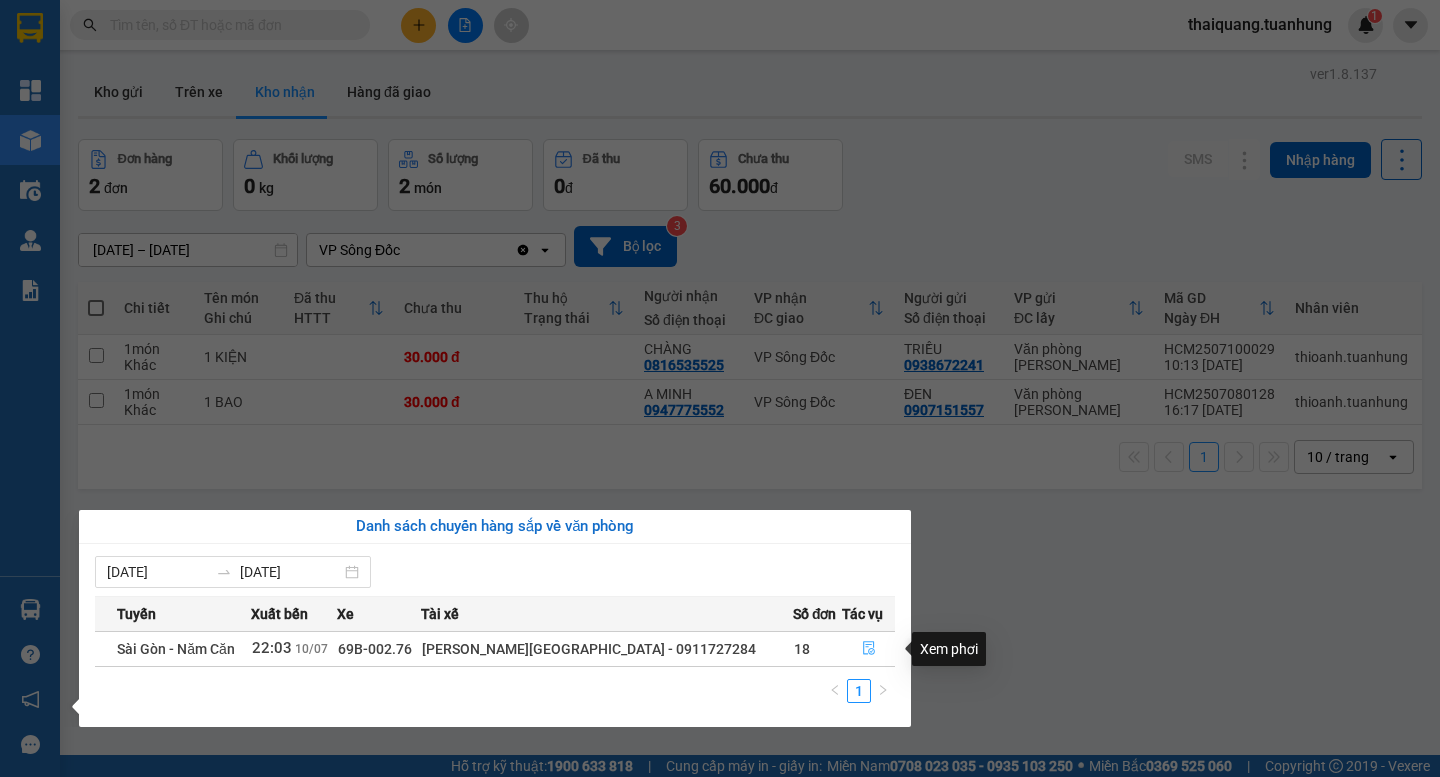 click 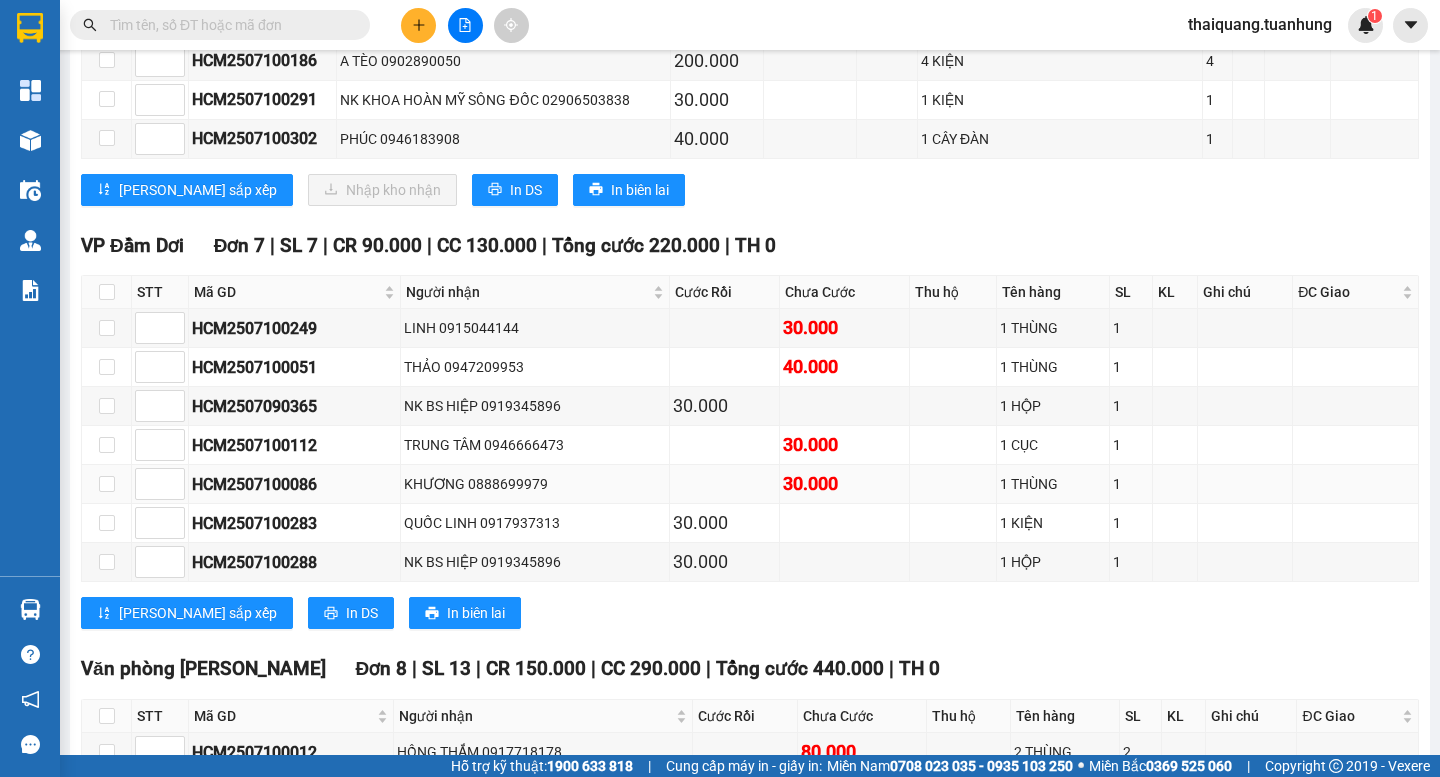 scroll, scrollTop: 9047, scrollLeft: 0, axis: vertical 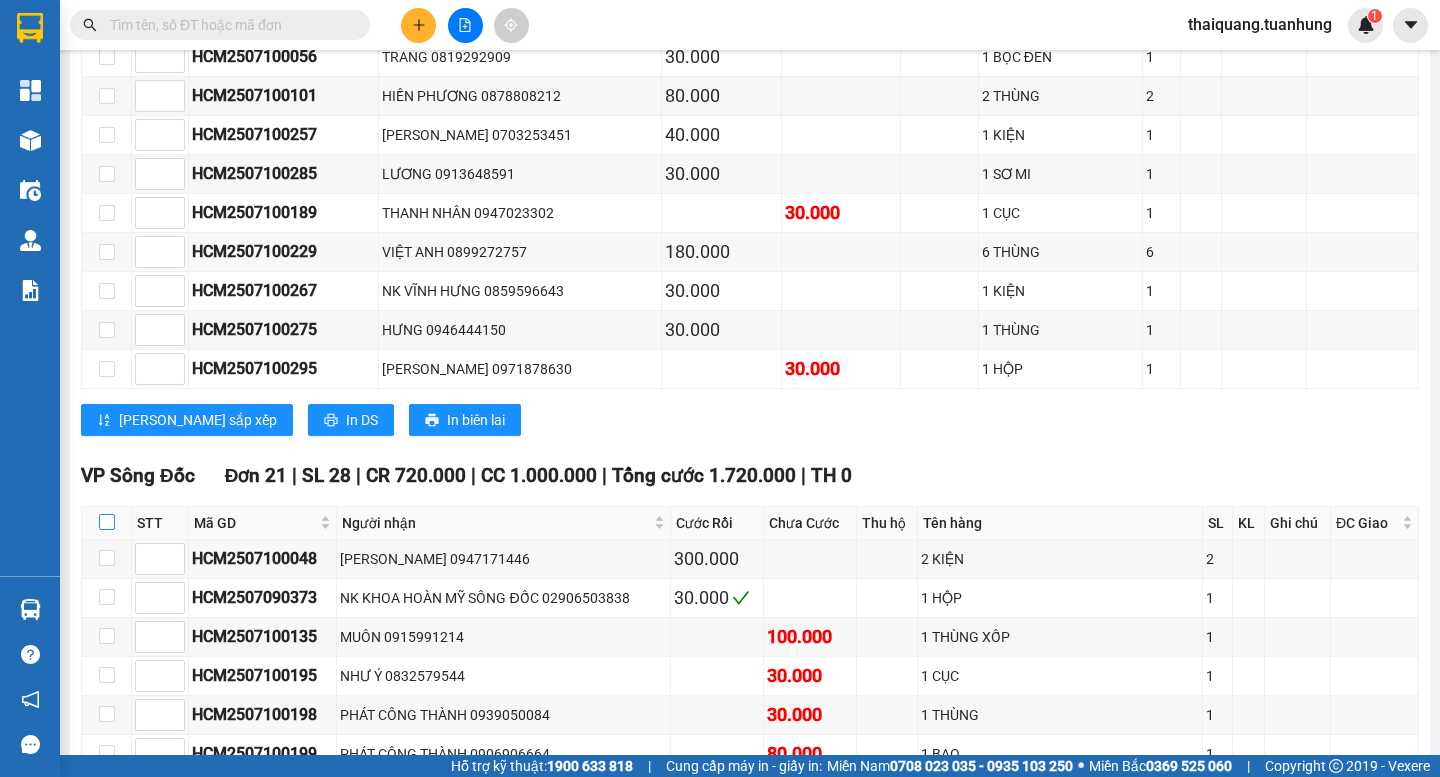 click at bounding box center (107, 522) 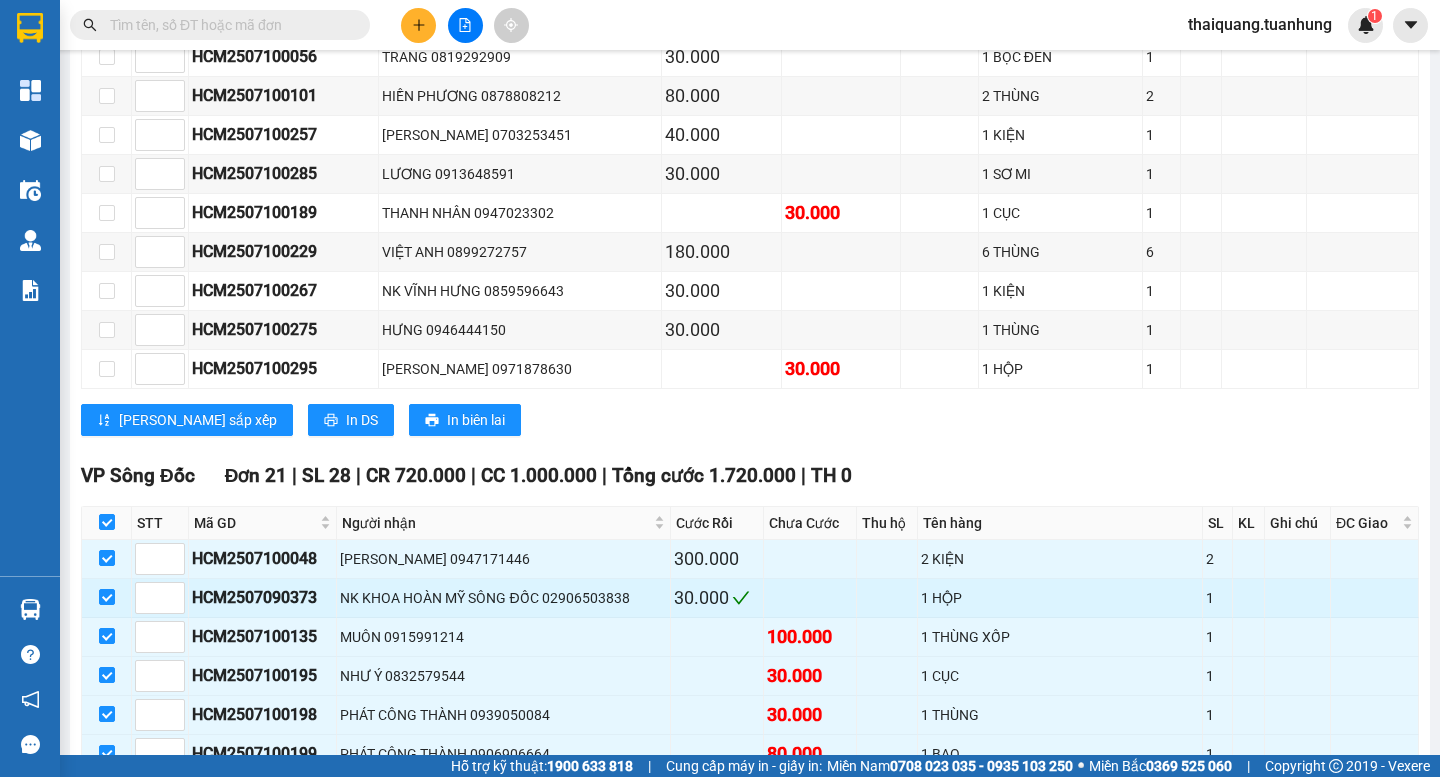checkbox on "true" 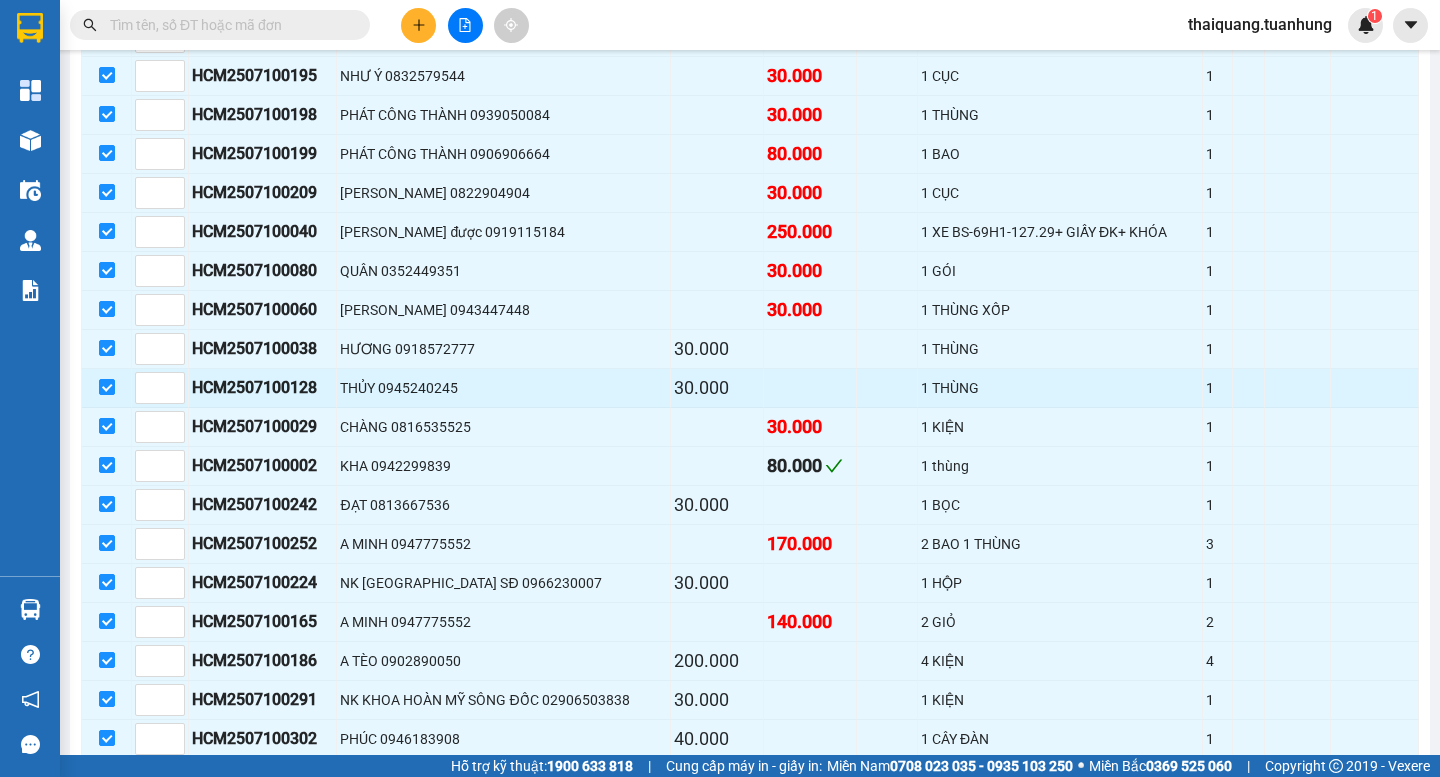 scroll, scrollTop: 9847, scrollLeft: 0, axis: vertical 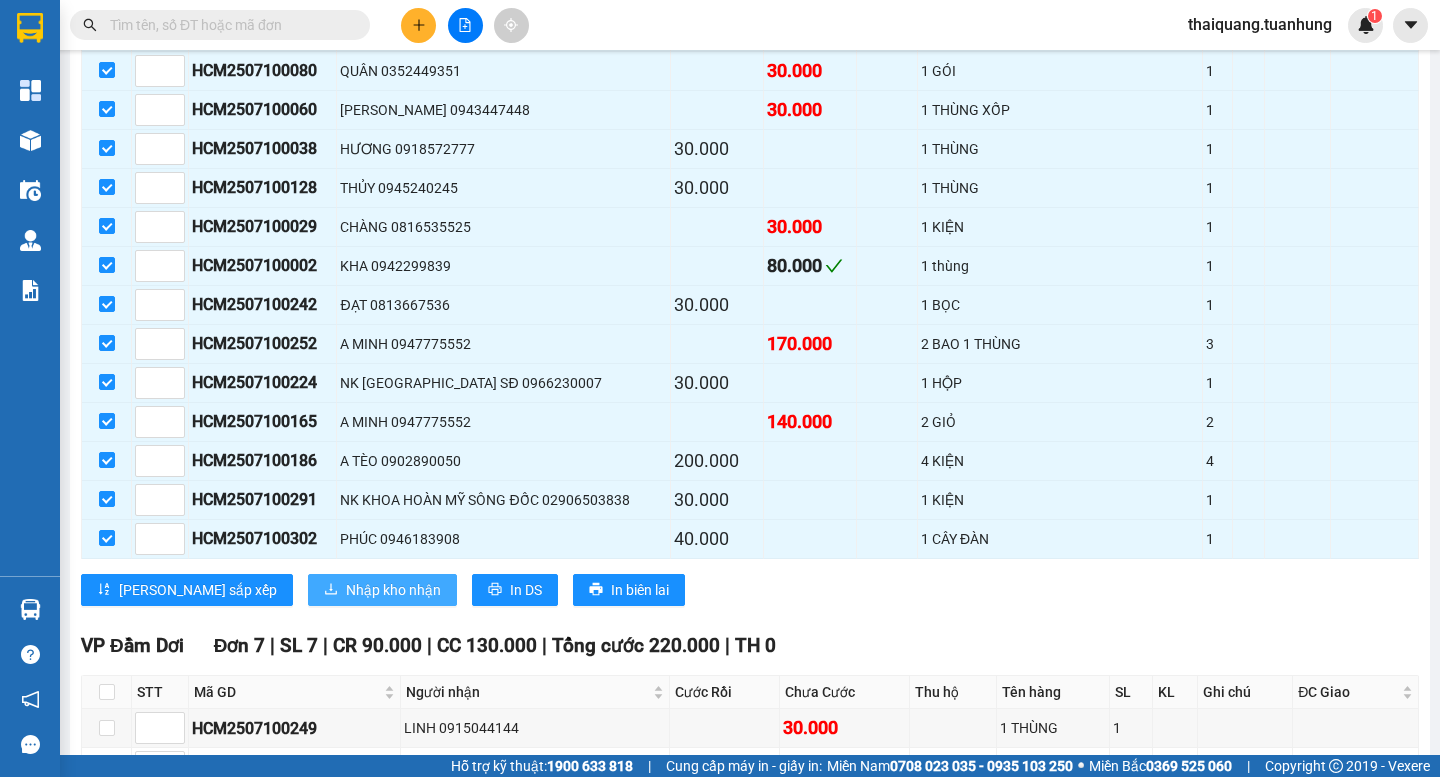 click on "Nhập kho nhận" at bounding box center (393, 590) 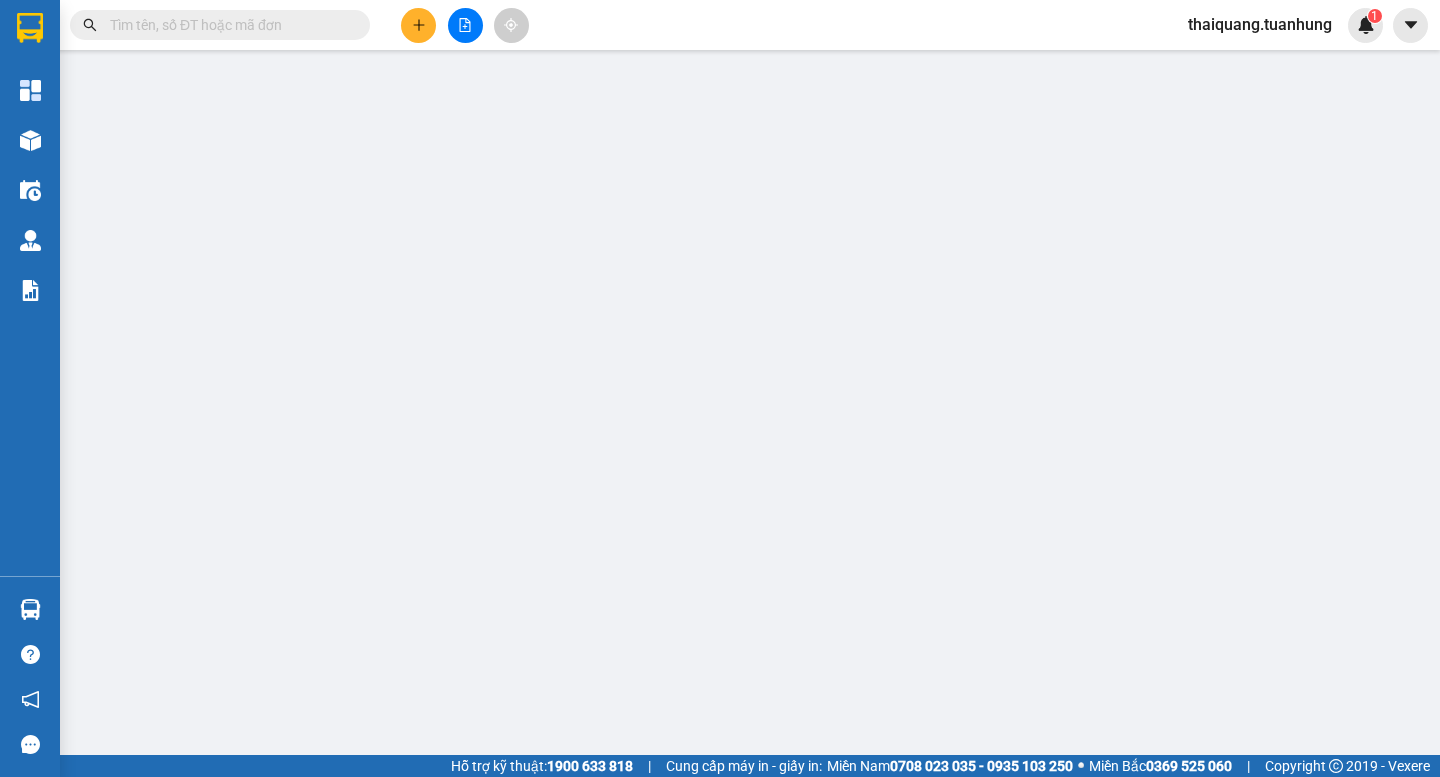 scroll, scrollTop: 0, scrollLeft: 0, axis: both 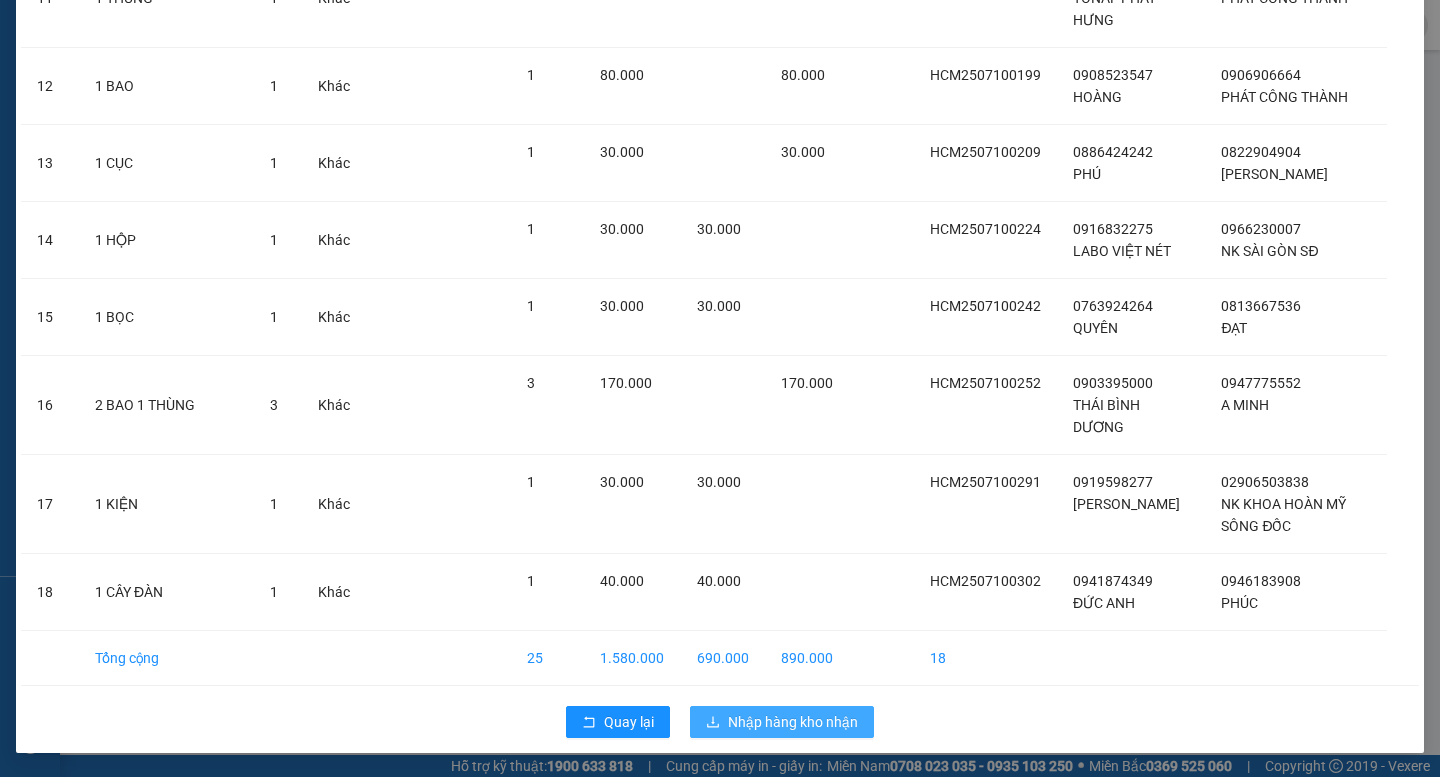 click on "Nhập hàng kho nhận" at bounding box center (793, 722) 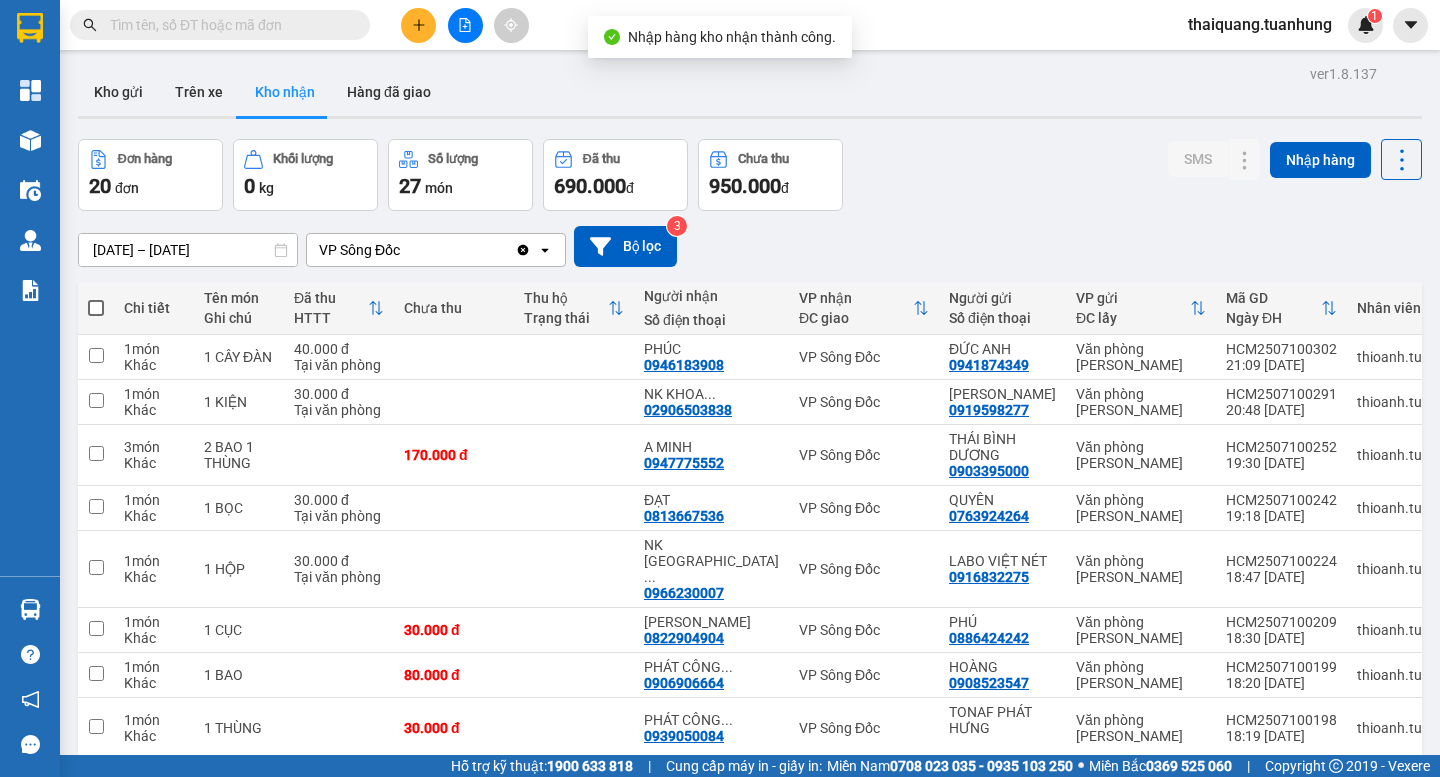 click on "Đơn hàng 20 đơn Khối lượng 0 kg Số lượng 27 món Đã thu 690.000  đ Chưa thu 950.000  đ SMS Nhập hàng" at bounding box center [750, 175] 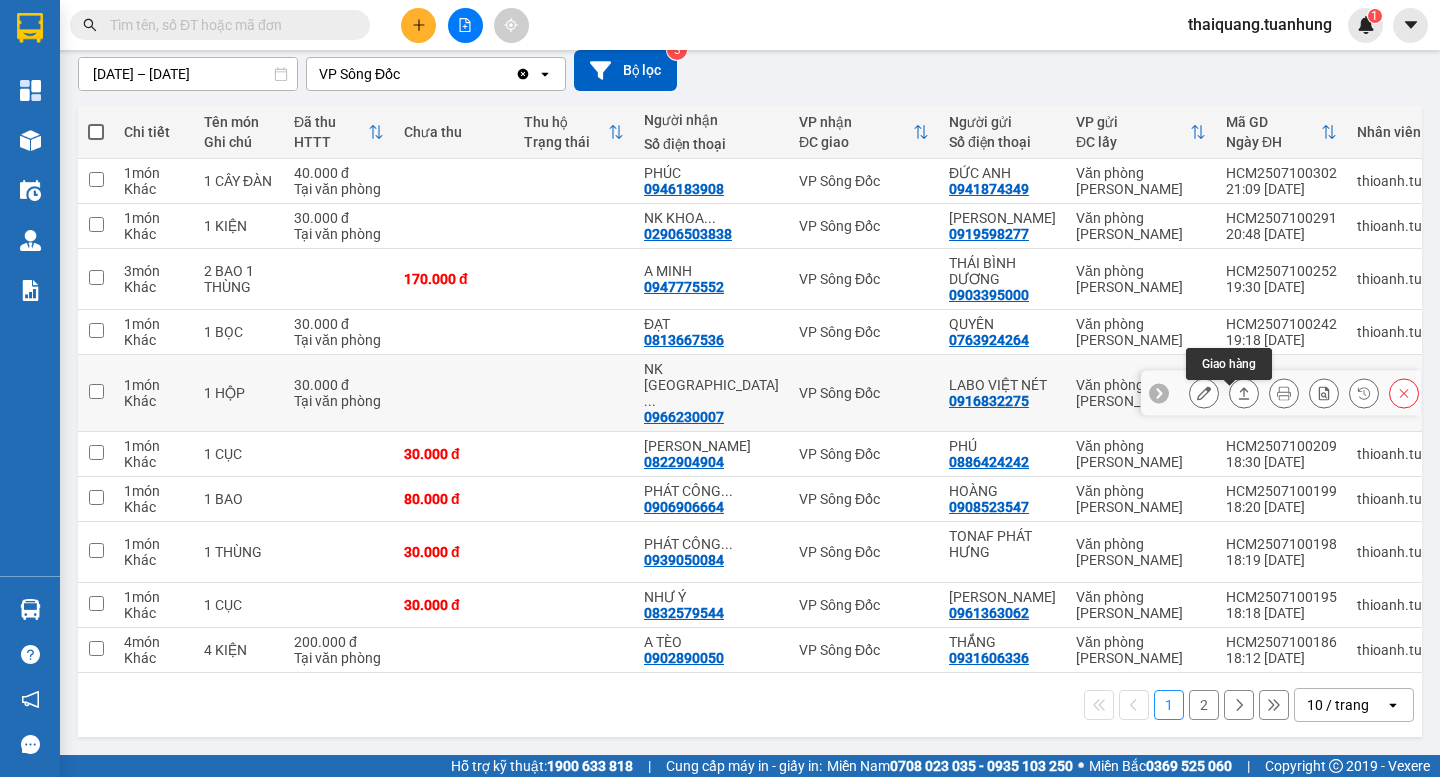click 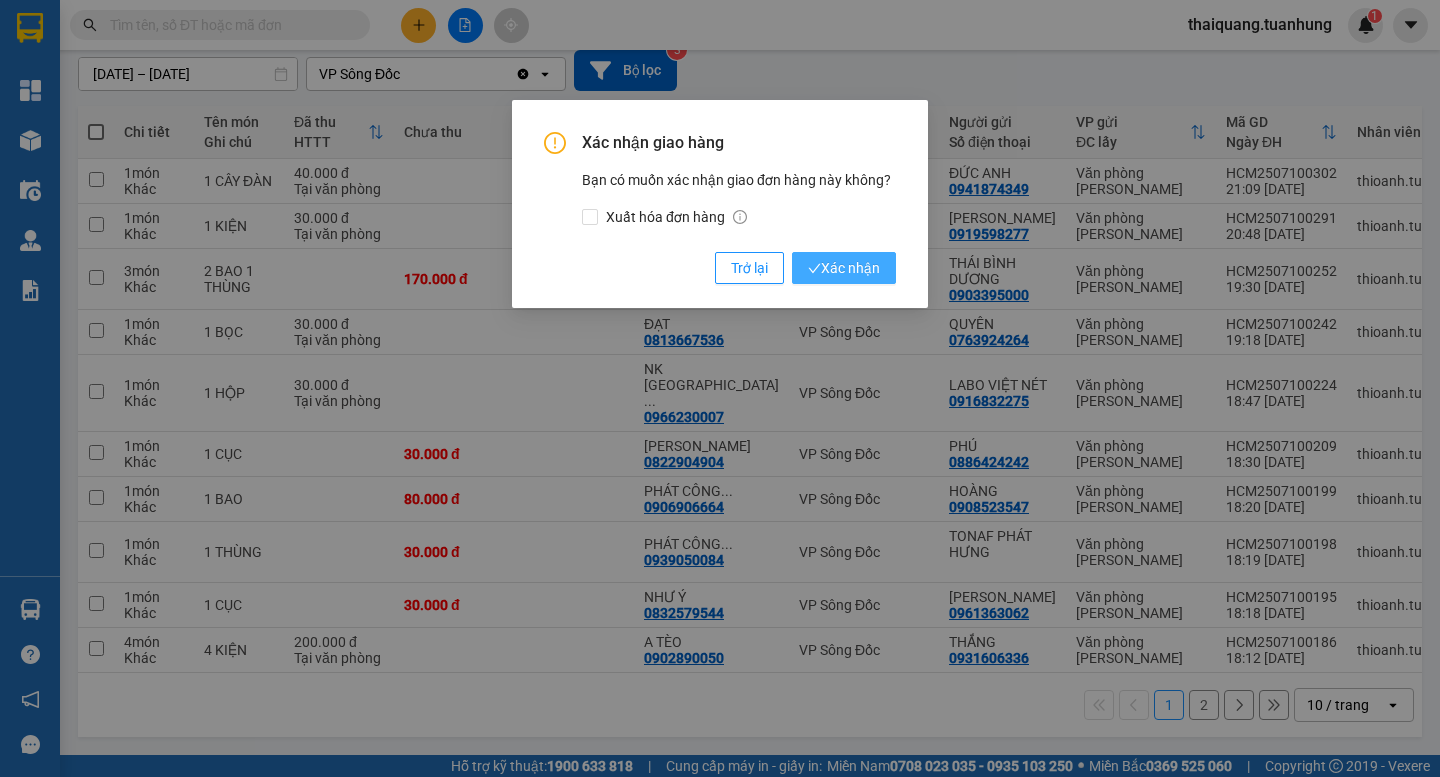 click on "Xác nhận" at bounding box center [844, 268] 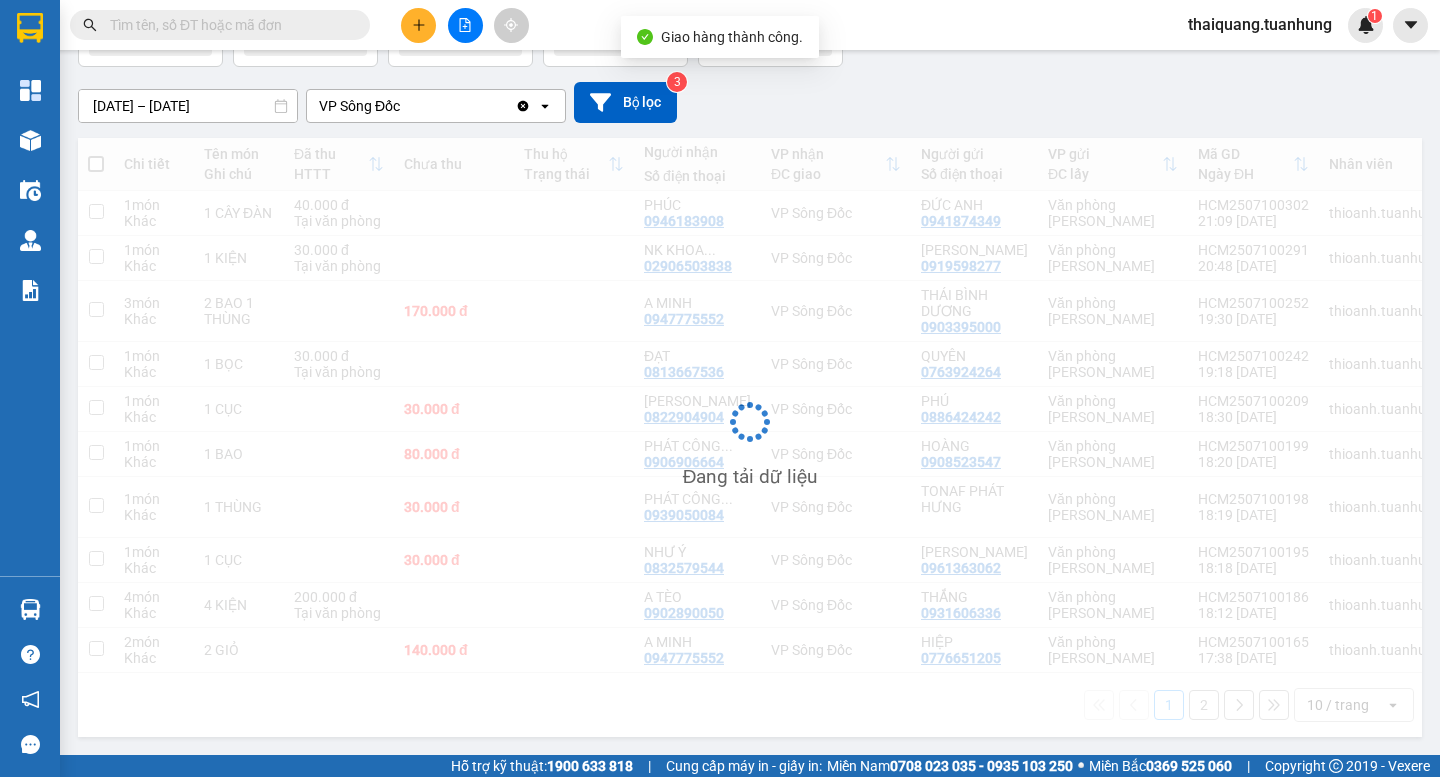 scroll, scrollTop: 168, scrollLeft: 0, axis: vertical 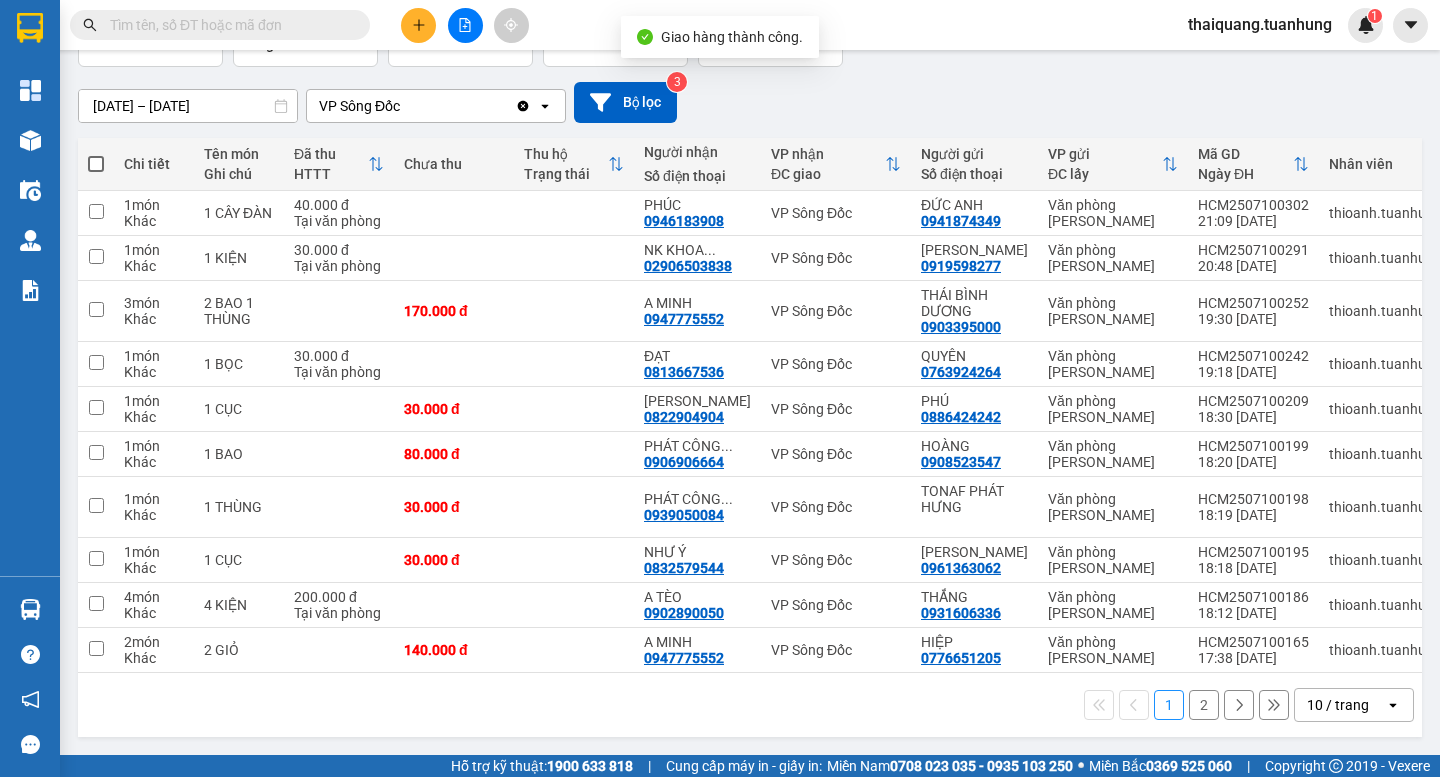 click on "10 / trang" at bounding box center (1338, 705) 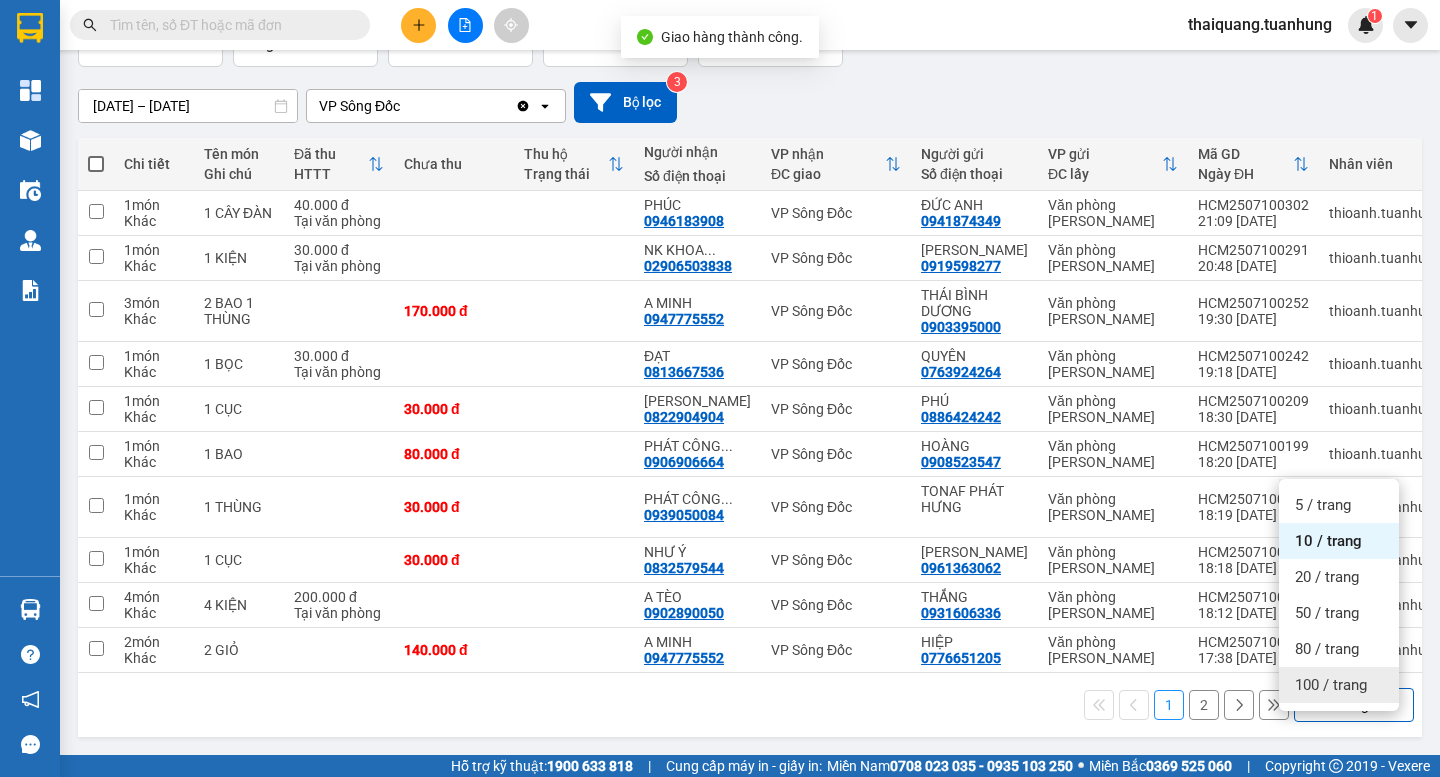 click on "100 / trang" at bounding box center (1331, 685) 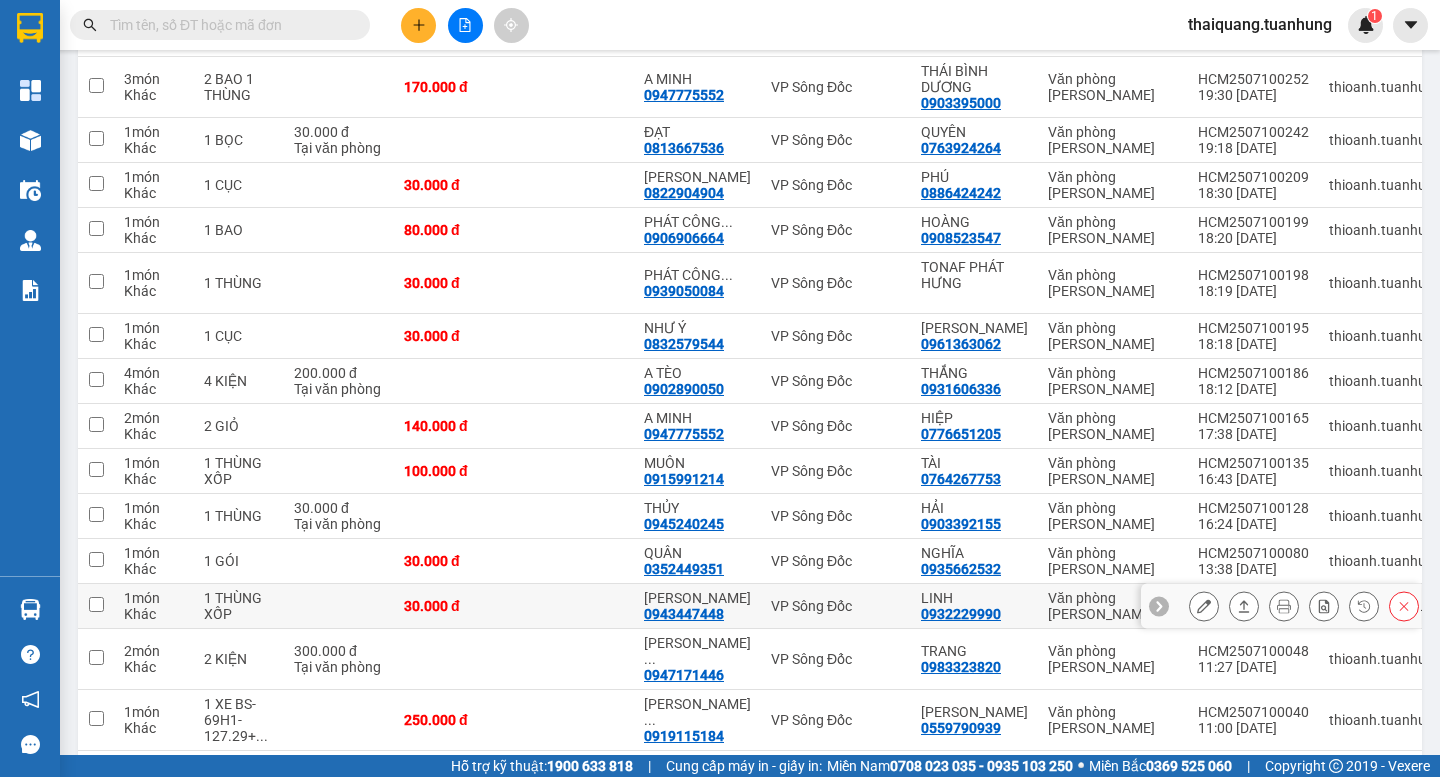 scroll, scrollTop: 568, scrollLeft: 0, axis: vertical 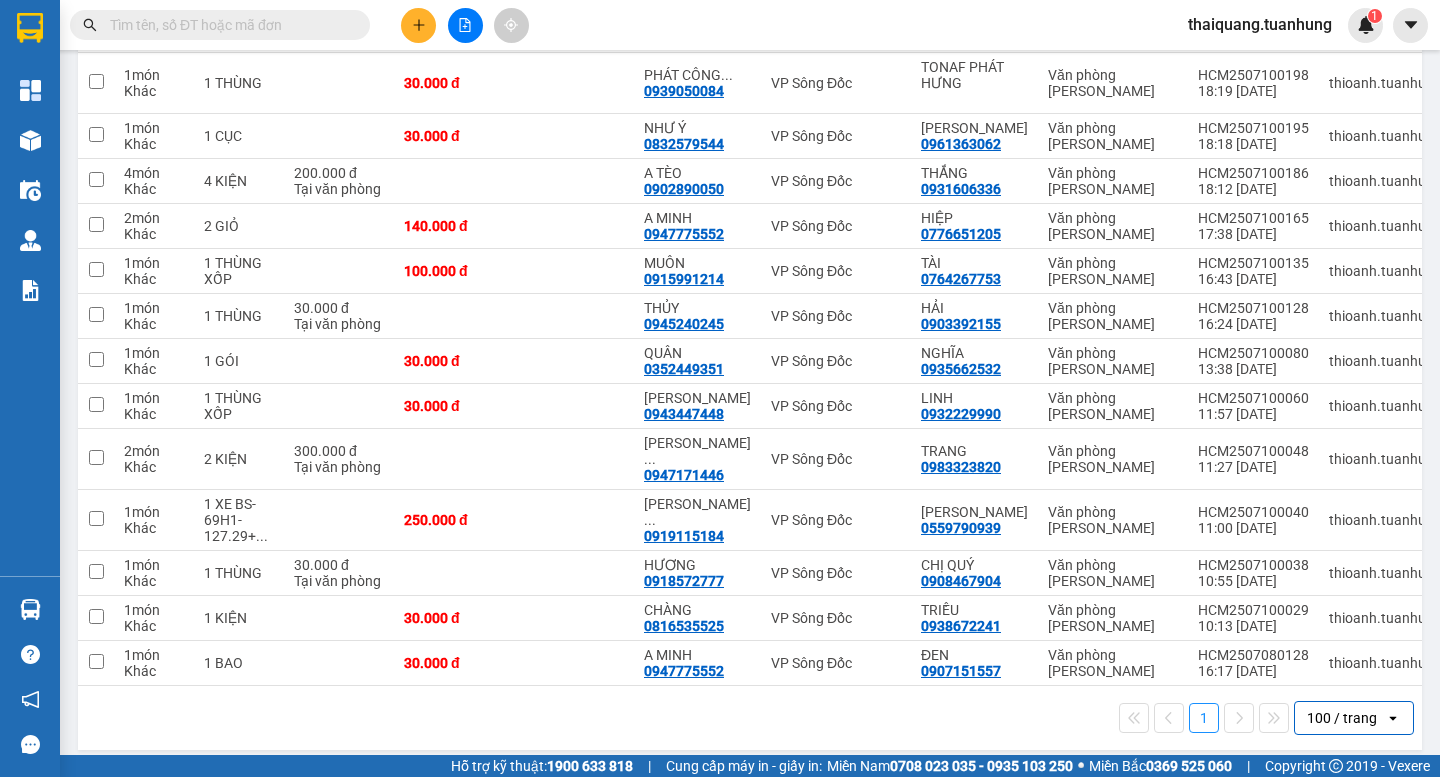 click on "1 100 / trang open" at bounding box center (750, 718) 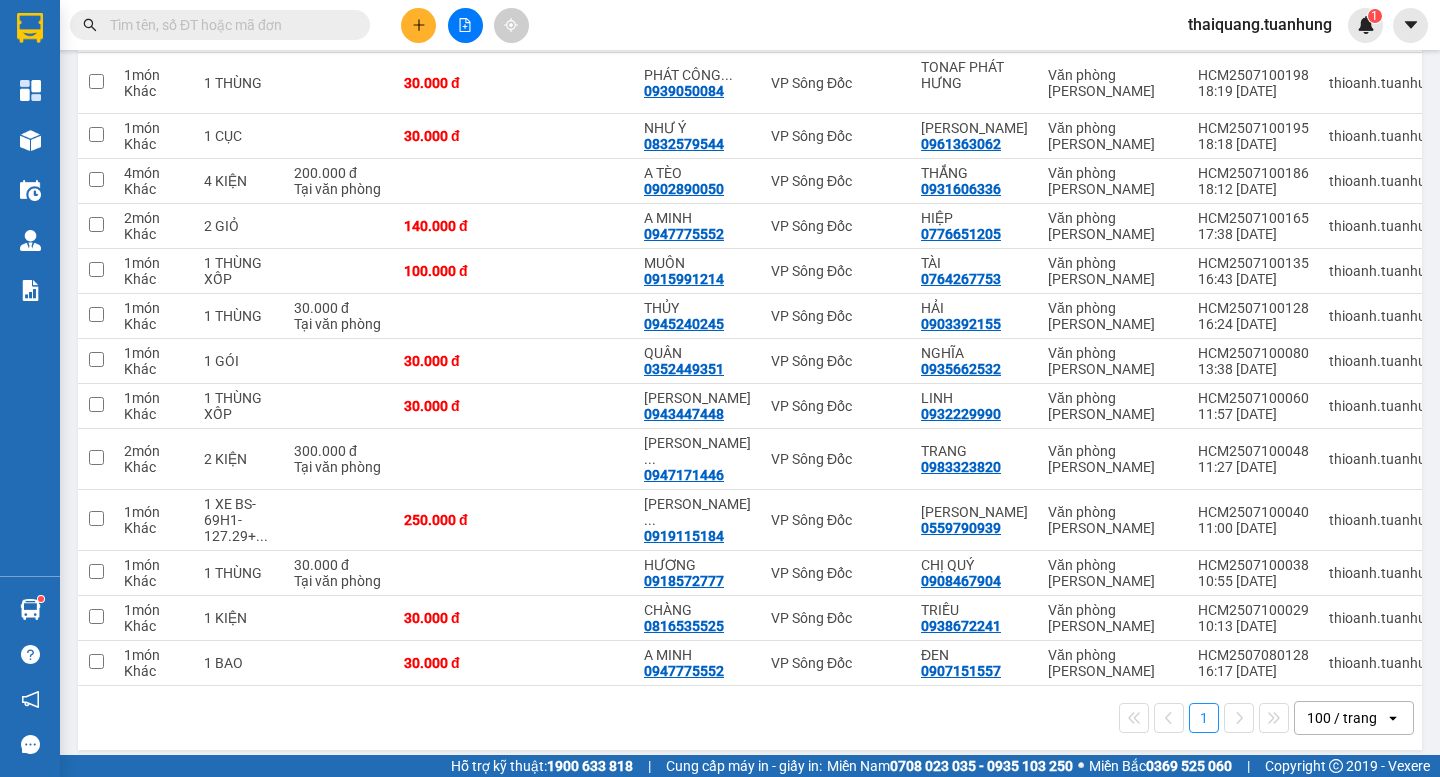 click at bounding box center (228, 25) 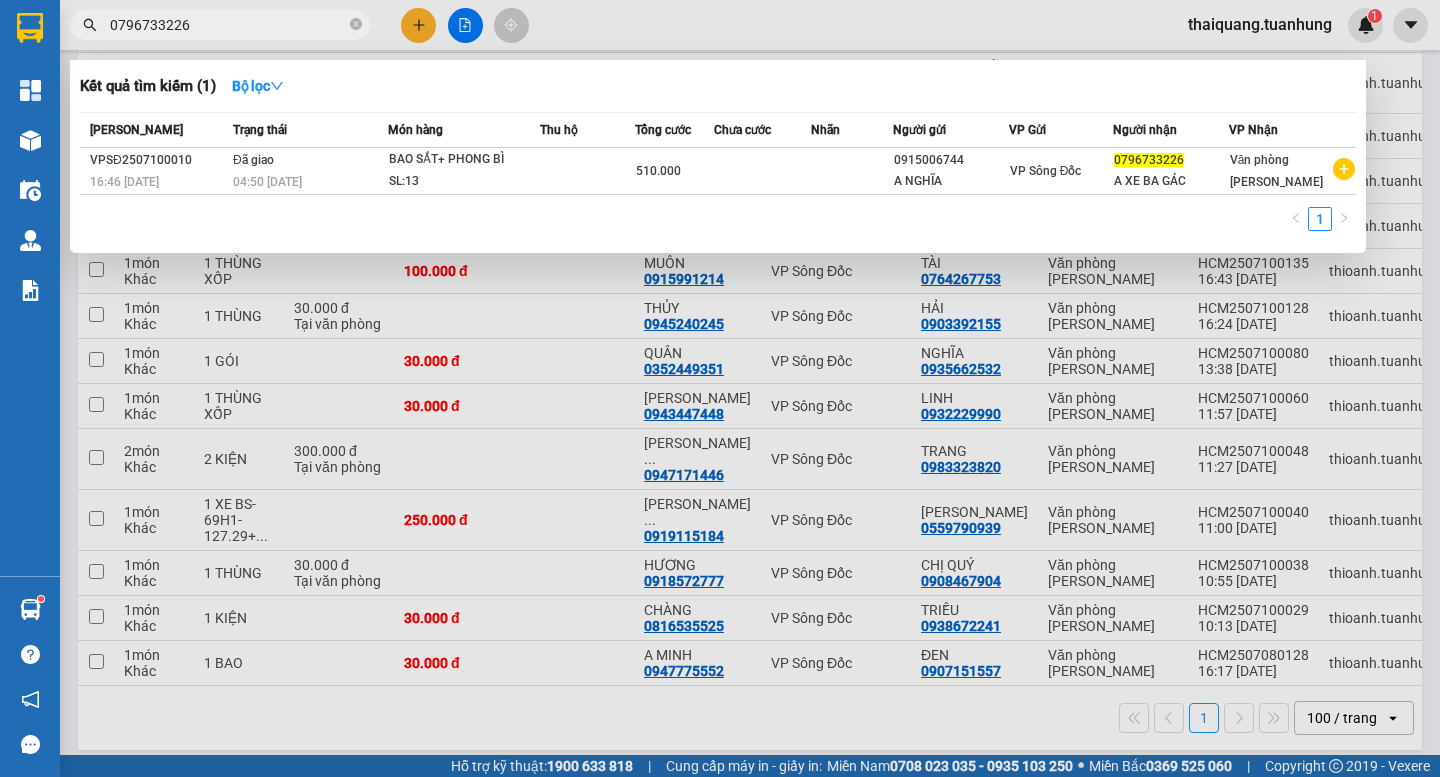 type on "0796733226" 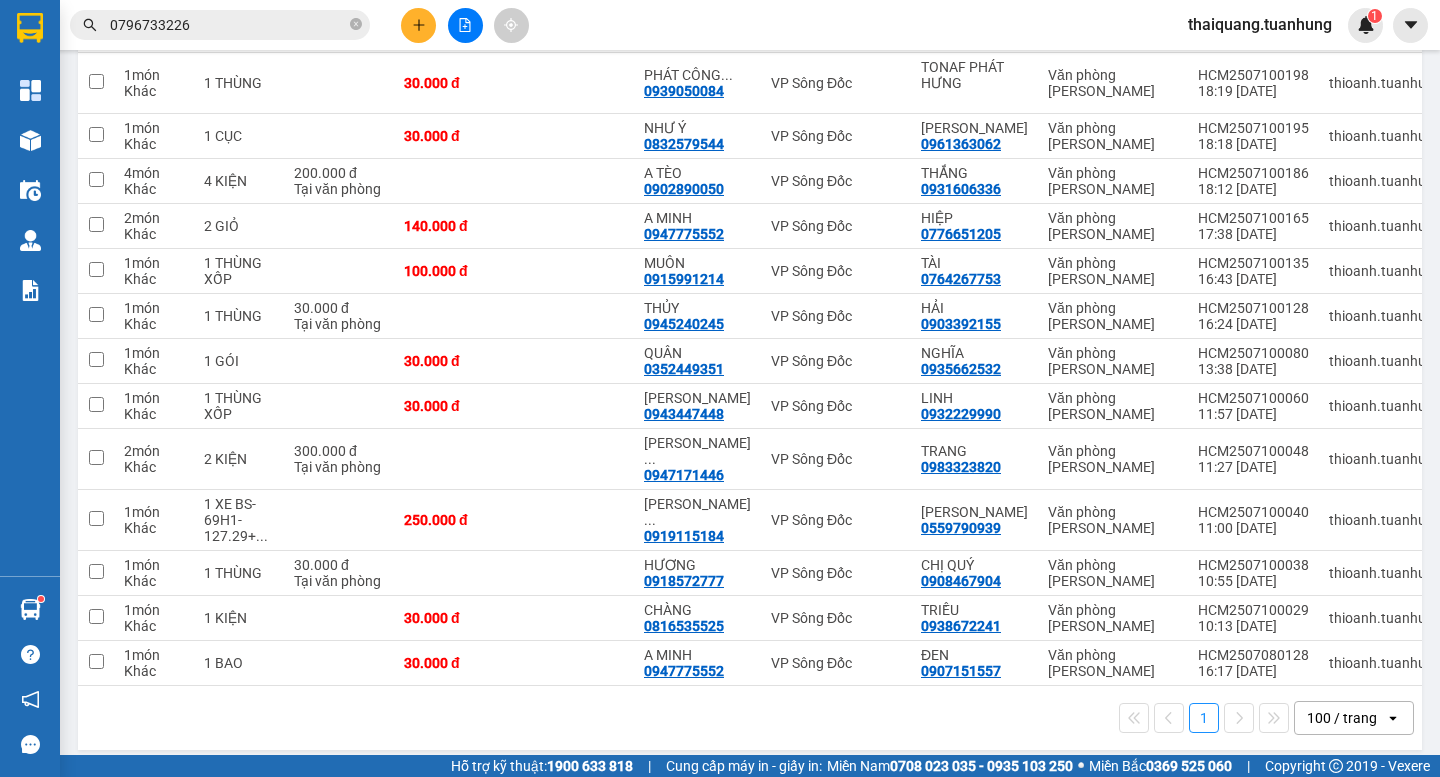 scroll, scrollTop: 0, scrollLeft: 0, axis: both 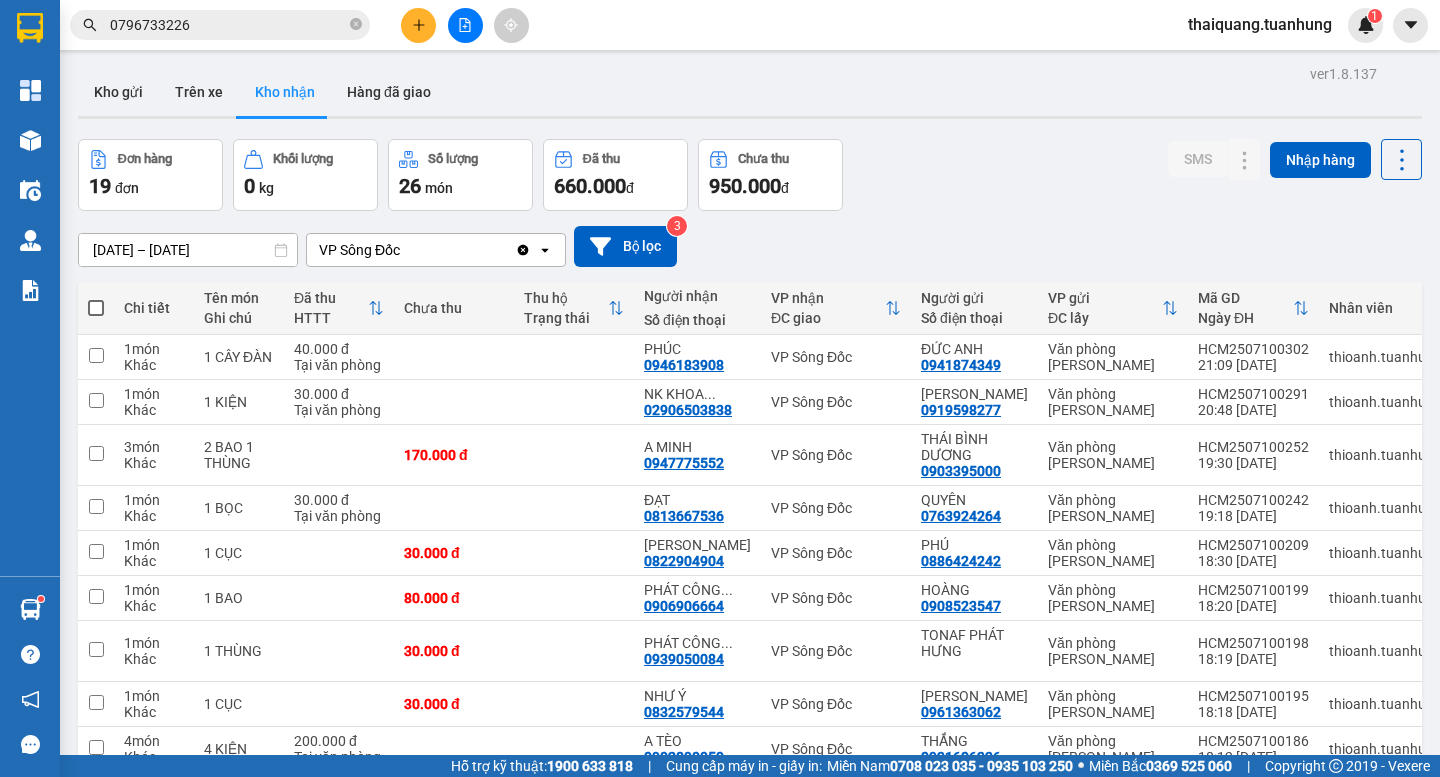 drag, startPoint x: 926, startPoint y: 120, endPoint x: 938, endPoint y: 119, distance: 12.0415945 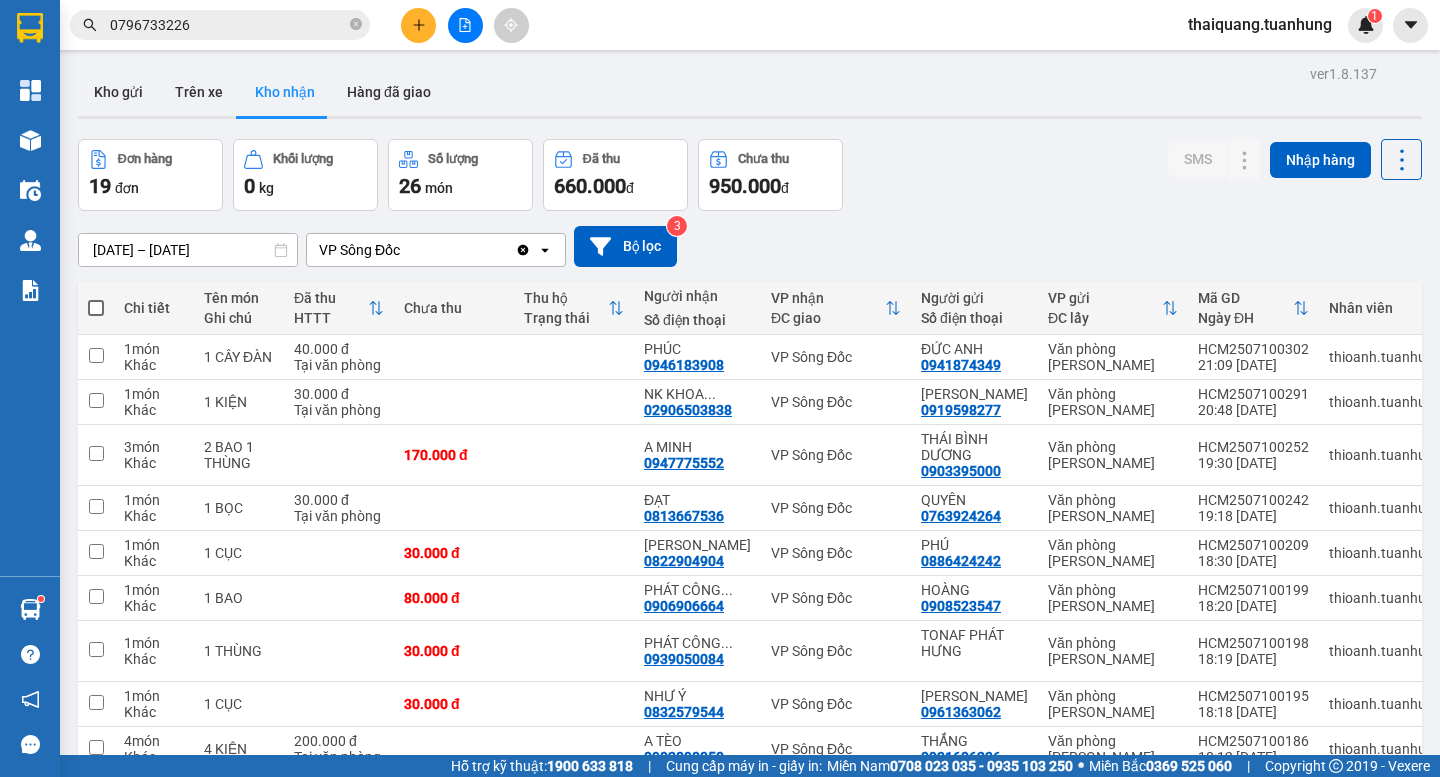 click on "Kho gửi Trên xe Kho nhận Hàng đã giao" at bounding box center [750, 94] 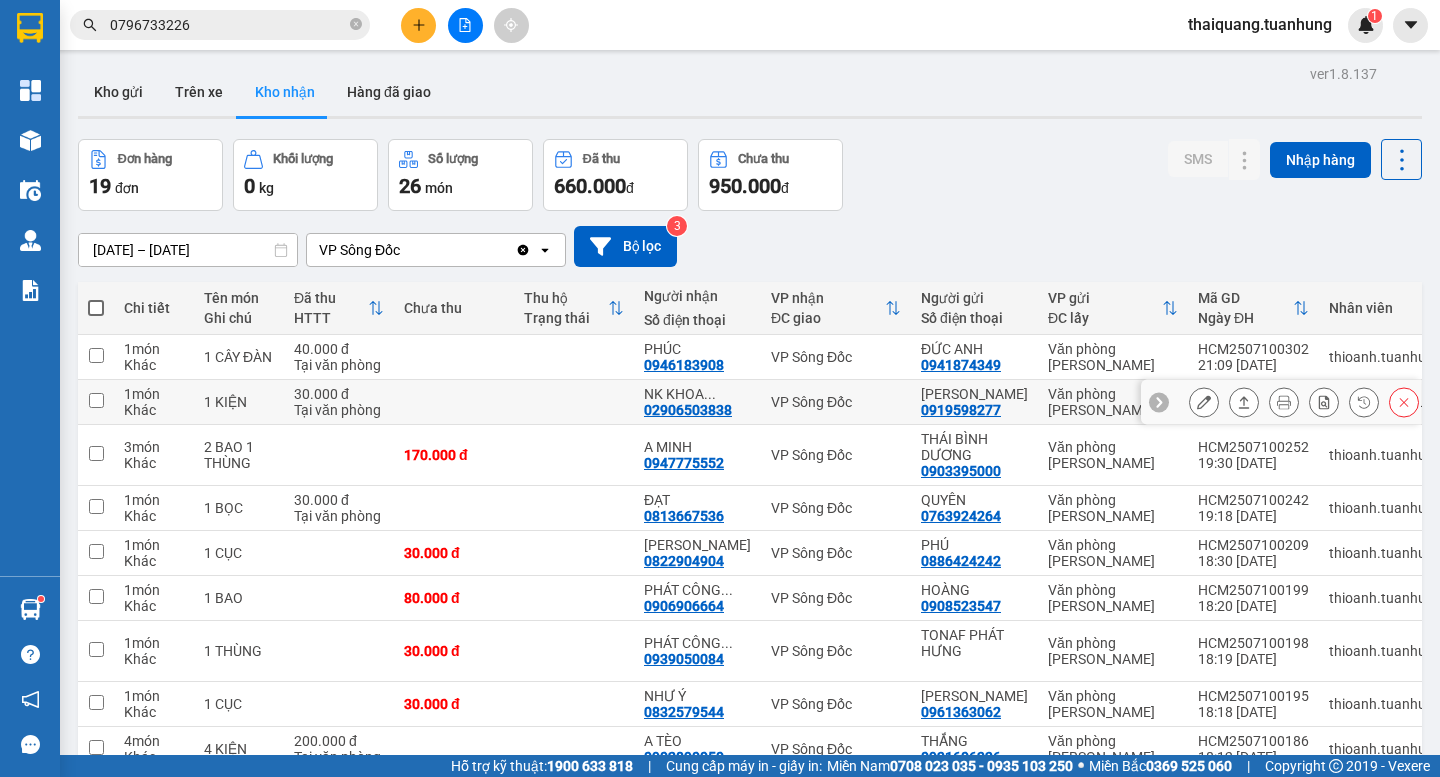 click at bounding box center (1204, 402) 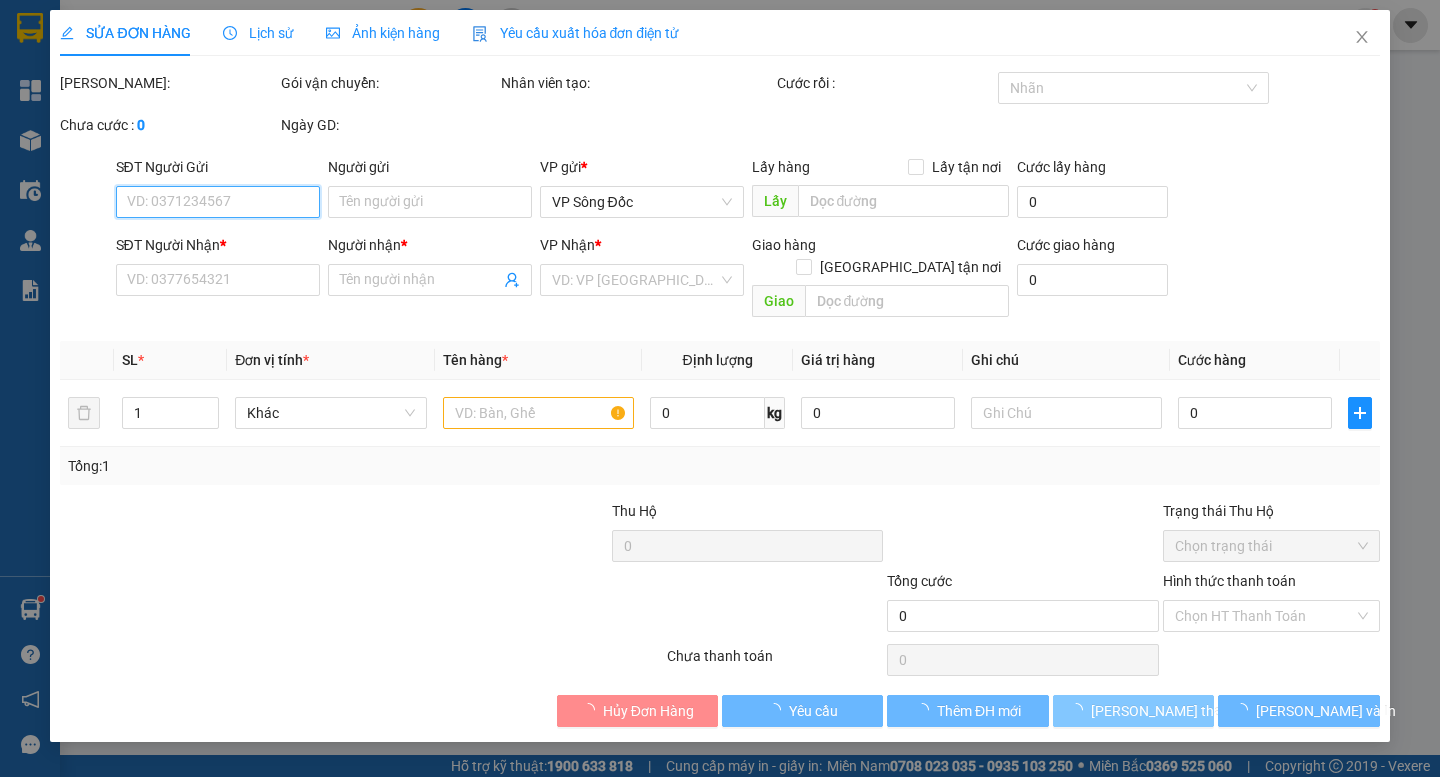 type on "0919598277" 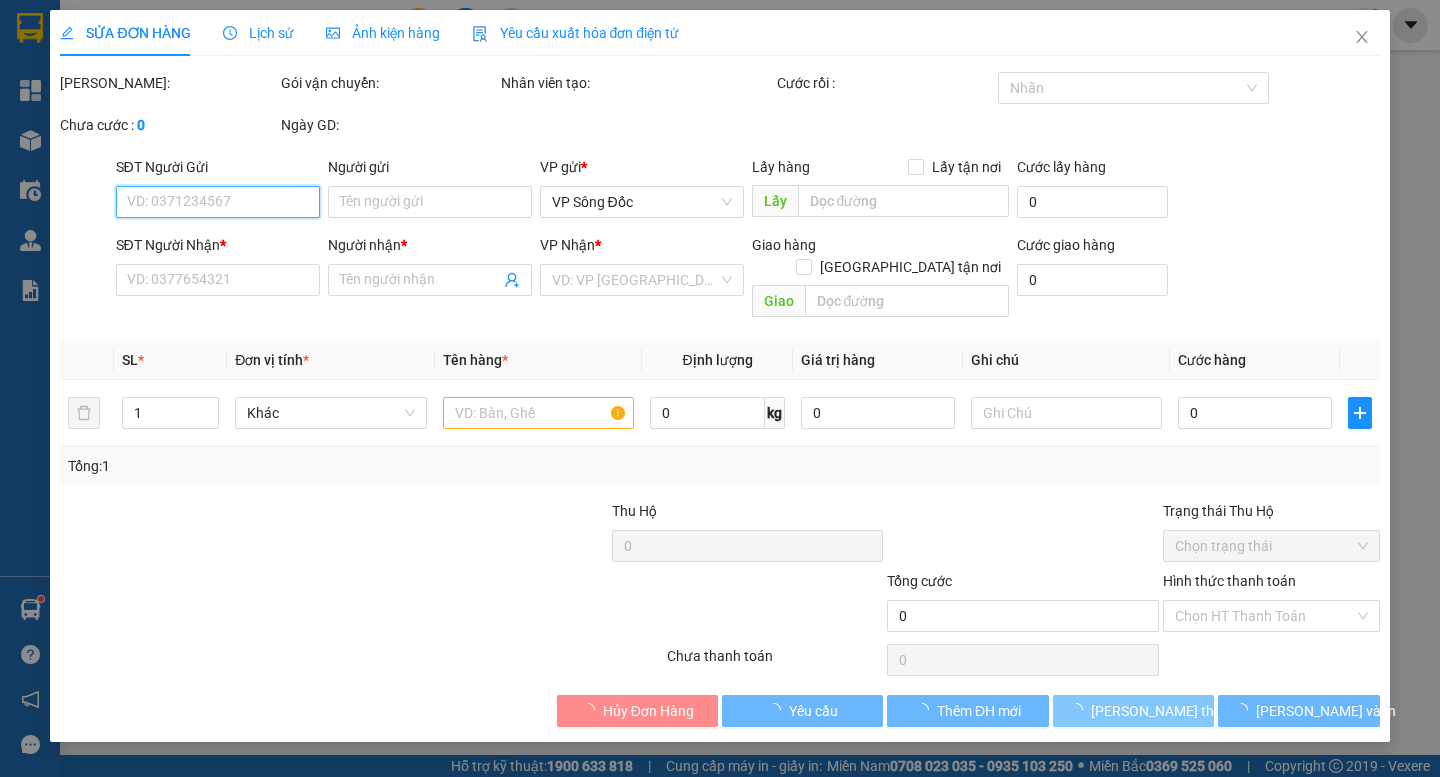 type on "[PERSON_NAME]" 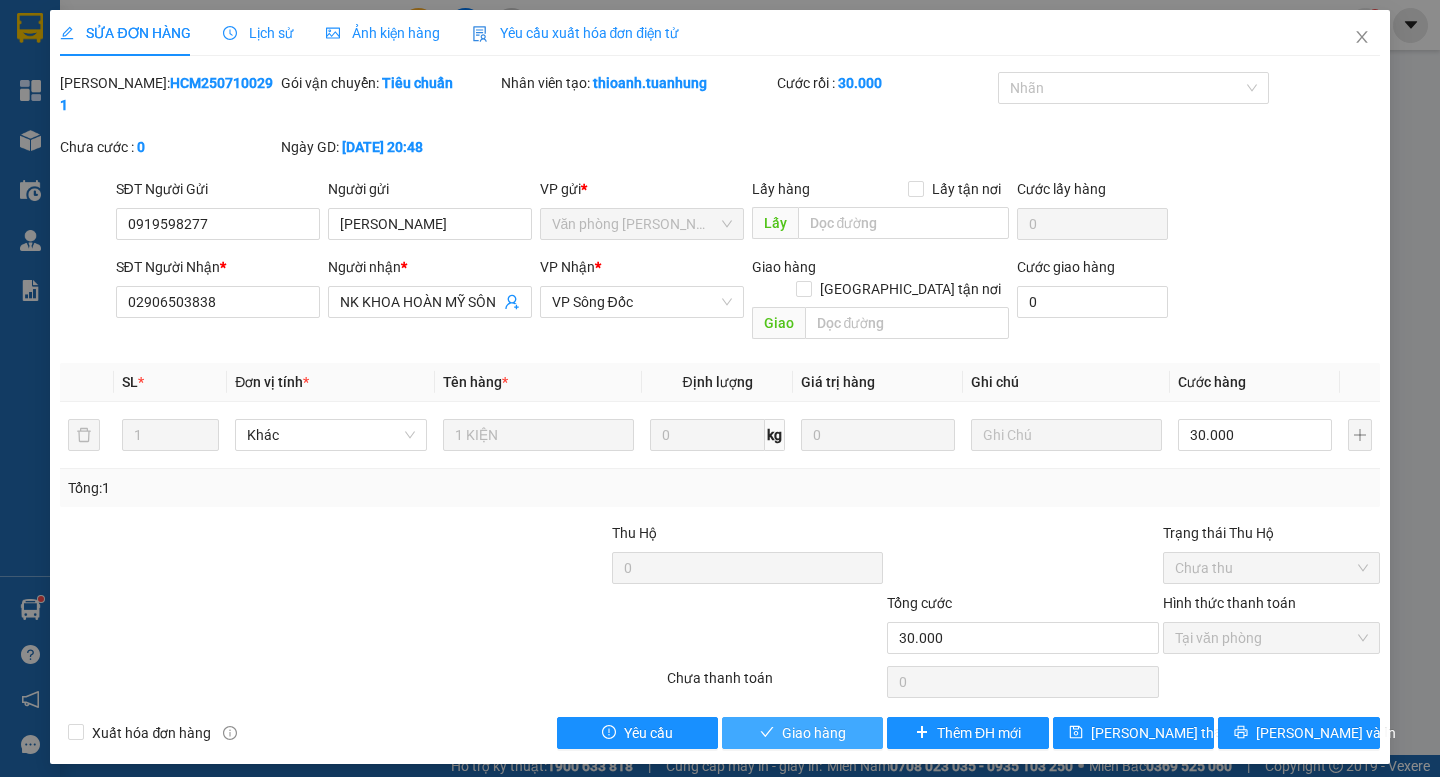 click on "Giao hàng" at bounding box center [802, 733] 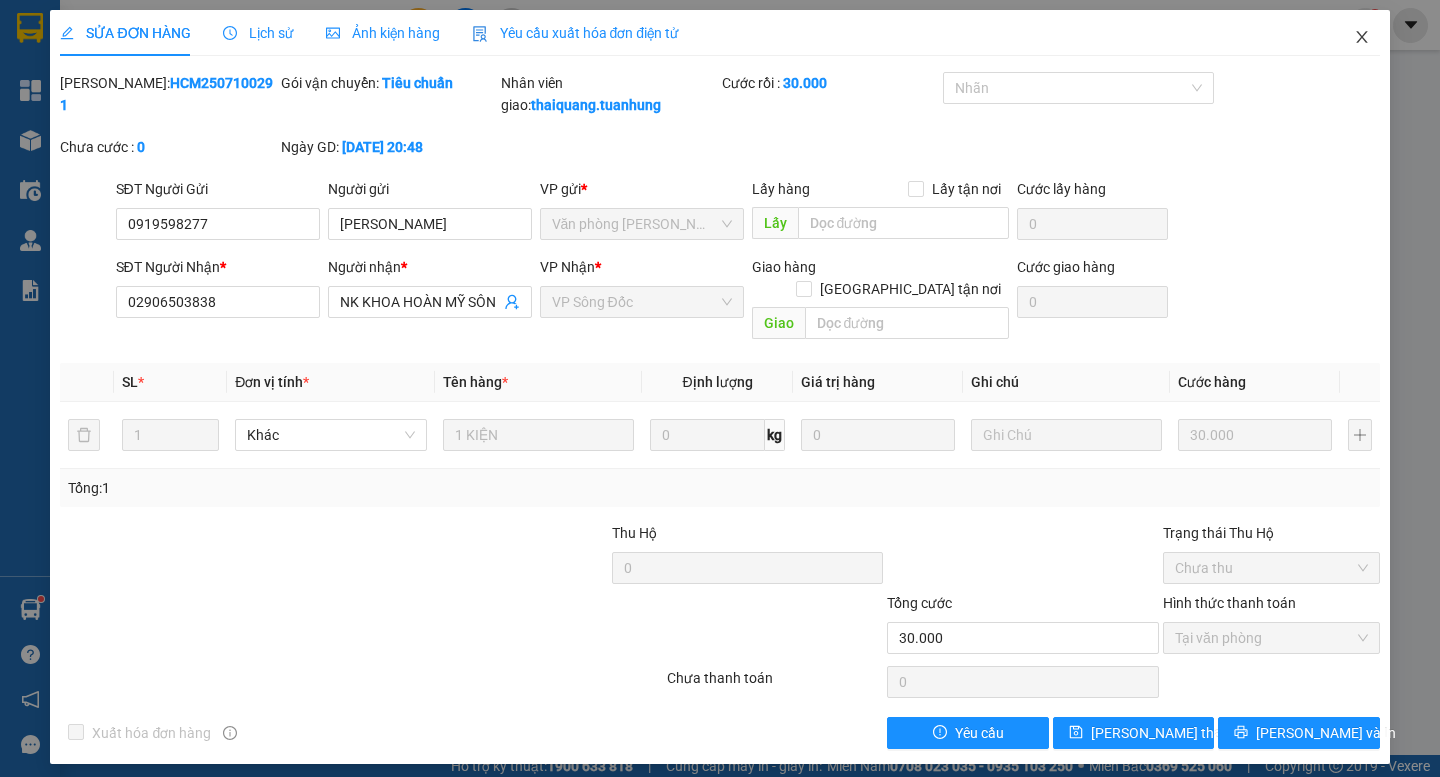 click 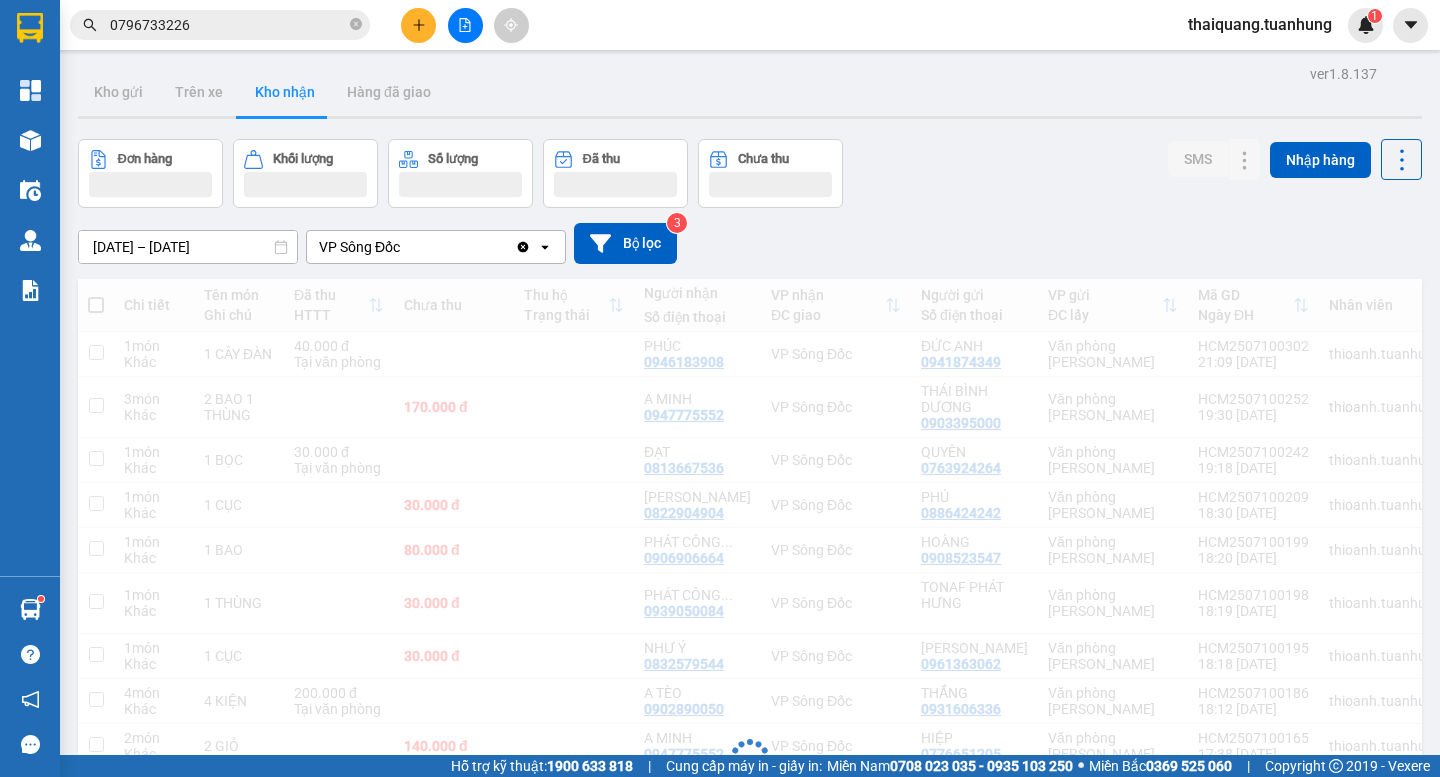click on "Đơn hàng Khối lượng Số lượng Đã thu Chưa thu SMS Nhập hàng" at bounding box center (750, 173) 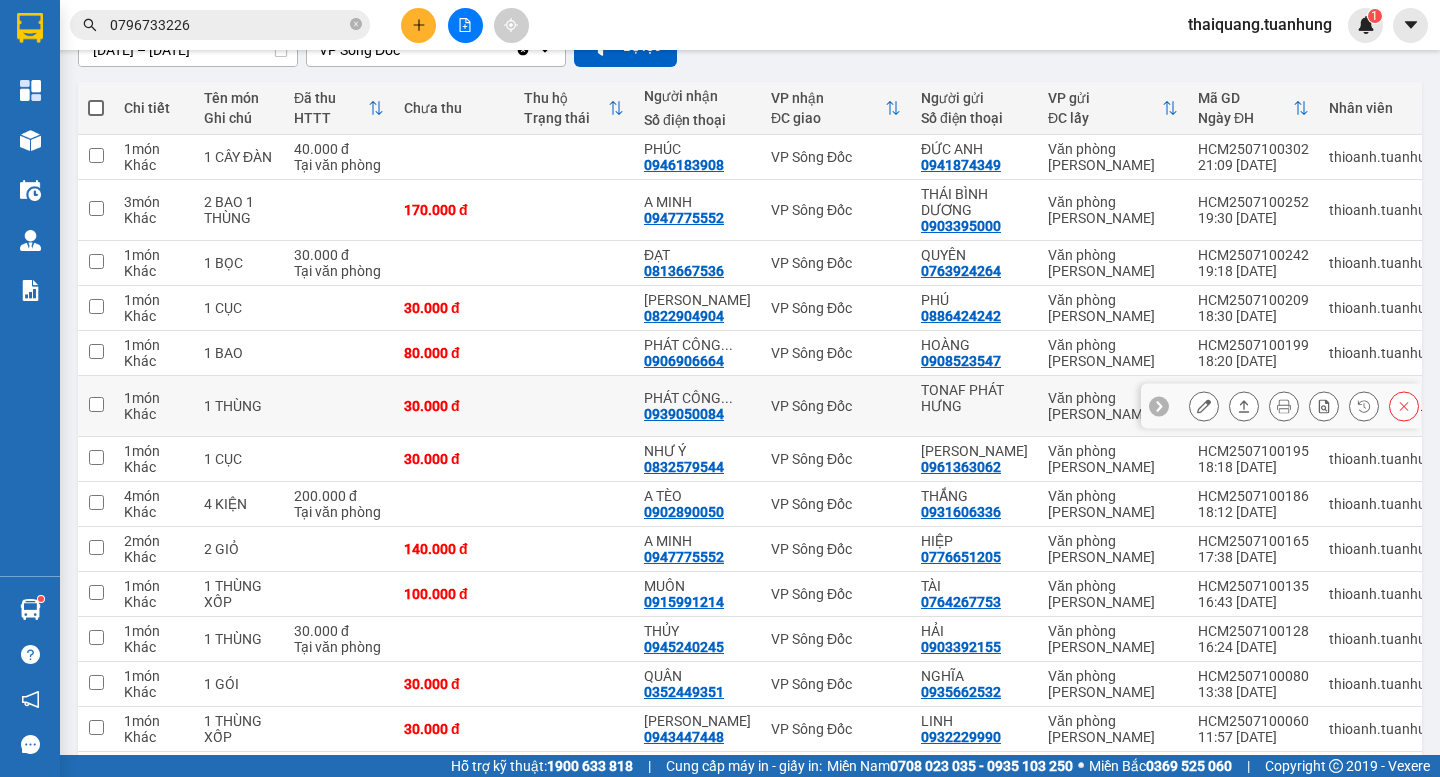 scroll, scrollTop: 0, scrollLeft: 0, axis: both 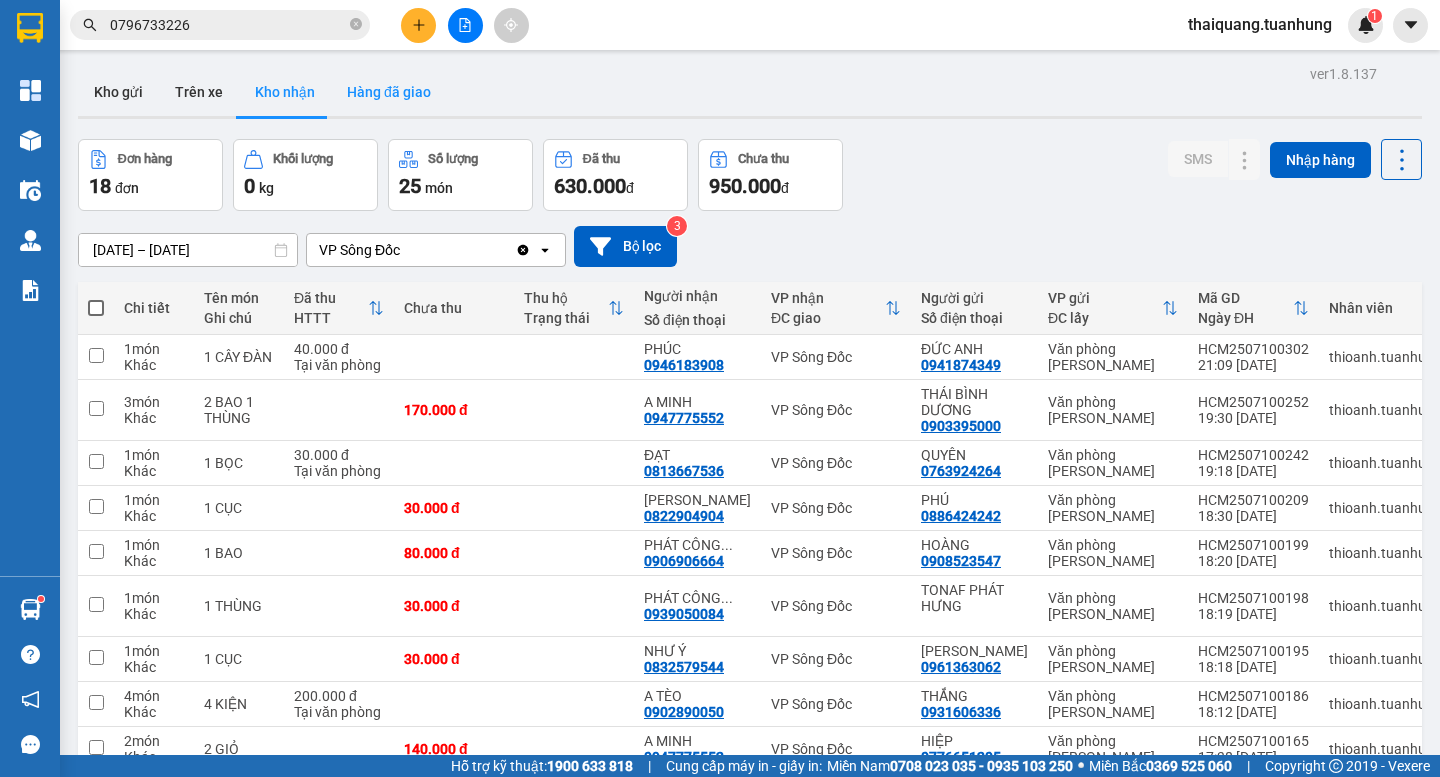 click on "Hàng đã giao" at bounding box center (389, 92) 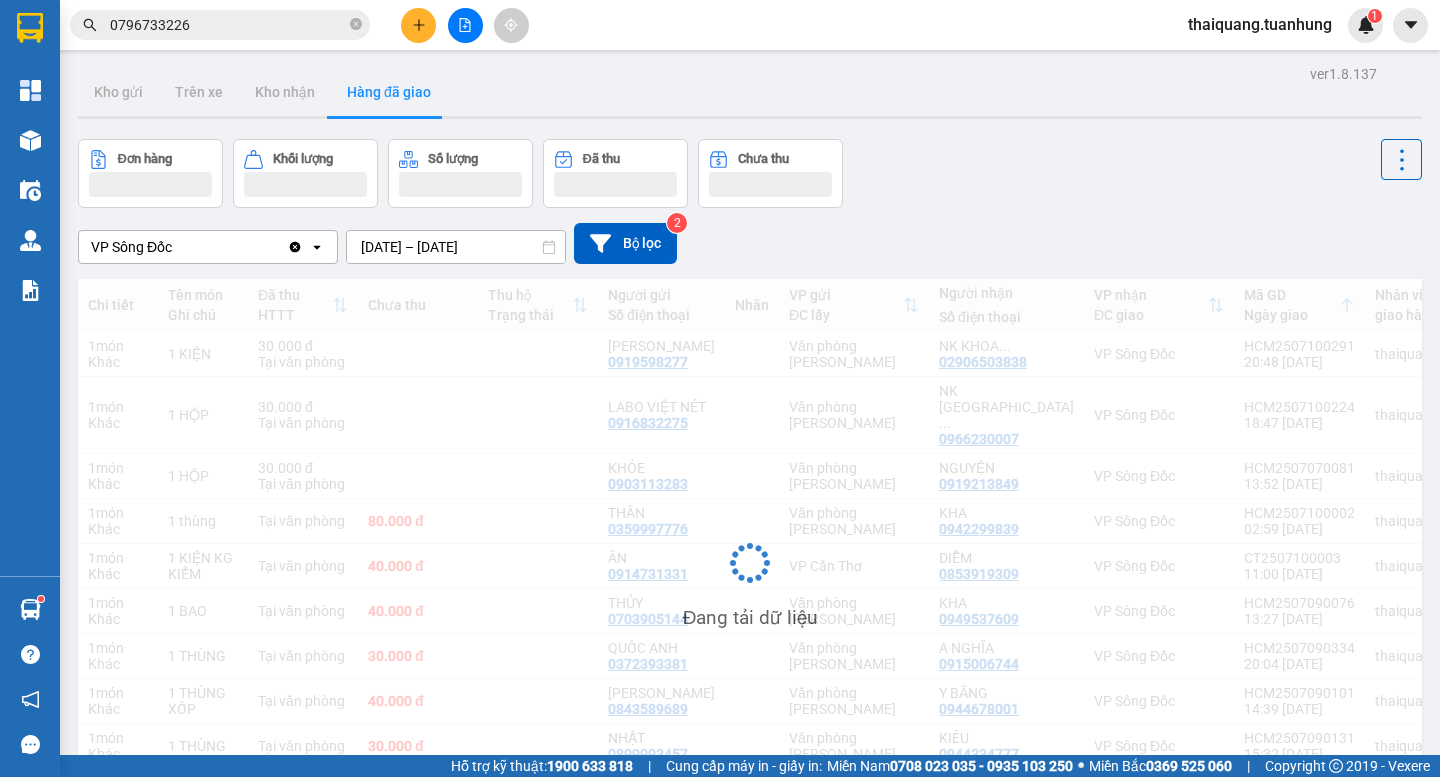 click on "Đơn hàng Khối lượng Số lượng Đã thu Chưa thu" at bounding box center [750, 173] 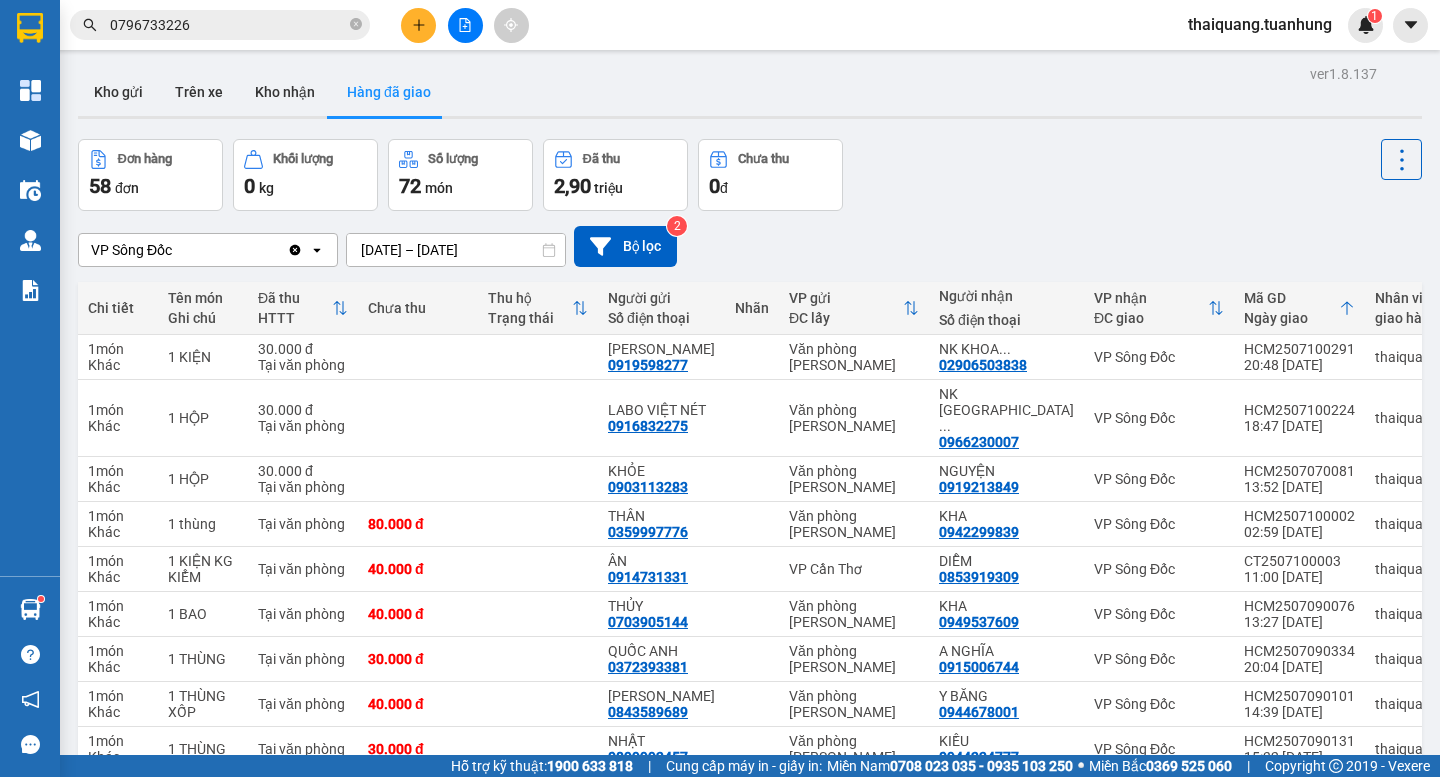 click on "Đơn hàng 58 đơn Khối lượng 0 kg Số lượng 72 món Đã thu 2,90   triệu Chưa thu 0  đ" at bounding box center (750, 175) 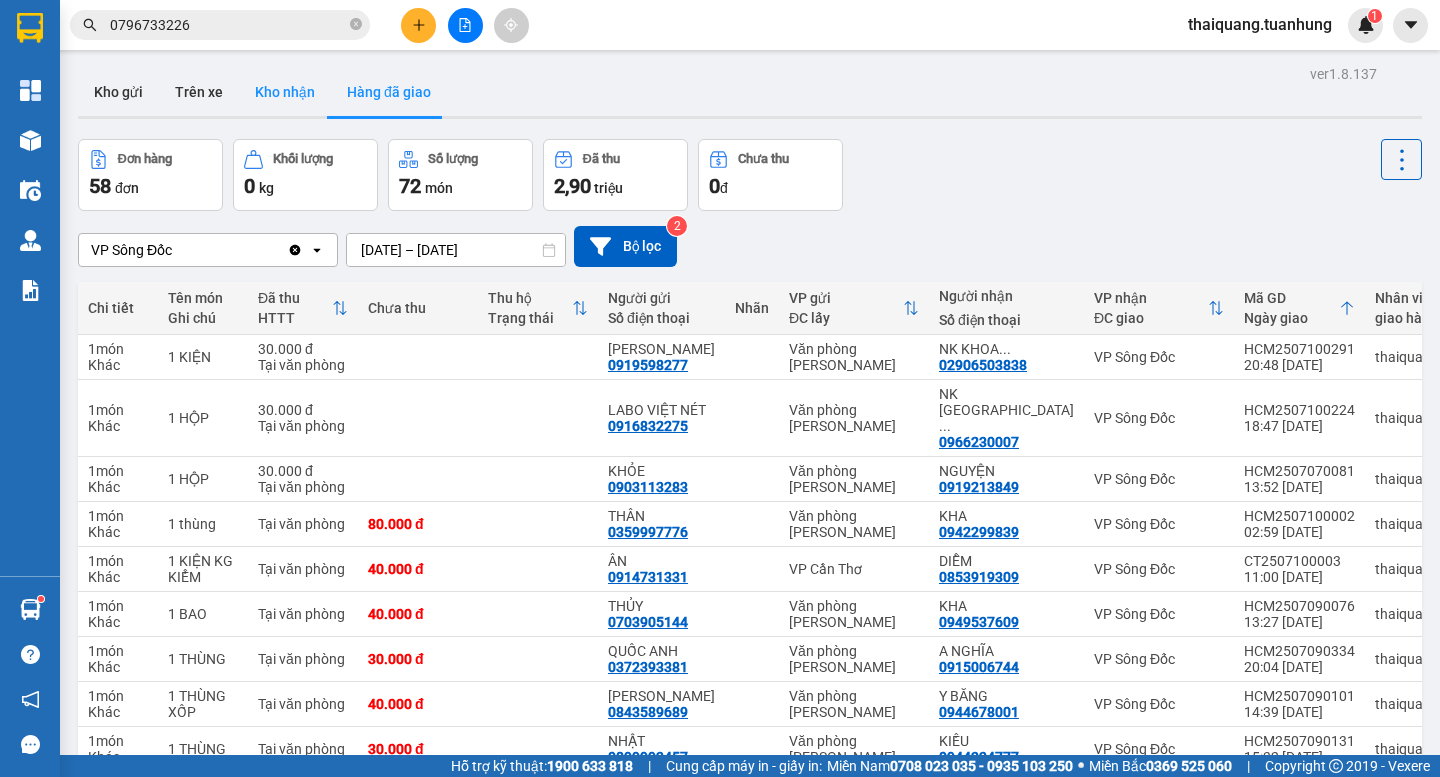 click on "Kho nhận" at bounding box center [285, 92] 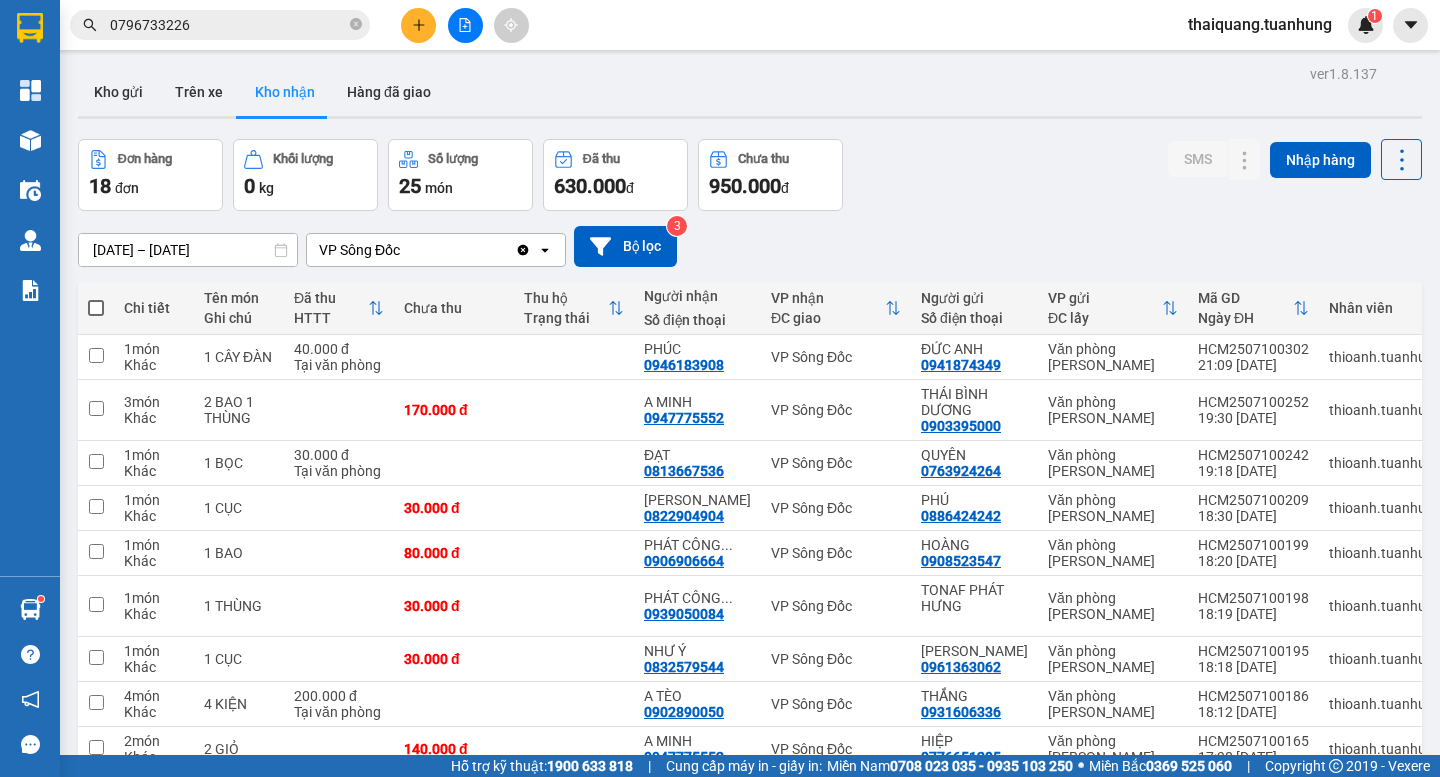 click on "Đơn hàng 18 đơn Khối lượng 0 kg Số lượng 25 món Đã thu 630.000  đ Chưa thu 950.000  đ SMS Nhập hàng" at bounding box center (750, 175) 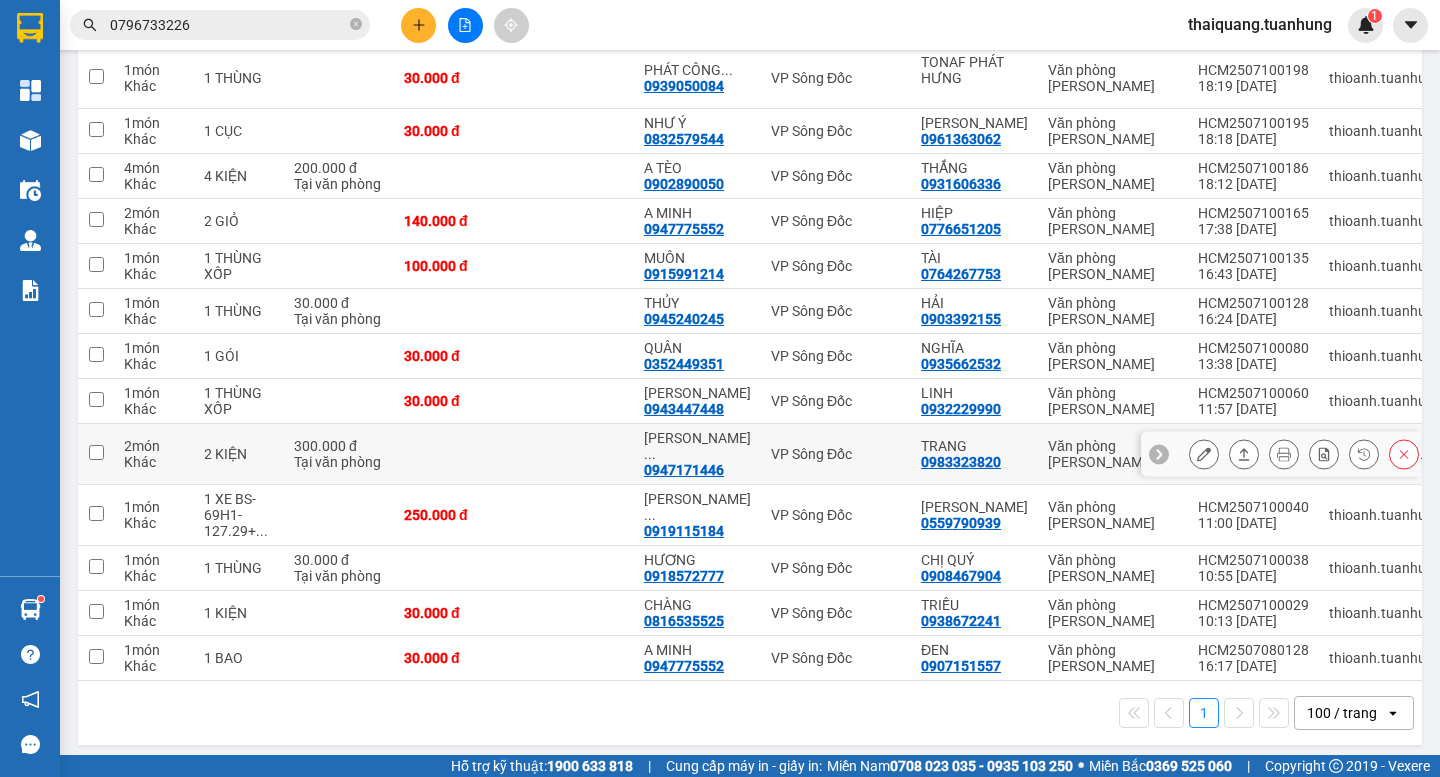 scroll, scrollTop: 0, scrollLeft: 0, axis: both 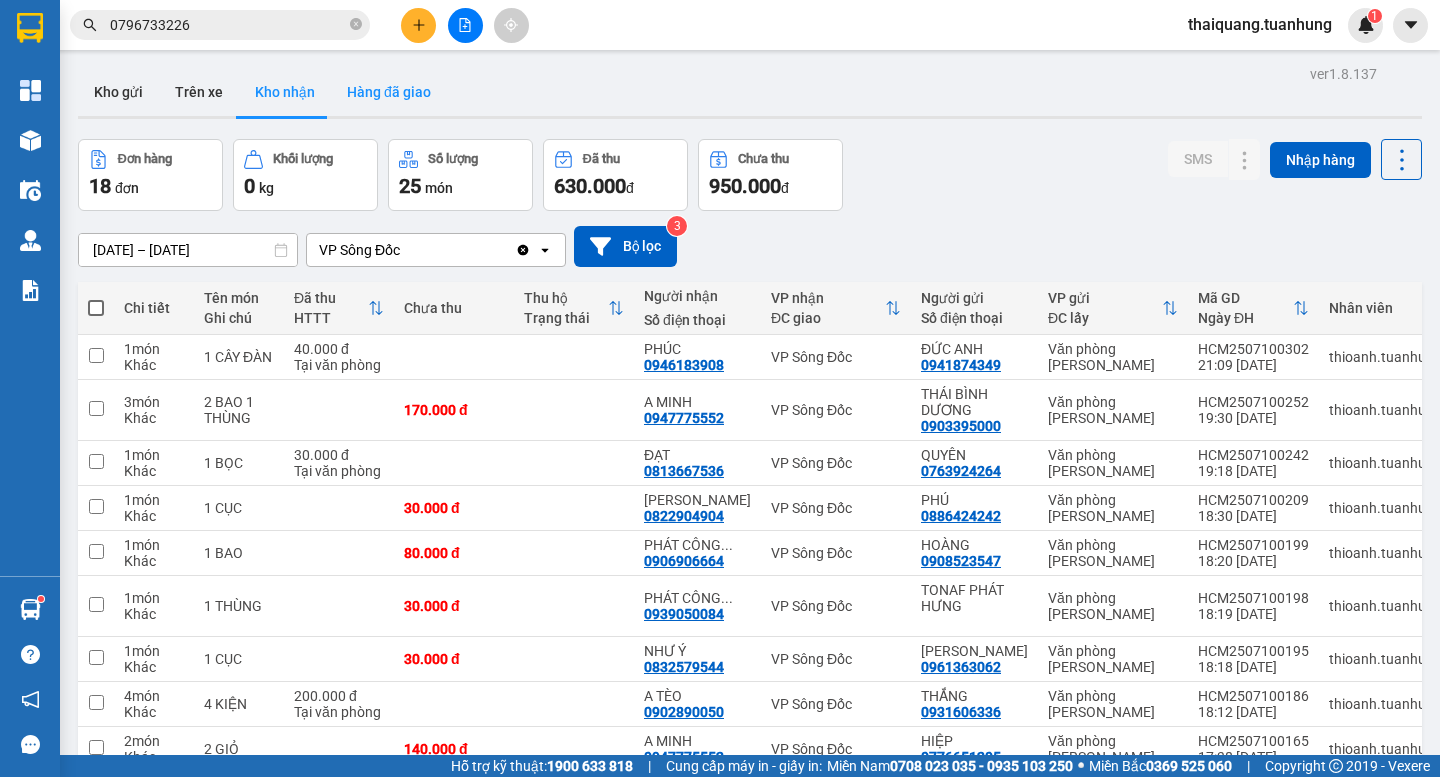 click on "Hàng đã giao" at bounding box center [389, 92] 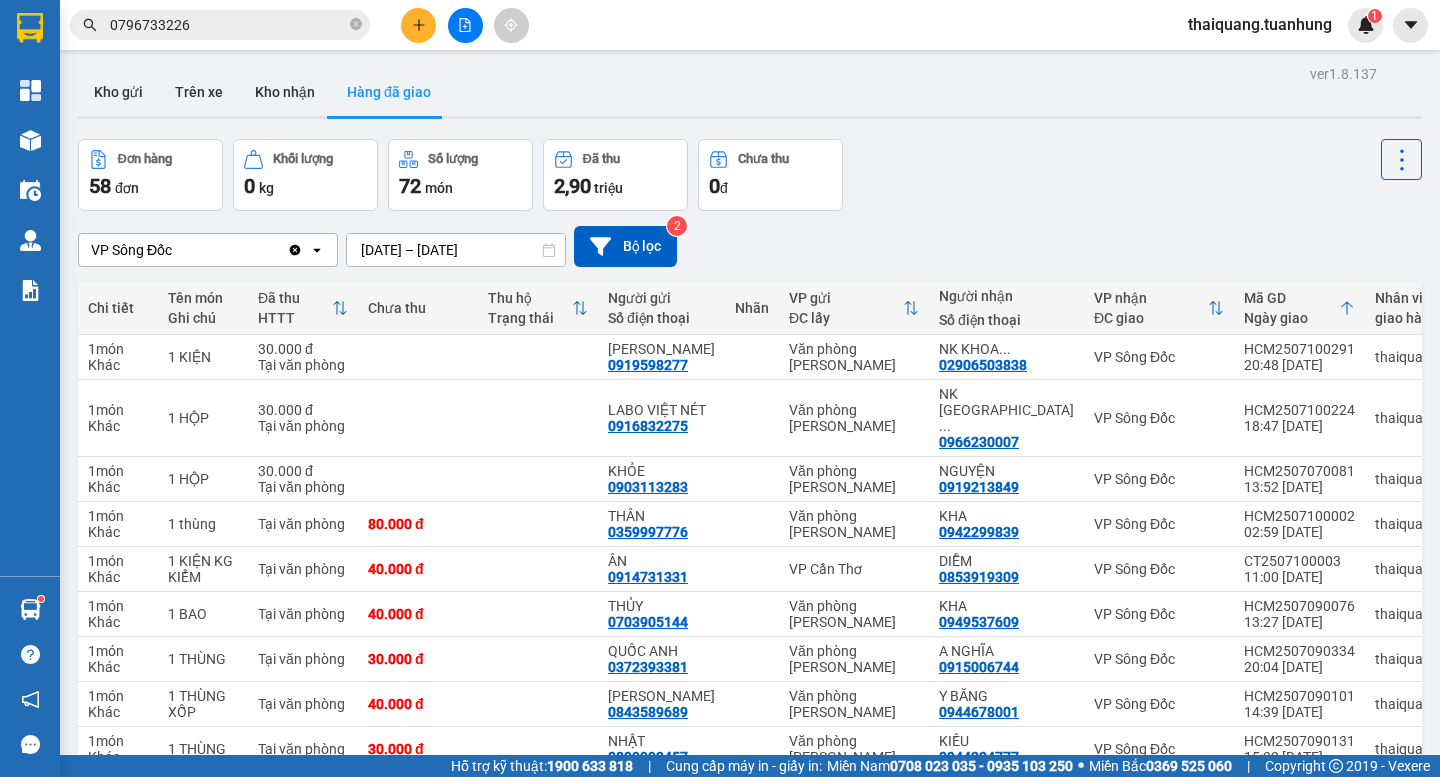 click on "[DATE] – [DATE]" at bounding box center (456, 250) 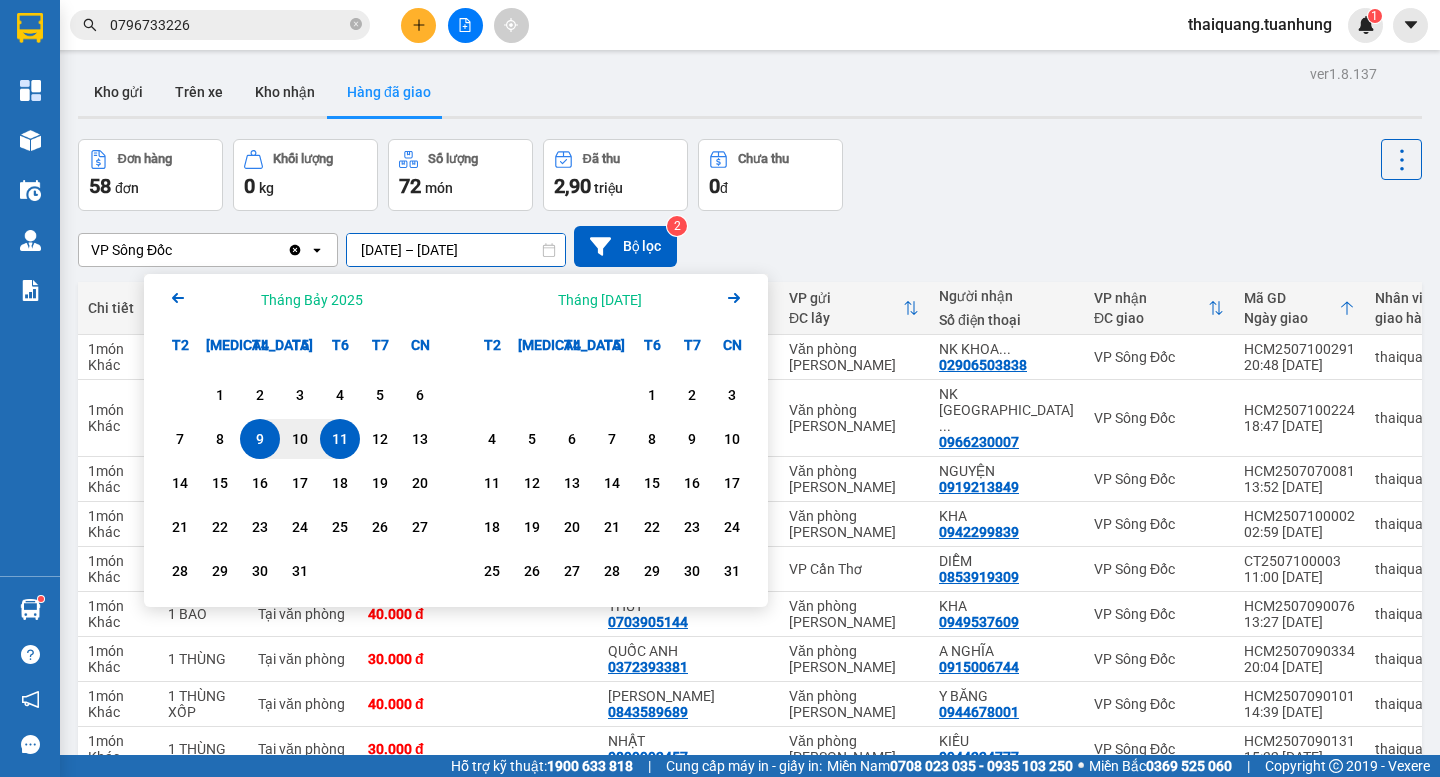 click on "11" at bounding box center [340, 439] 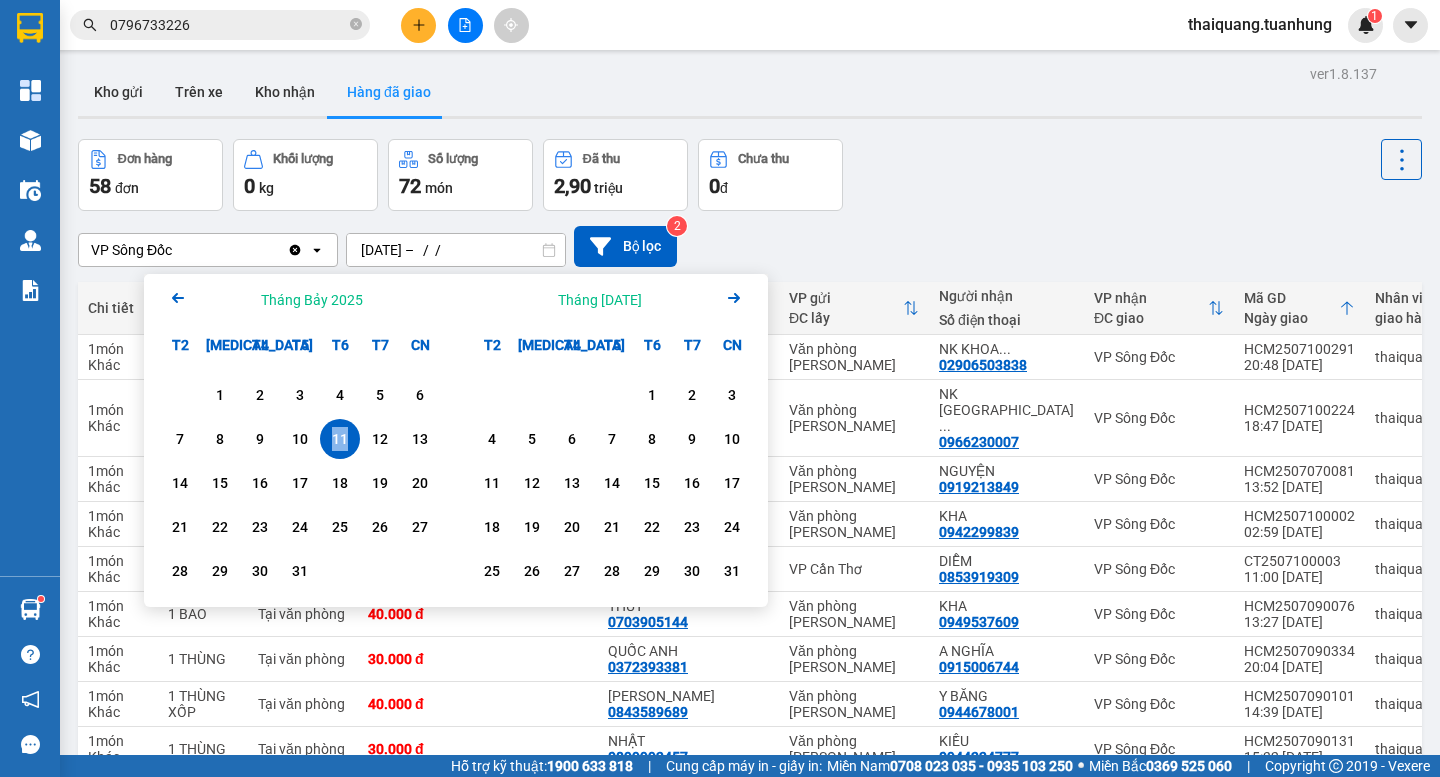 click on "11" at bounding box center (340, 439) 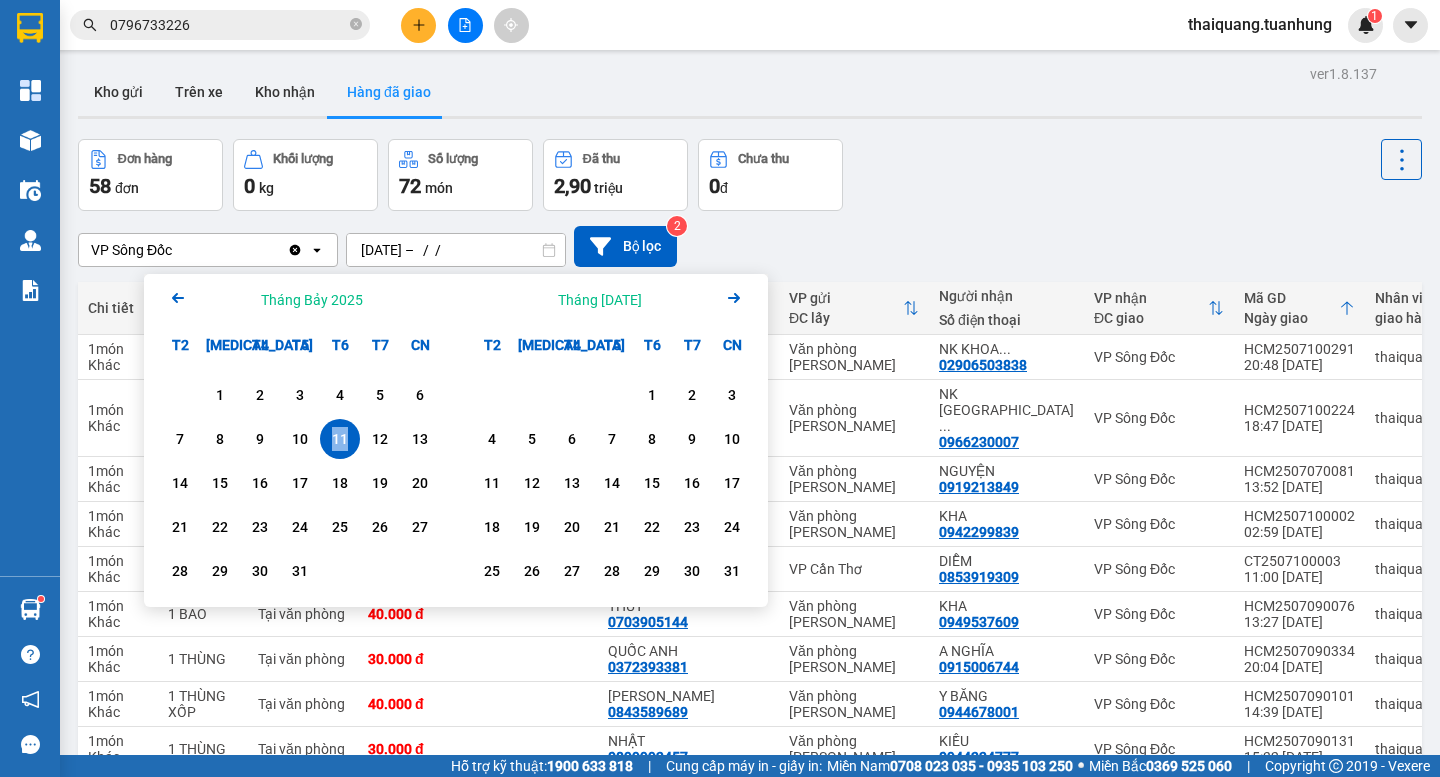 type on "[DATE] – [DATE]" 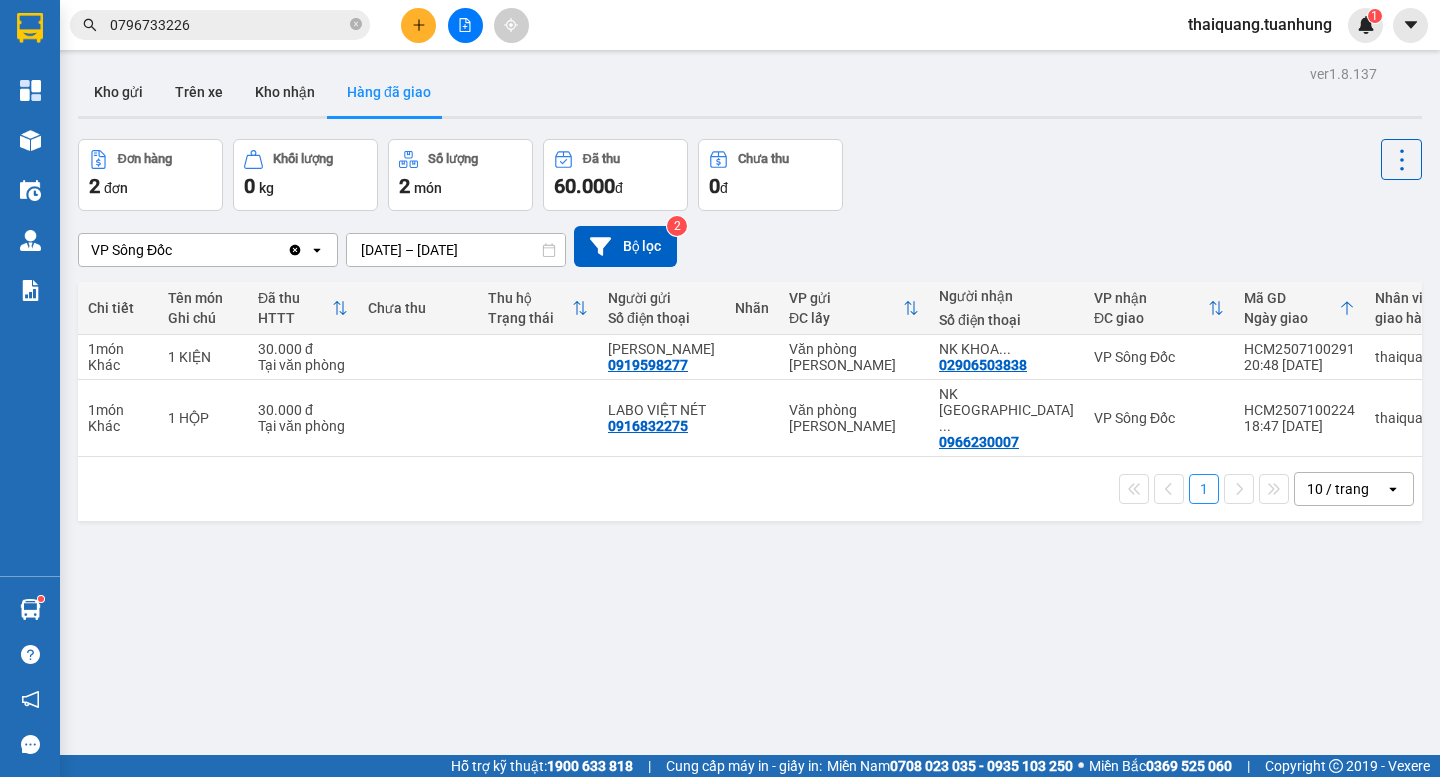 click on "VP Sông Đốc Clear value open [DATE] – [DATE] Press the down arrow key to interact with the calendar and select a date. Press the escape button to close the calendar. Selected date range is from [DATE] to [DATE]. Bộ lọc 2" at bounding box center [750, 246] 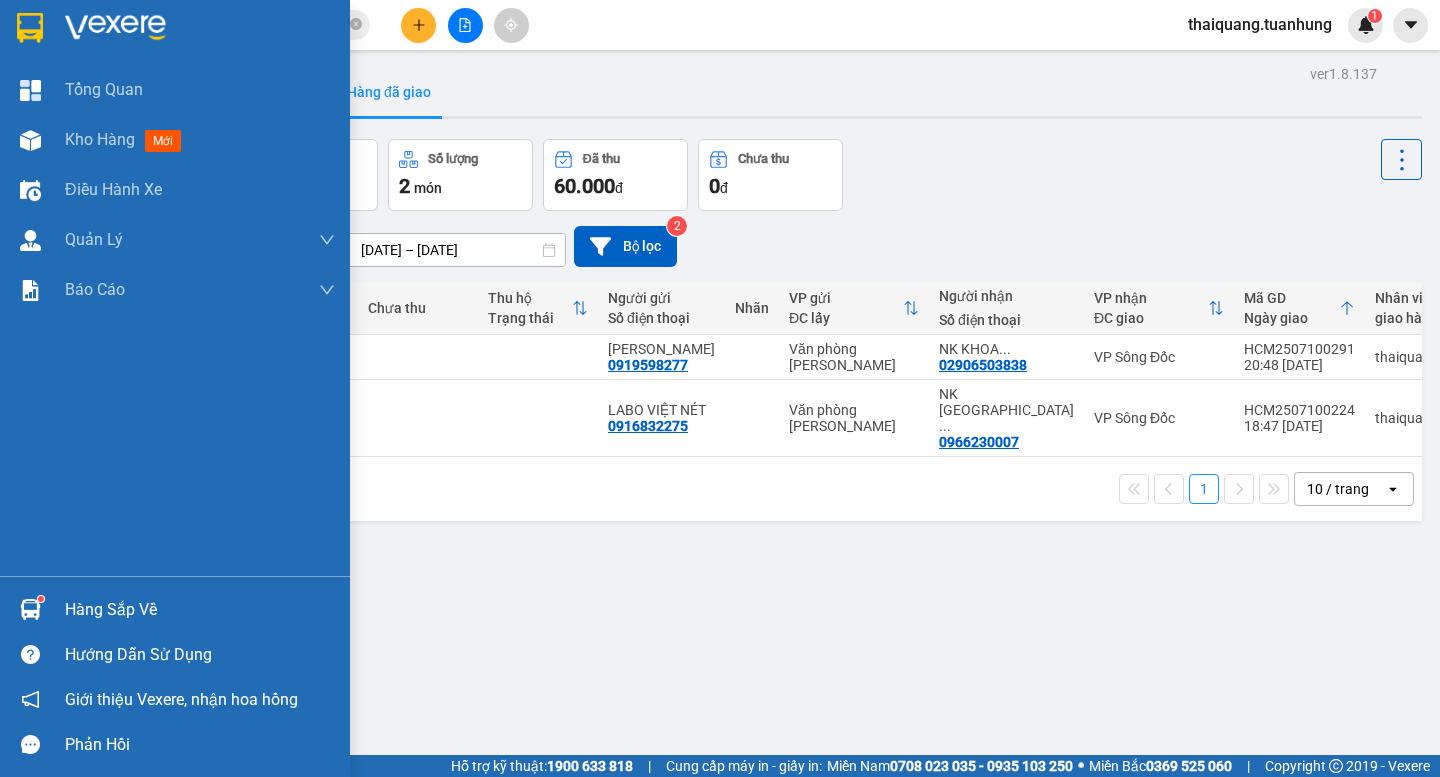 click at bounding box center [30, 609] 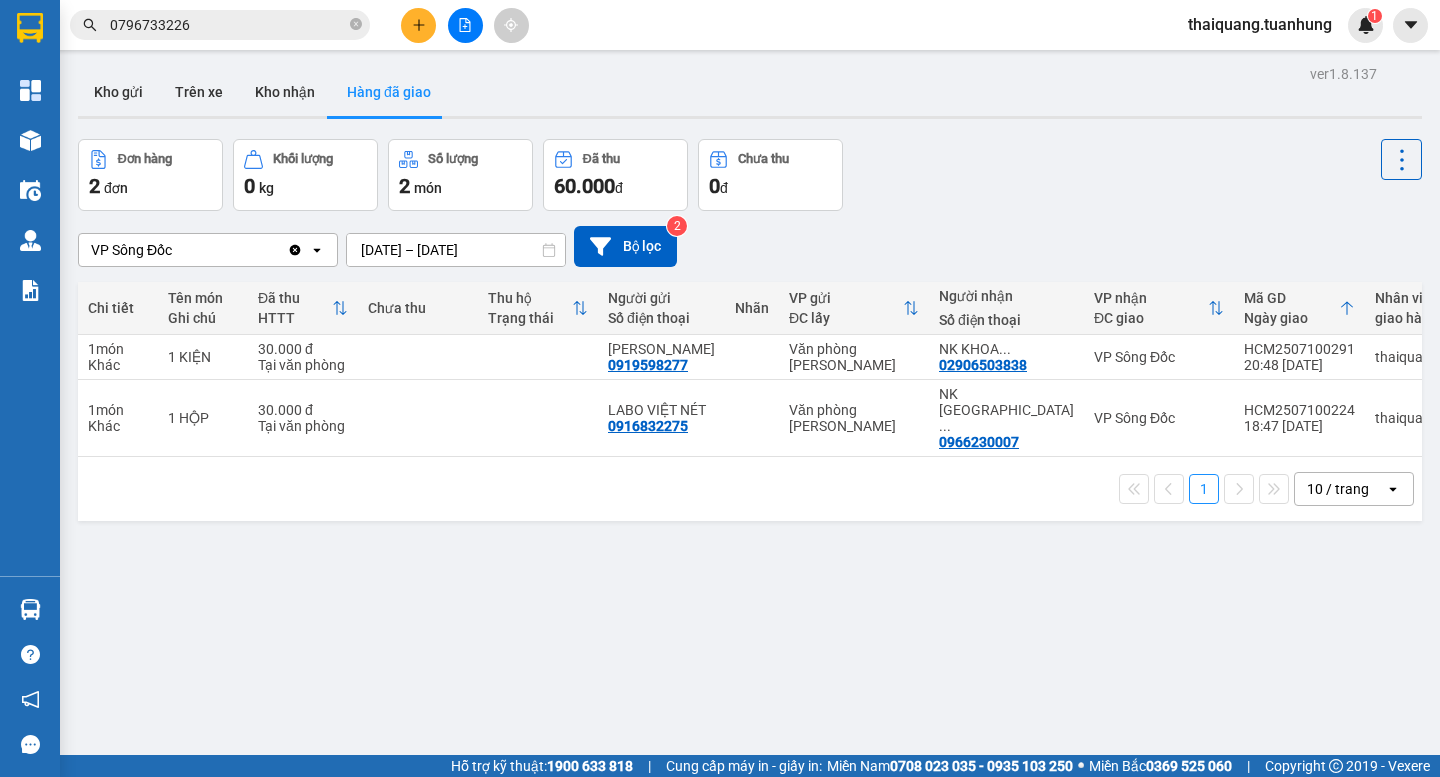 click on "Kết quả tìm kiếm ( 1 )  Bộ lọc  Mã ĐH Trạng thái Món hàng Thu hộ Tổng cước Chưa cước Nhãn Người gửi VP Gửi Người nhận VP Nhận VPSĐ2507100010 16:46 [DATE] Đã giao   04:50 [DATE] BAO SẮT+ PHONG BÌ SL:  13 510.000 0915006744 A NGHĨA VP Sông Đốc 0796733226 A XE BA GÁC Văn phòng [GEOGRAPHIC_DATA] 1 0796733226 thaiquang.tuanhung 1     Tổng Quan     Kho hàng mới     Điều hành xe     Quản [PERSON_NAME] lý chuyến Quản lý khách hàng Quản lý khách hàng mới Quản lý giao nhận mới Quản lý kiểm kho     Báo cáo Báo cáo dòng tiền (nhà xe) Doanh số tạo đơn theo VP gửi (nhà xe) Hàng sắp về Hướng dẫn sử dụng Giới thiệu Vexere, nhận hoa hồng Phản hồi Phần mềm hỗ trợ bạn tốt chứ? ver  1.8.137 Kho gửi Trên xe Kho nhận Hàng đã giao Đơn hàng 2 đơn Khối lượng 0 kg Số lượng 2 món Đã thu 60.000  đ Chưa thu 0  đ VP Sông Đốc Clear value open Bộ lọc 2 HTTT" at bounding box center [720, 388] 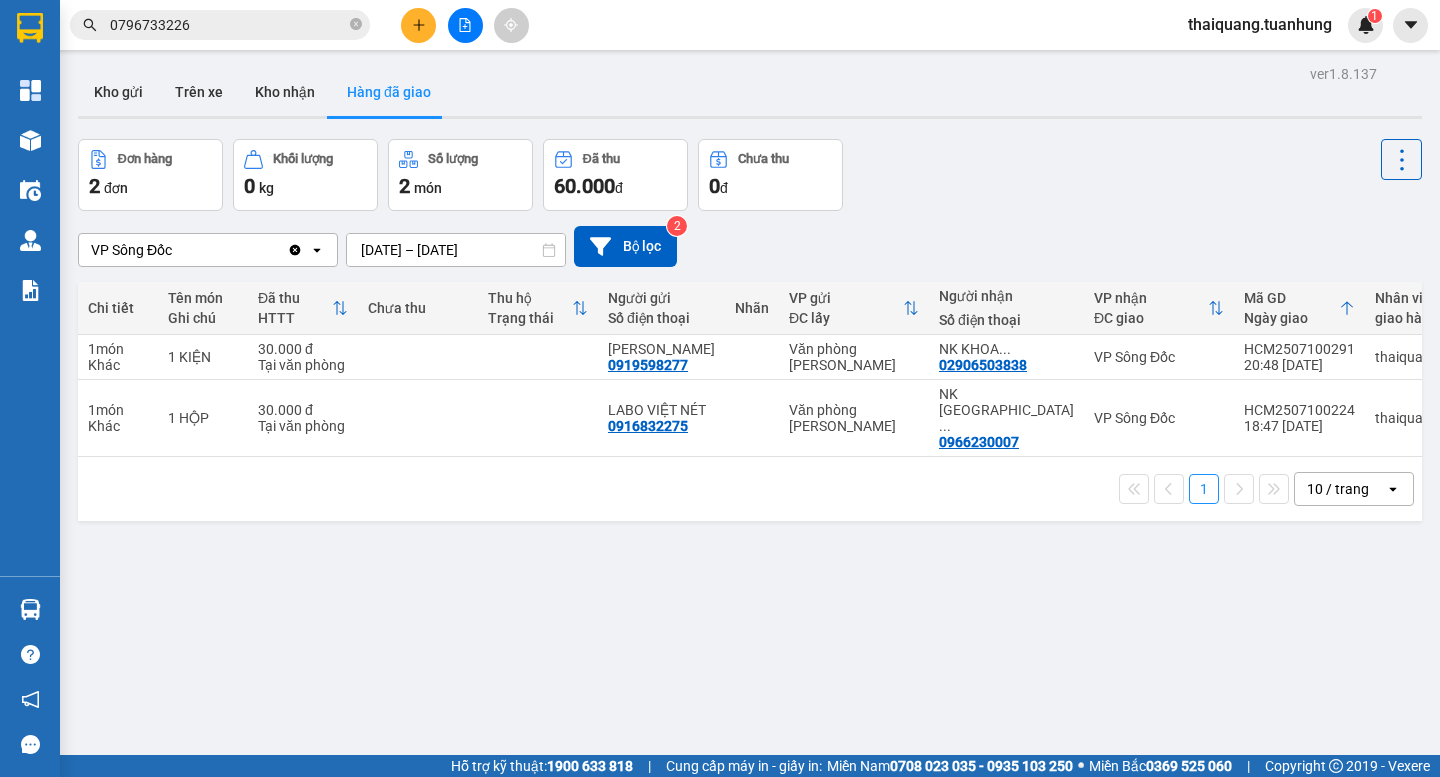 click on "Đơn hàng 2 đơn Khối lượng 0 kg Số lượng 2 món Đã thu 60.000  đ Chưa thu 0  đ" at bounding box center (750, 175) 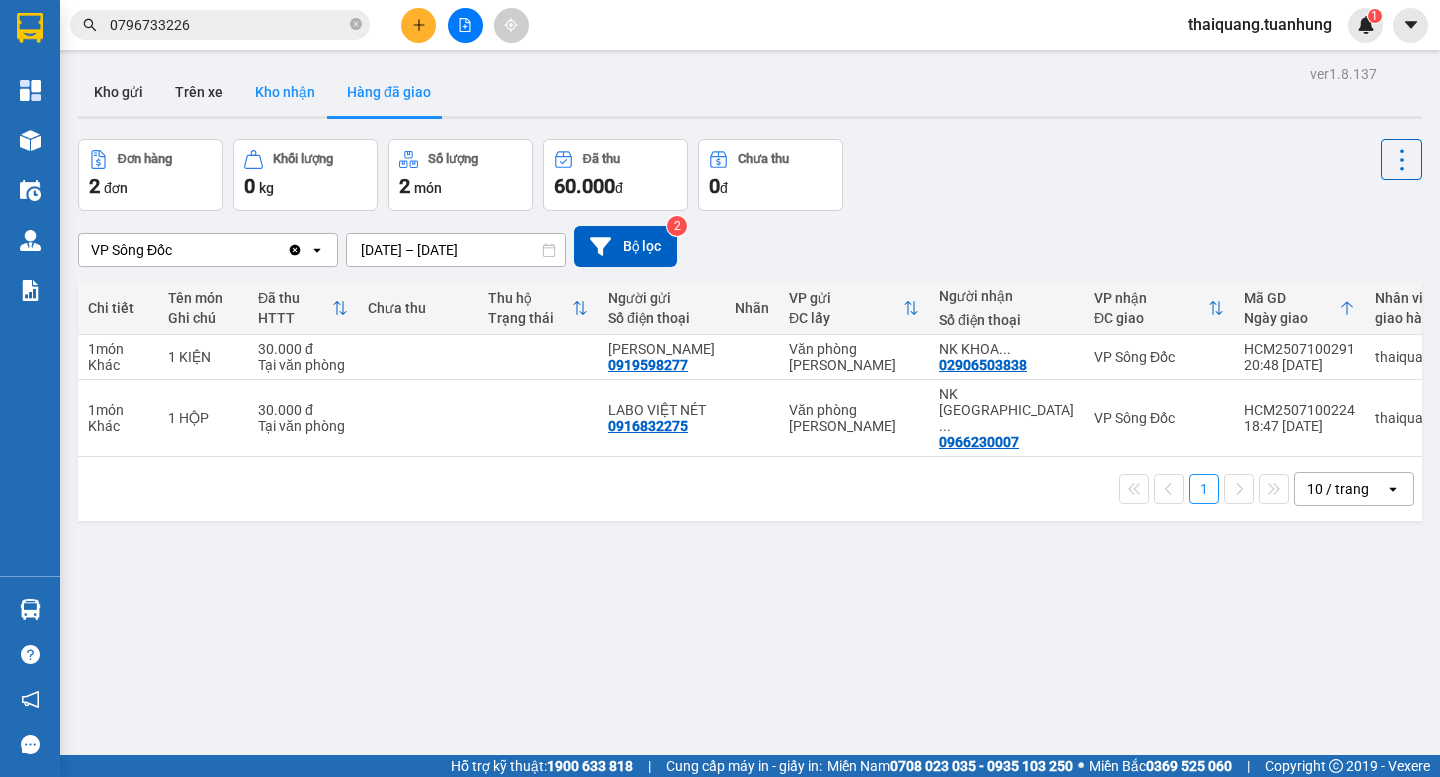 click on "Kho nhận" at bounding box center (285, 92) 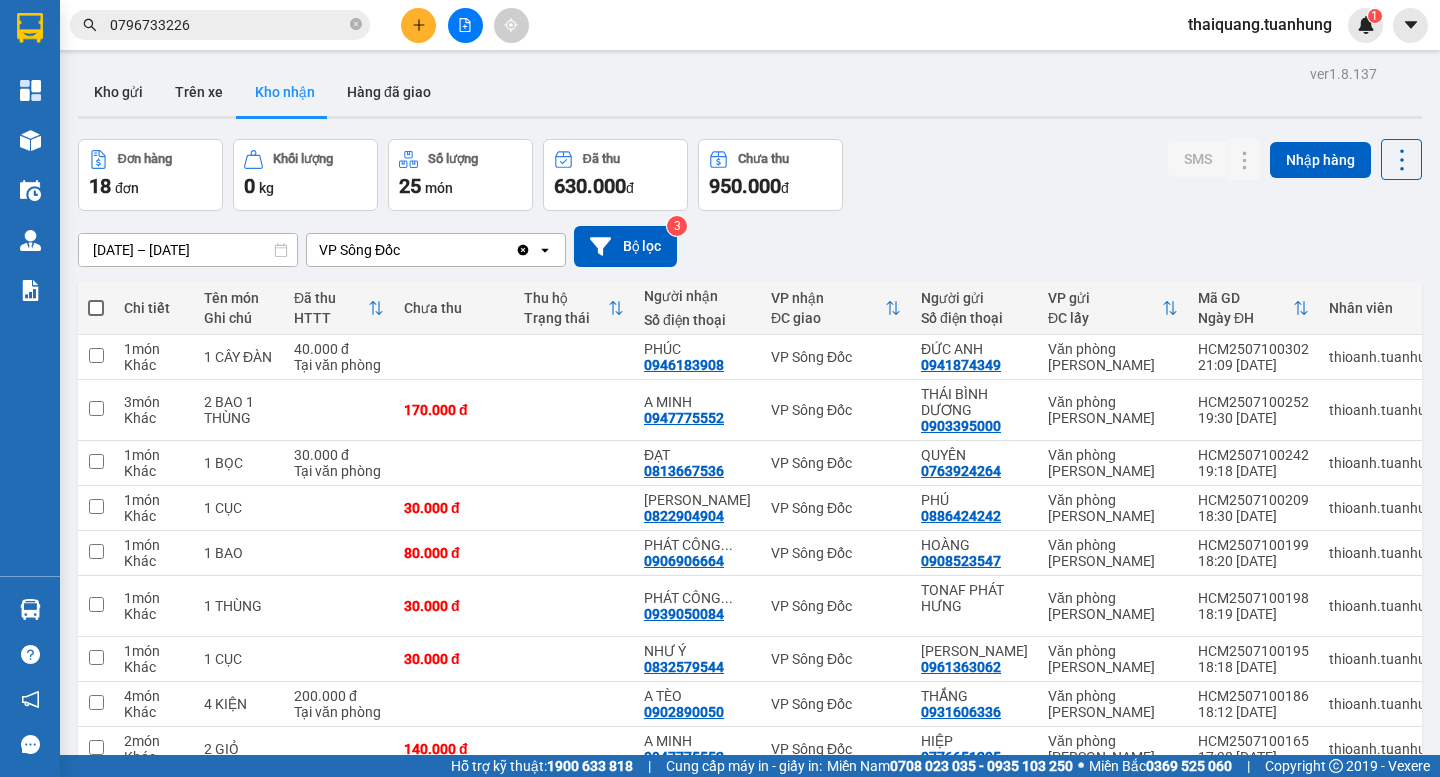 click on "Đơn hàng 18 đơn Khối lượng 0 kg Số lượng 25 món Đã thu 630.000  đ Chưa thu 950.000  đ SMS Nhập hàng" at bounding box center (750, 175) 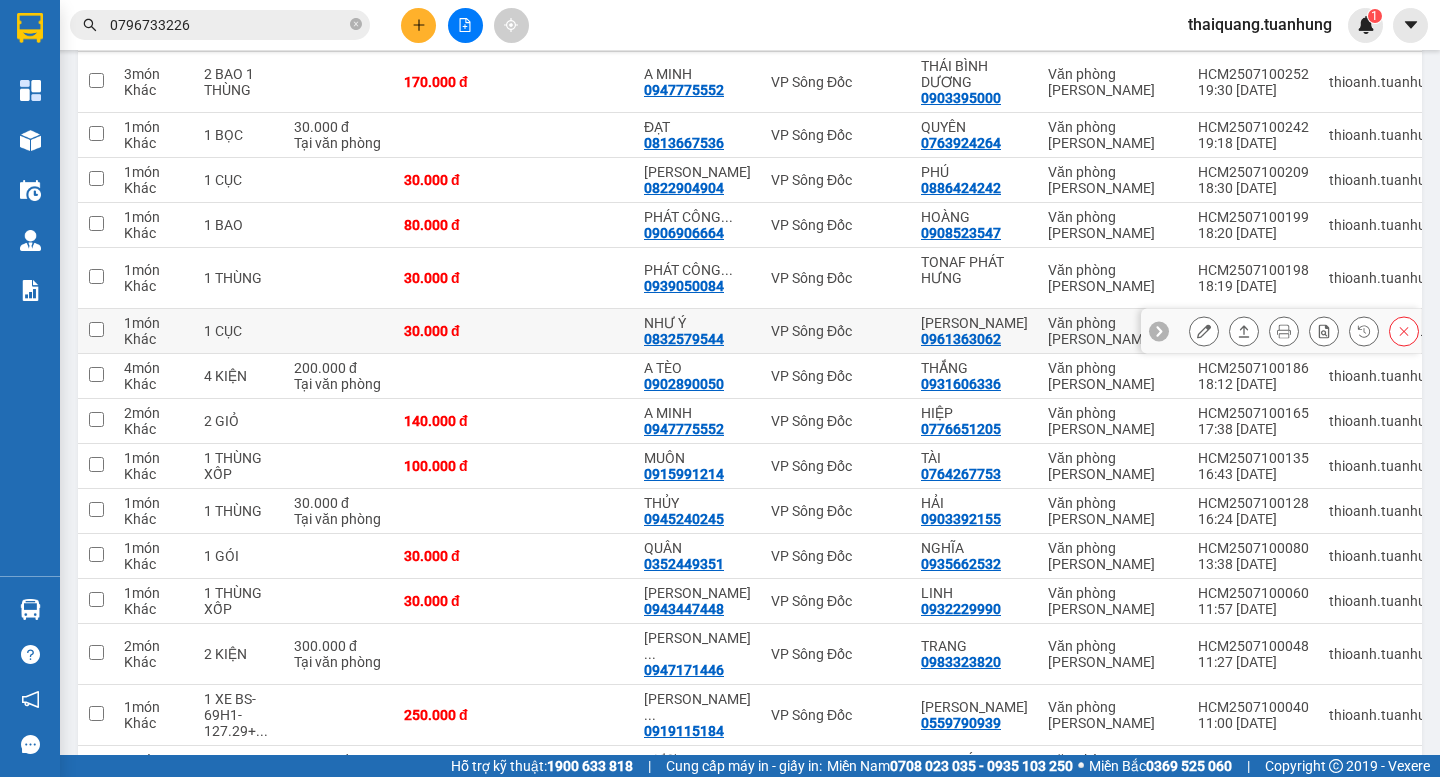 scroll, scrollTop: 128, scrollLeft: 0, axis: vertical 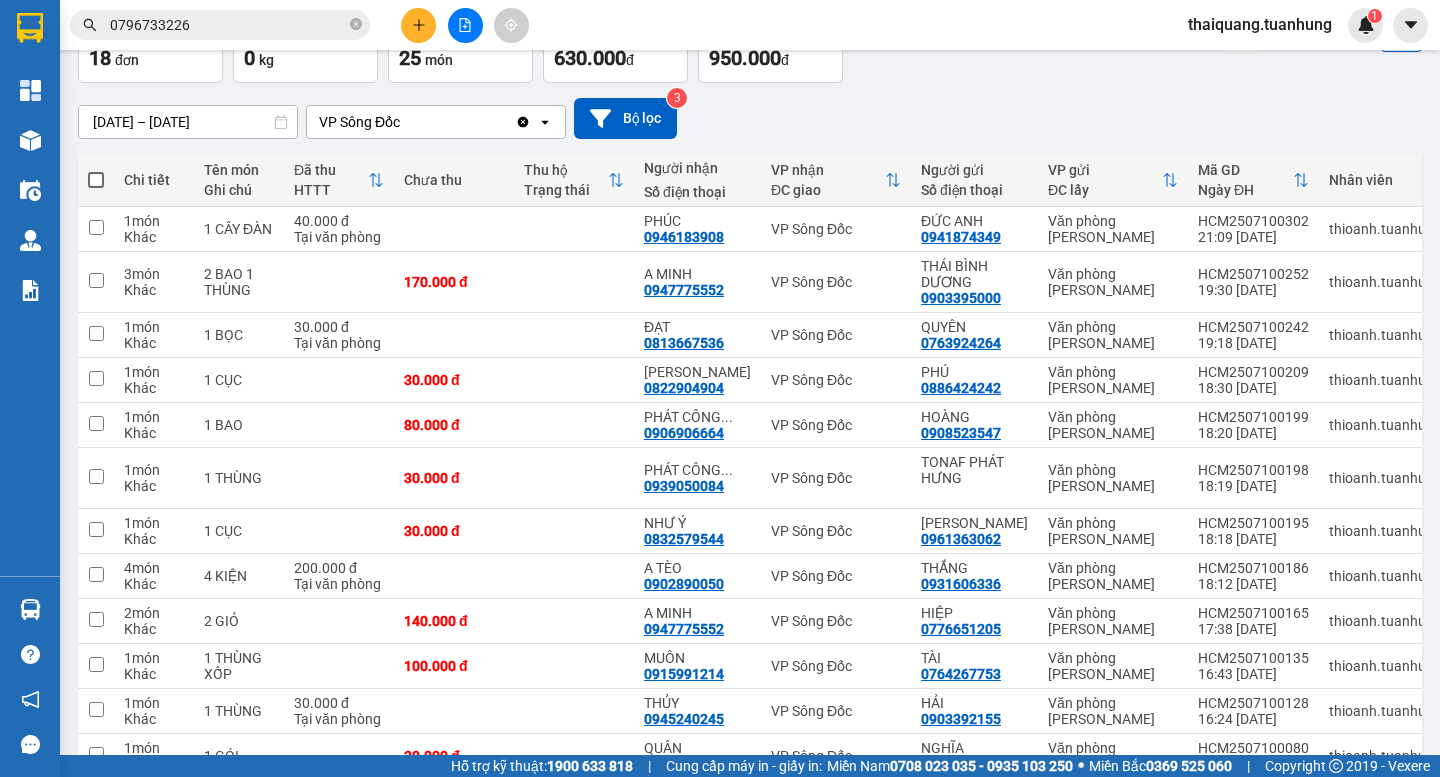 click on "Đơn hàng 18 đơn Khối lượng 0 kg Số lượng 25 món Đã thu 630.000  đ Chưa thu 950.000  đ SMS Nhập hàng" at bounding box center [750, 47] 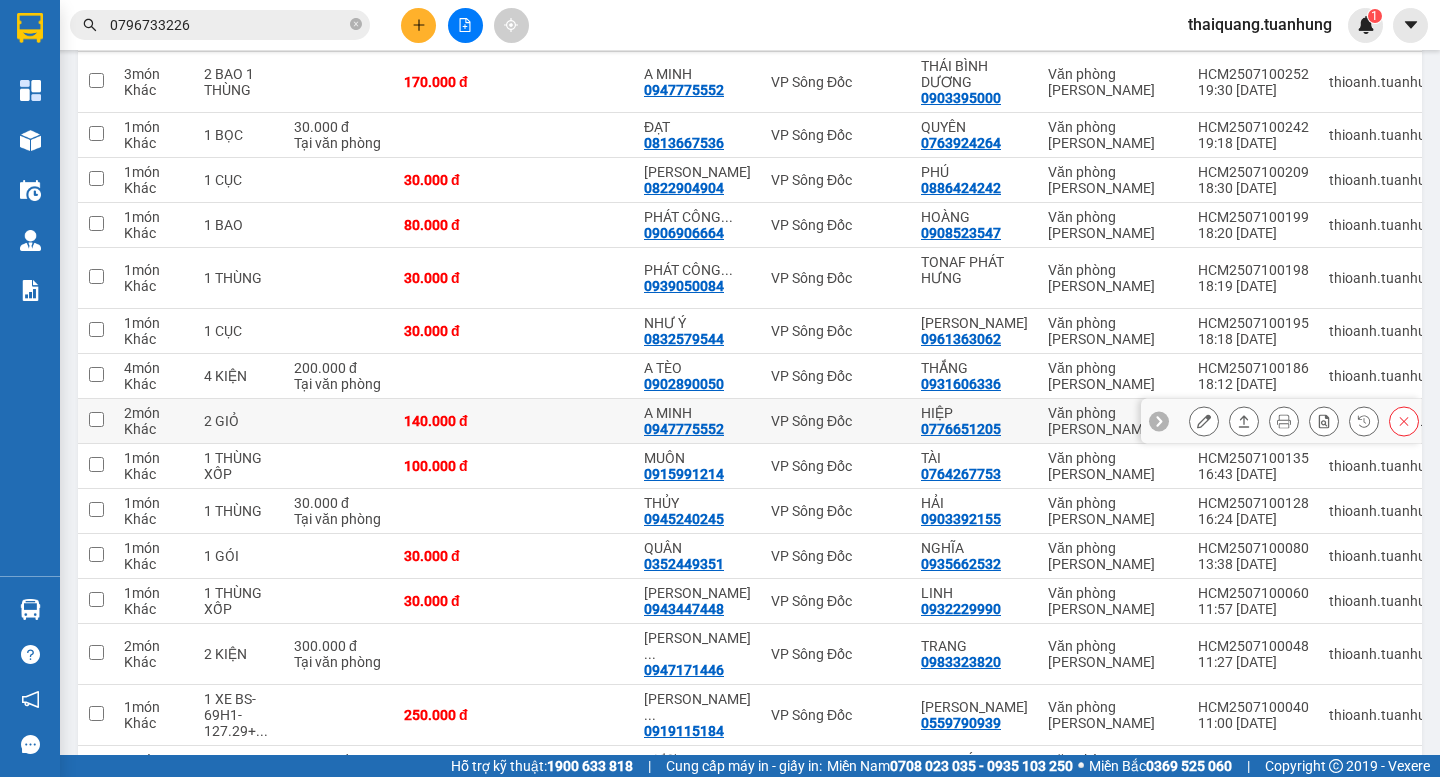 scroll, scrollTop: 528, scrollLeft: 0, axis: vertical 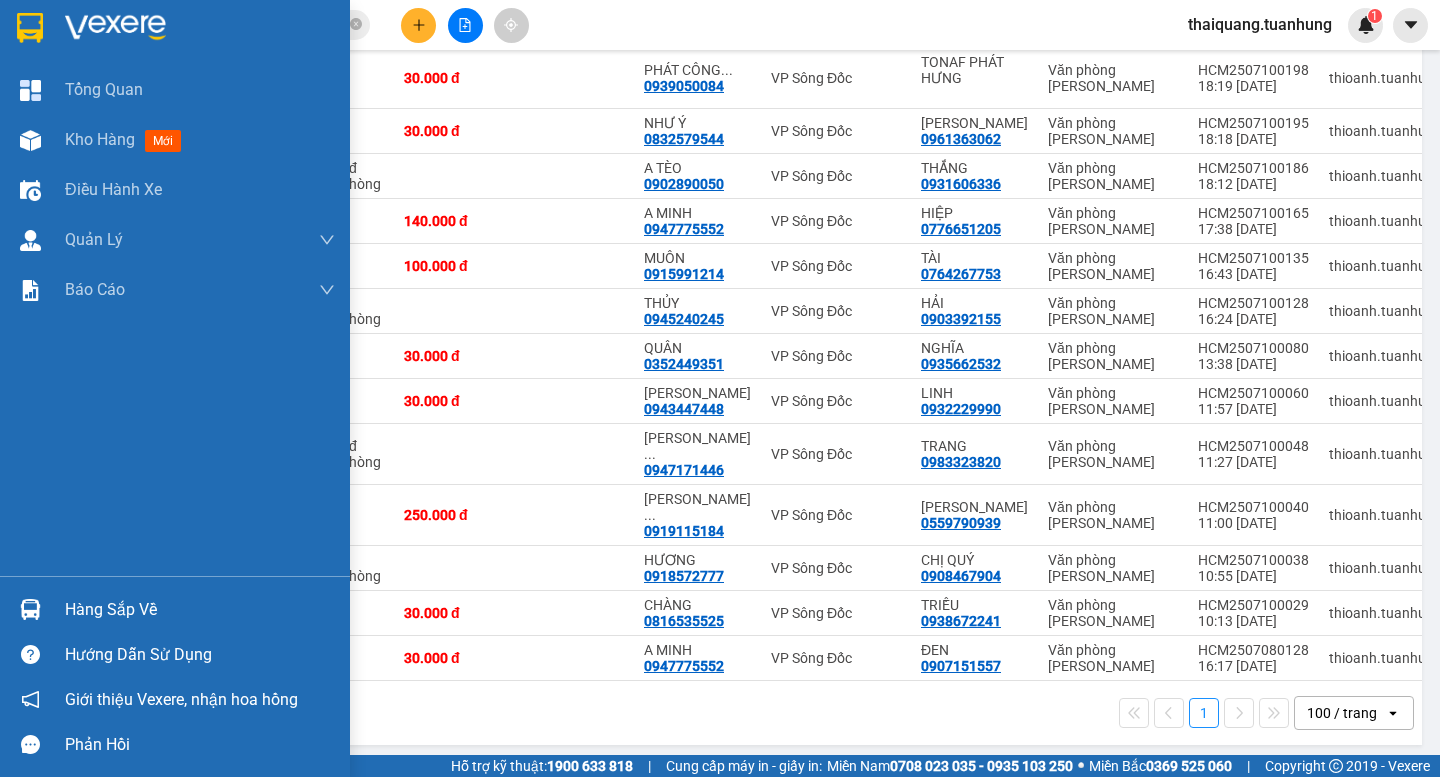 click on "Hàng sắp về" at bounding box center [200, 610] 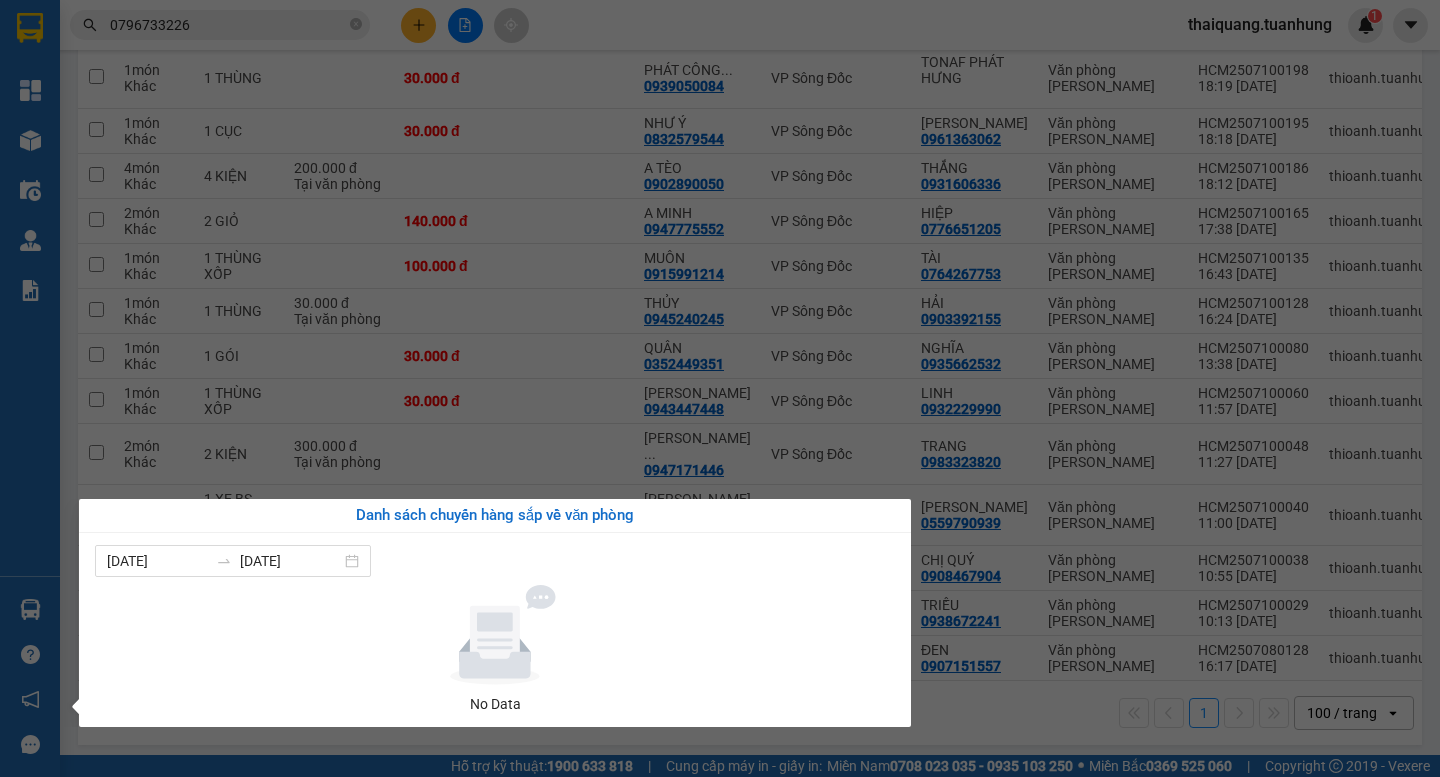 click on "Kết quả tìm kiếm ( 1 )  Bộ lọc  Mã ĐH Trạng thái Món hàng Thu hộ Tổng cước Chưa cước Nhãn Người gửi VP Gửi Người nhận VP Nhận VPSĐ2507100010 16:46 [DATE] Đã giao   04:50 [DATE] BAO SẮT+ PHONG BÌ SL:  13 510.000 0915006744 A NGHĨA VP Sông Đốc 0796733226 A XE BA GÁC Văn phòng [GEOGRAPHIC_DATA] 1 0796733226 thaiquang.tuanhung 1     Tổng Quan     Kho hàng mới     Điều hành xe     Quản [PERSON_NAME] lý chuyến Quản lý khách hàng Quản lý khách hàng mới Quản lý giao nhận mới Quản lý kiểm kho     Báo cáo Báo cáo dòng tiền (nhà xe) Doanh số tạo đơn theo VP gửi (nhà xe) Hàng sắp về Hướng dẫn sử dụng Giới thiệu Vexere, nhận hoa hồng Phản hồi Phần mềm hỗ trợ bạn tốt chứ? ver  1.8.137 Kho gửi Trên xe Kho nhận Hàng đã giao Đơn hàng 18 đơn Khối lượng 0 kg Số lượng 25 món Đã thu 630.000  đ Chưa thu 950.000  đ SMS Nhập hàng [DATE] – [DATE]" at bounding box center (720, 388) 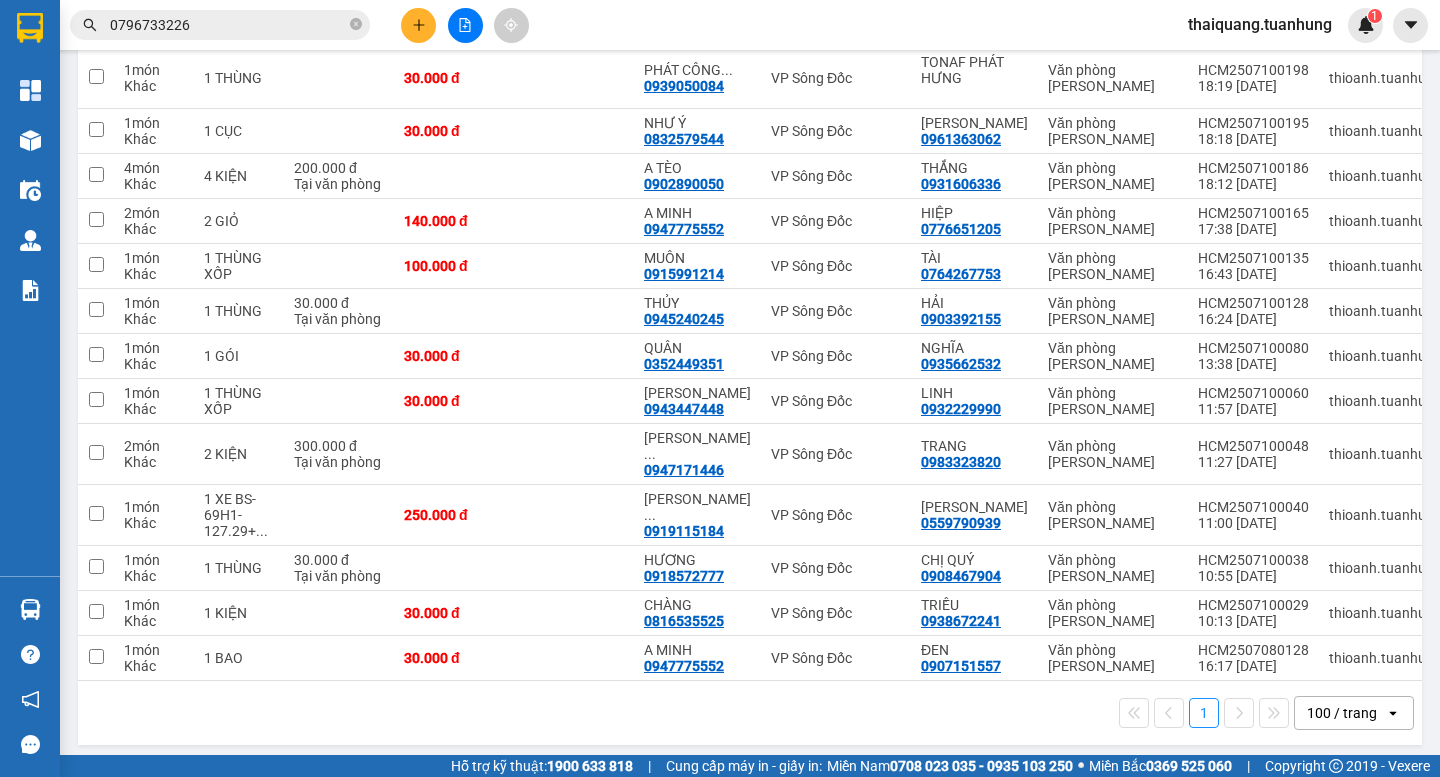 scroll, scrollTop: 0, scrollLeft: 0, axis: both 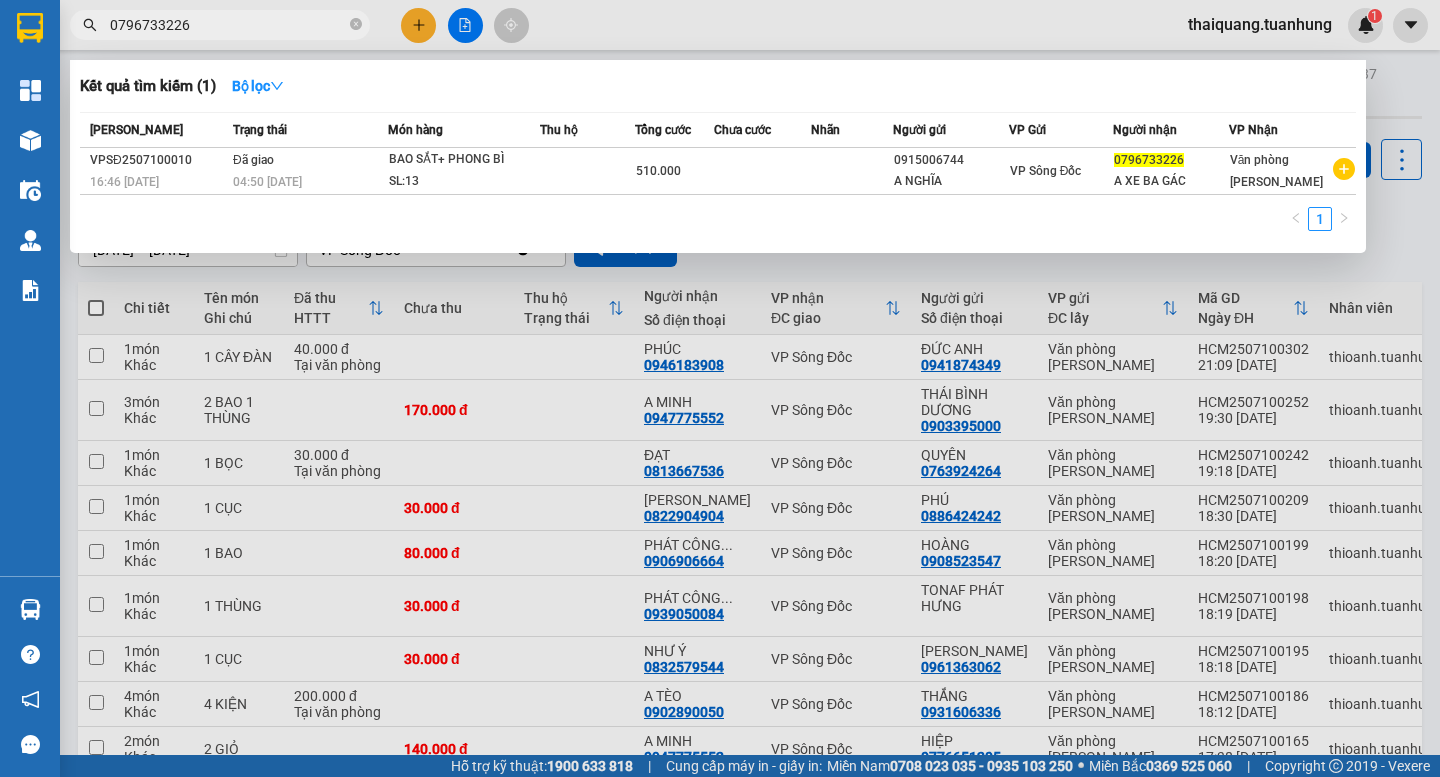 click on "0796733226" at bounding box center [228, 25] 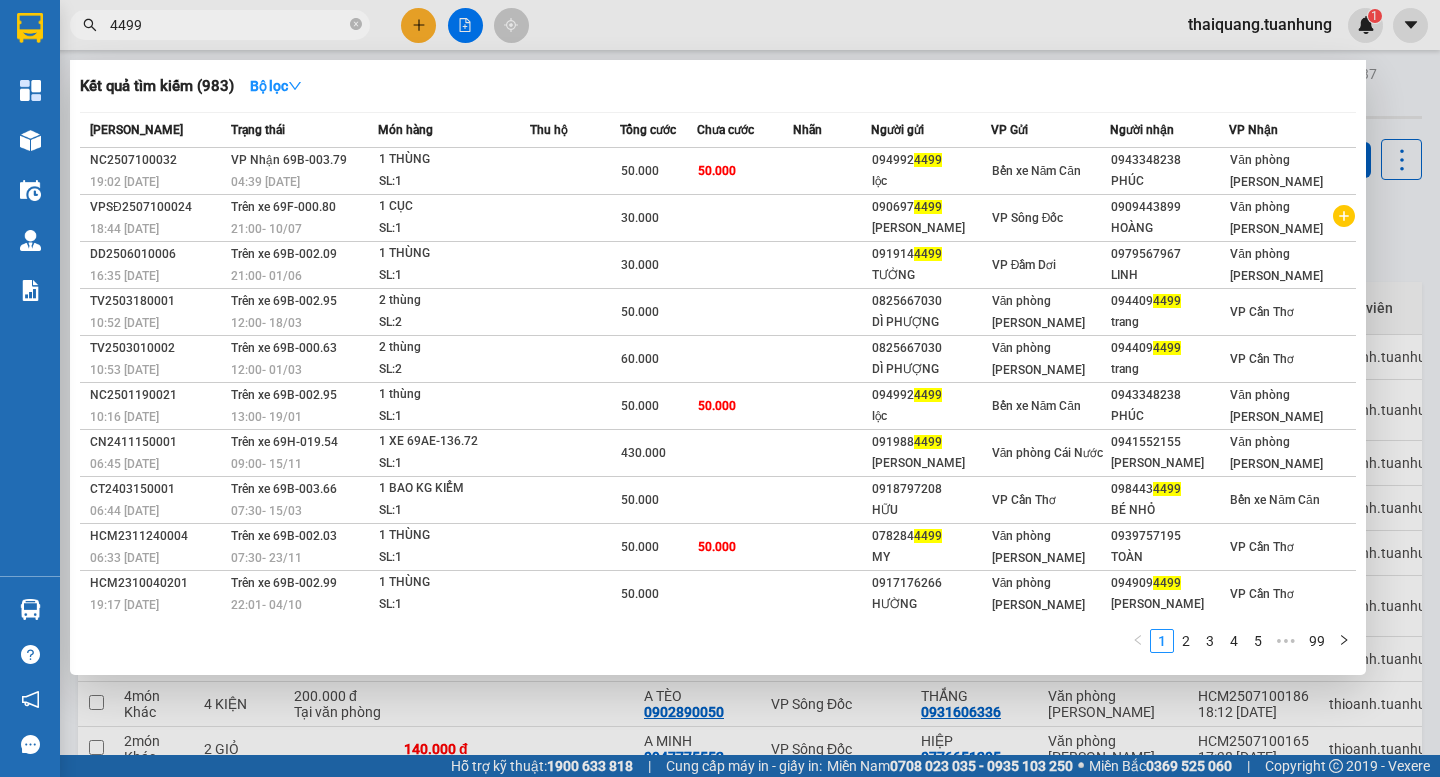 click on "4499" at bounding box center (228, 25) 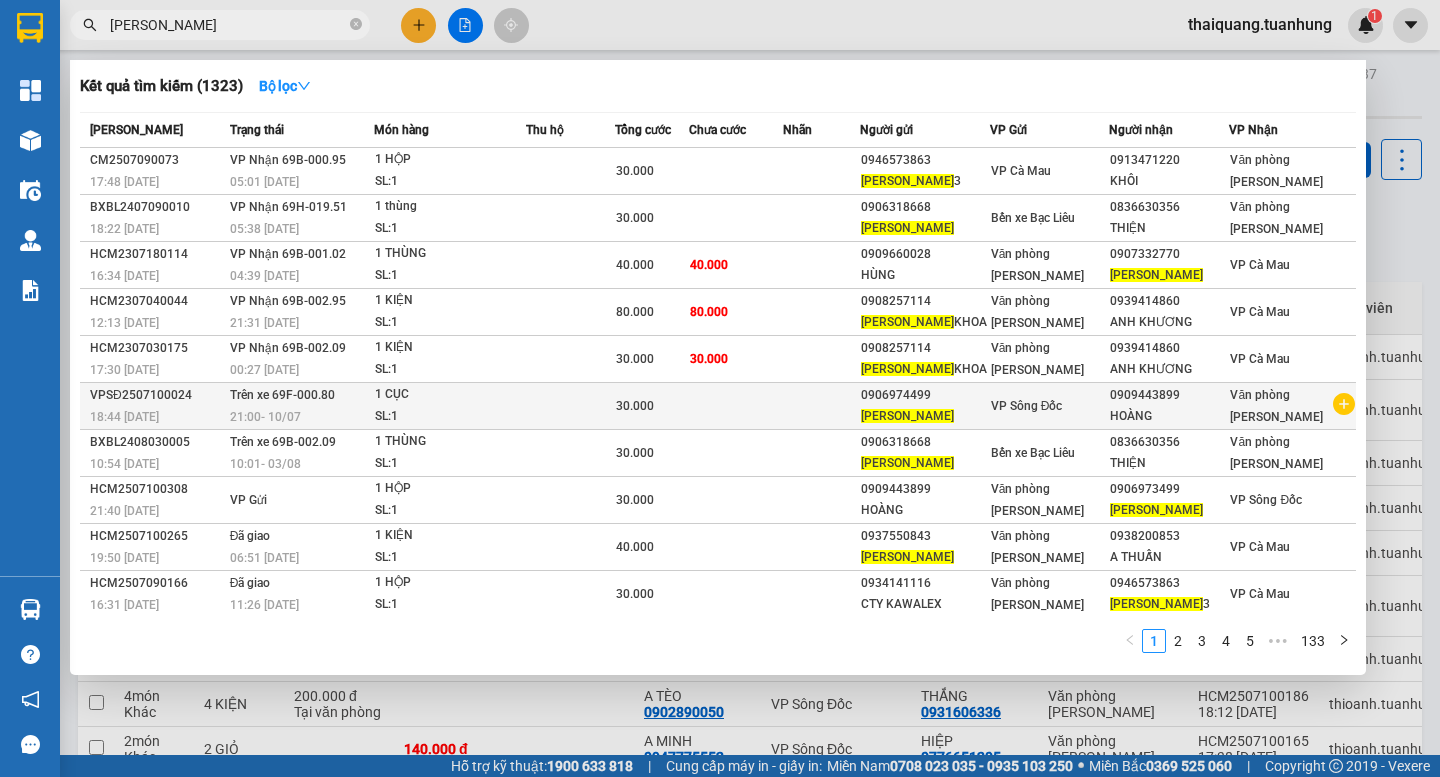 type on "[PERSON_NAME]" 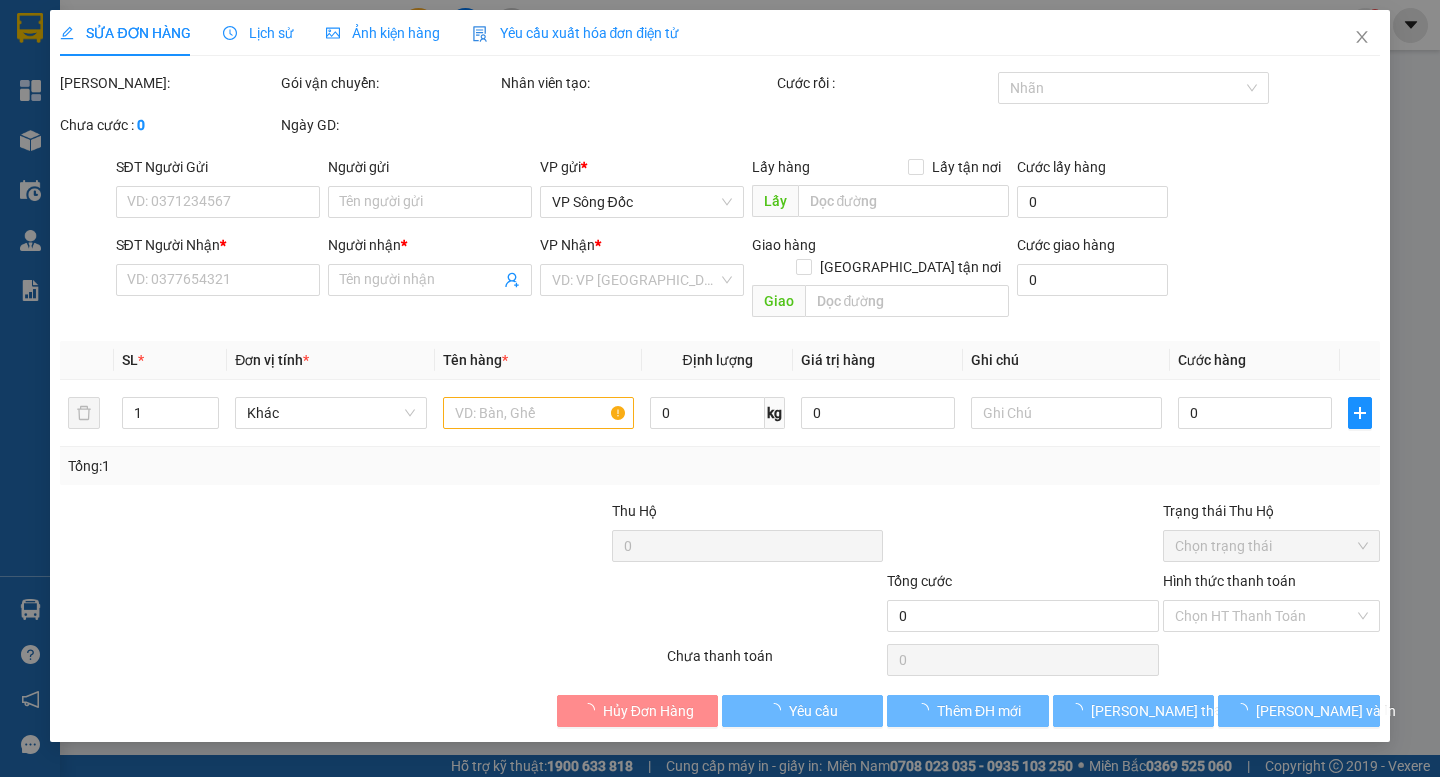type on "0906974499" 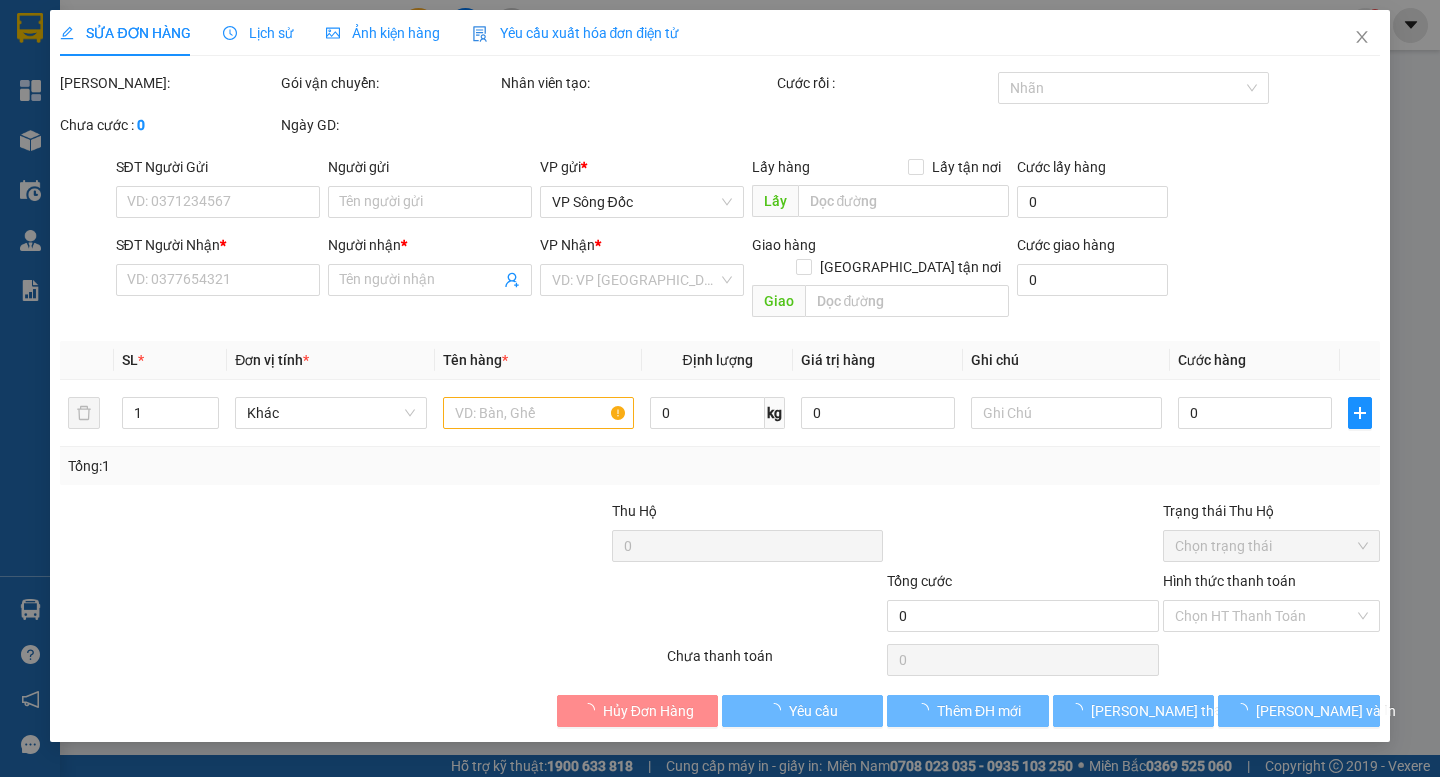 type on "[PERSON_NAME]" 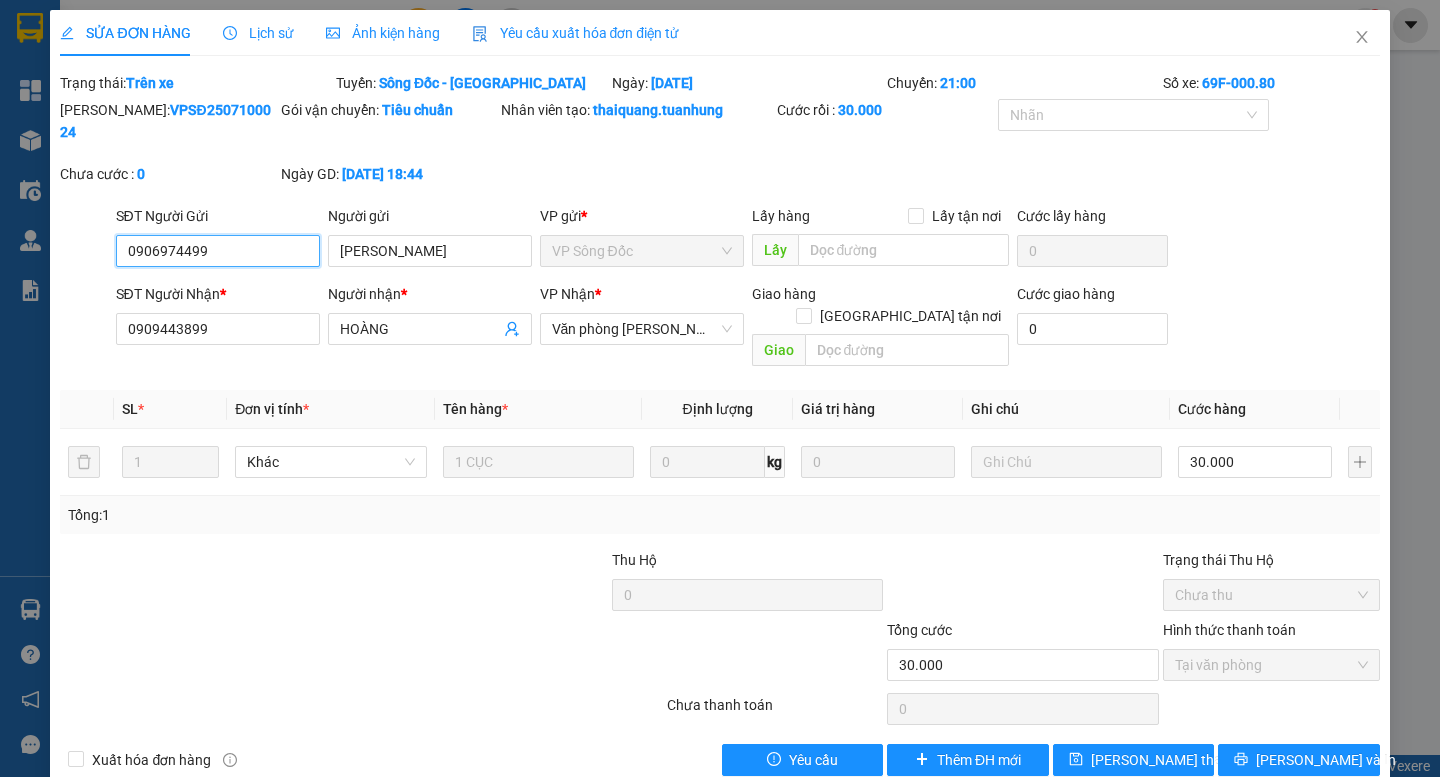 click on "0906974499" at bounding box center [218, 251] 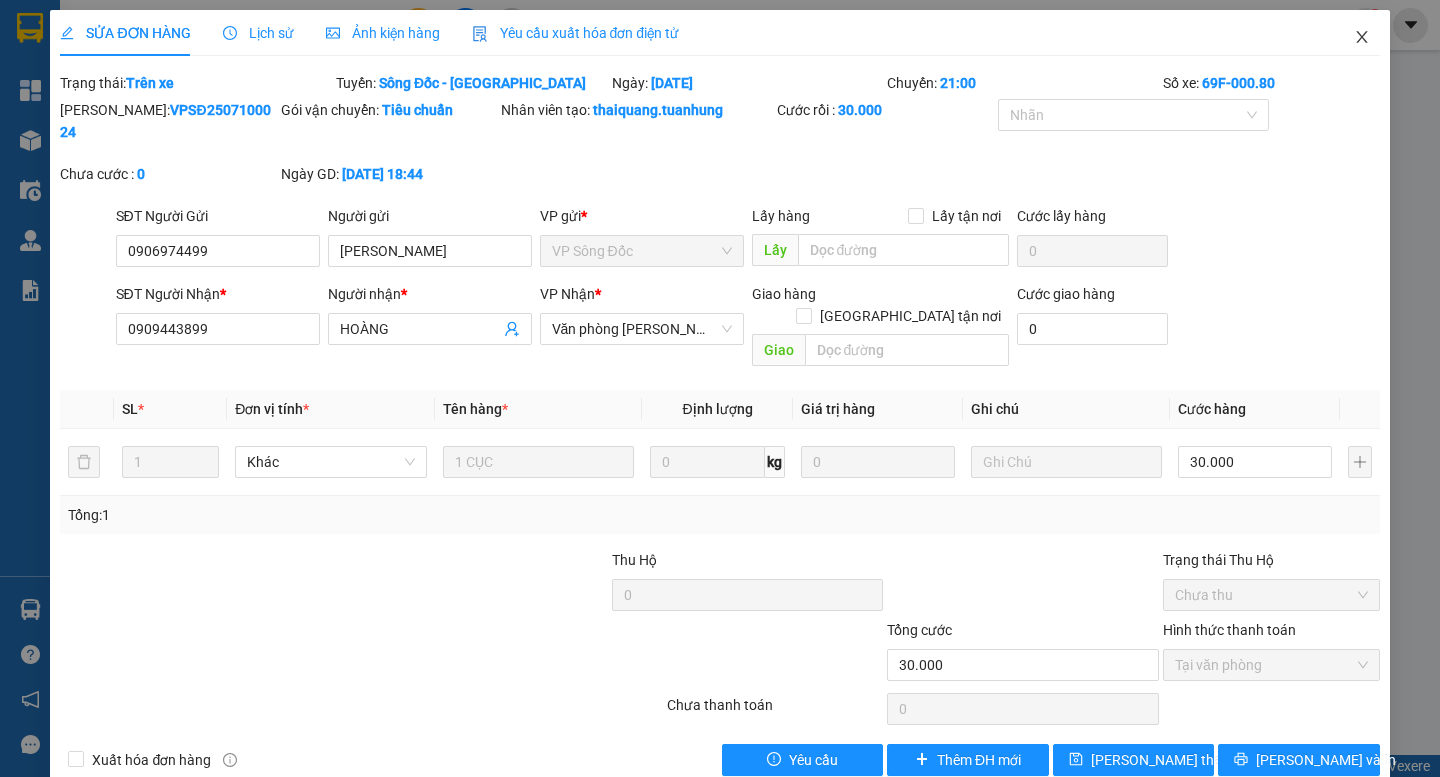 click 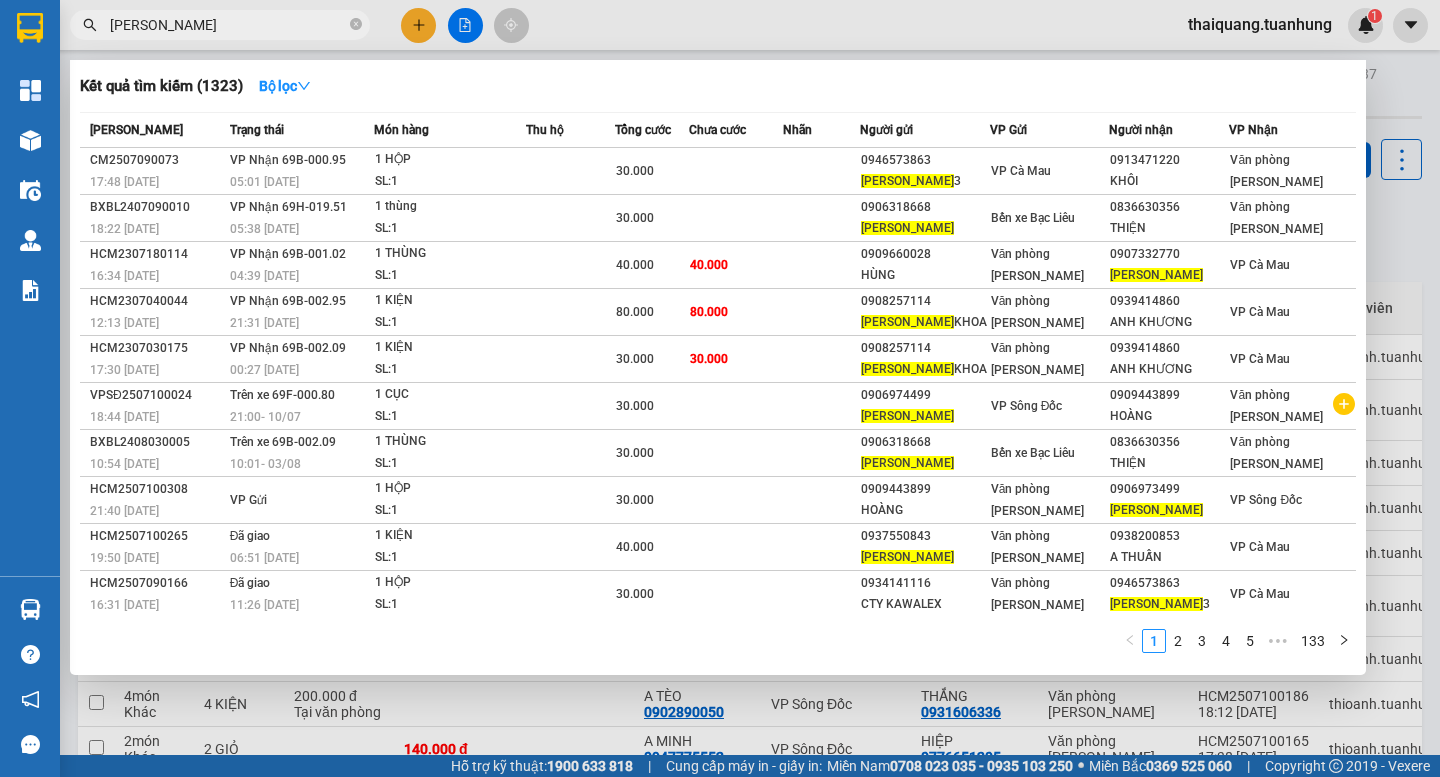 click on "[PERSON_NAME]" at bounding box center (228, 25) 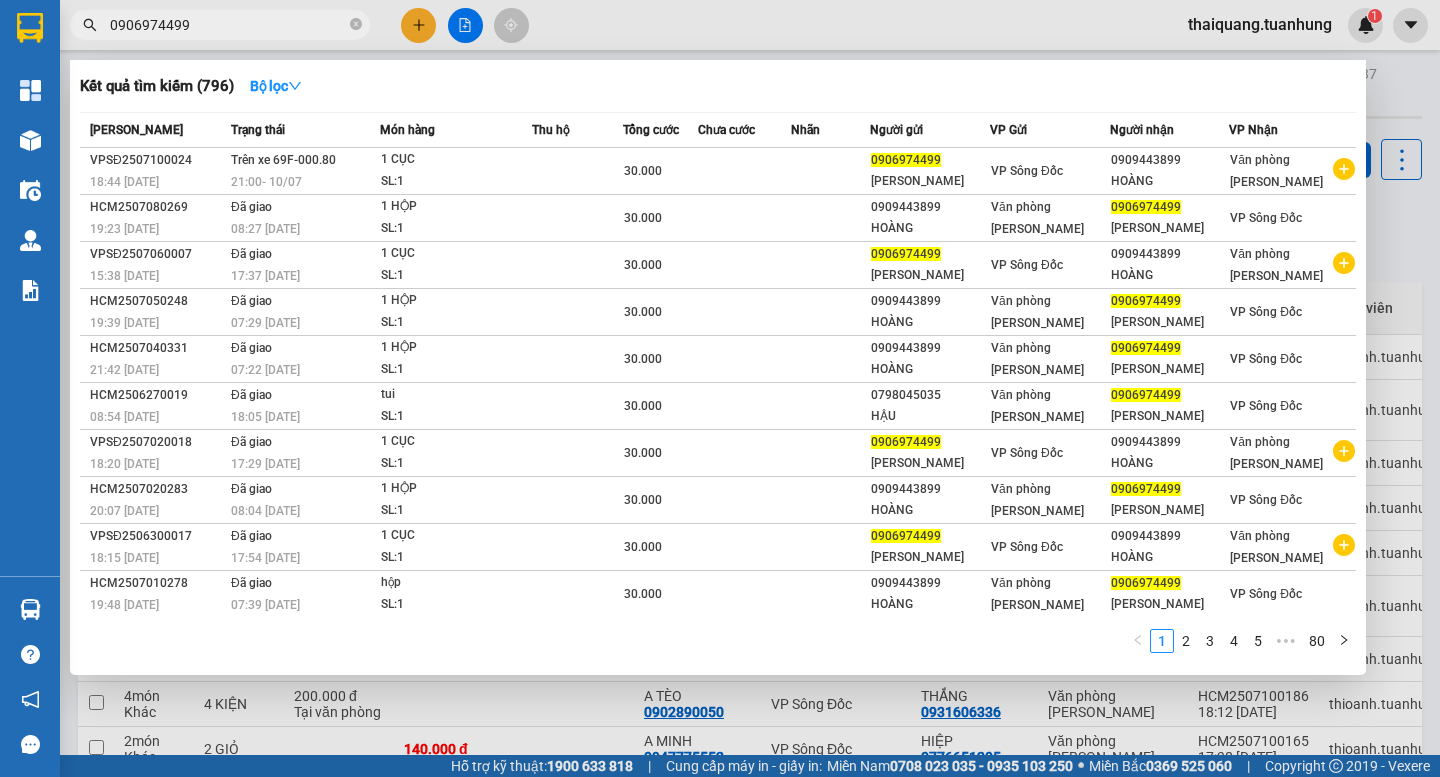 type on "0906974499" 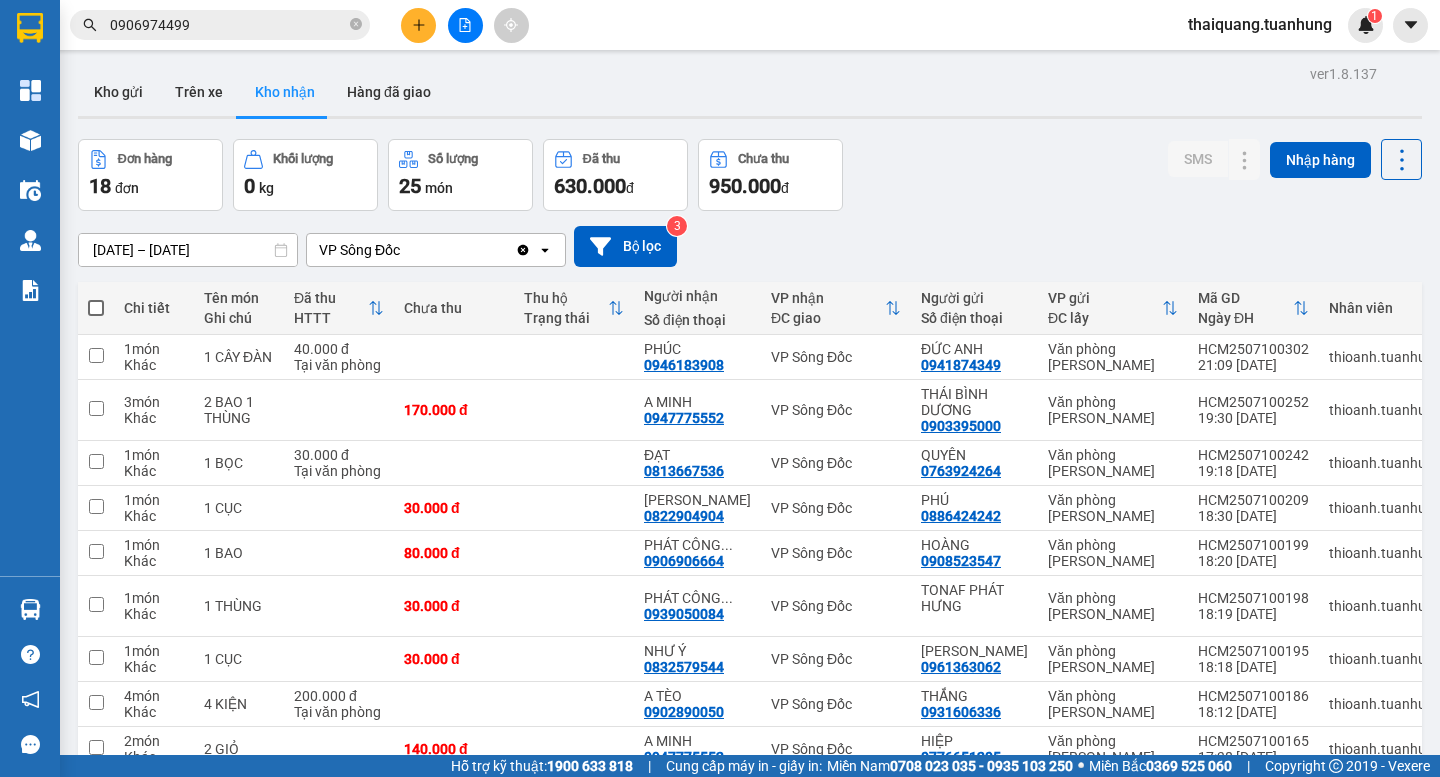 click on "[DATE] – [DATE] Press the down arrow key to interact with the calendar and select a date. Press the escape button to close the calendar. Selected date range is from [DATE] to [DATE]. VP Sông Đốc Clear value open Bộ lọc 3" at bounding box center [750, 246] 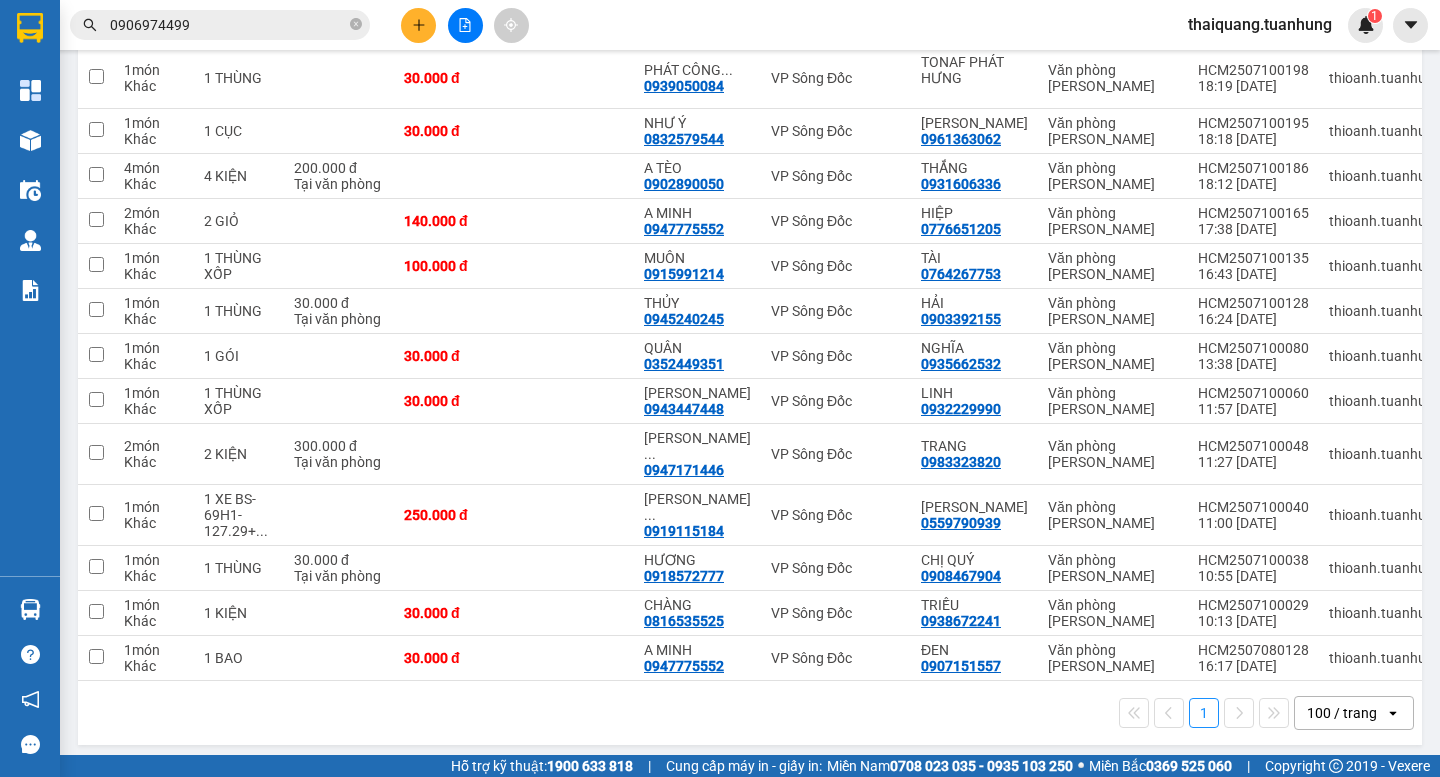 scroll, scrollTop: 0, scrollLeft: 0, axis: both 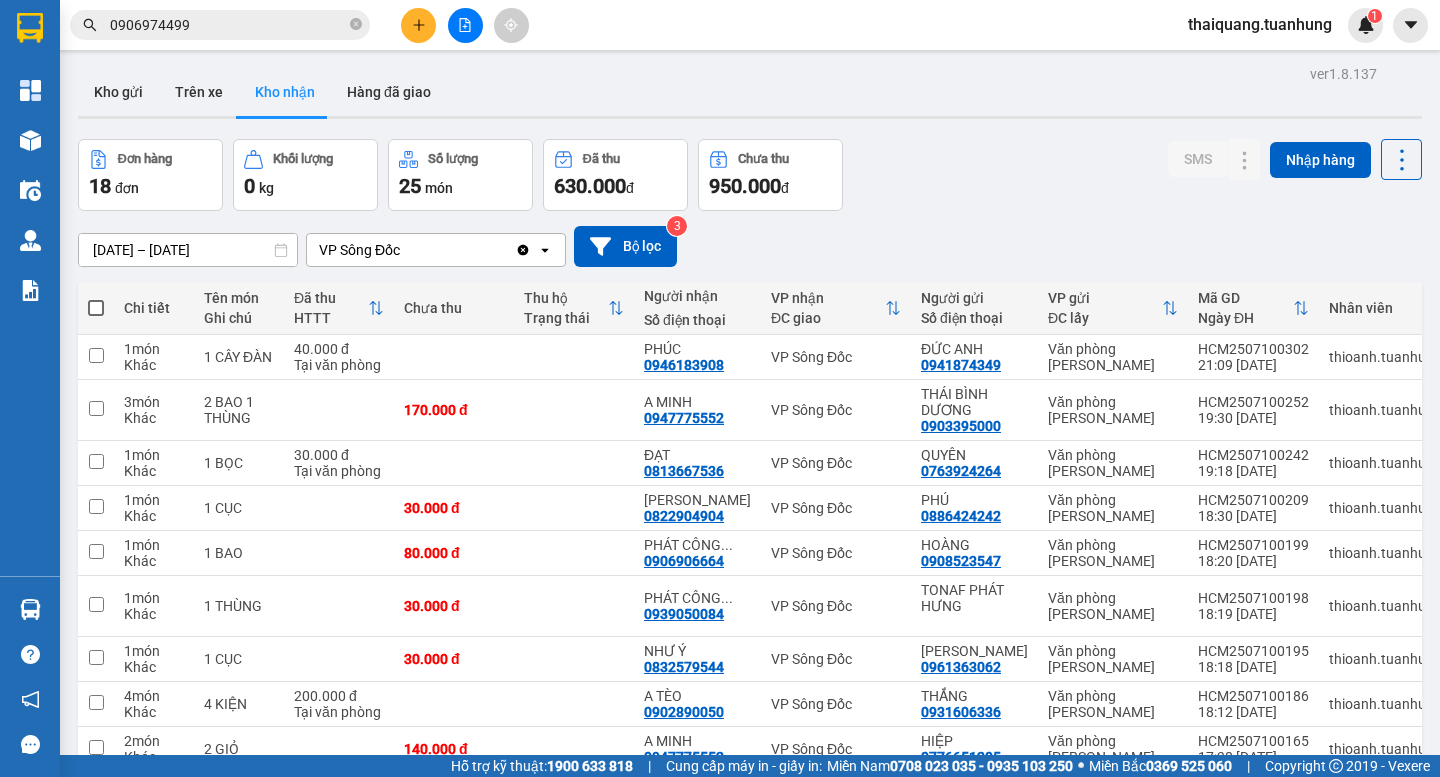 click on "Kho gửi Trên xe Kho nhận Hàng đã giao" at bounding box center [750, 94] 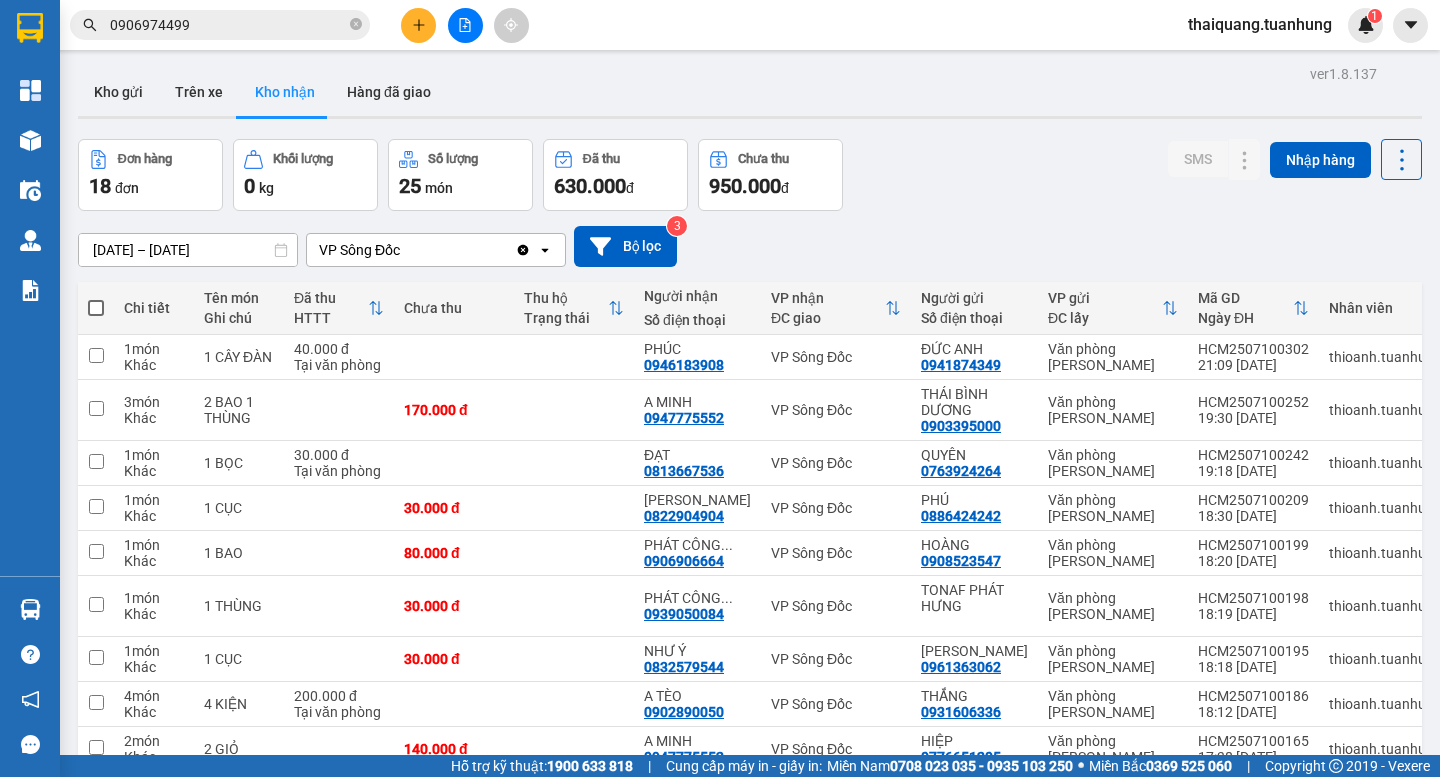 click on "Kho gửi Trên xe Kho nhận Hàng đã giao" at bounding box center (750, 94) 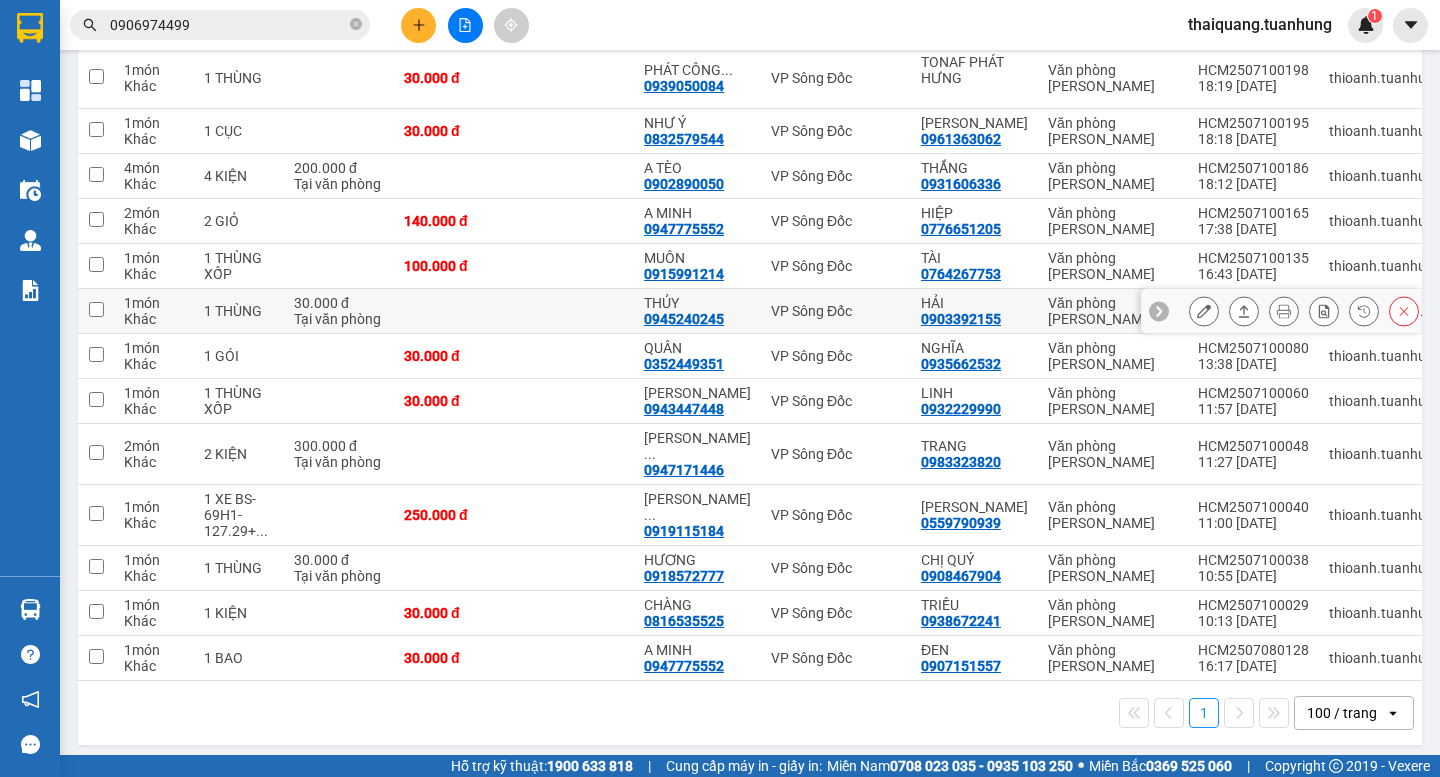 scroll, scrollTop: 0, scrollLeft: 0, axis: both 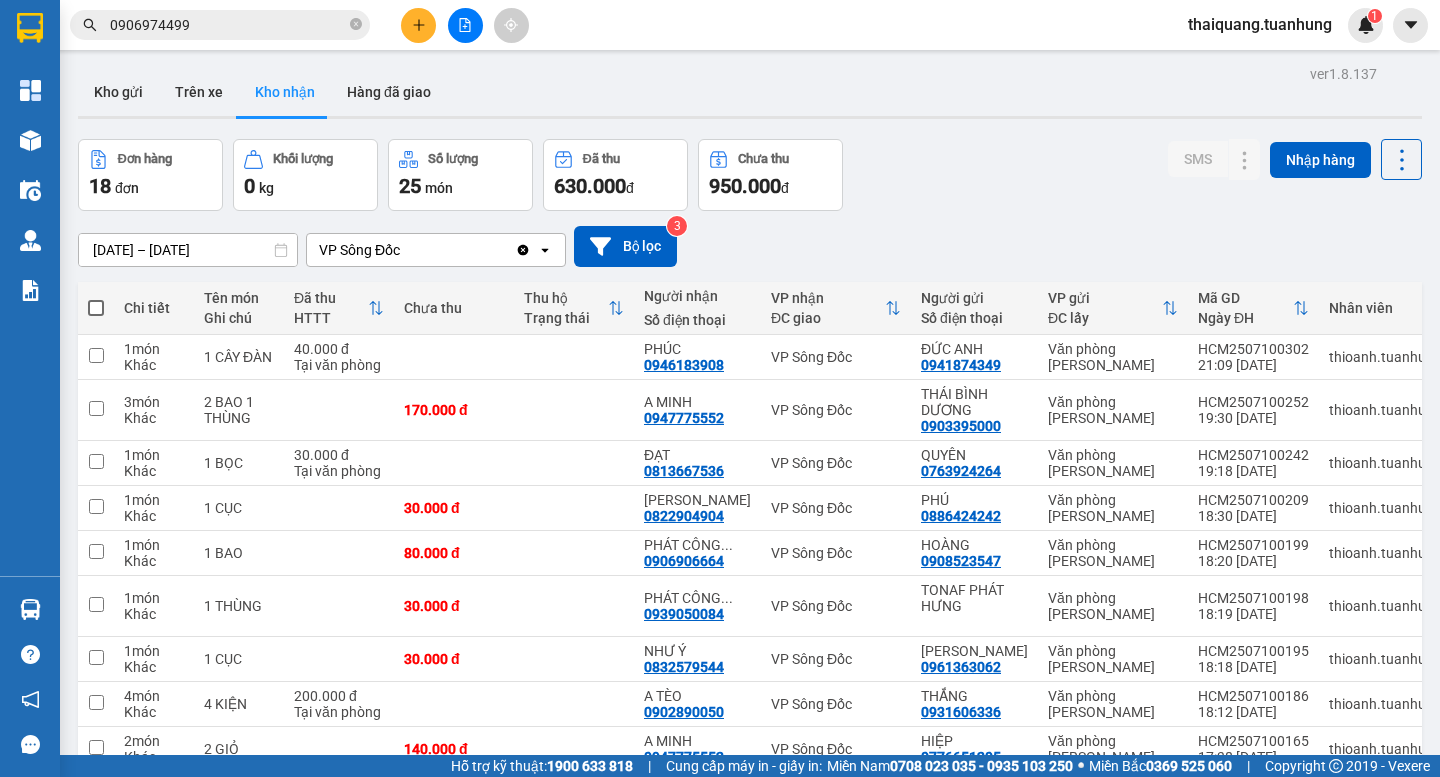 click on "Đơn hàng 18 đơn Khối lượng 0 kg Số lượng 25 món Đã thu 630.000  đ Chưa thu 950.000  đ SMS Nhập hàng" at bounding box center [750, 175] 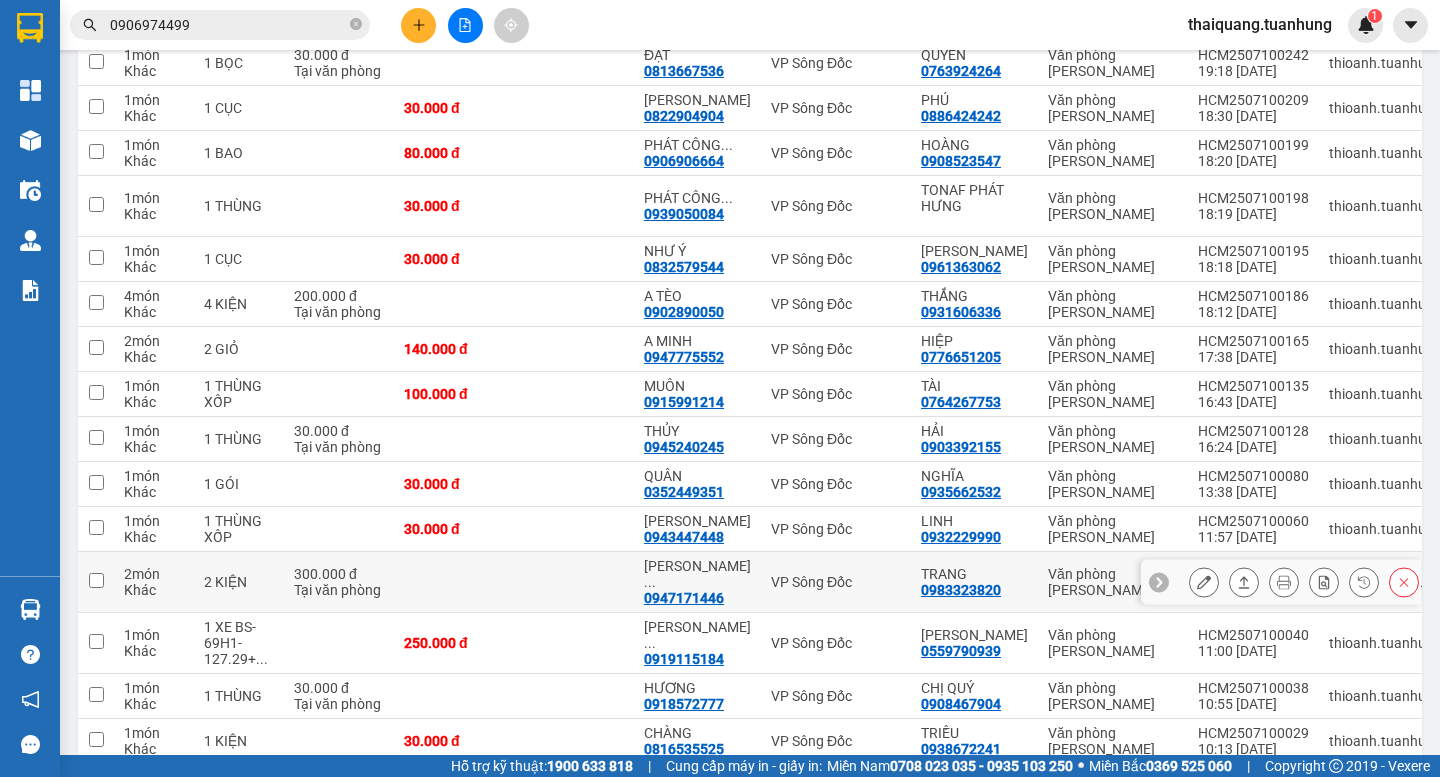 scroll, scrollTop: 528, scrollLeft: 0, axis: vertical 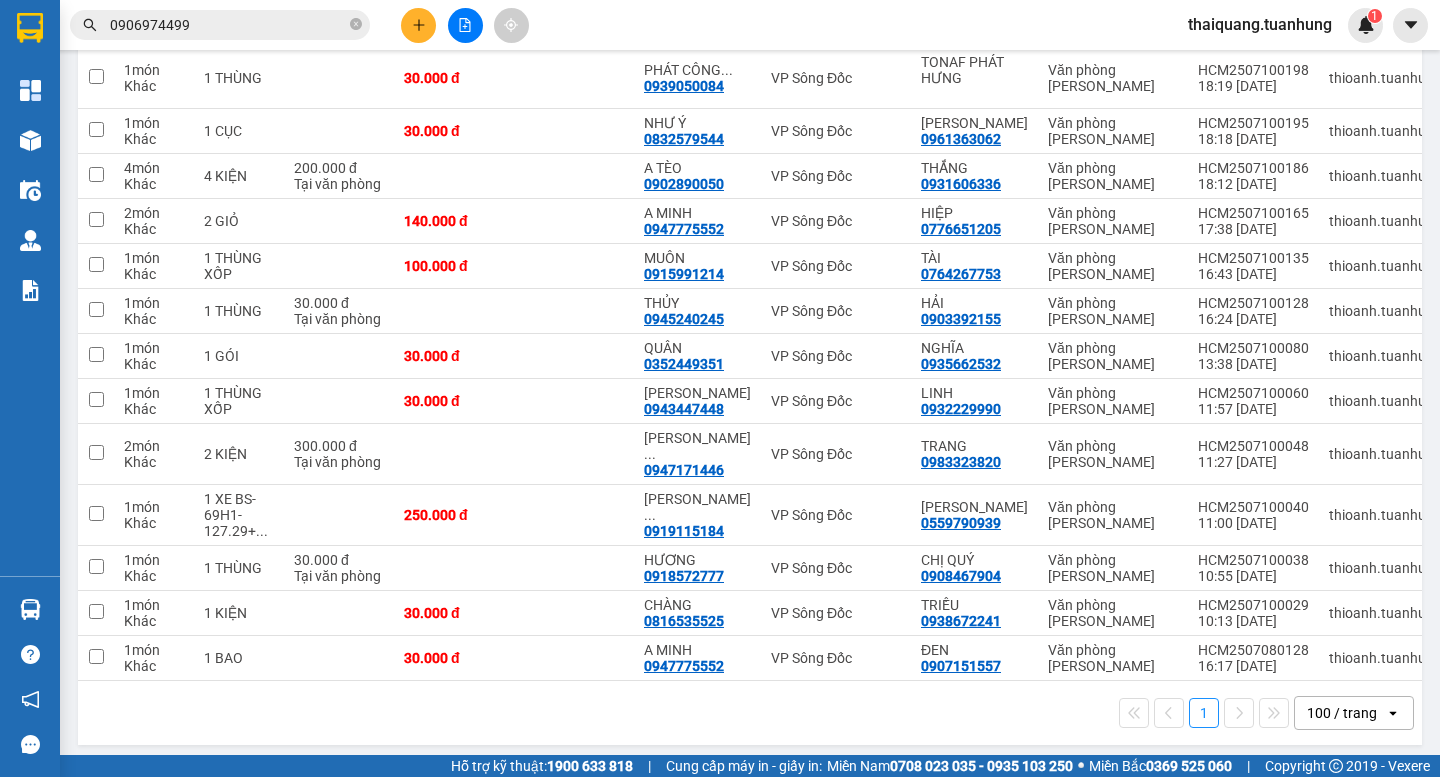 click on "1 100 / trang open" at bounding box center (750, 713) 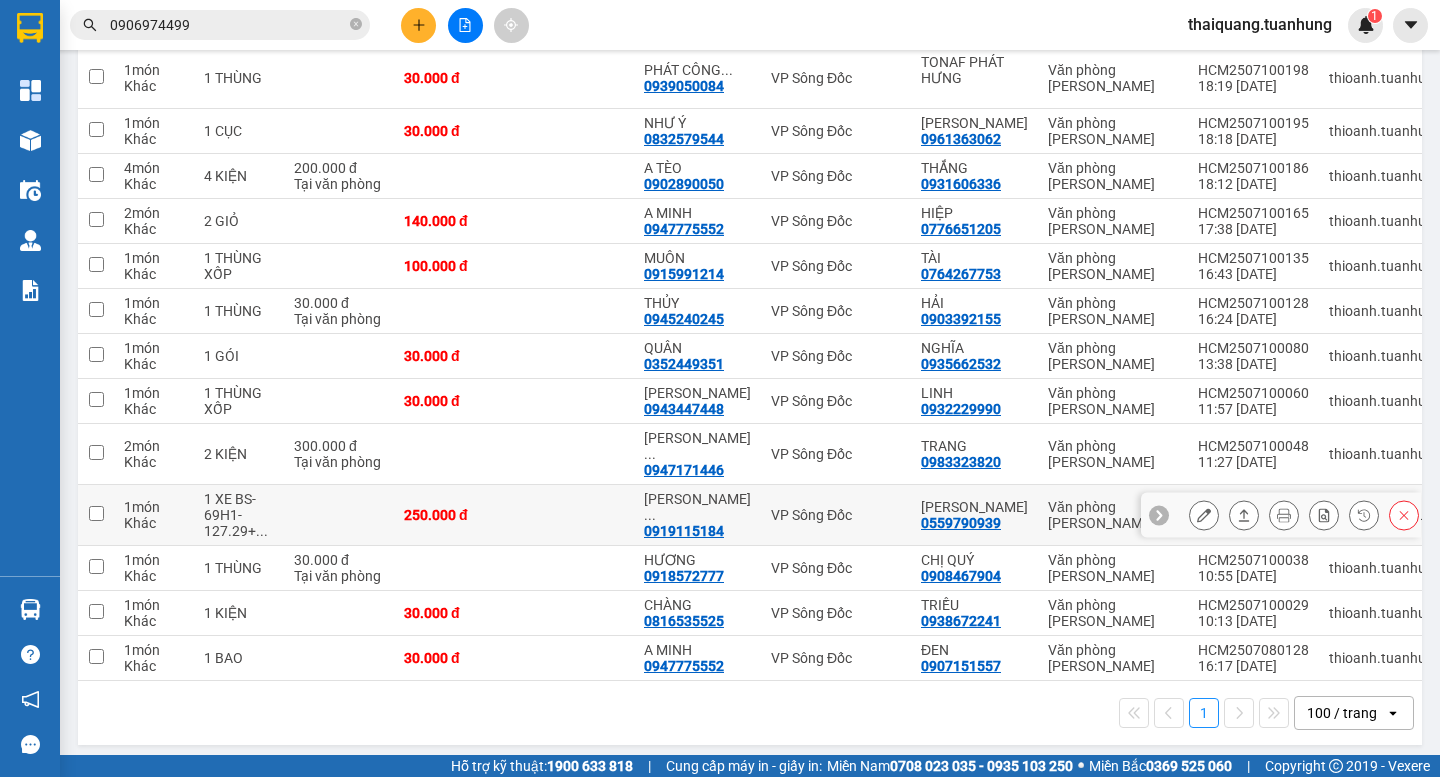 scroll, scrollTop: 0, scrollLeft: 0, axis: both 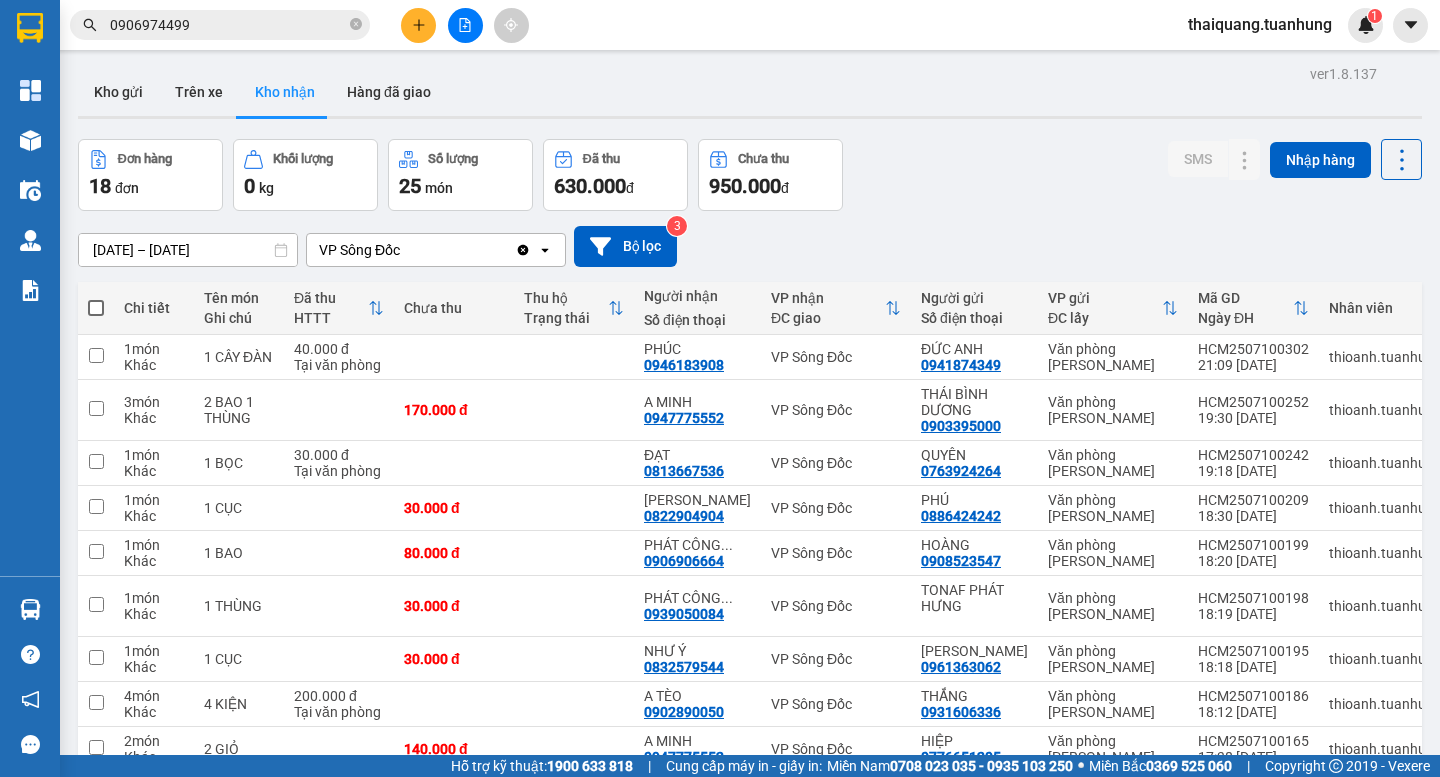 click on "Đơn hàng 18 đơn Khối lượng 0 kg Số lượng 25 món Đã thu 630.000  đ Chưa thu 950.000  đ SMS Nhập hàng" at bounding box center [750, 175] 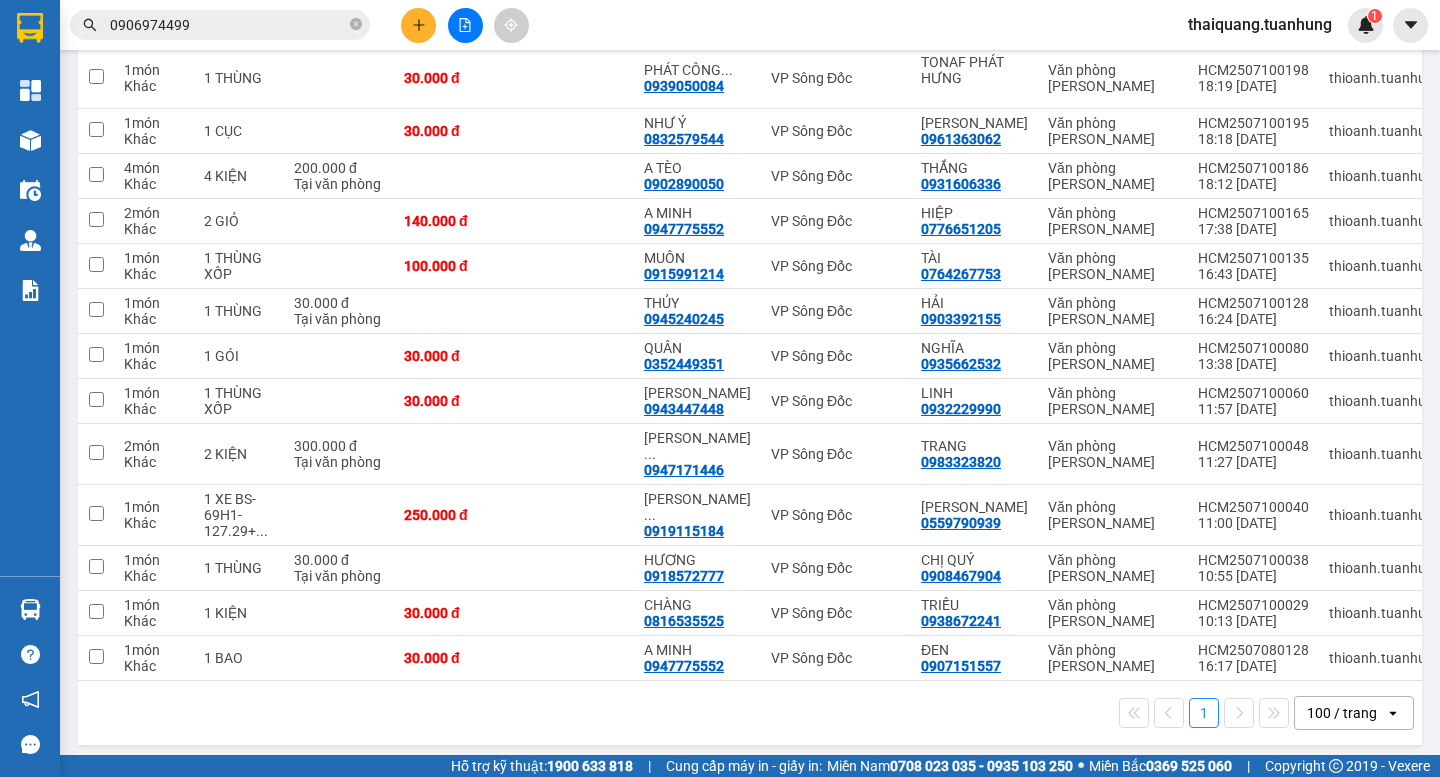 scroll, scrollTop: 0, scrollLeft: 0, axis: both 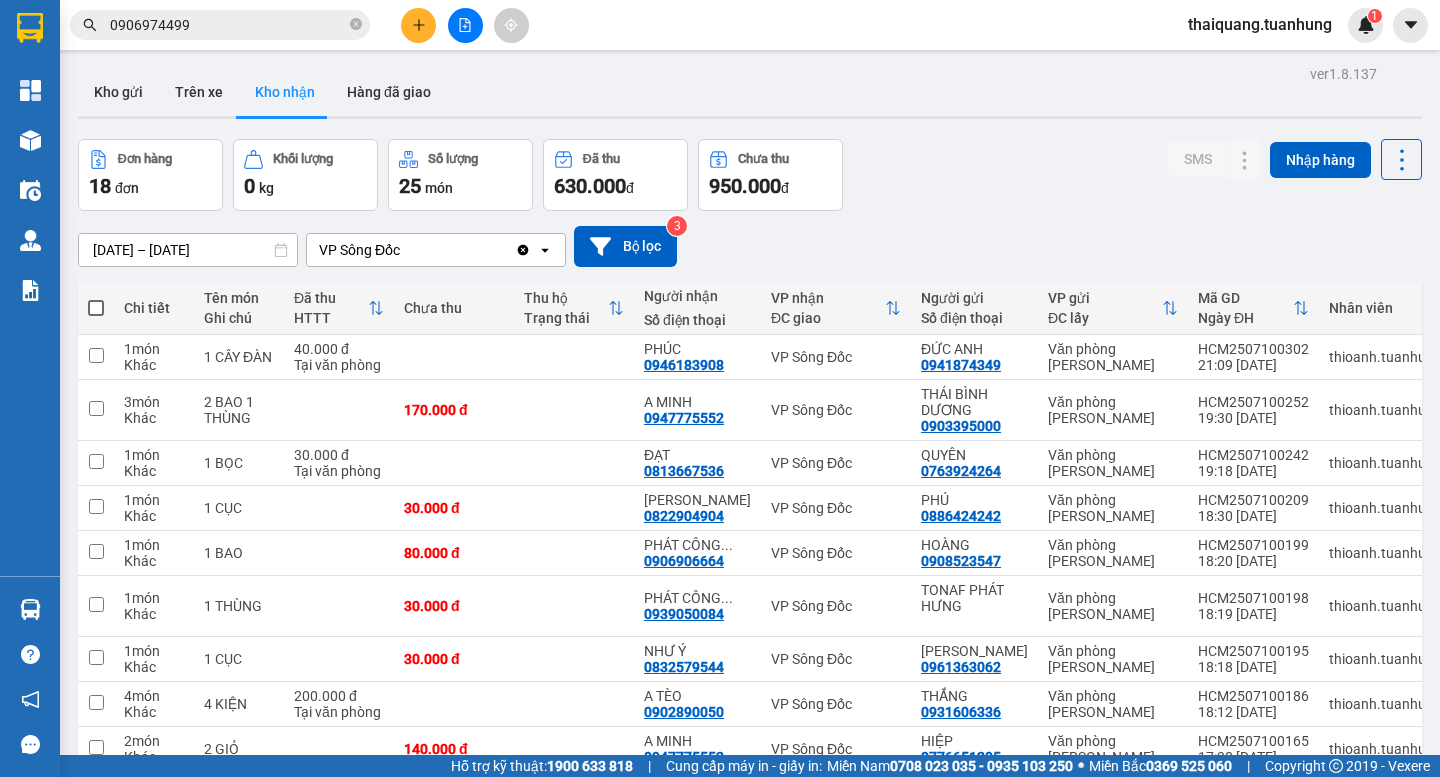click on "Đơn hàng 18 đơn Khối lượng 0 kg Số lượng 25 món Đã thu 630.000  đ Chưa thu 950.000  đ SMS Nhập hàng" at bounding box center [750, 175] 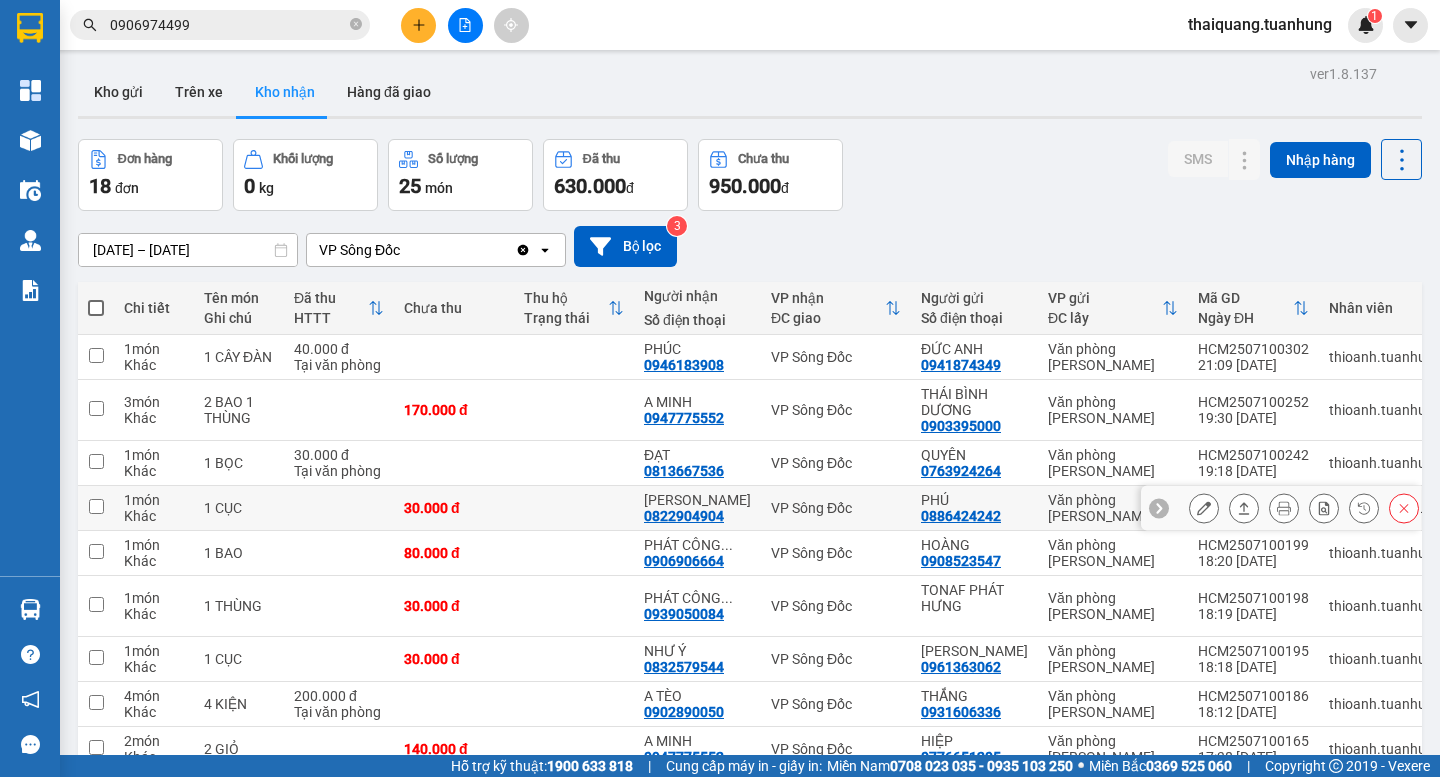 scroll, scrollTop: 528, scrollLeft: 0, axis: vertical 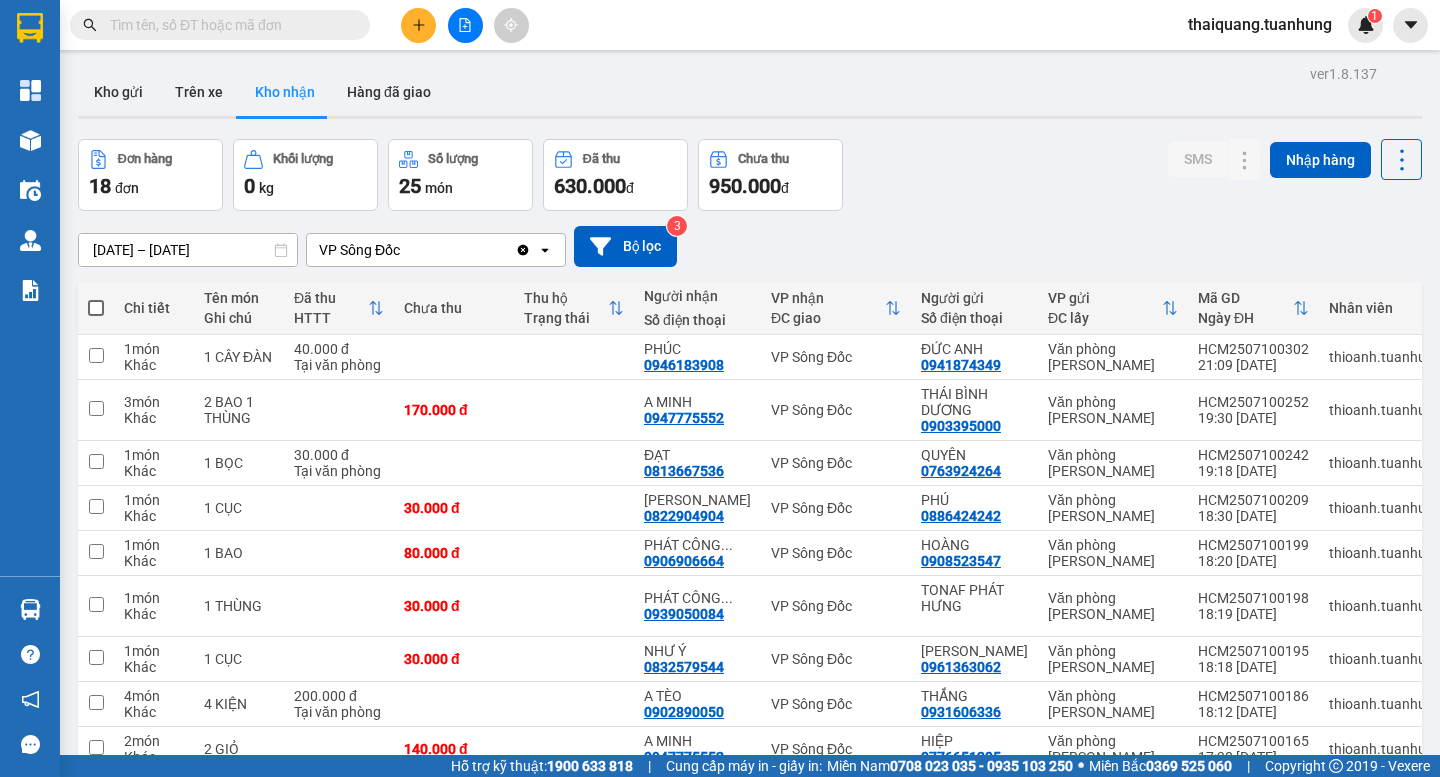 click on "Đơn hàng 18 đơn Khối lượng 0 kg Số lượng 25 món Đã thu 630.000  đ Chưa thu 950.000  đ SMS Nhập hàng" at bounding box center (750, 175) 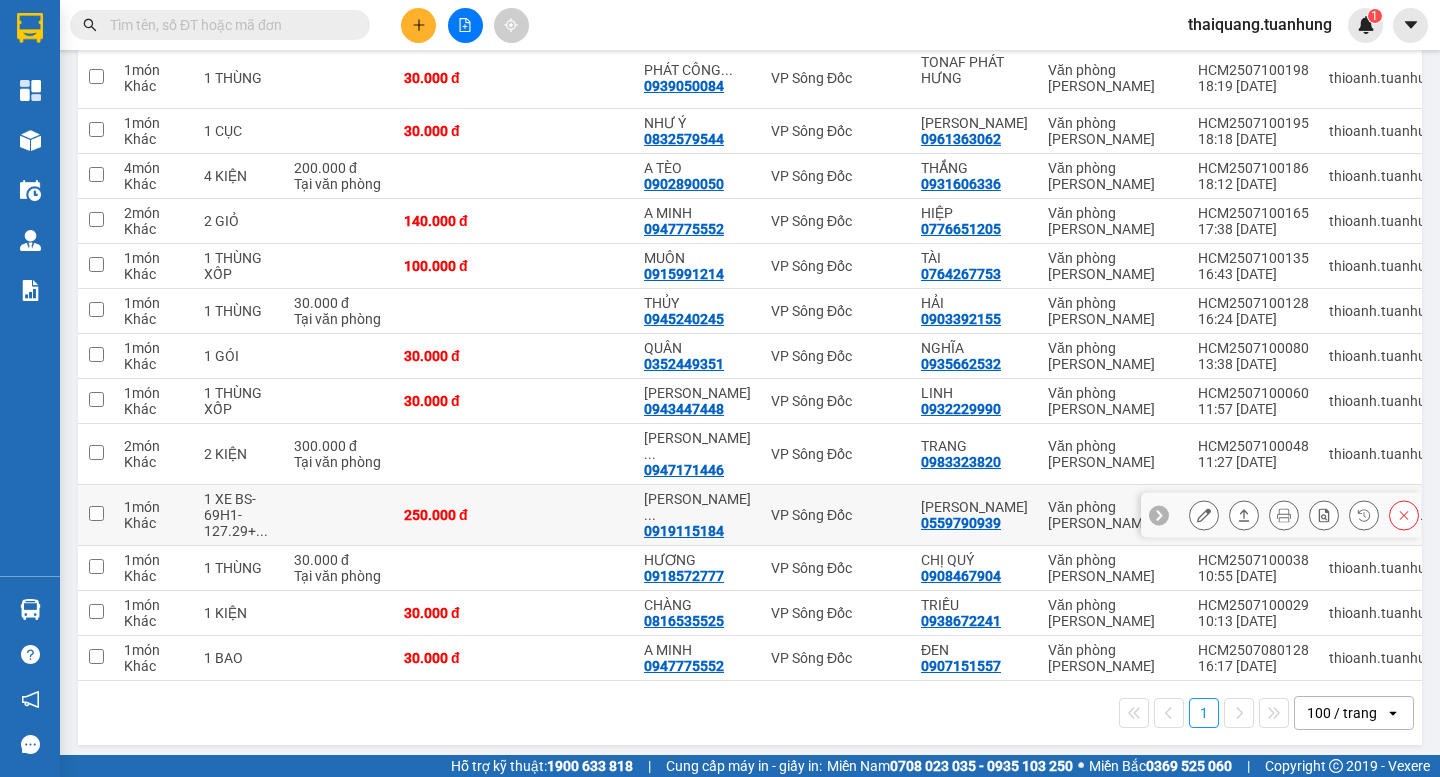 scroll, scrollTop: 0, scrollLeft: 0, axis: both 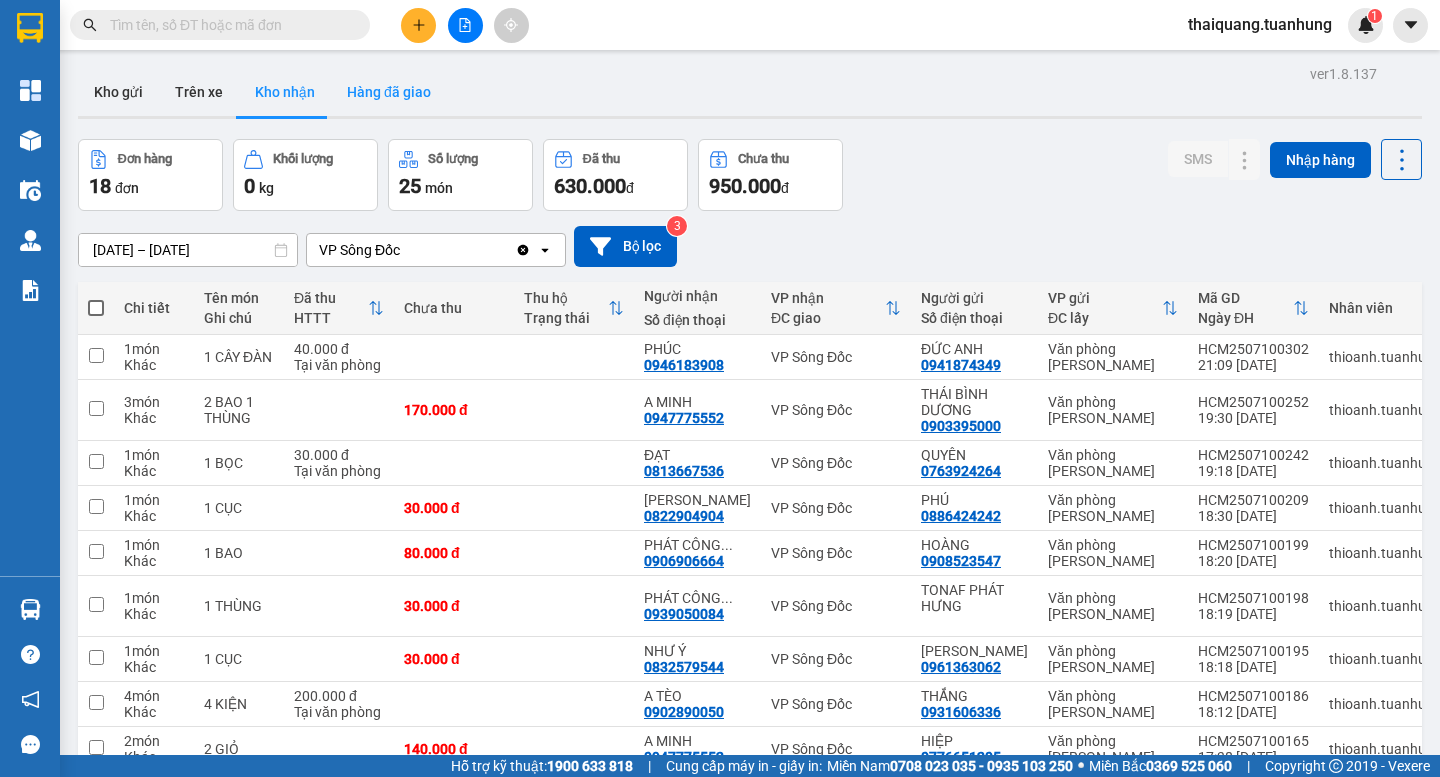 click on "Hàng đã giao" at bounding box center (389, 92) 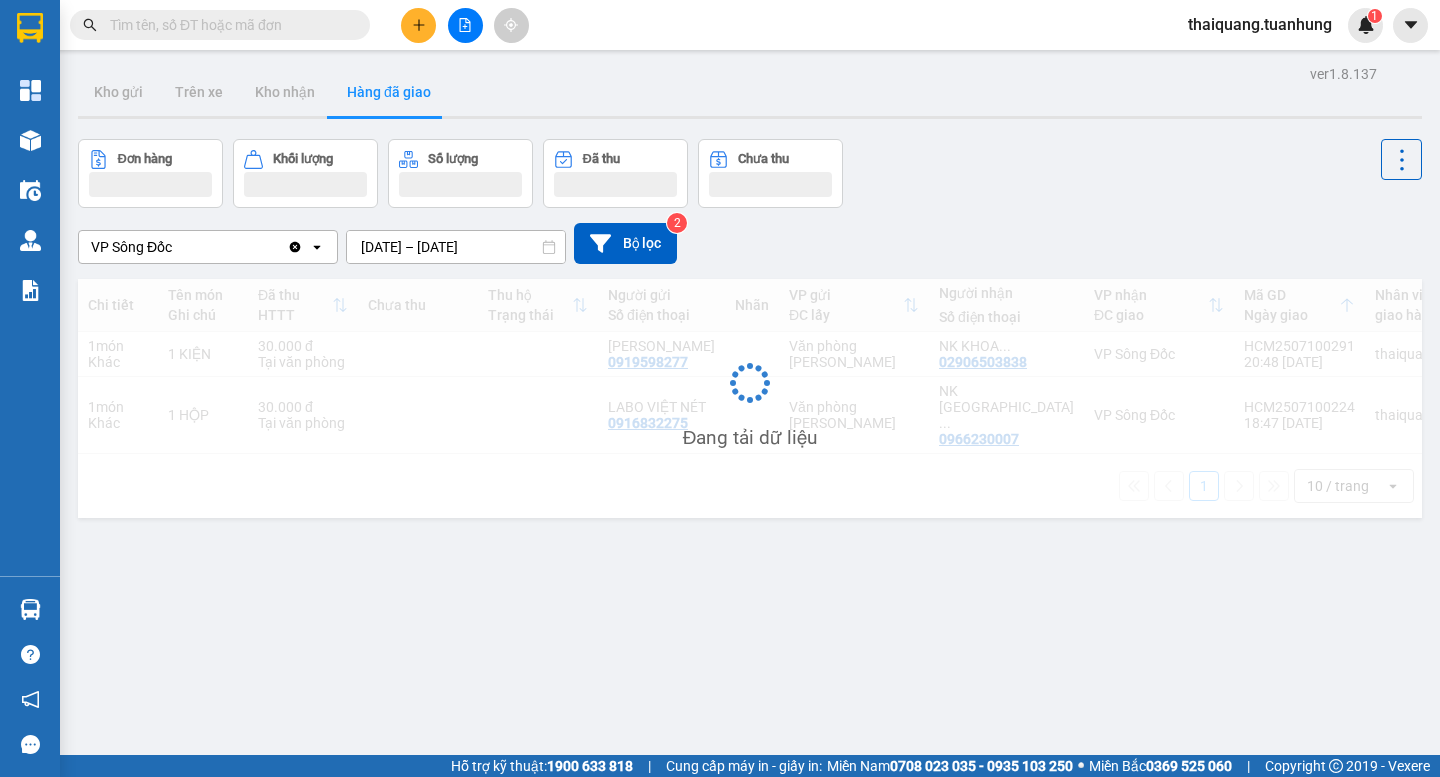 click on "Đơn hàng Khối lượng Số lượng Đã thu Chưa thu" at bounding box center (750, 173) 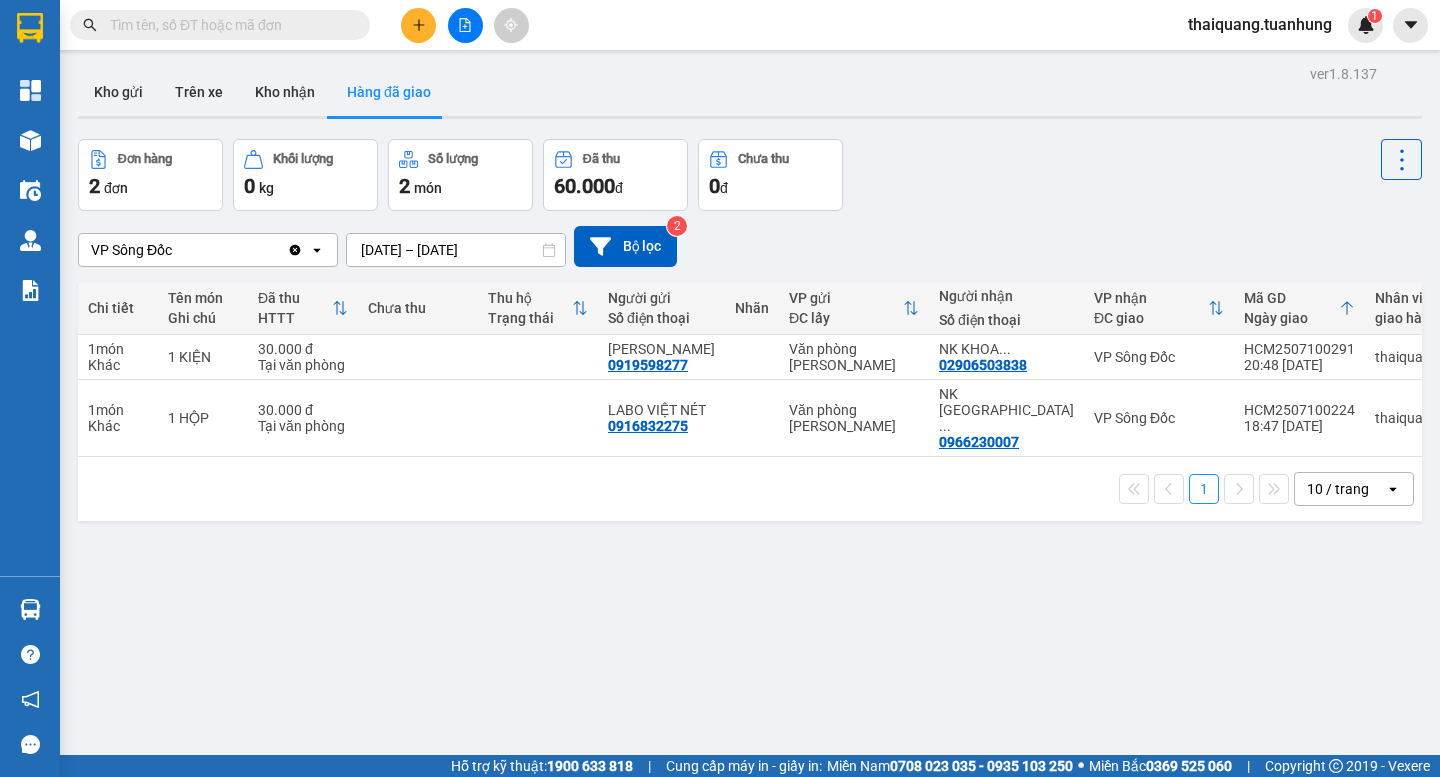 click on "Đơn hàng 2 đơn Khối lượng 0 kg Số lượng 2 món Đã thu 60.000  đ Chưa thu 0  đ" at bounding box center [750, 175] 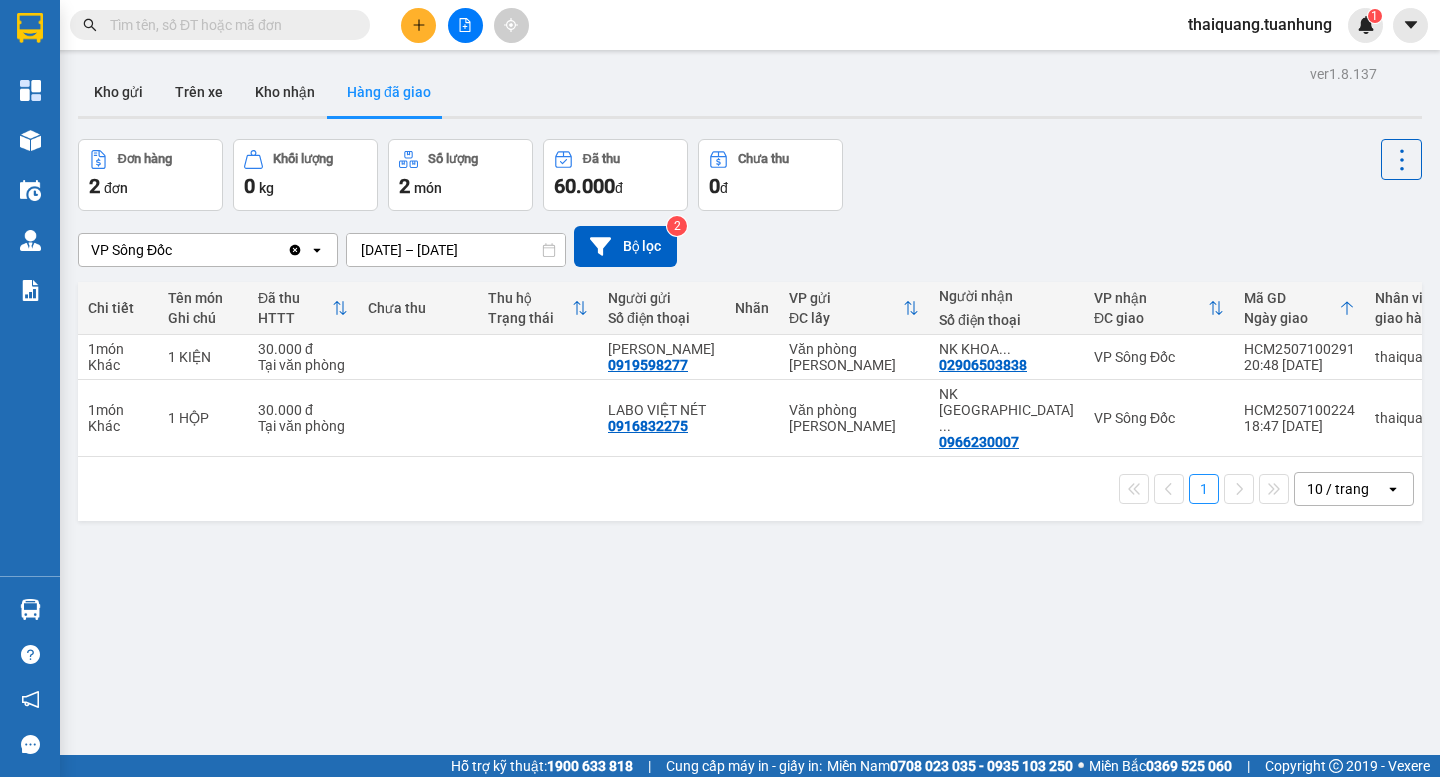click on "Đơn hàng 2 đơn Khối lượng 0 kg Số lượng 2 món Đã thu 60.000  đ Chưa thu 0  đ" at bounding box center (750, 175) 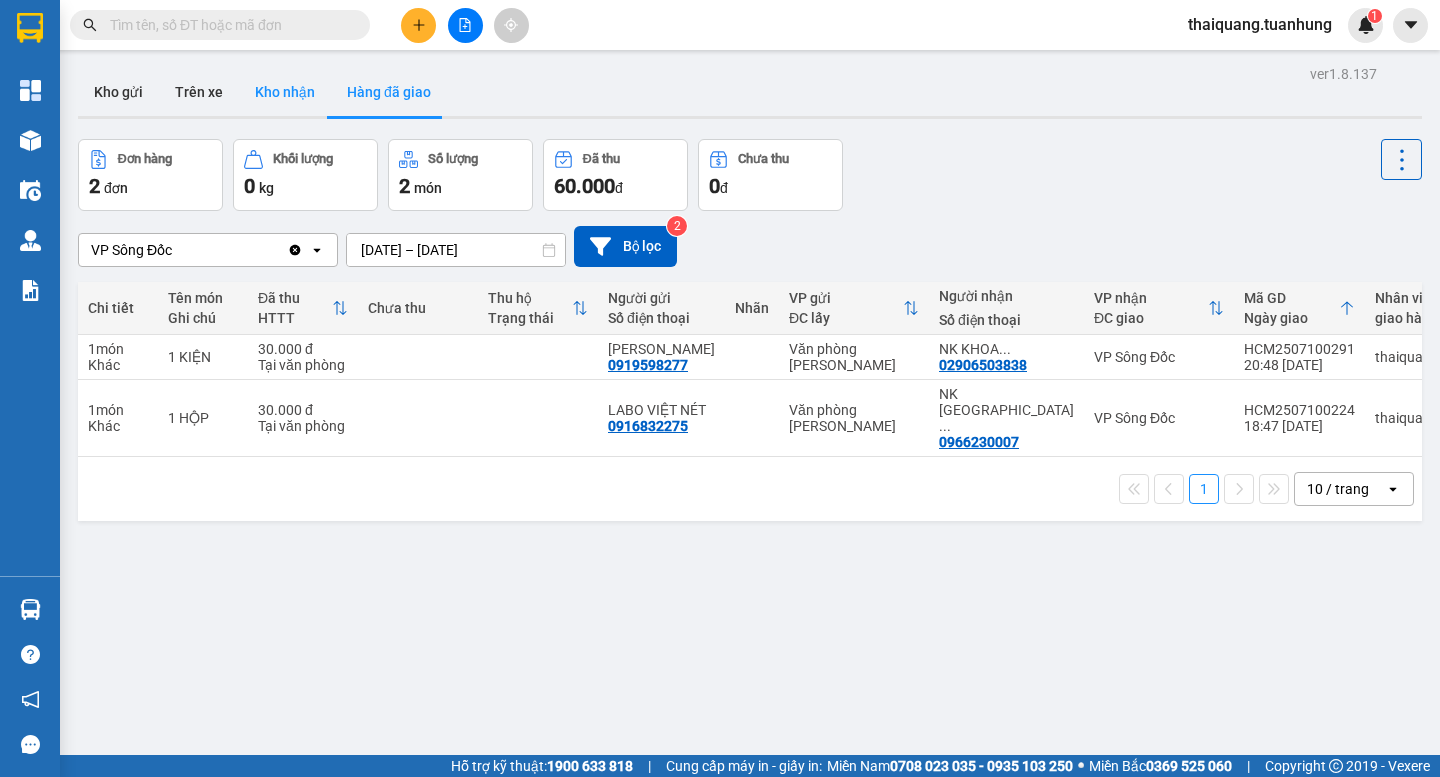 click on "Kho nhận" at bounding box center [285, 92] 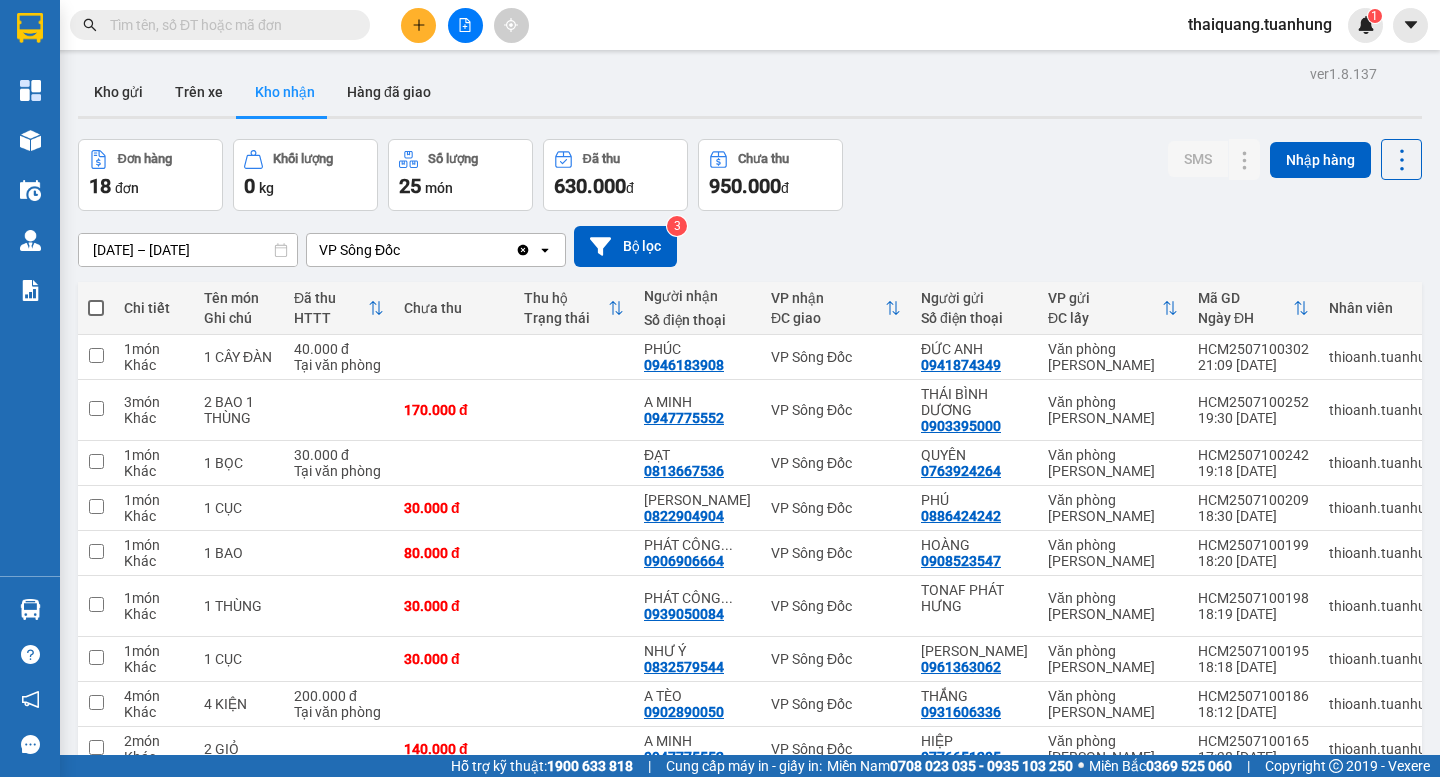 click on "Đơn hàng 18 đơn Khối lượng 0 kg Số lượng 25 món Đã thu 630.000  đ Chưa thu 950.000  đ SMS Nhập hàng" at bounding box center (750, 175) 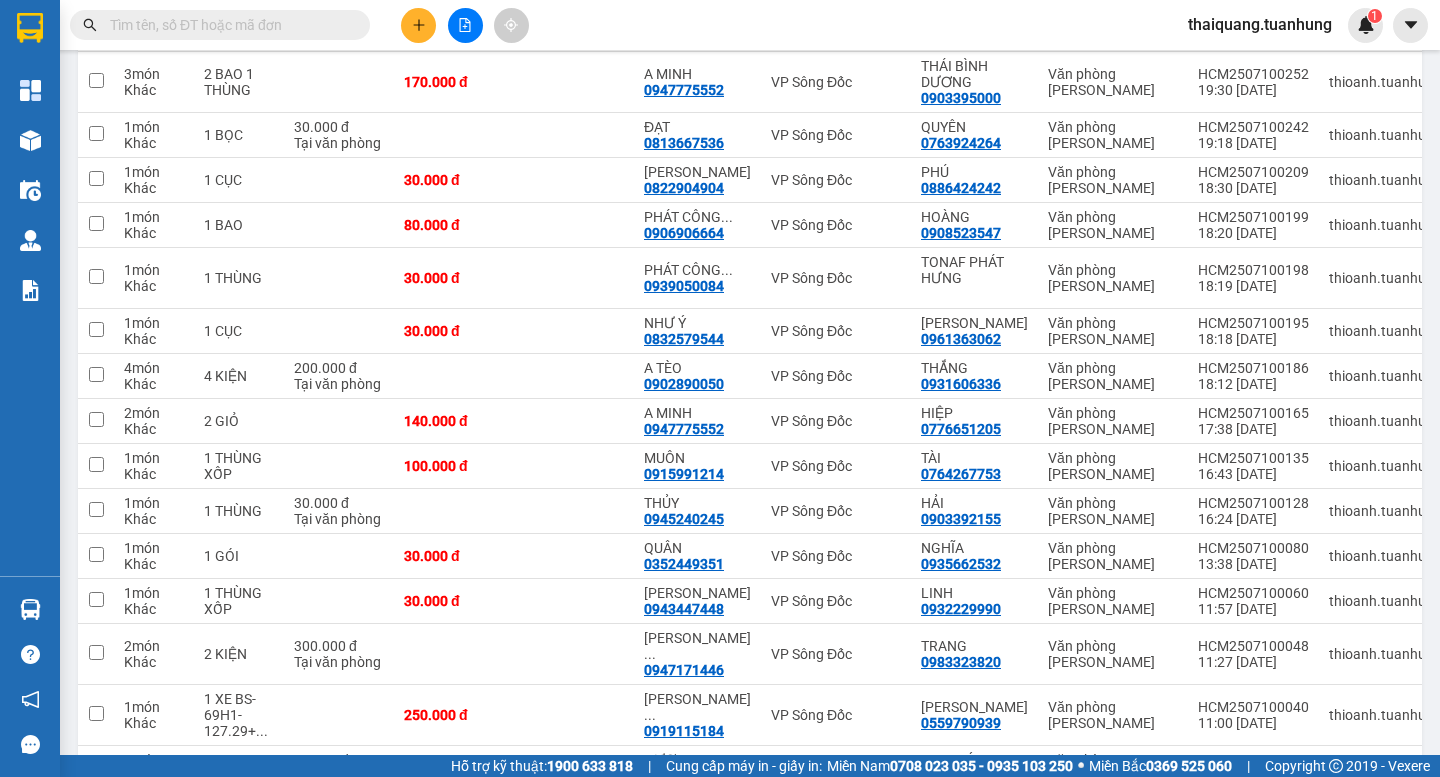 scroll, scrollTop: 0, scrollLeft: 0, axis: both 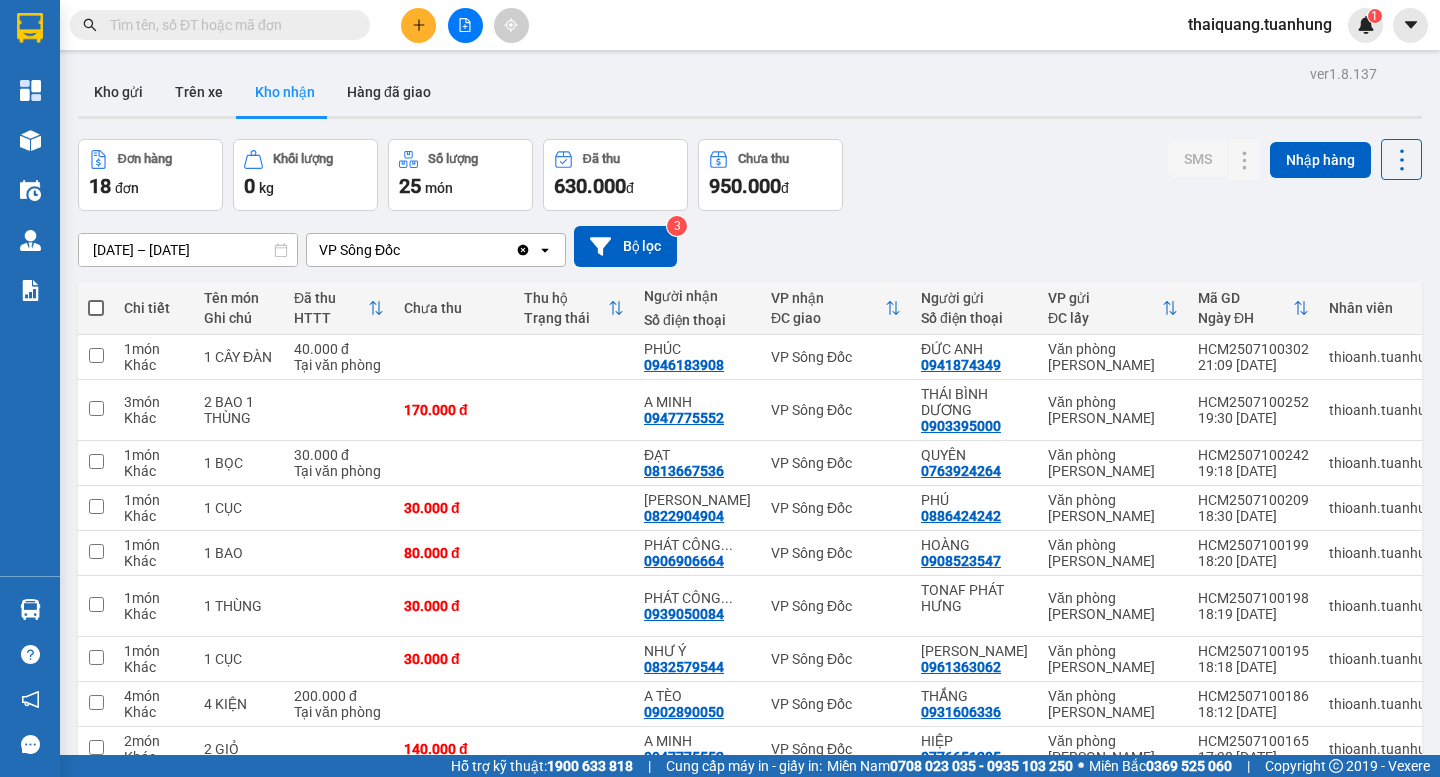 click on "Đơn hàng 18 đơn Khối lượng 0 kg Số lượng 25 món Đã thu 630.000  đ Chưa thu 950.000  đ SMS Nhập hàng" at bounding box center (750, 175) 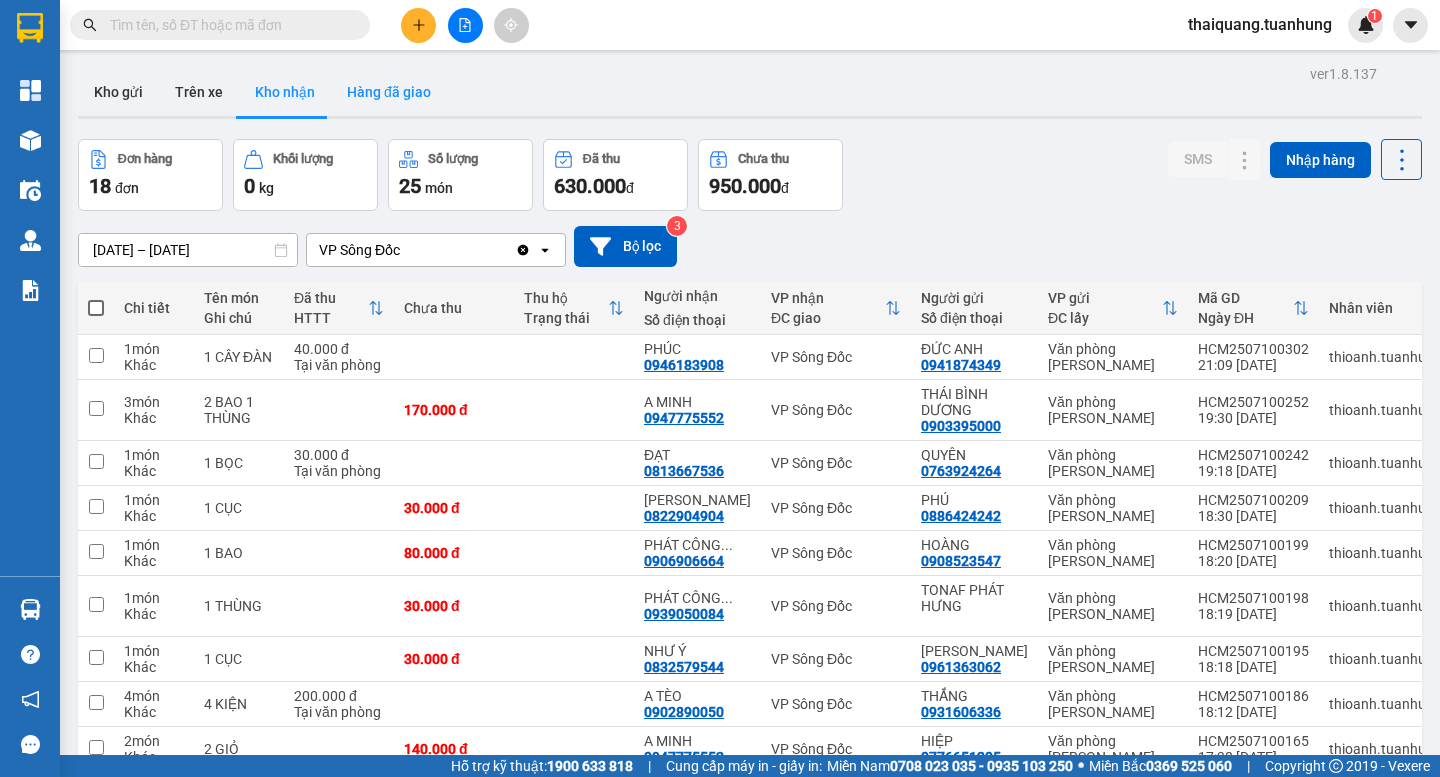 click on "Hàng đã giao" at bounding box center (389, 92) 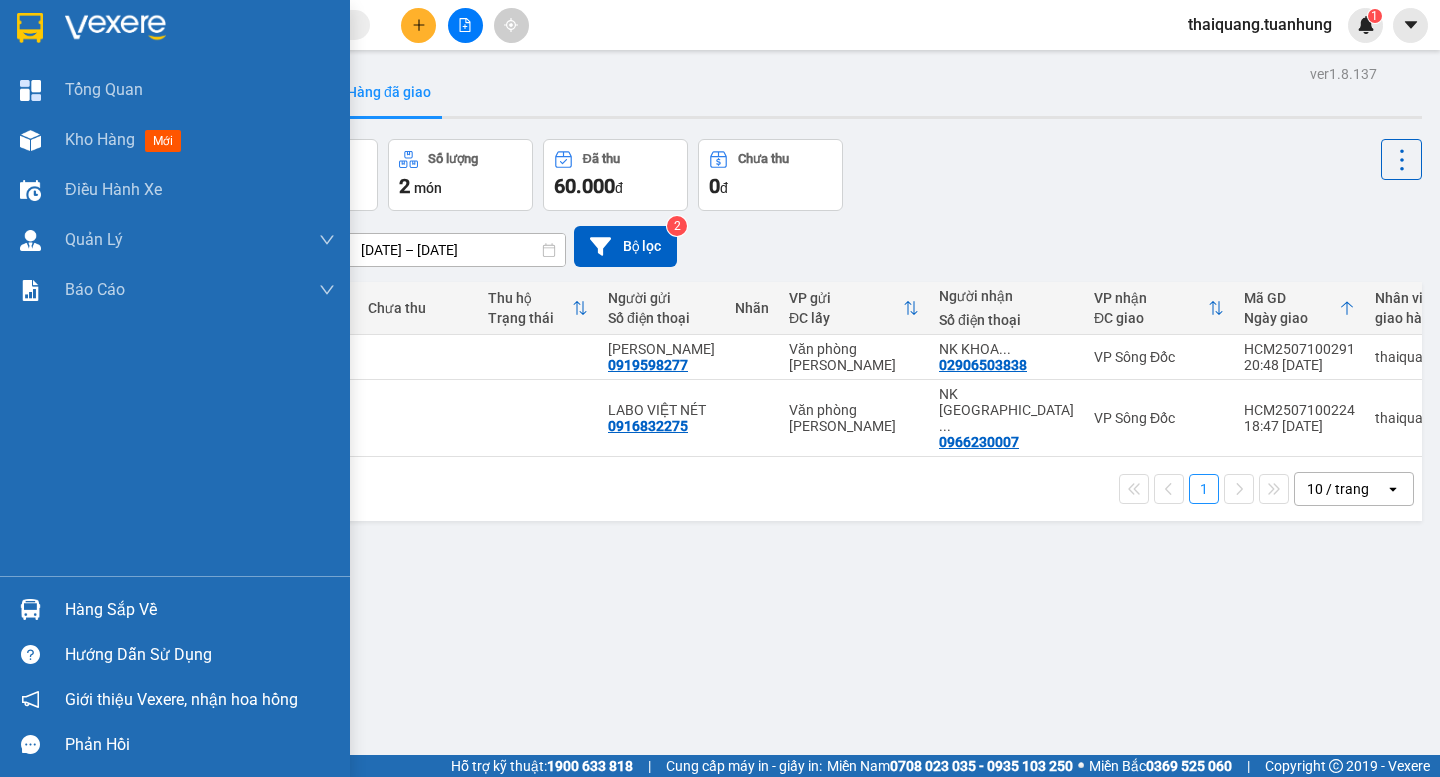 click on "Hàng sắp về" at bounding box center (200, 610) 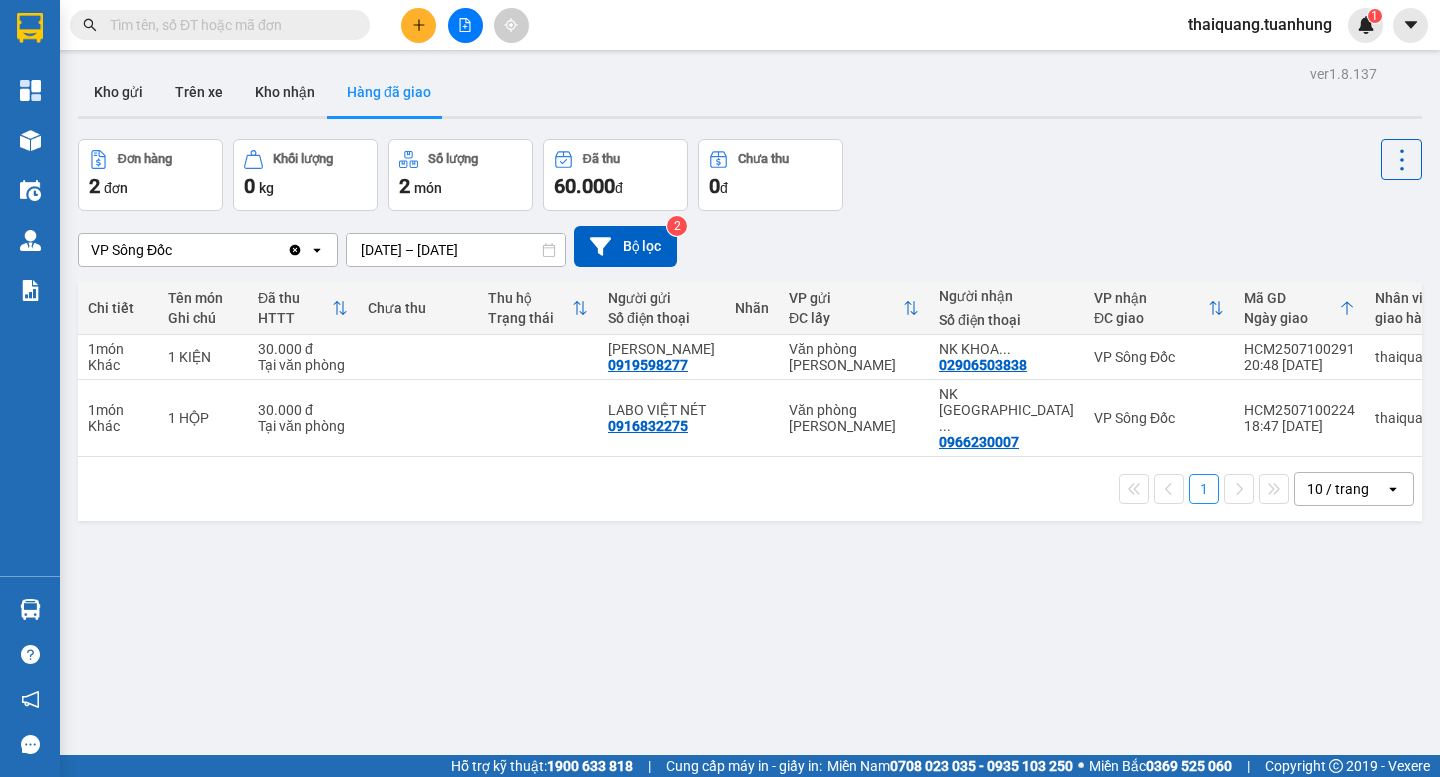 click on "Kết quả tìm kiếm ( 0 )  Bộ lọc  No Data thaiquang.tuanhung 1     Tổng Quan     Kho hàng mới     Điều hành xe     Quản Lý Quản lý chuyến Quản lý khách hàng Quản lý khách hàng mới Quản lý giao nhận mới Quản lý kiểm kho     Báo cáo Báo cáo dòng tiền (nhà xe) Doanh số tạo đơn theo VP gửi (nhà xe) Hàng sắp về Hướng dẫn sử dụng Giới thiệu Vexere, nhận hoa hồng Phản hồi Phần mềm hỗ trợ bạn tốt chứ? ver  1.8.137 Kho gửi Trên xe Kho nhận Hàng đã giao Đơn hàng 2 đơn Khối lượng 0 kg Số lượng 2 món Đã thu 60.000  đ Chưa thu 0  đ VP Sông Đốc Clear value open 11/07/2025 – 11/07/2025 Press the down arrow key to interact with the calendar and select a date. Press the escape button to close the calendar. Selected date range is from 11/07/2025 to 11/07/2025. Bộ lọc 2 Chi tiết Tên món Ghi chú Đã thu HTTT Chưa thu Thu hộ Trạng thái Người gửi Số điện thoại SMS" at bounding box center (720, 388) 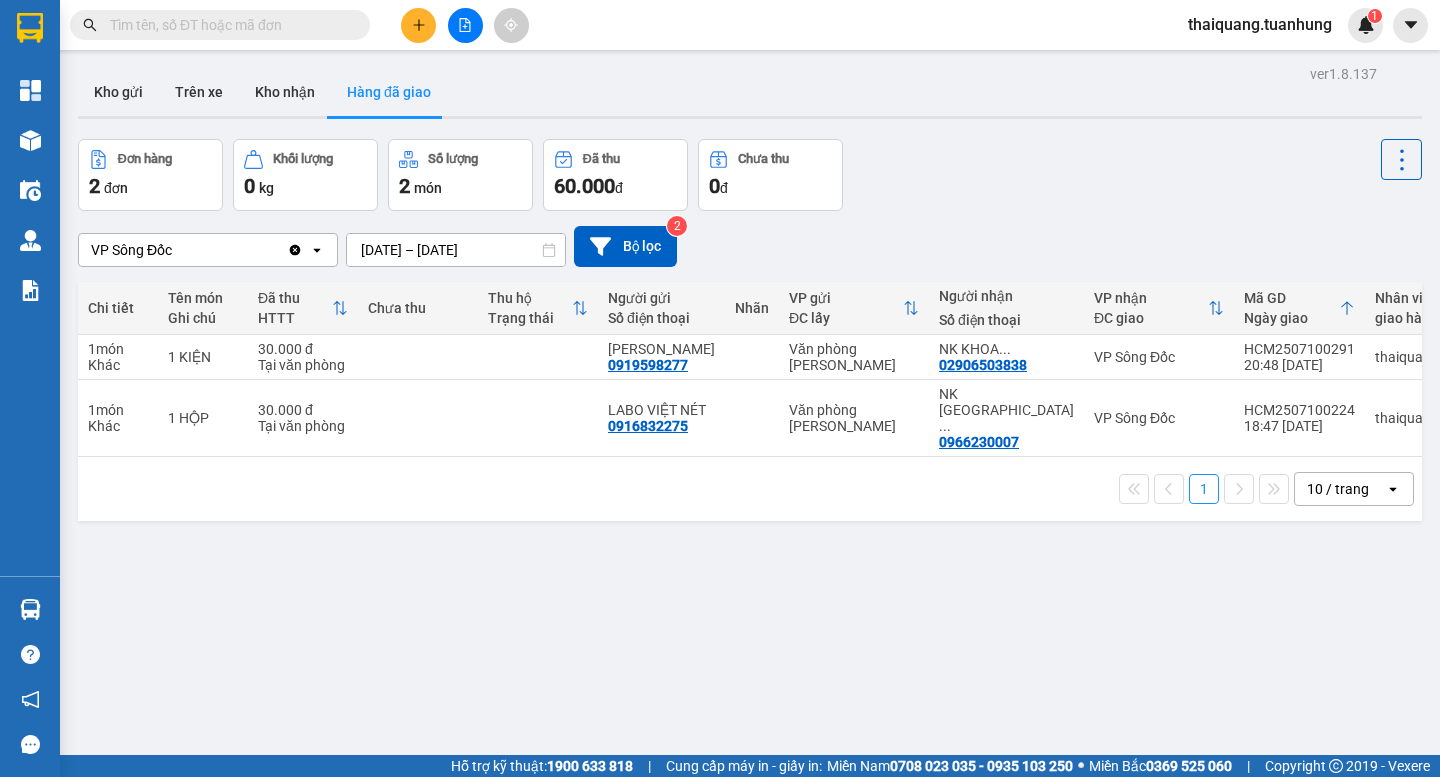 click at bounding box center (228, 25) 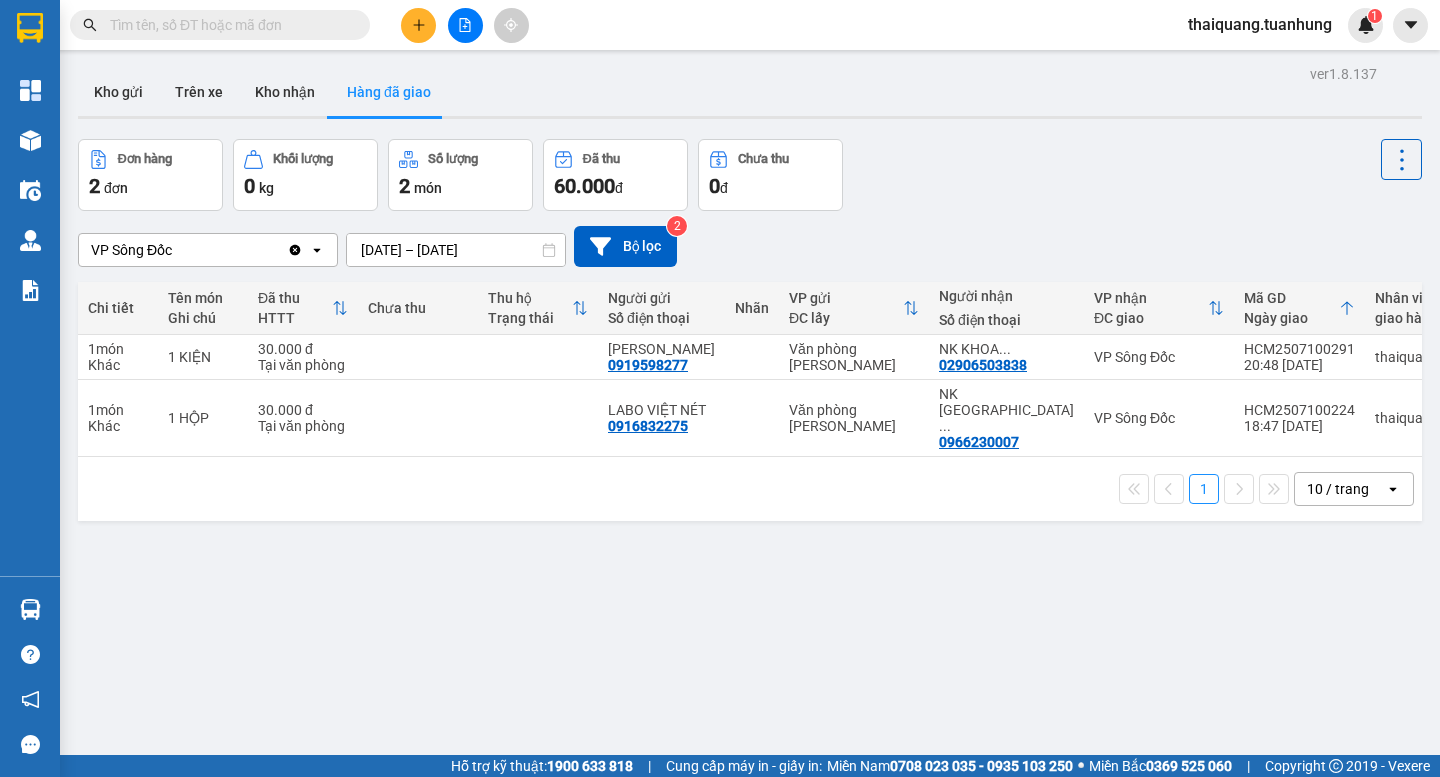 paste on "0906974499" 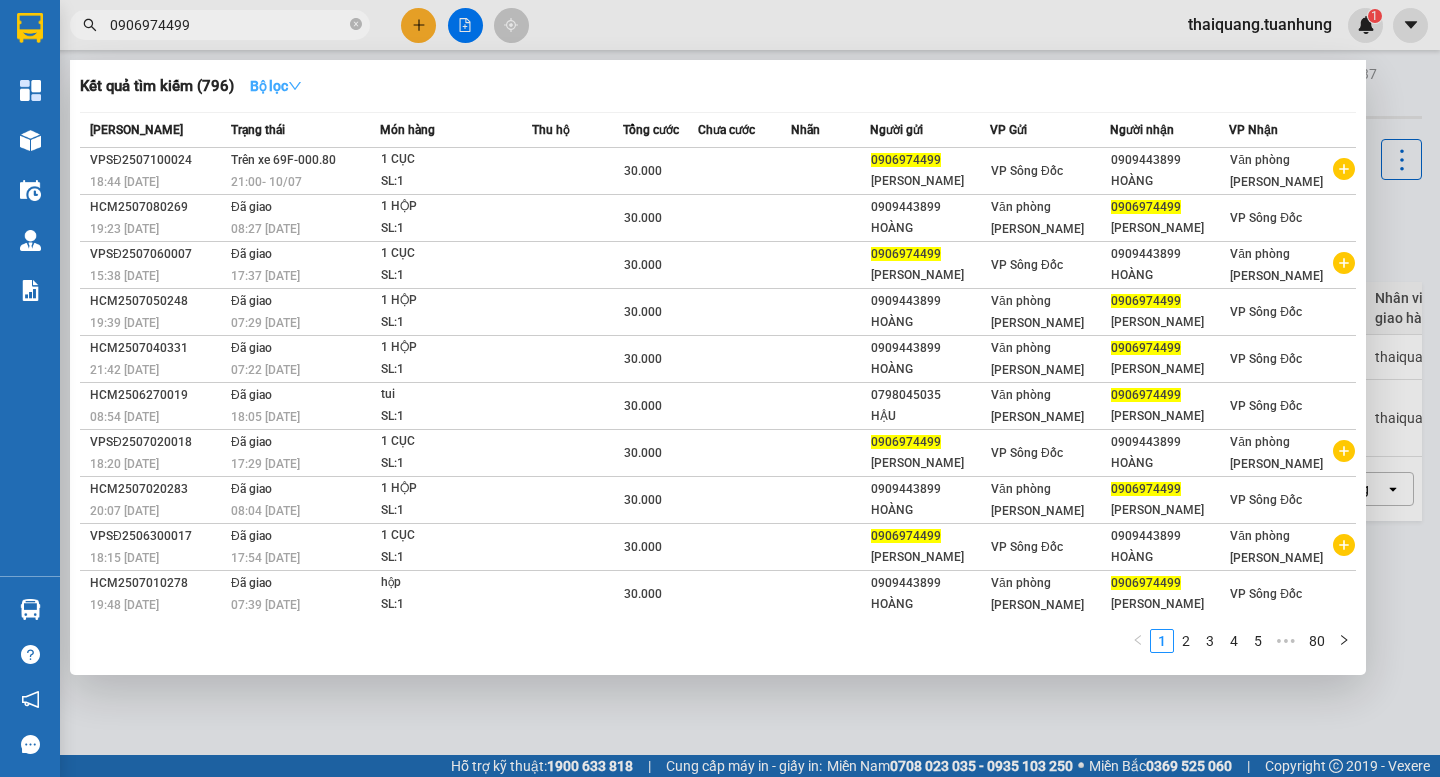 type on "0906974499" 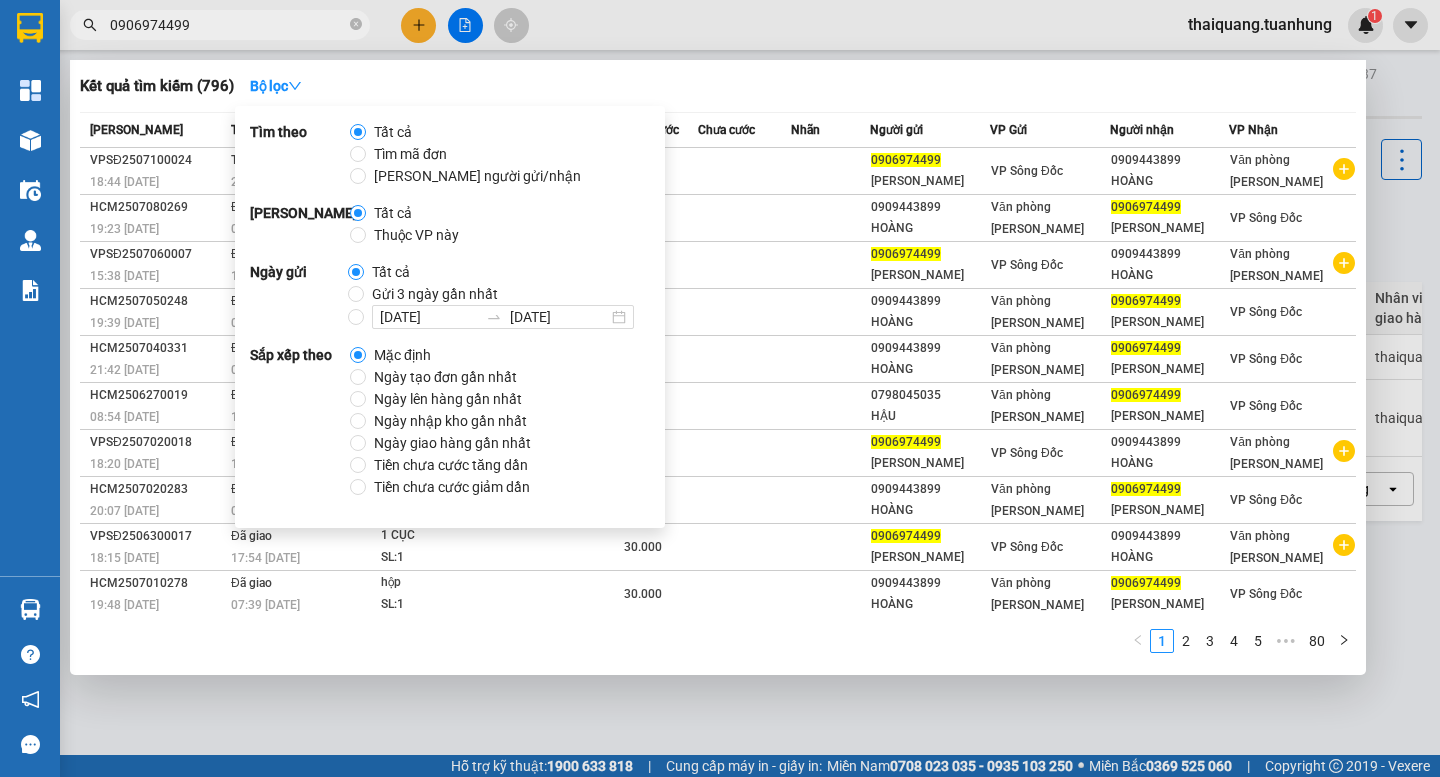 click at bounding box center [720, 388] 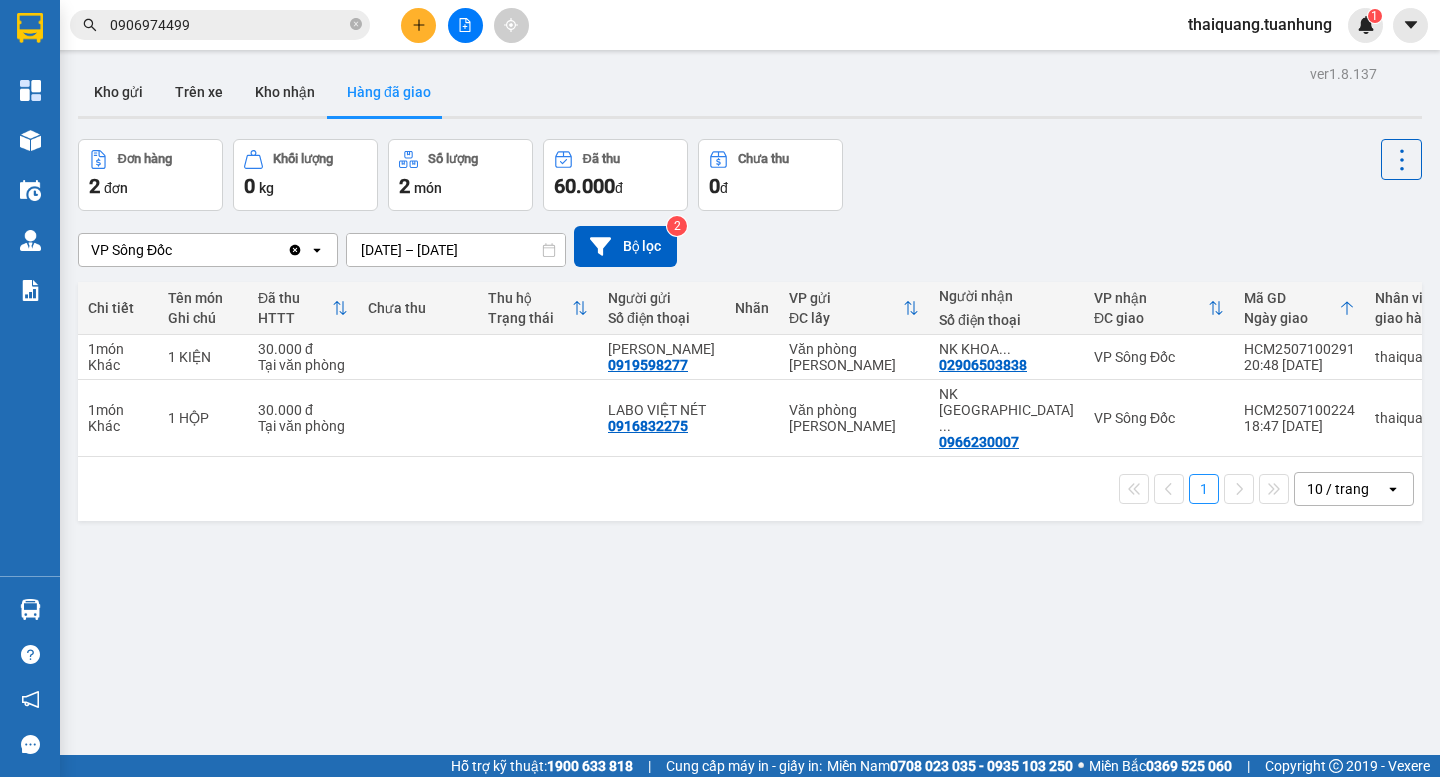 click on "ver  1.8.137 Kho gửi Trên xe Kho nhận Hàng đã giao Đơn hàng 2 đơn Khối lượng 0 kg Số lượng 2 món Đã thu 60.000  đ Chưa thu 0  đ VP Sông Đốc Clear value open 11/07/2025 – 11/07/2025 Press the down arrow key to interact with the calendar and select a date. Press the escape button to close the calendar. Selected date range is from 11/07/2025 to 11/07/2025. Bộ lọc 2 Chi tiết Tên món Ghi chú Đã thu HTTT Chưa thu Thu hộ Trạng thái Người gửi Số điện thoại Nhãn VP gửi ĐC lấy Người nhận Số điện thoại VP nhận ĐC giao Mã GD Ngày giao Nhân viên giao hàng SMS Biển số xe 1  món Khác 1 KIỆN 30.000 đ Tại văn phòng LABO CÁT TƯỜNG 0919598277 Văn phòng Hồ Chí Minh NK KHOA ... 02906503838 VP Sông Đốc HCM2507100291 20:48 10/07 thaiquang.tuanhung 0 69B-002.76 1  món Khác 1 HỘP 30.000 đ Tại văn phòng LABO VIỆT NÉT 0916832275 Văn phòng Hồ Chí Minh NK  SÀI GÒN ... 0966230007 VP Sông Đốc 1 1 open" at bounding box center [750, 448] 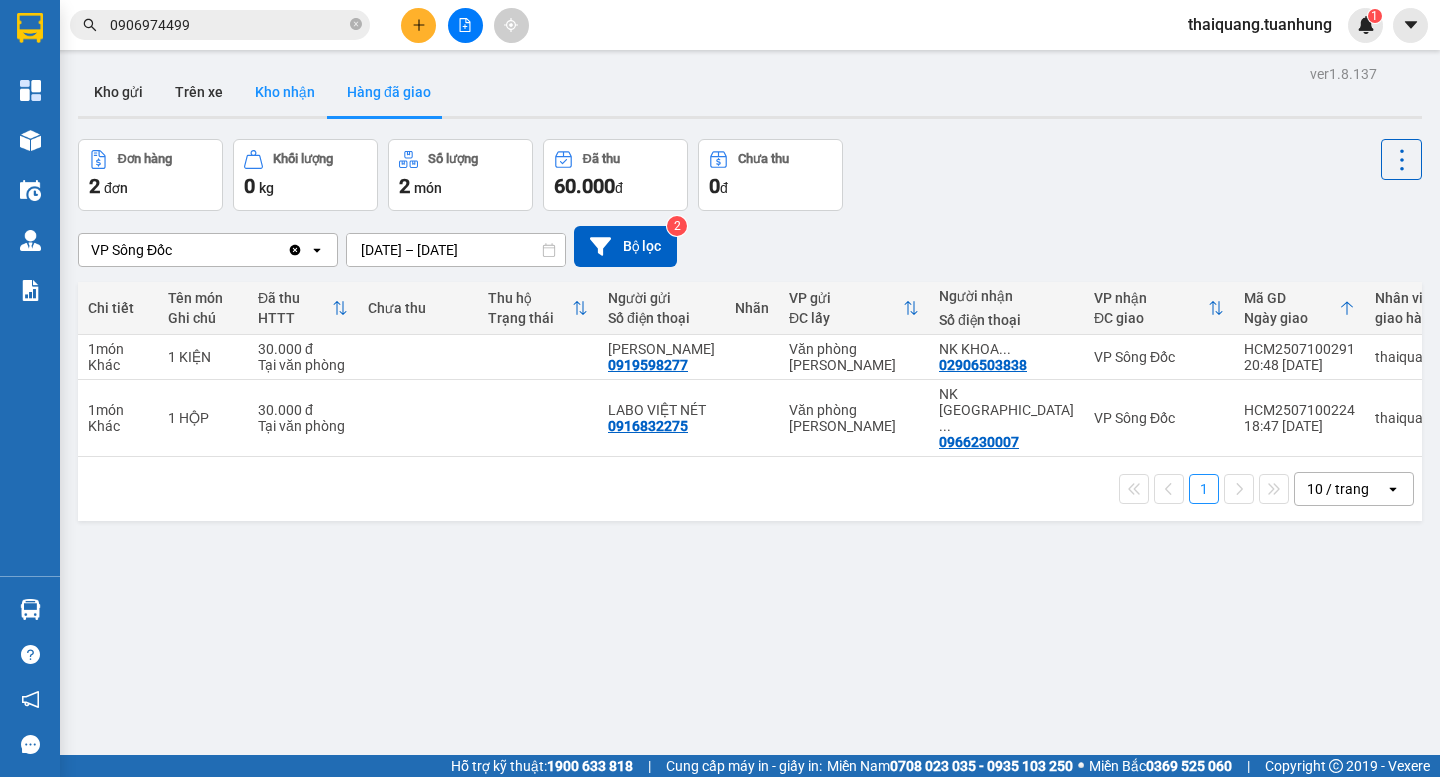 click on "Kho nhận" at bounding box center [285, 92] 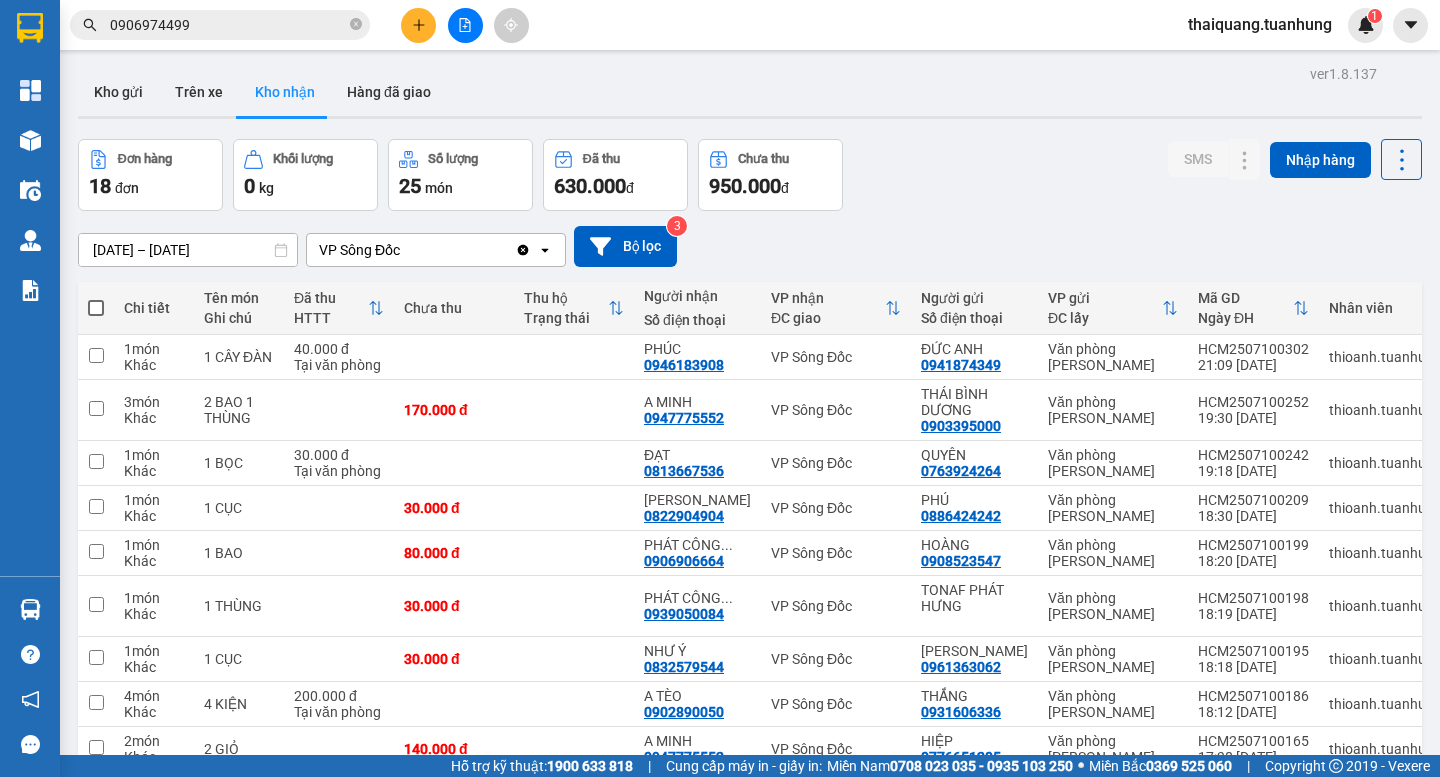 click on "Đơn hàng 18 đơn Khối lượng 0 kg Số lượng 25 món Đã thu 630.000  đ Chưa thu 950.000  đ SMS Nhập hàng" at bounding box center (750, 175) 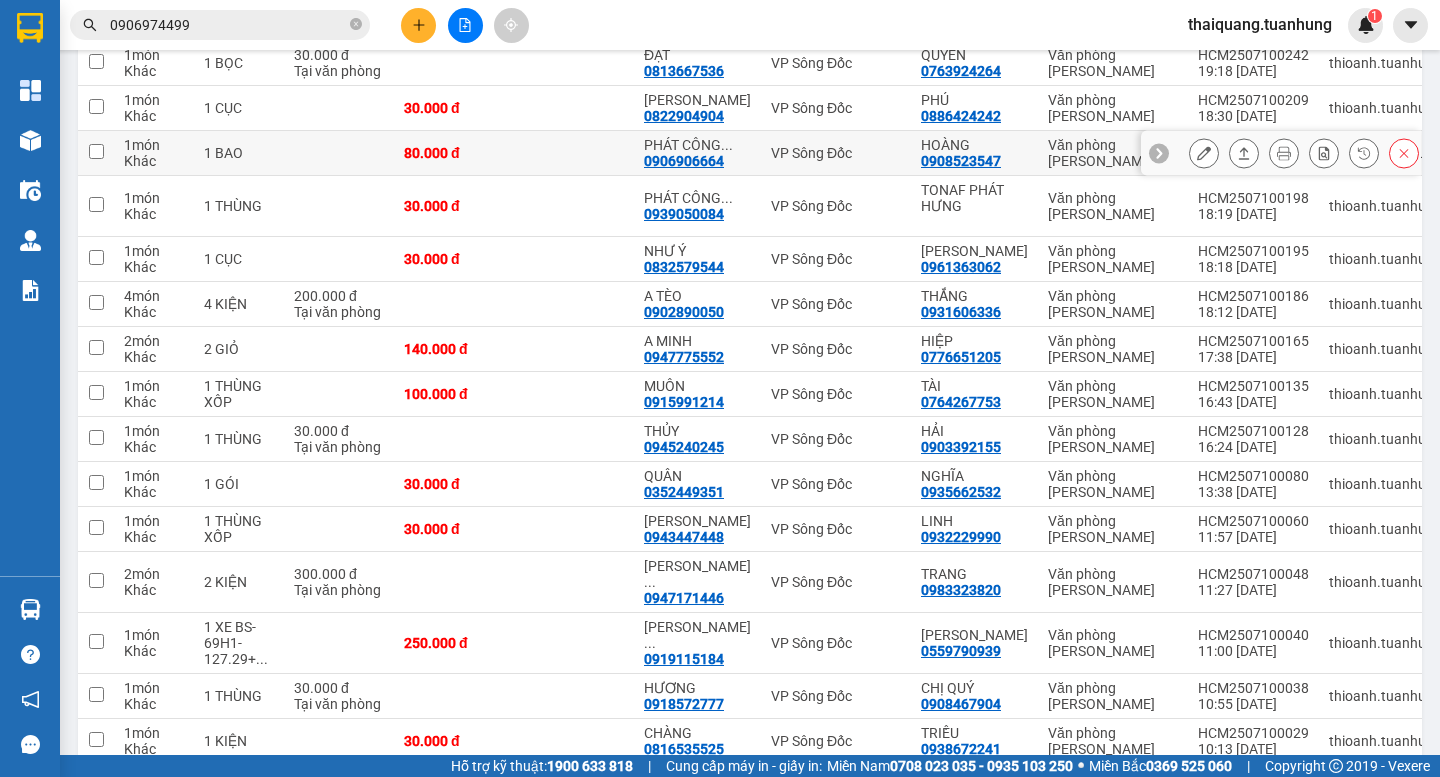scroll, scrollTop: 528, scrollLeft: 0, axis: vertical 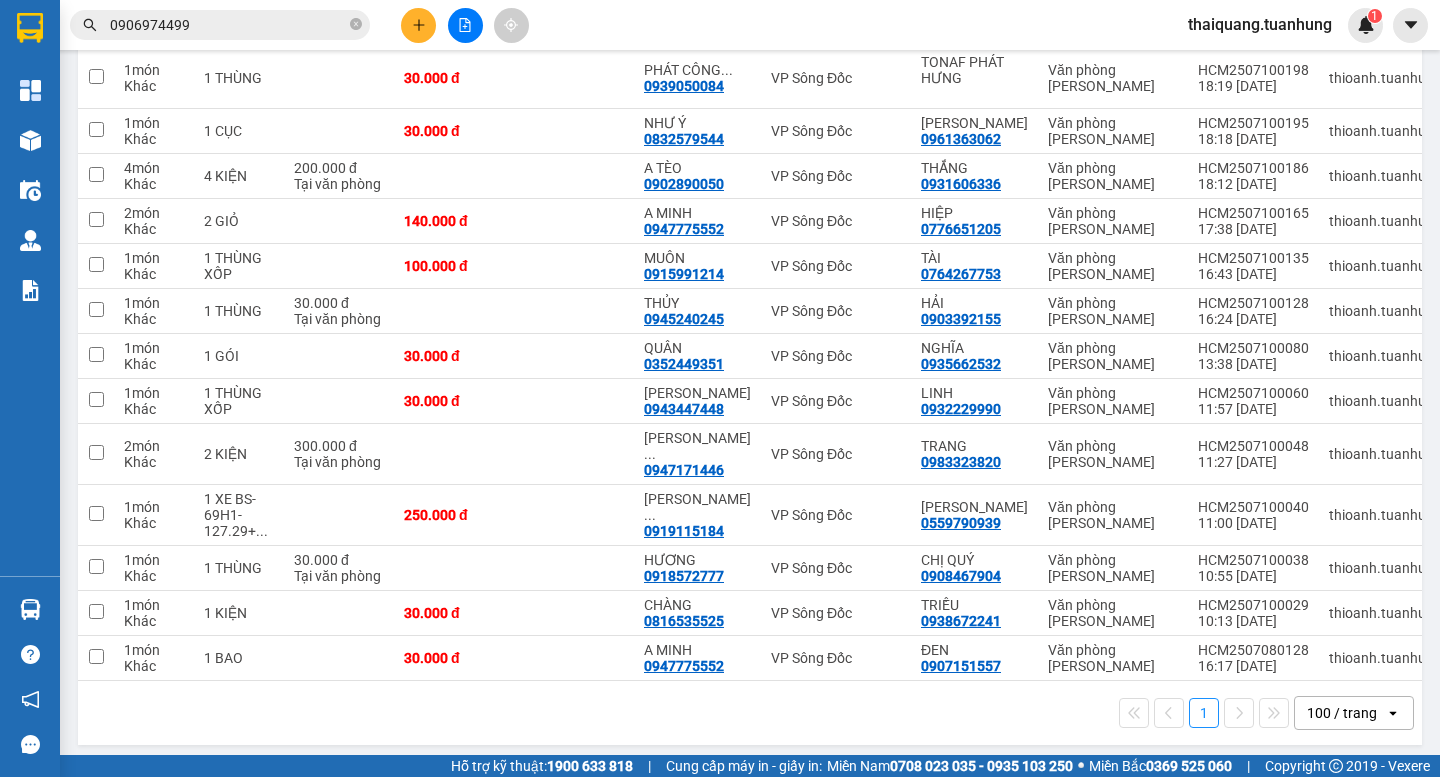 click on "1 100 / trang open" at bounding box center [750, 713] 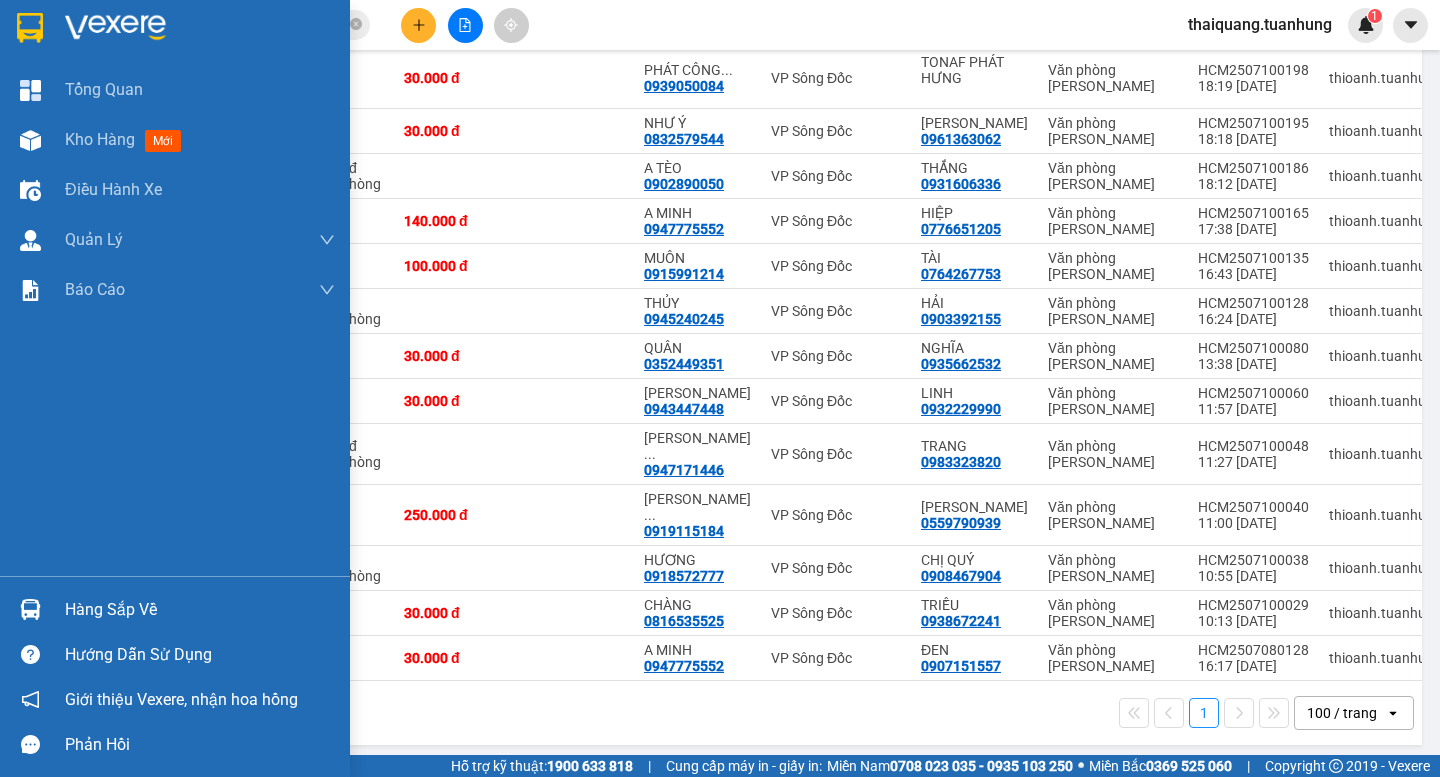 click on "Hàng sắp về" at bounding box center [200, 610] 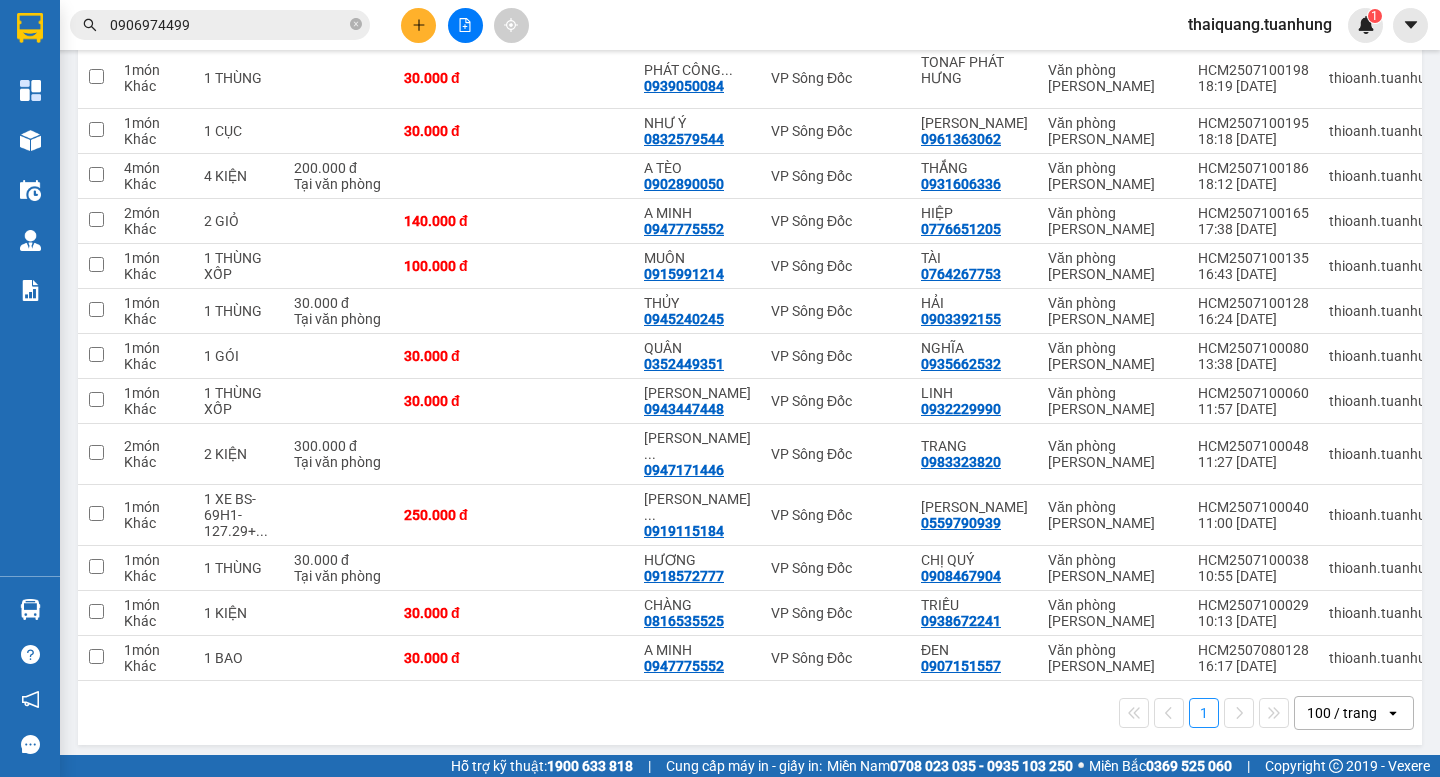 click on "Kết quả tìm kiếm ( 796 )  Bộ lọc  Mã ĐH Trạng thái Món hàng Thu hộ Tổng cước Chưa cước Nhãn Người gửi VP Gửi Người nhận VP Nhận VPSĐ2507100024 18:44 - 10/07 Trên xe   69F-000.80 21:00  -   10/07 1 CỤC SL:  1 30.000 0906974499 PHƯƠNG NAM VP Sông Đốc 0909443899 HOÀNG Văn phòng Hồ Chí Minh HCM2507080269 19:23 - 08/07 Đã giao   08:27 - 09/07 1 HỘP SL:  1 30.000 0909443899 HOÀNG Văn phòng Hồ Chí Minh 0906974499 PHƯƠNG NAM VP Sông Đốc VPSĐ2507060007 15:38 - 06/07 Đã giao   17:37 - 07/07 1 CỤC SL:  1 30.000 0906974499 PHƯƠNG NAM VP Sông Đốc 0909443899 HOÀNG Văn phòng Hồ Chí Minh HCM2507050248 19:39 - 05/07 Đã giao   07:29 - 06/07 1 HỘP SL:  1 30.000 0909443899 HOÀNG Văn phòng Hồ Chí Minh 0906974499 PHƯƠNG NAM VP Sông Đốc HCM2507040331 21:42 - 04/07 Đã giao   07:22 - 05/07 1 HỘP SL:  1 30.000 0909443899 HOÀNG Văn phòng Hồ Chí Minh 0906974499 PHƯƠNG NAM VP Sông Đốc HCM2506270019 08:54 - 27/06" at bounding box center (720, 388) 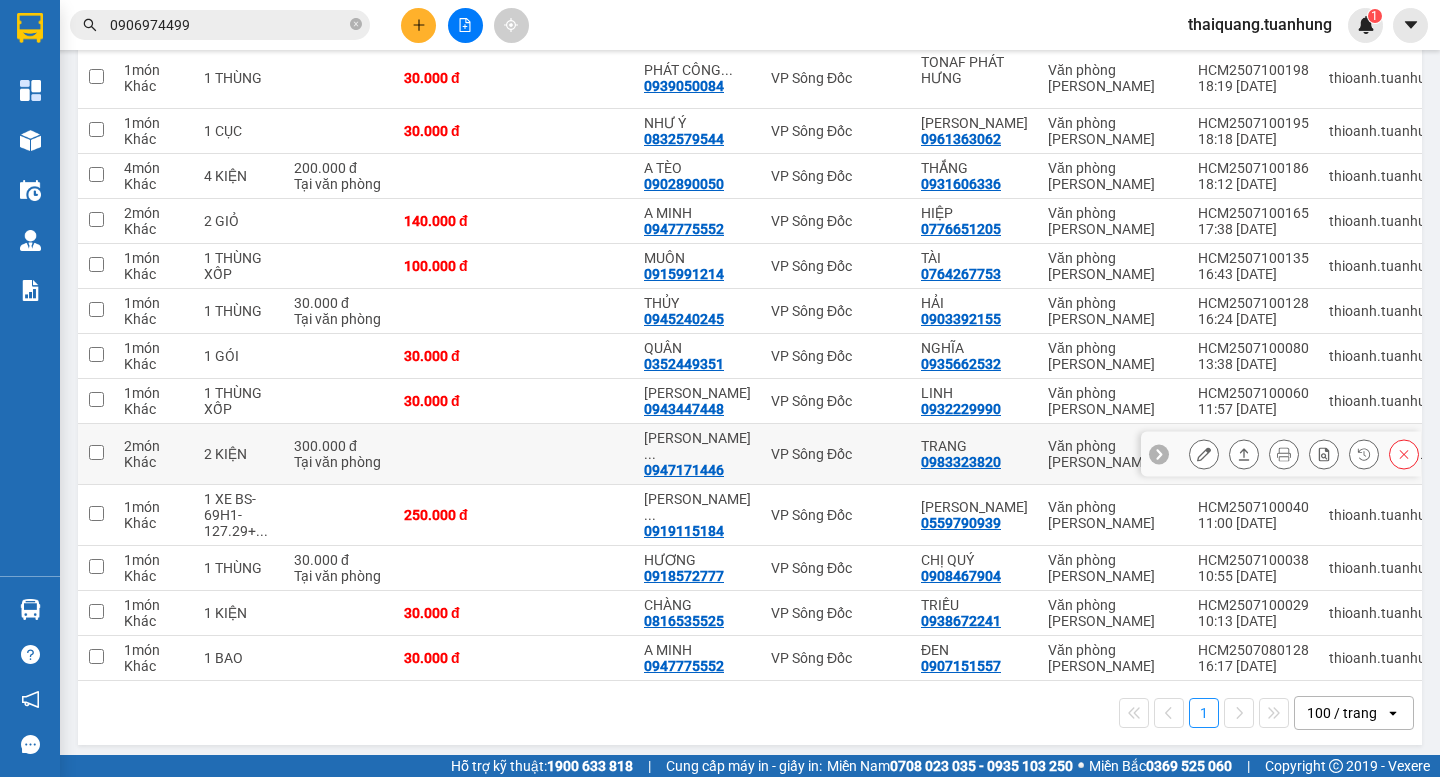 scroll, scrollTop: 0, scrollLeft: 0, axis: both 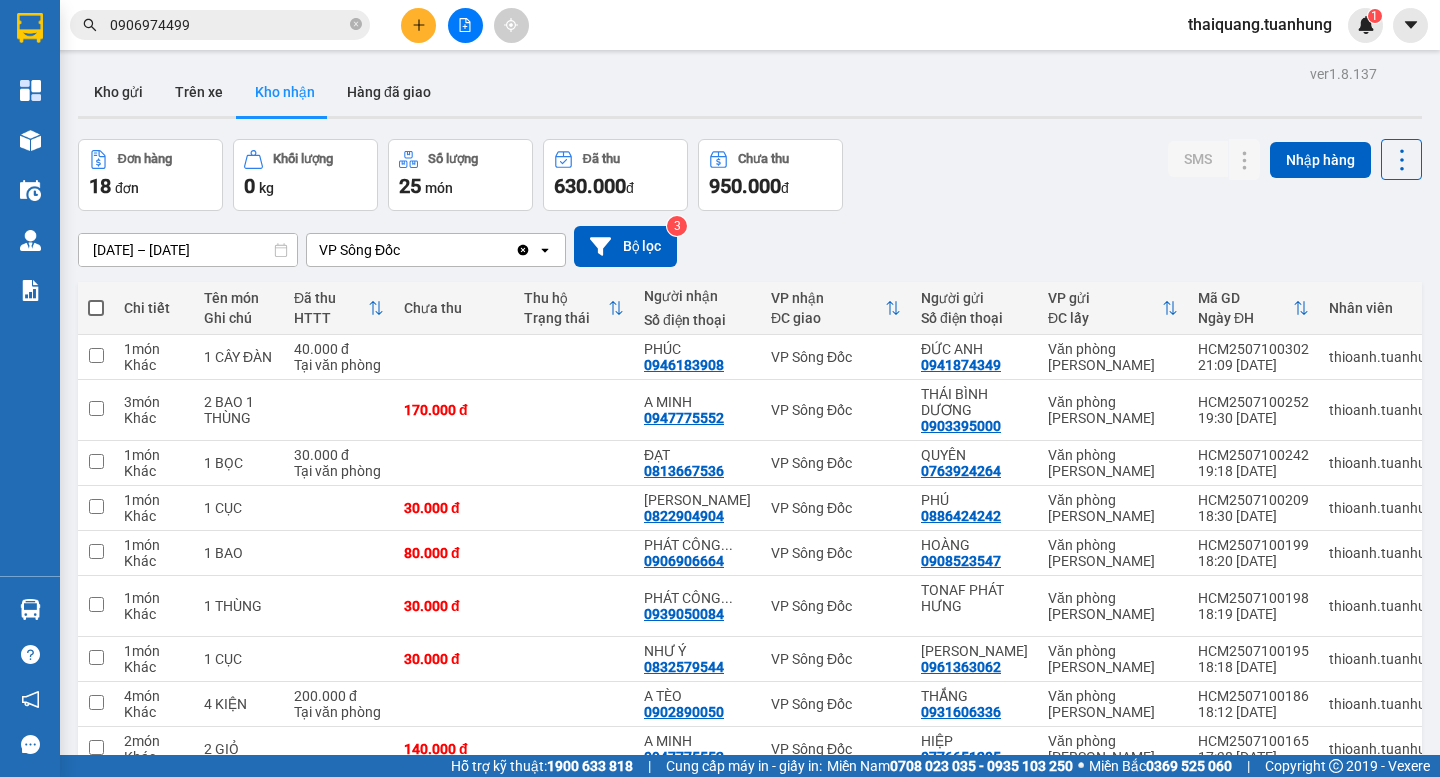 click on "Đơn hàng 18 đơn Khối lượng 0 kg Số lượng 25 món Đã thu 630.000  đ Chưa thu 950.000  đ SMS Nhập hàng" at bounding box center [750, 175] 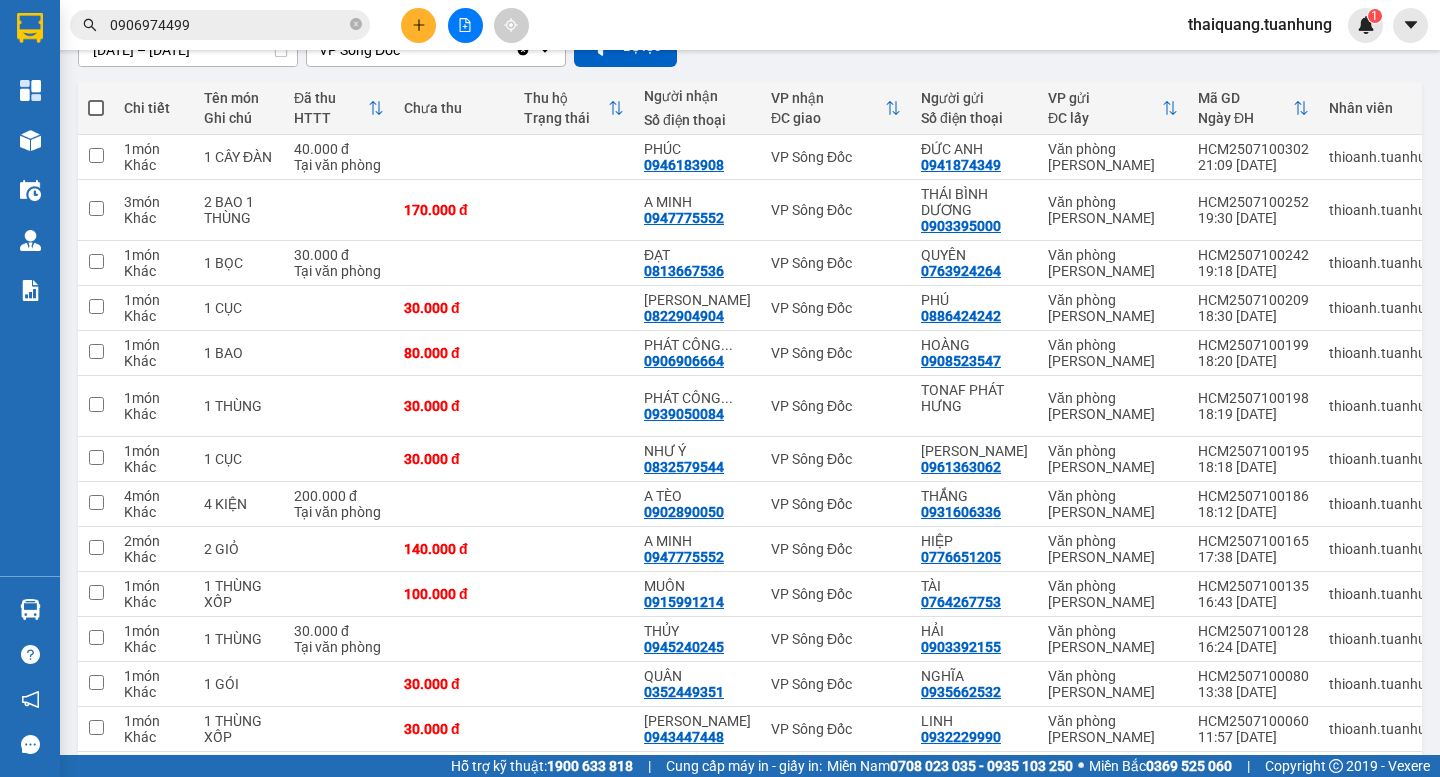 click on "Kết quả tìm kiếm ( 796 )  Bộ lọc  Mã ĐH Trạng thái Món hàng Thu hộ Tổng cước Chưa cước Nhãn Người gửi VP Gửi Người nhận VP Nhận VPSĐ2507100024 18:44 - 10/07 Trên xe   69F-000.80 21:00  -   10/07 1 CỤC SL:  1 30.000 0906974499 PHƯƠNG NAM VP Sông Đốc 0909443899 HOÀNG Văn phòng Hồ Chí Minh HCM2507080269 19:23 - 08/07 Đã giao   08:27 - 09/07 1 HỘP SL:  1 30.000 0909443899 HOÀNG Văn phòng Hồ Chí Minh 0906974499 PHƯƠNG NAM VP Sông Đốc VPSĐ2507060007 15:38 - 06/07 Đã giao   17:37 - 07/07 1 CỤC SL:  1 30.000 0906974499 PHƯƠNG NAM VP Sông Đốc 0909443899 HOÀNG Văn phòng Hồ Chí Minh HCM2507050248 19:39 - 05/07 Đã giao   07:29 - 06/07 1 HỘP SL:  1 30.000 0909443899 HOÀNG Văn phòng Hồ Chí Minh 0906974499 PHƯƠNG NAM VP Sông Đốc HCM2507040331 21:42 - 04/07 Đã giao   07:22 - 05/07 1 HỘP SL:  1 30.000 0909443899 HOÀNG Văn phòng Hồ Chí Minh 0906974499 PHƯƠNG NAM VP Sông Đốc HCM2506270019 08:54 - 27/06" at bounding box center (720, 25) 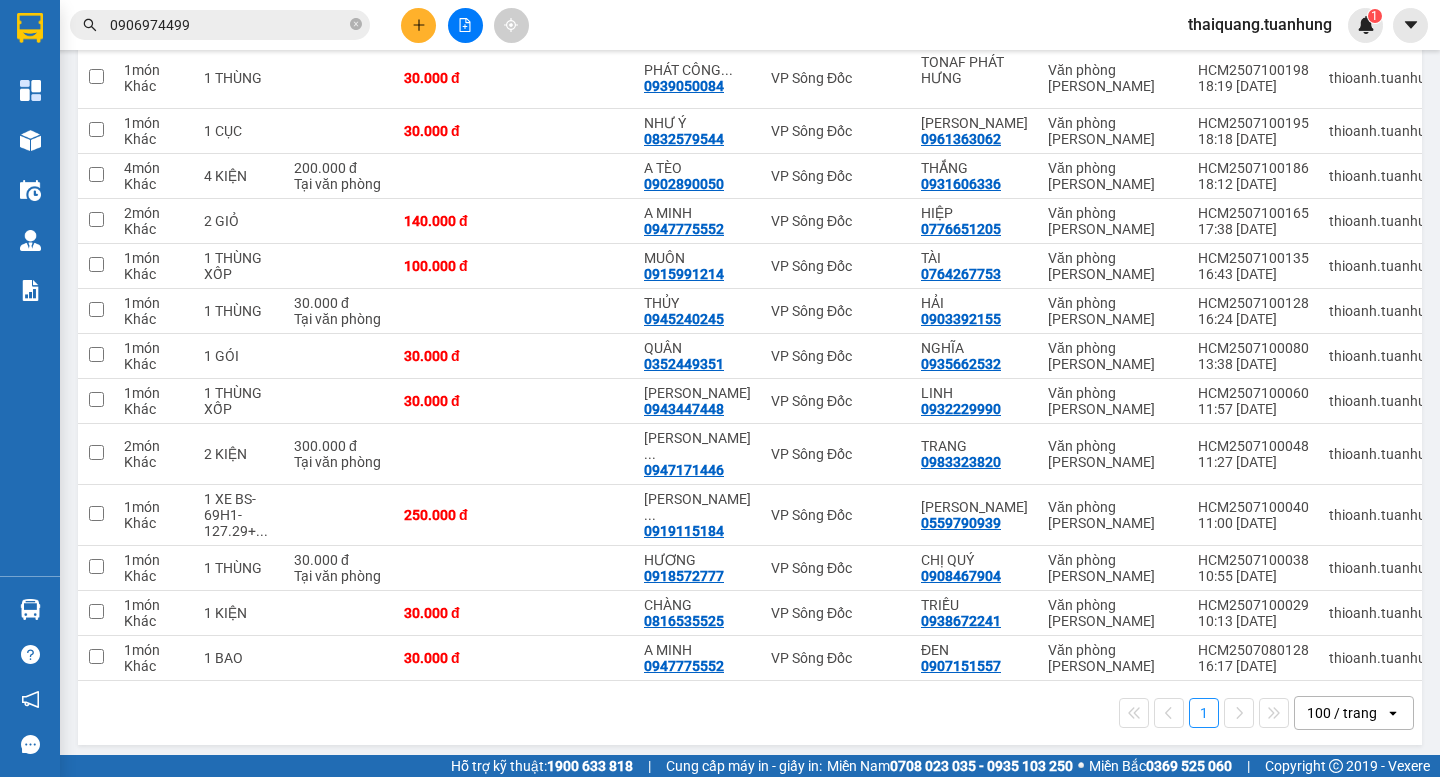 scroll, scrollTop: 0, scrollLeft: 0, axis: both 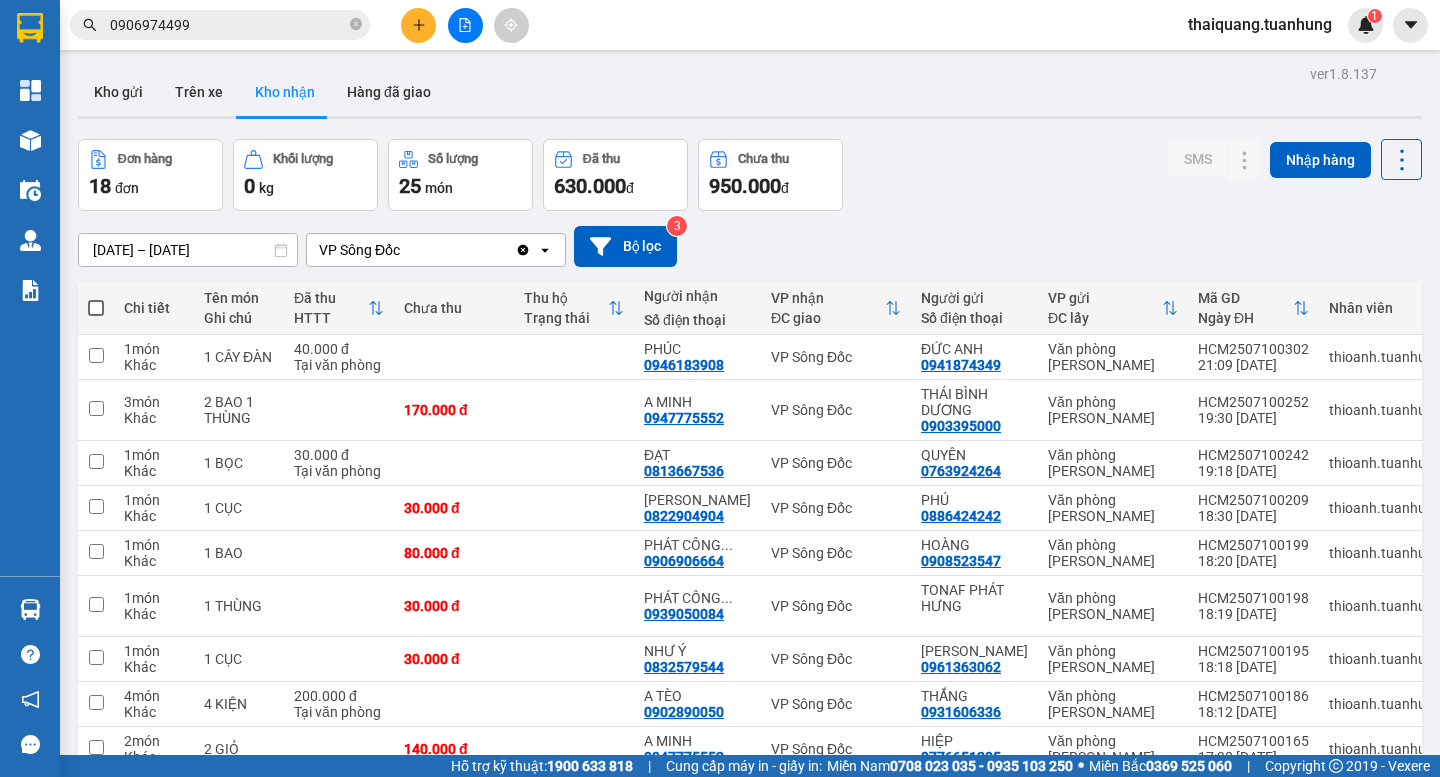 click on "ver  1.8.137 Kho gửi Trên xe Kho nhận Hàng đã giao Đơn hàng 18 đơn Khối lượng 0 kg Số lượng 25 món Đã thu 630.000  đ Chưa thu 950.000  đ SMS Nhập hàng [DATE] – [DATE] Press the down arrow key to interact with the calendar and select a date. Press the escape button to close the calendar. Selected date range is from [DATE] to [DATE]. VP Sông Đốc Clear value open Bộ lọc 3 Chi tiết Tên món Ghi chú Đã thu HTTT Chưa thu Thu hộ Trạng thái Người nhận Số điện thoại VP nhận ĐC giao Người gửi Số điện thoại VP gửi ĐC lấy Mã GD Ngày ĐH Nhân viên Nhãn SMS 1  món Khác 1 CÂY ĐÀN 40.000 đ Tại văn phòng PHÚC 0946183908 VP [GEOGRAPHIC_DATA] 0941874349 [GEOGRAPHIC_DATA] 21:09 [DATE] thioanh.[PERSON_NAME] 1 3  món Khác 2 BAO 1 THÙNG  170.000 đ A MINH 0947775552 VP [GEOGRAPHIC_DATA] 0903395000 [GEOGRAPHIC_DATA][PERSON_NAME] 19:30 [DATE] thioanh.tuanhung 1 1" at bounding box center (750, 670) 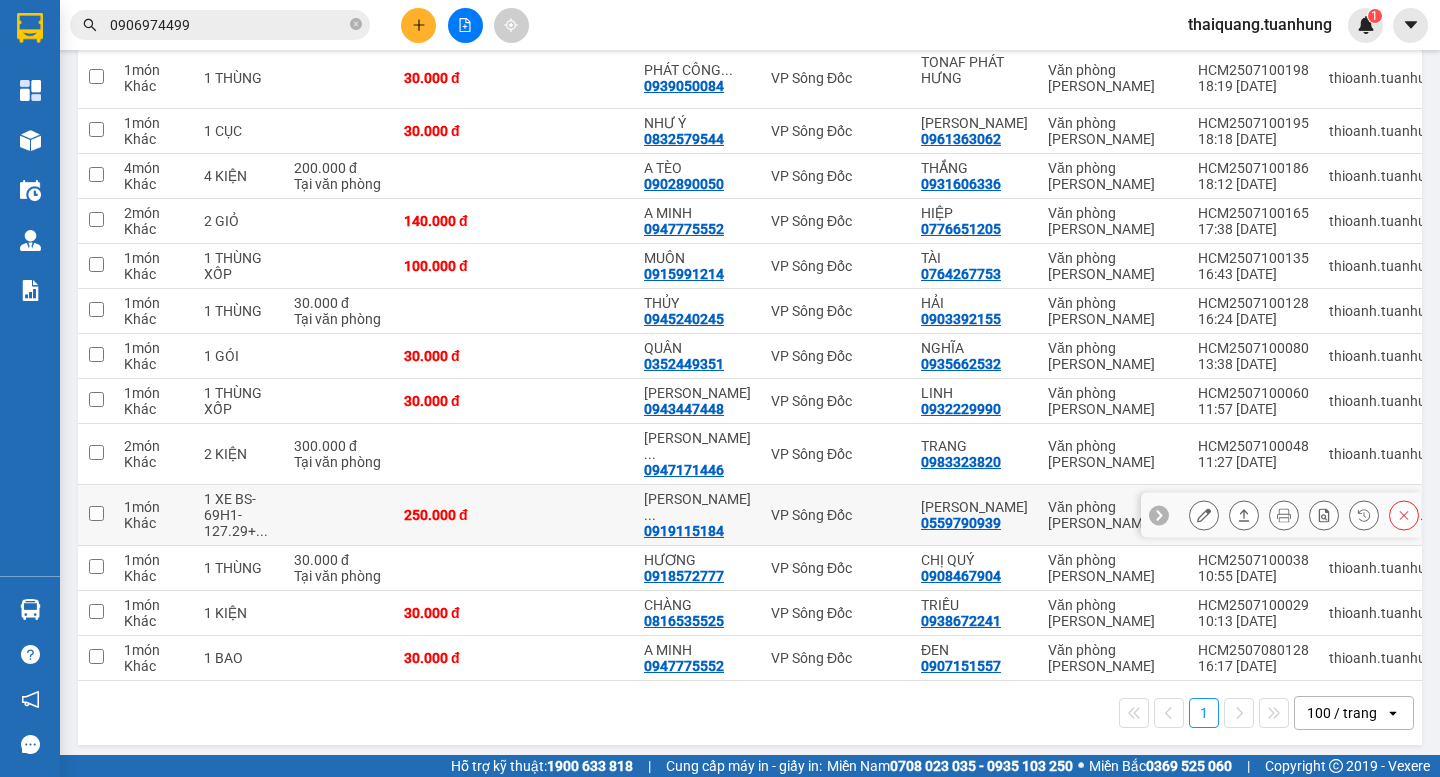 scroll, scrollTop: 128, scrollLeft: 0, axis: vertical 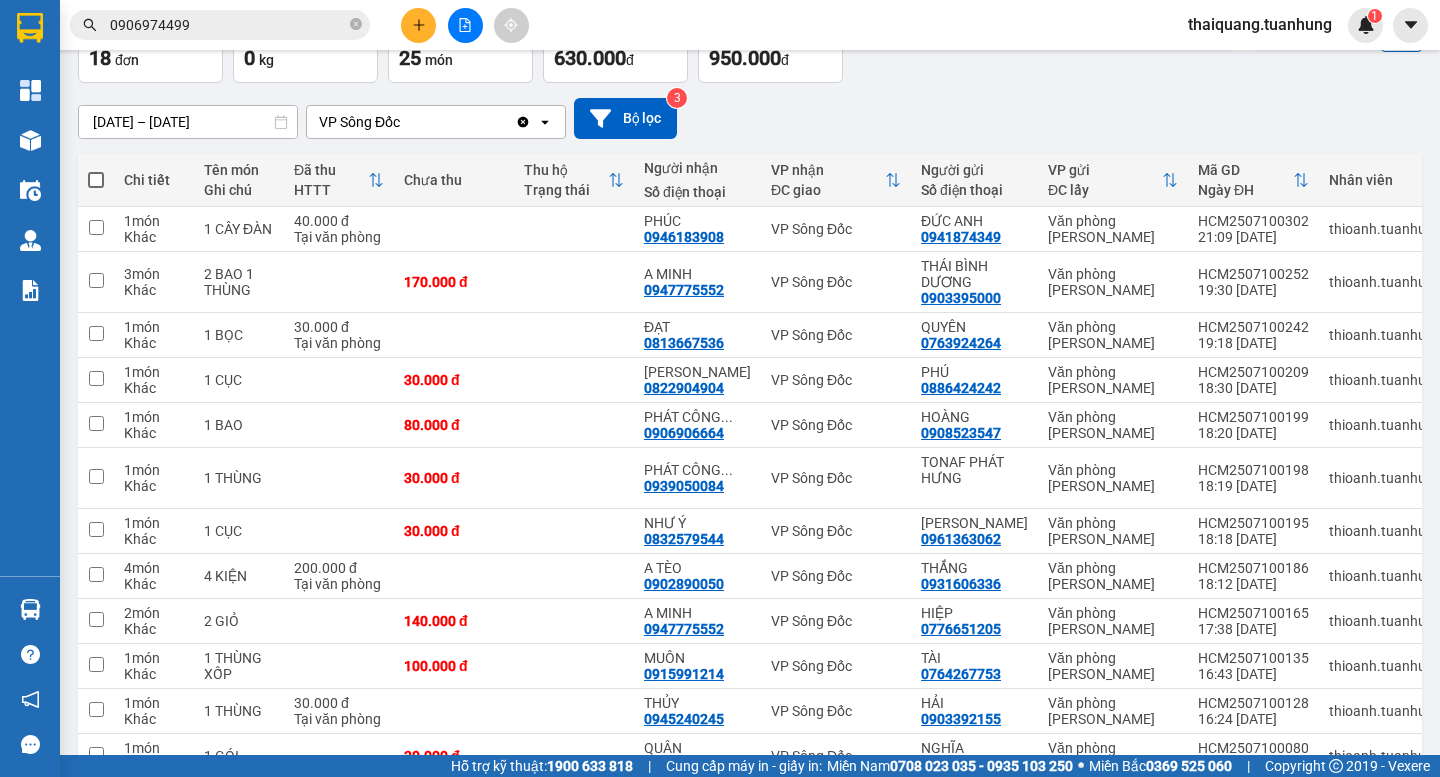 click on "[DATE] – [DATE] Press the down arrow key to interact with the calendar and select a date. Press the escape button to close the calendar. Selected date range is from [DATE] to [DATE]. VP Sông Đốc Clear value open Bộ lọc 3" at bounding box center (750, 118) 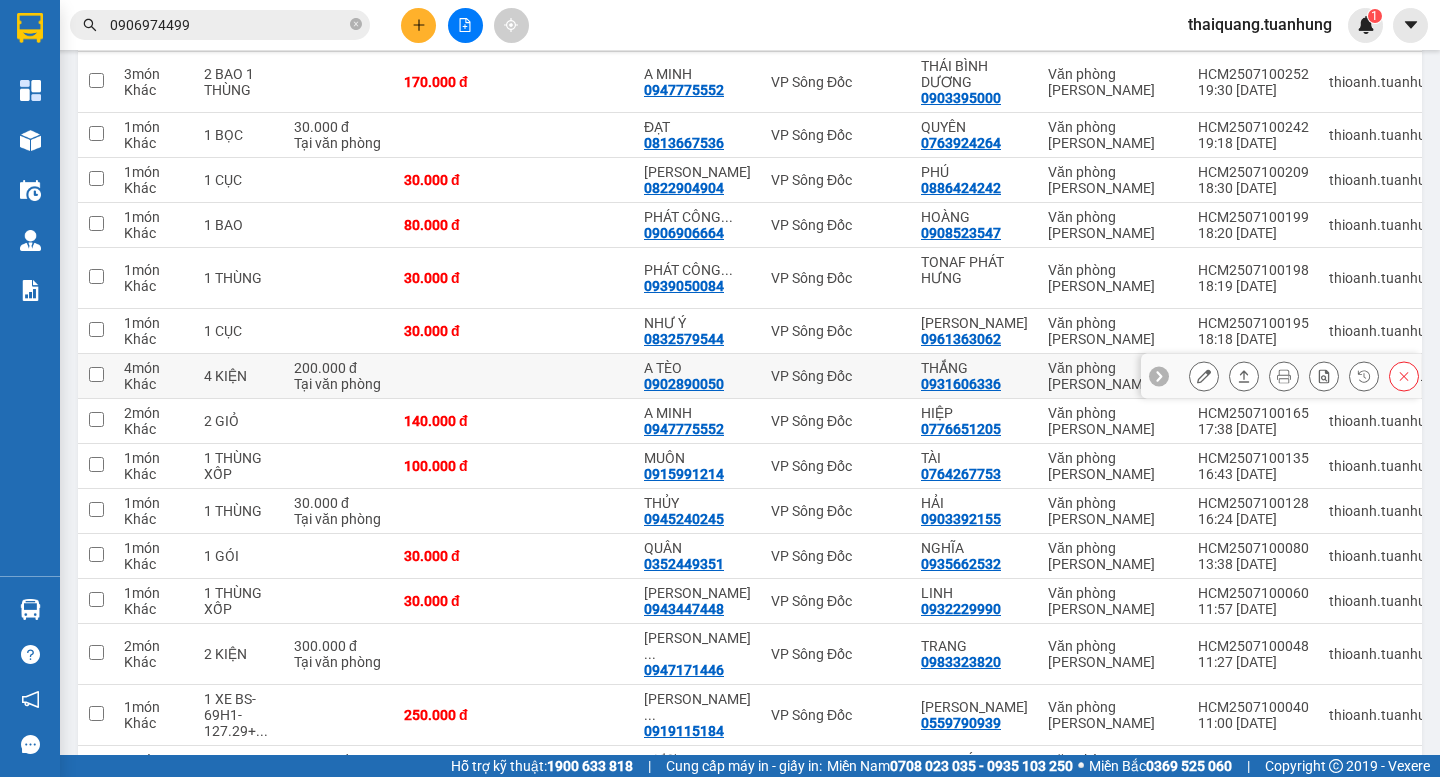 scroll, scrollTop: 528, scrollLeft: 0, axis: vertical 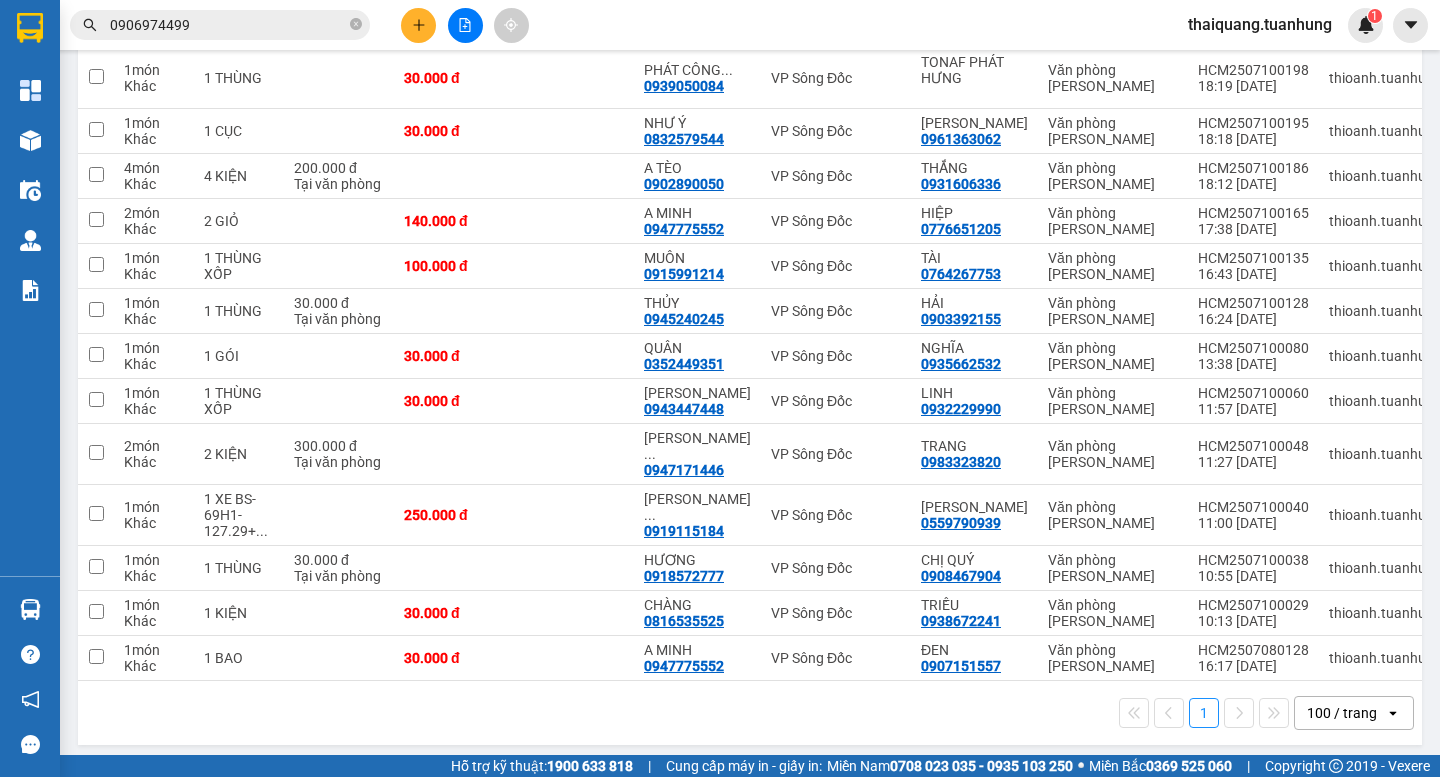 click on "1 100 / trang open" at bounding box center [750, 713] 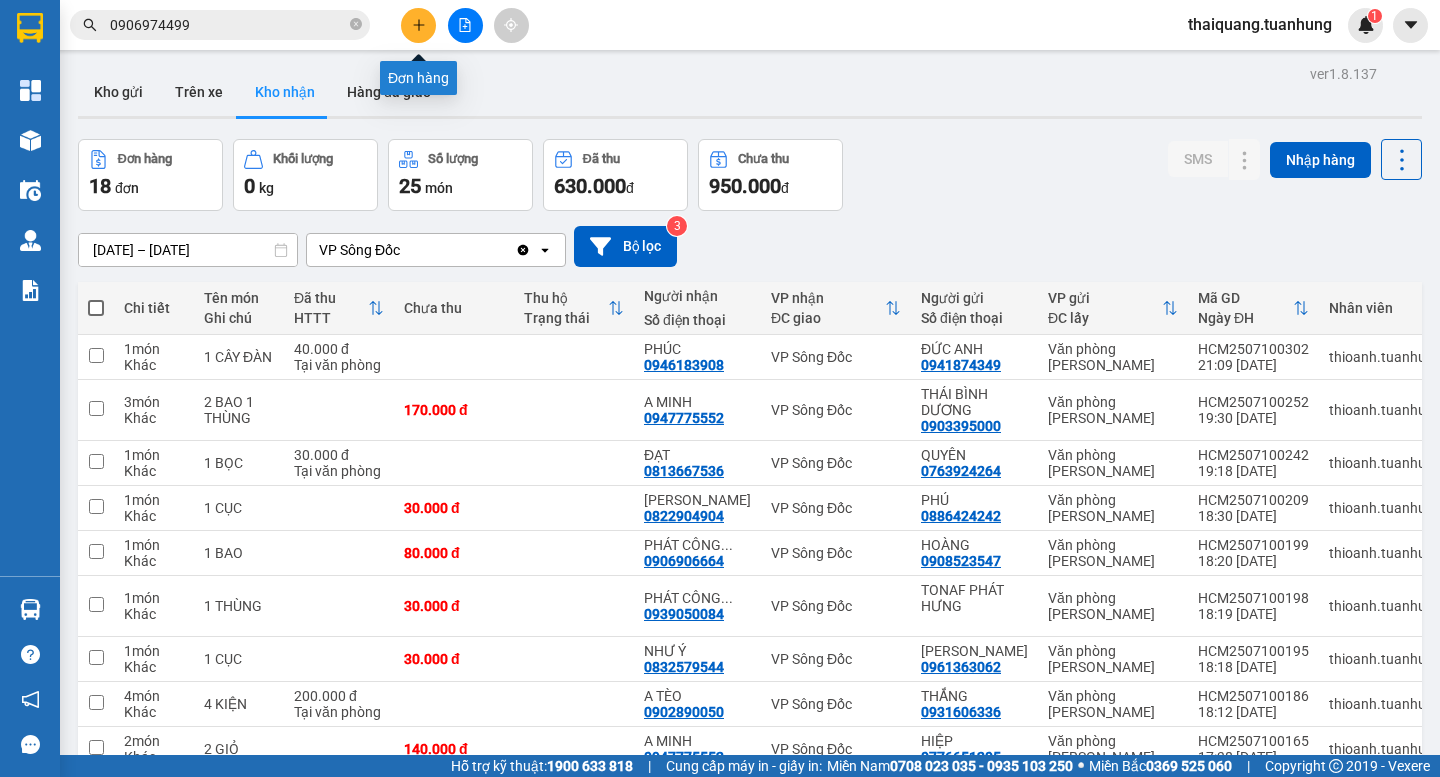 click 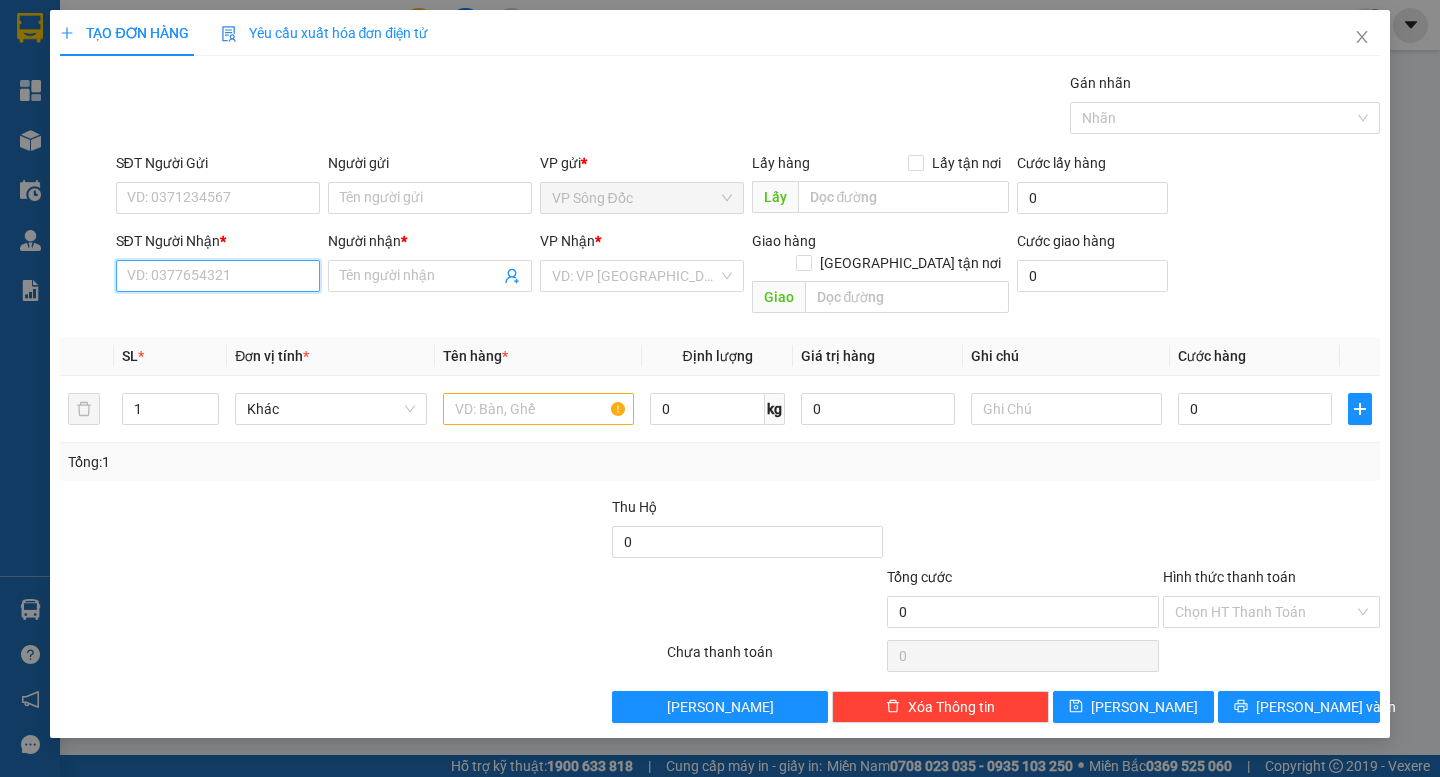 click on "SĐT Người Nhận  *" at bounding box center (218, 276) 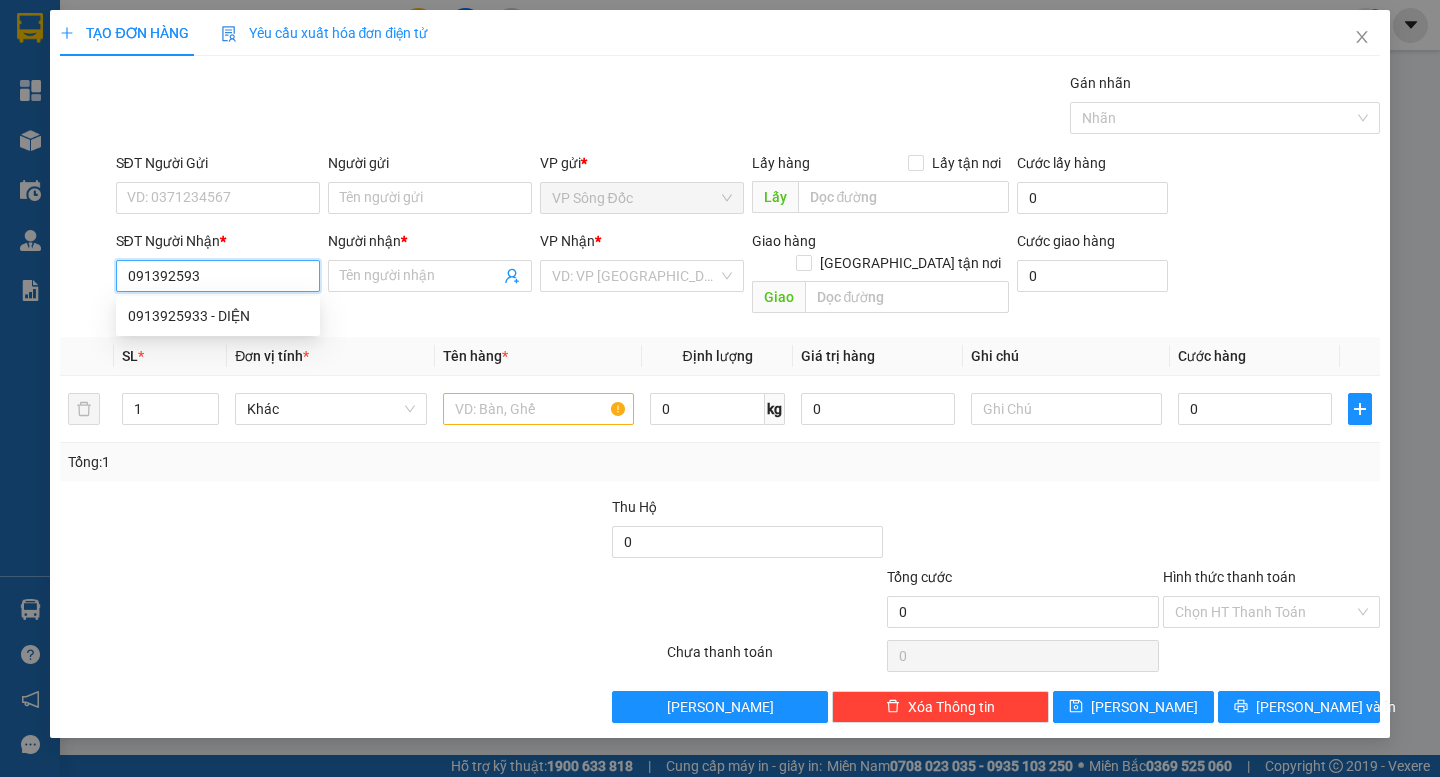 type on "0913925933" 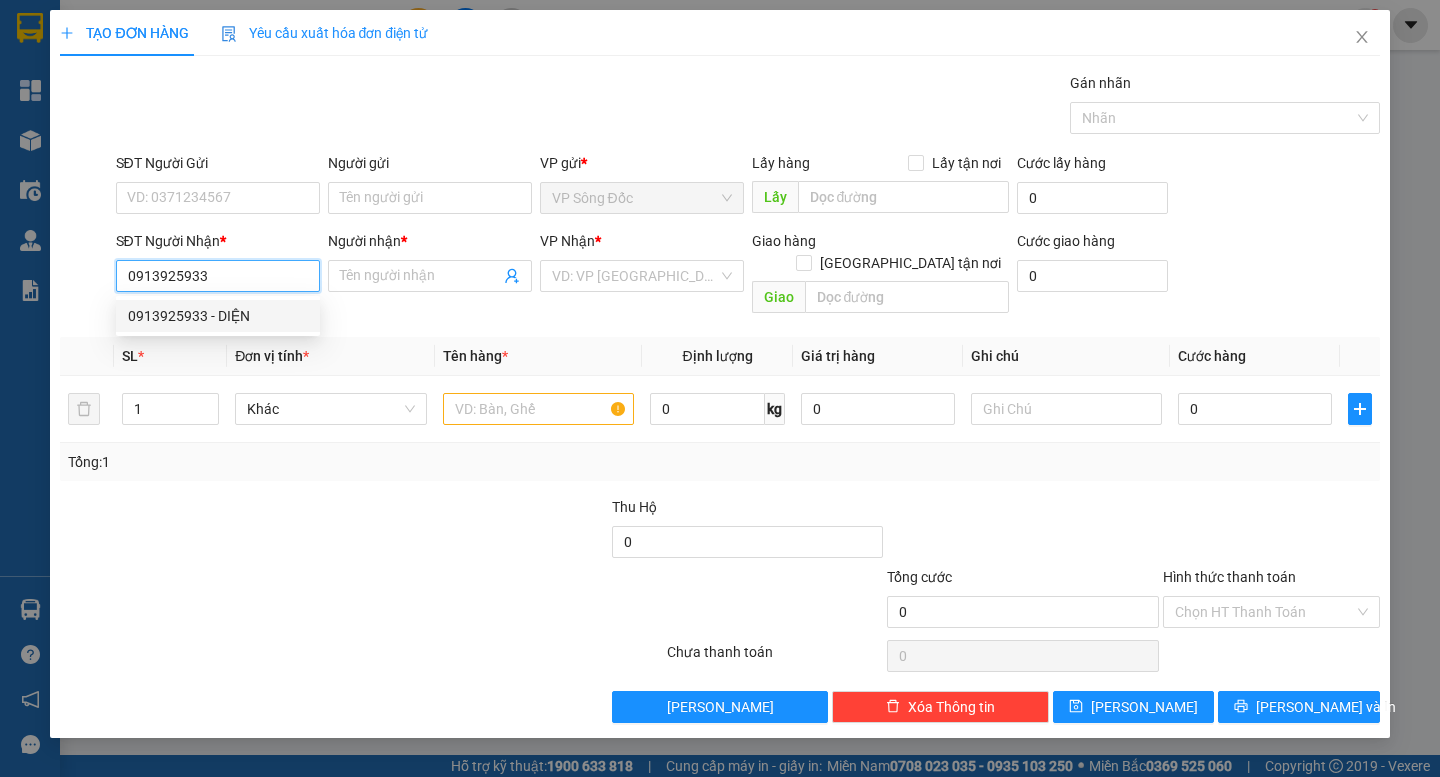 click on "0913925933 - DIỆN" at bounding box center (218, 316) 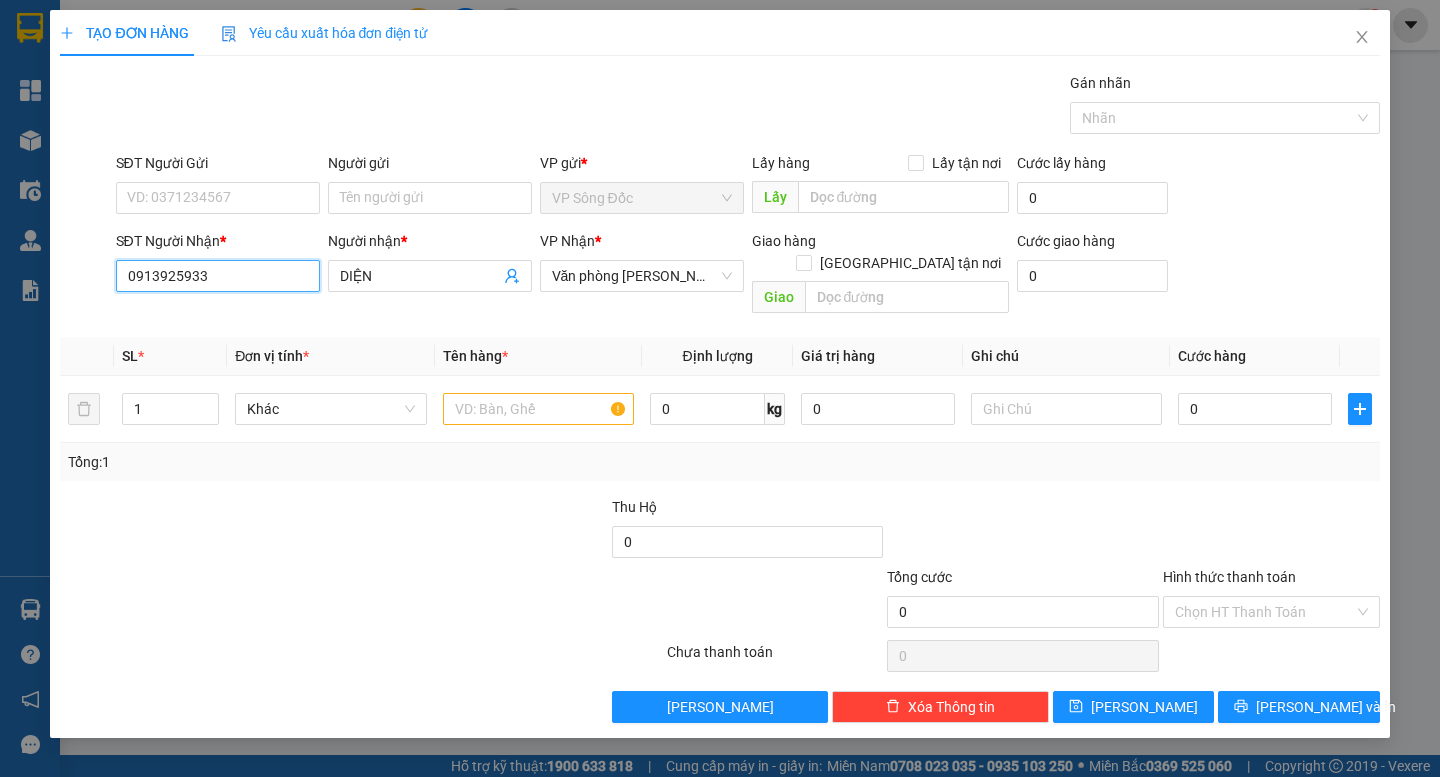 type on "0913925933" 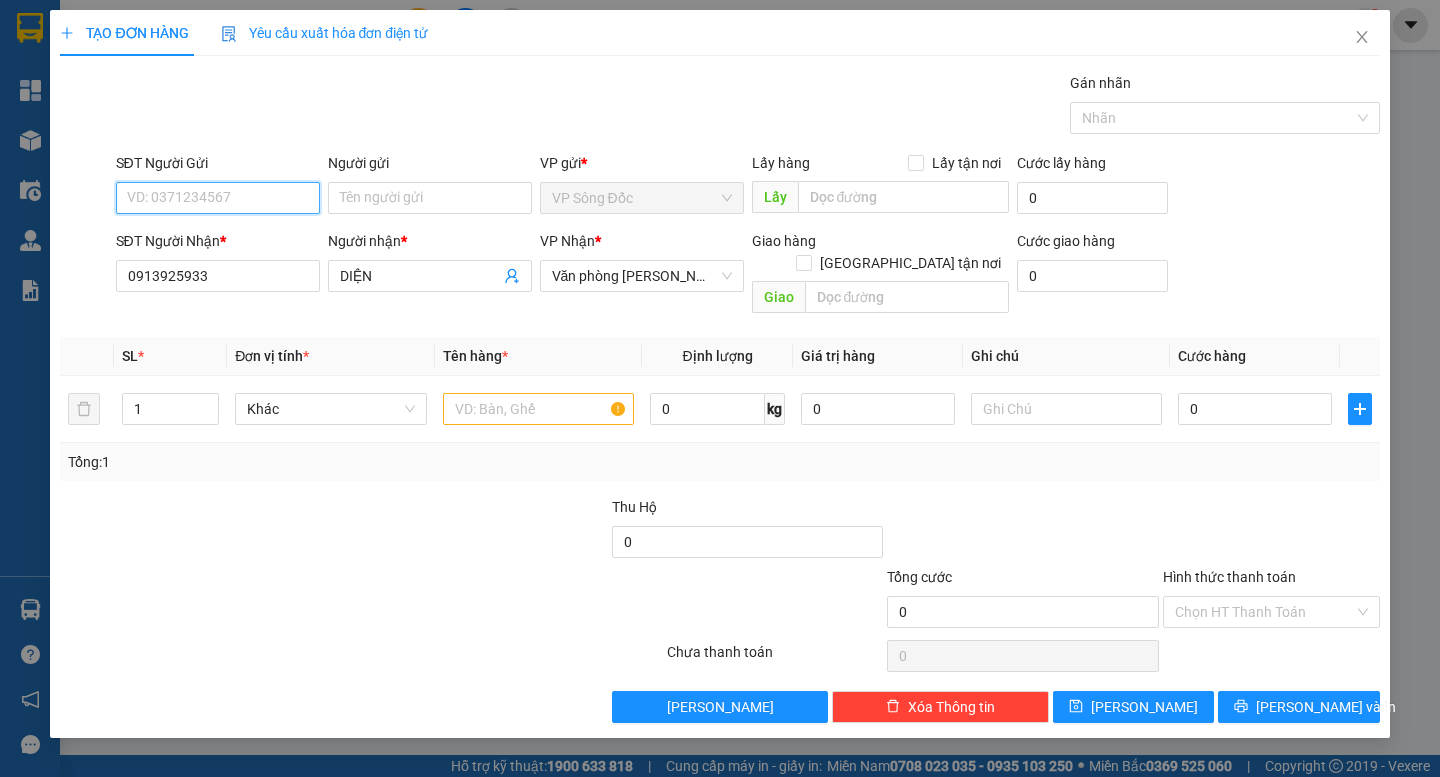 click on "SĐT Người Gửi" at bounding box center [218, 198] 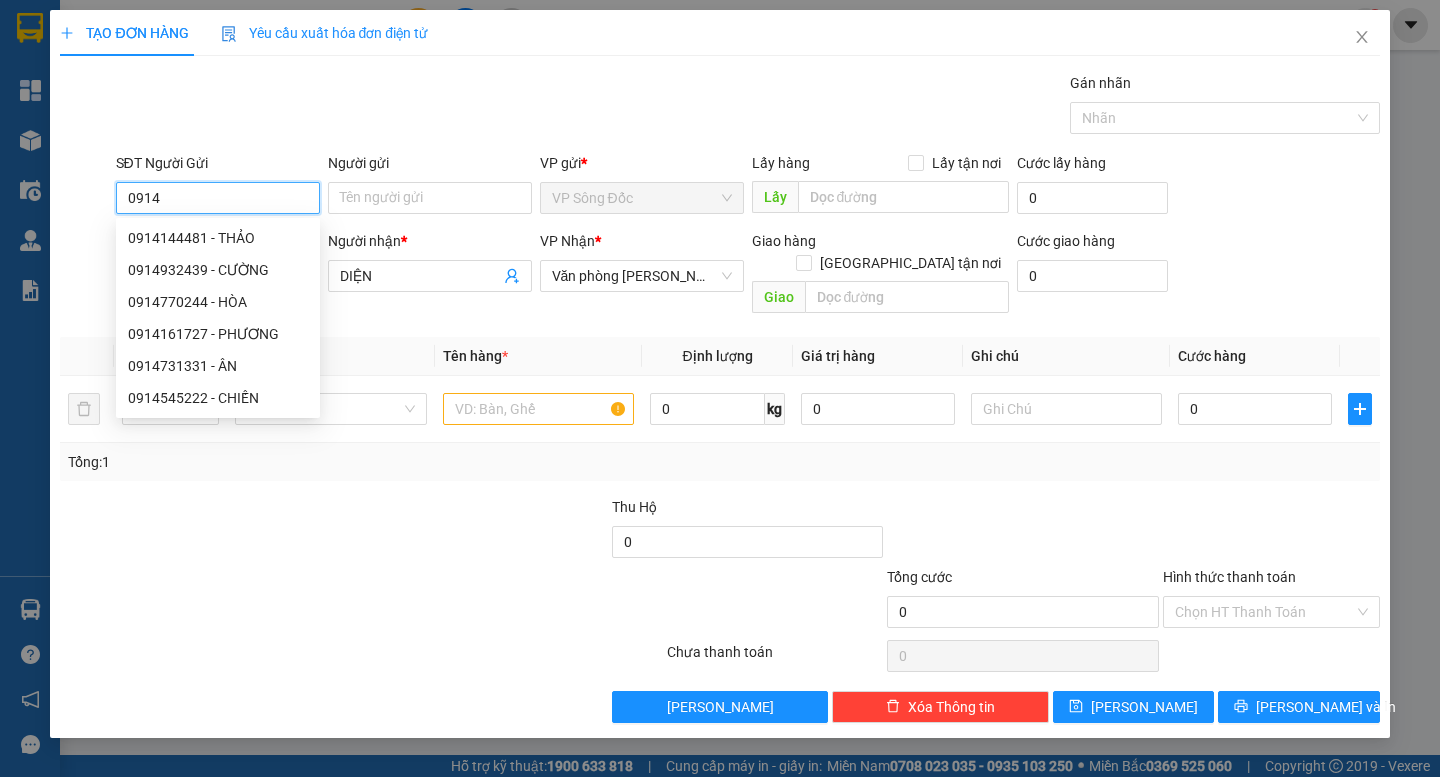 click on "0914" at bounding box center (218, 198) 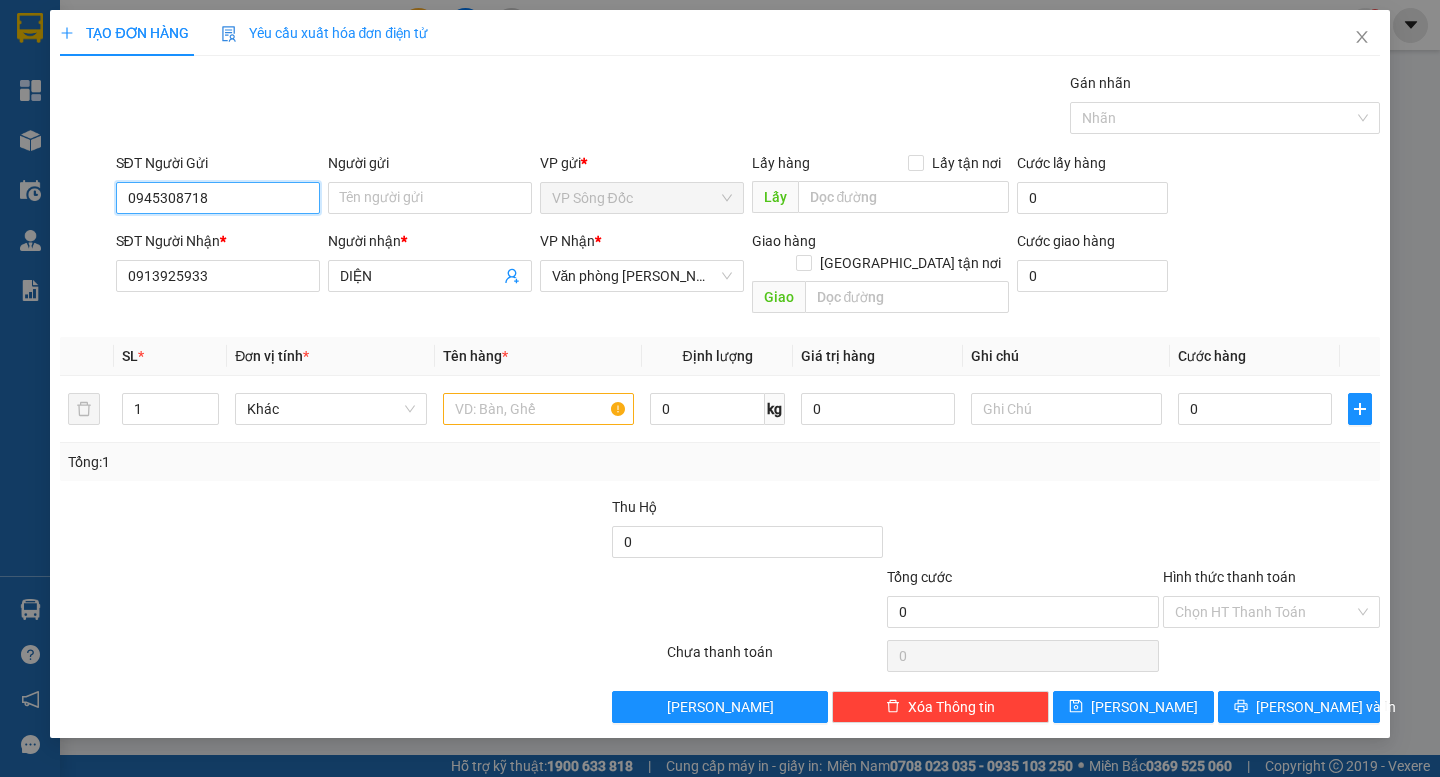 click on "0945308718" at bounding box center [218, 198] 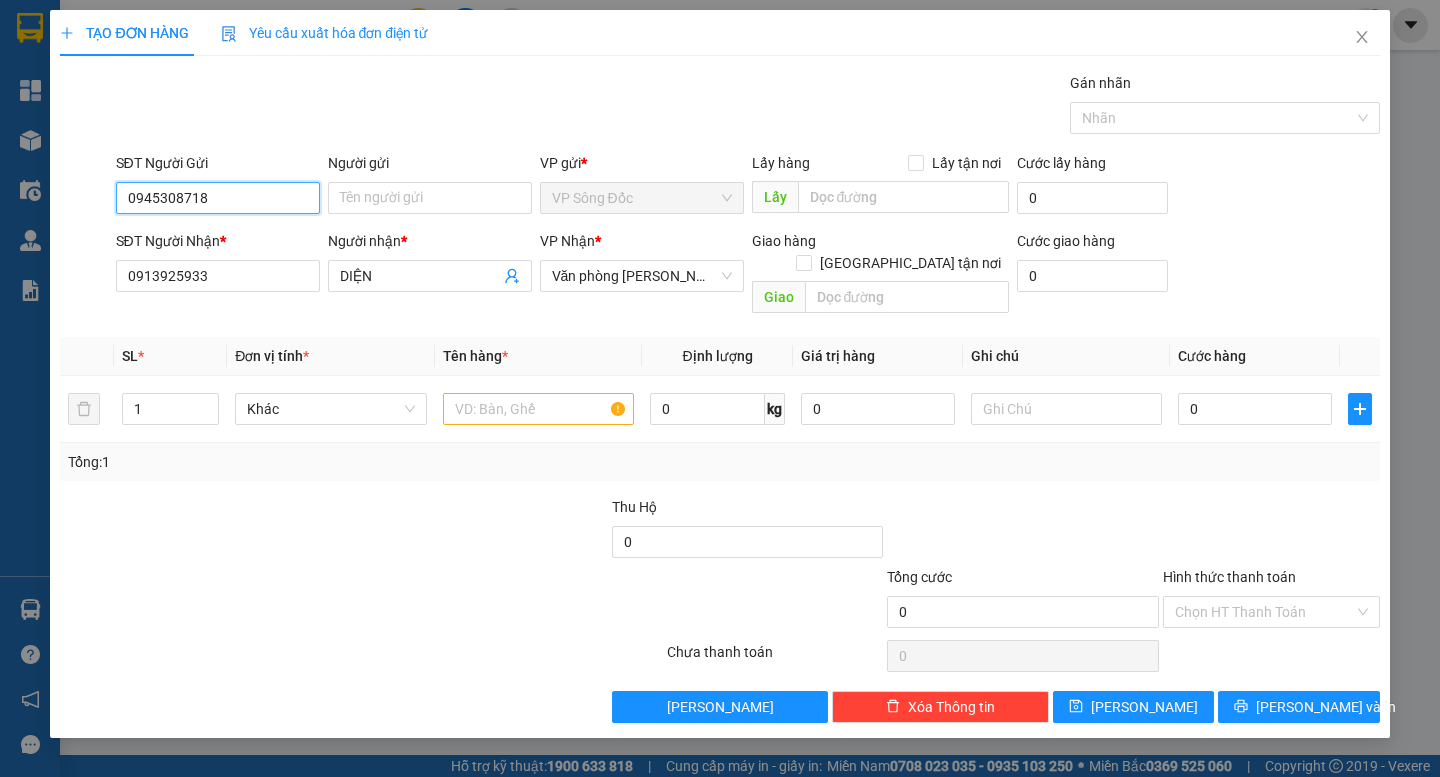click on "0945308718" at bounding box center (218, 198) 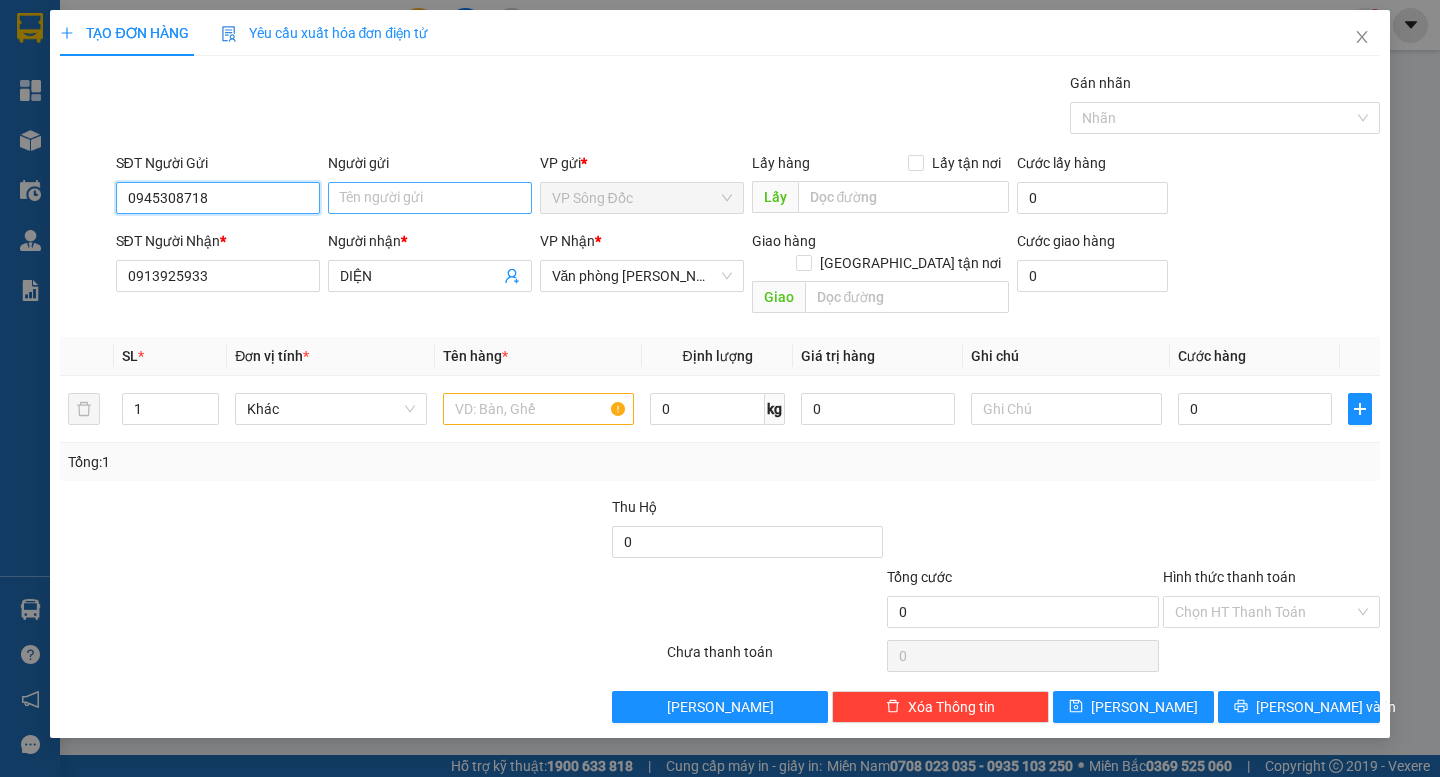 type on "0945308718" 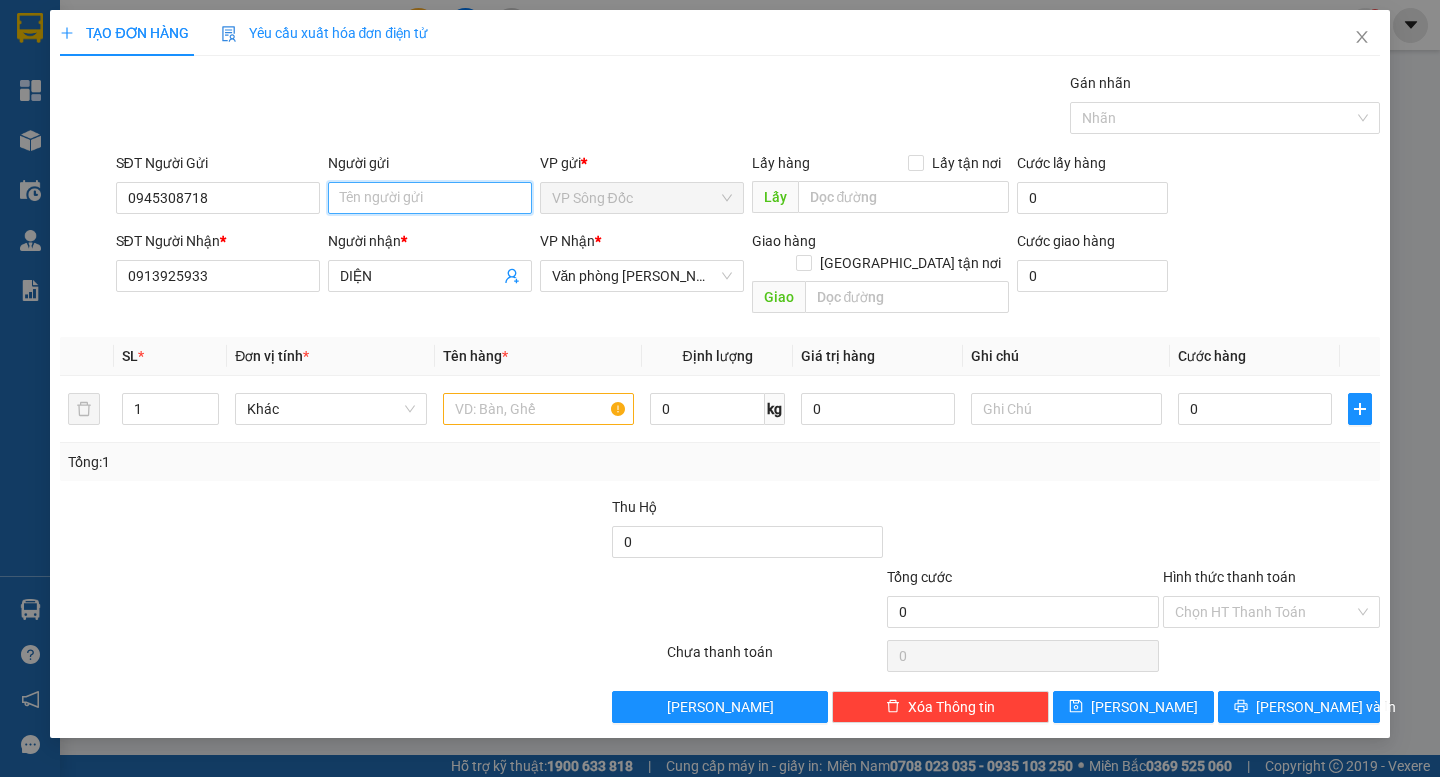 click on "Người gửi" at bounding box center (430, 198) 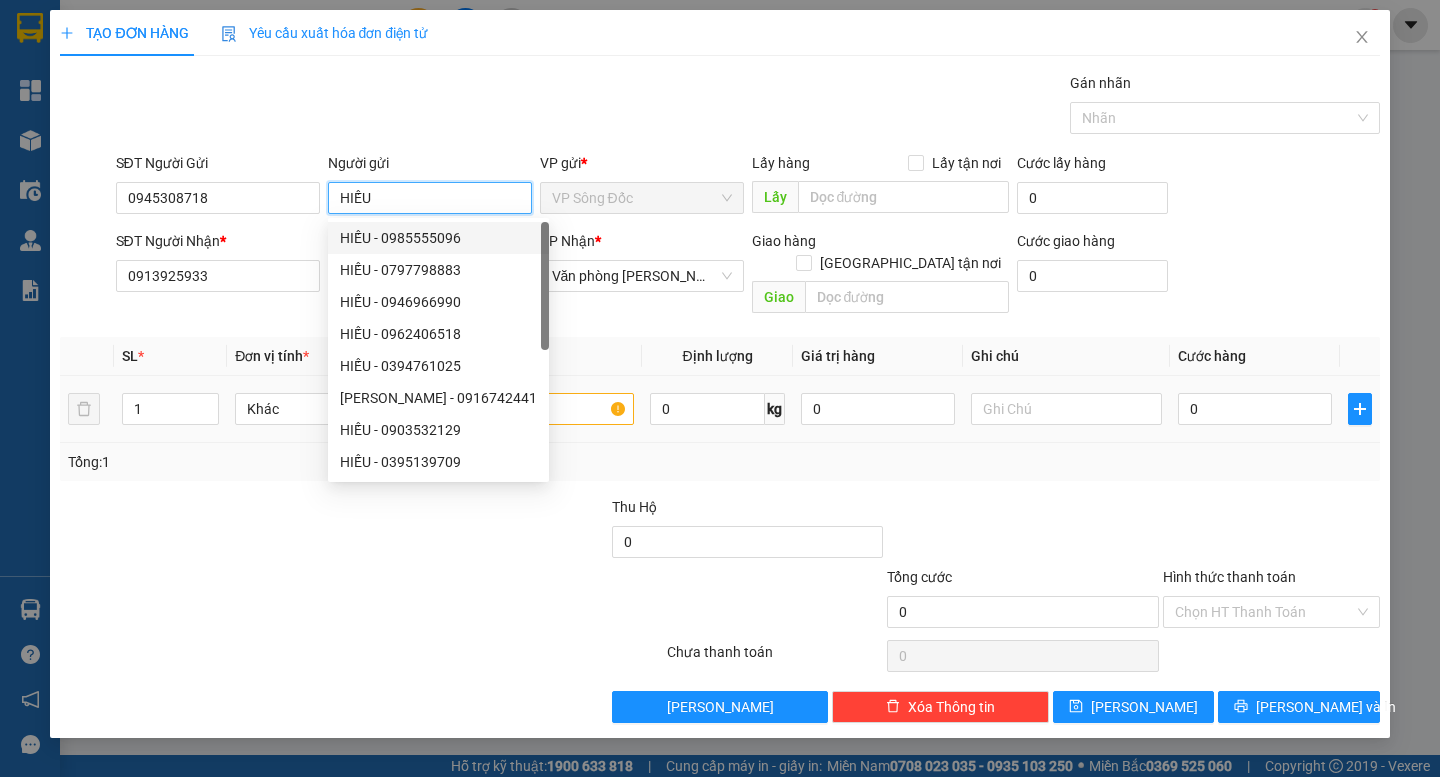 type on "HIẾU" 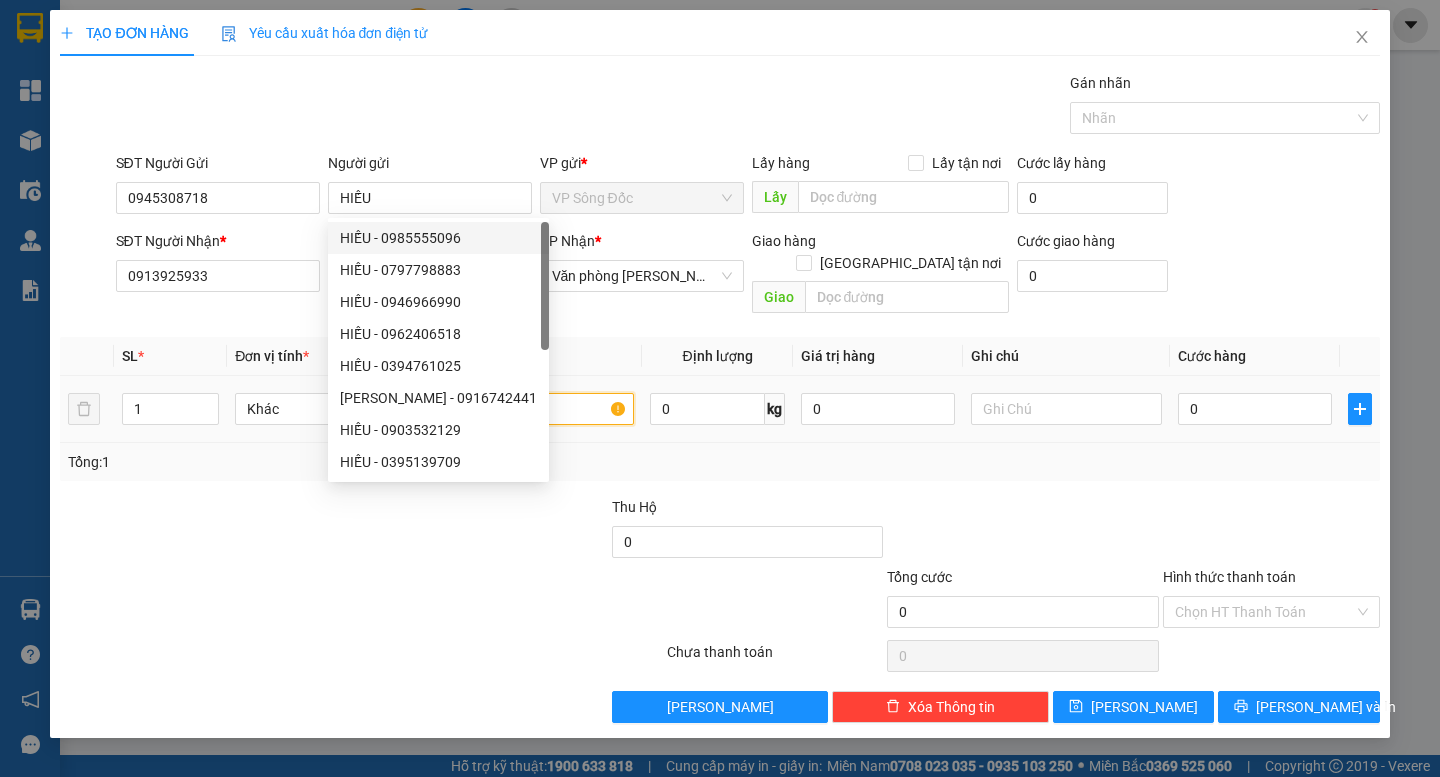 click at bounding box center [538, 409] 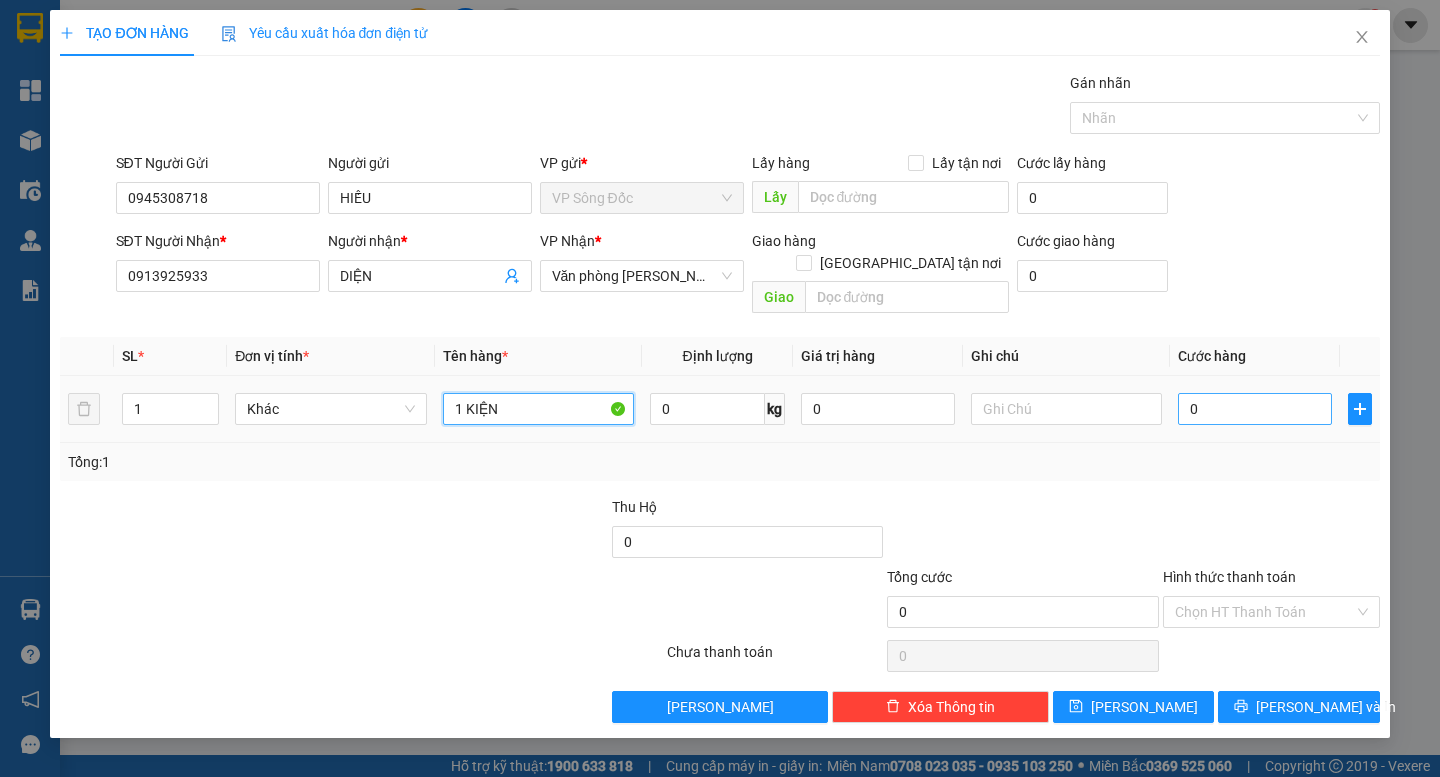 type on "1 KIỆN" 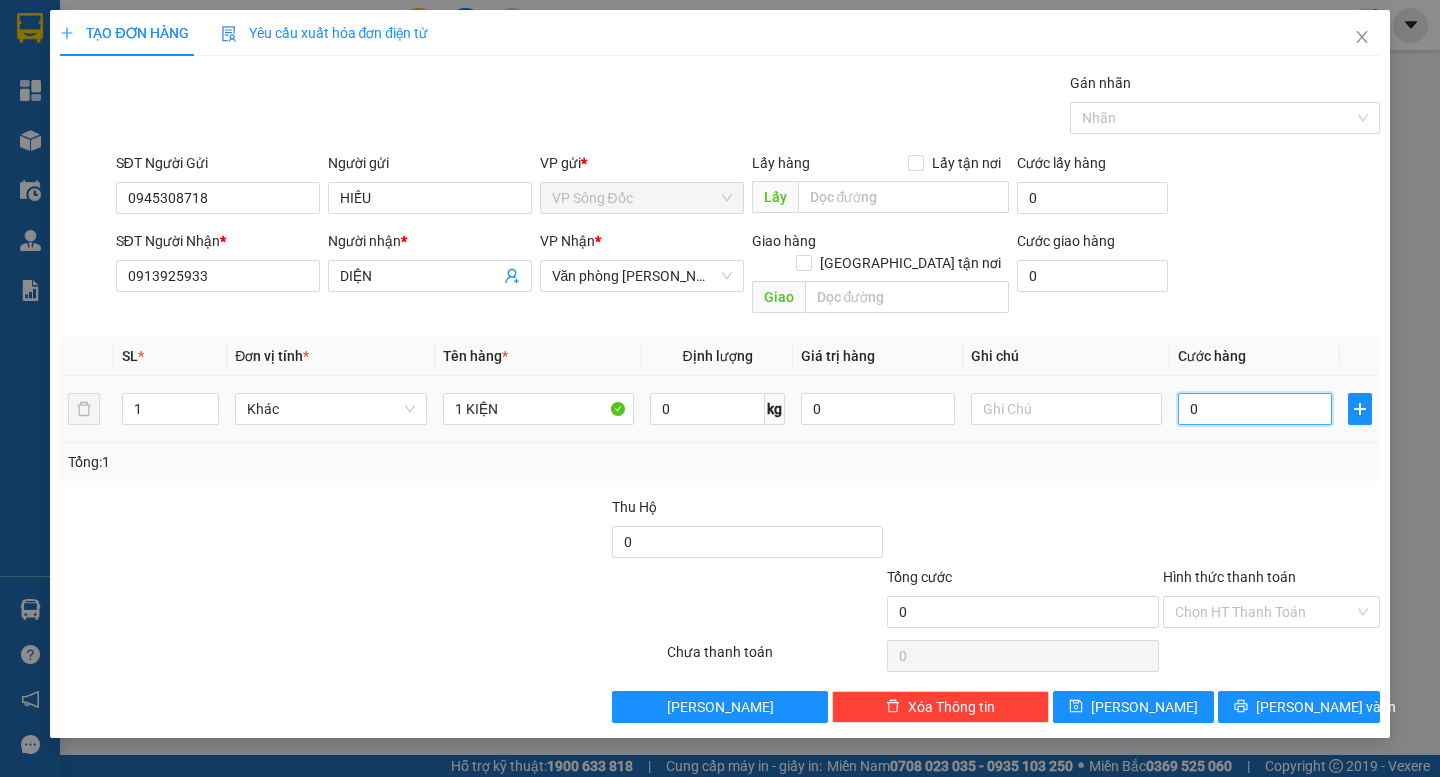 click on "0" at bounding box center (1255, 409) 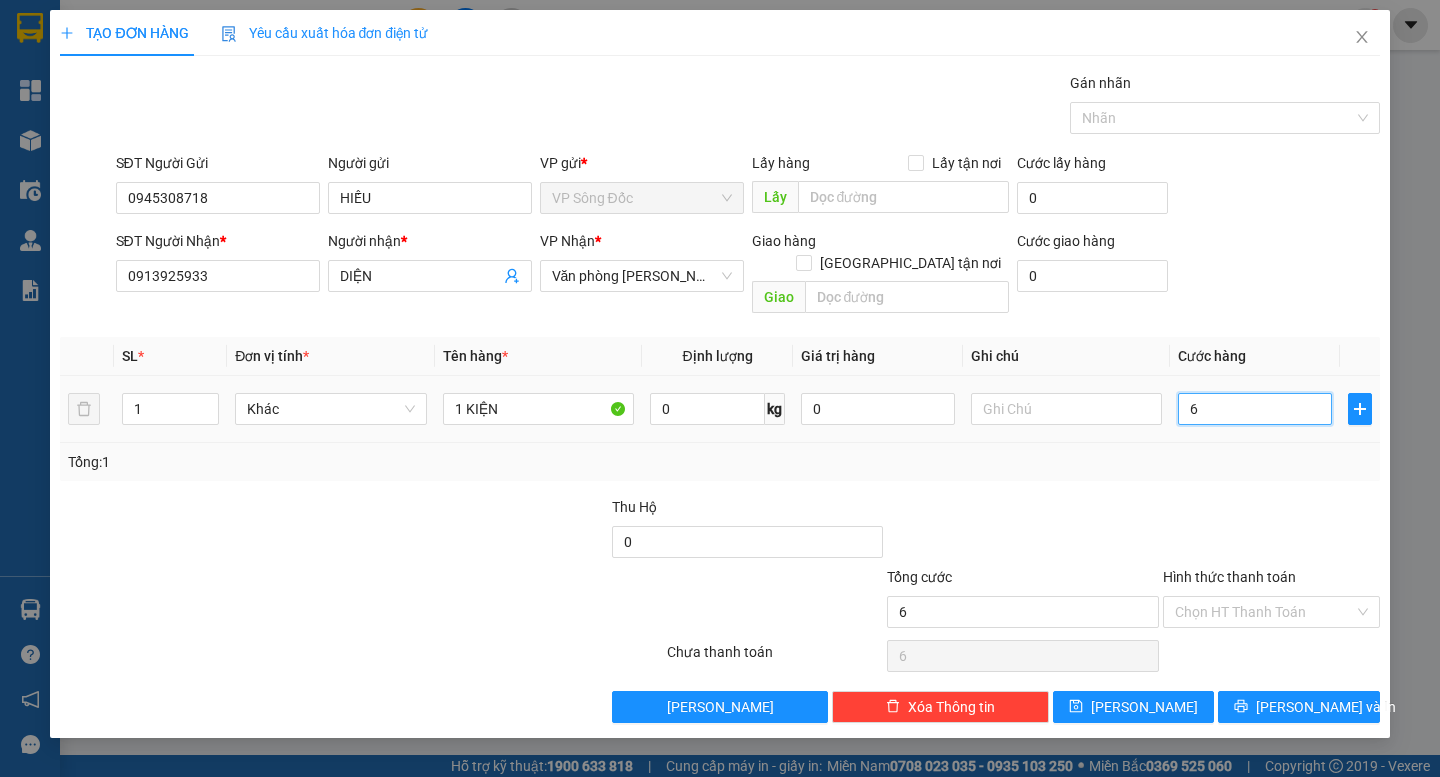 type on "60" 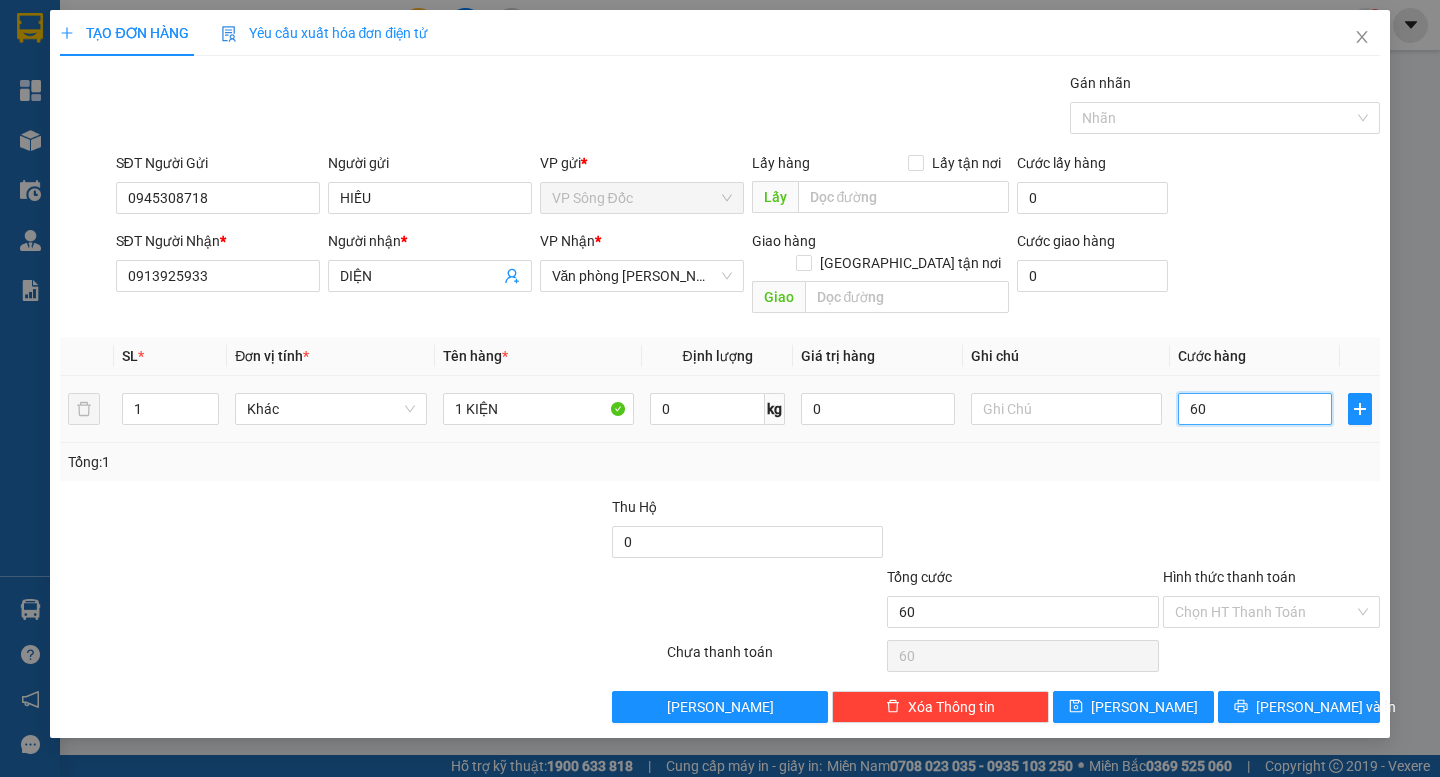type on "600" 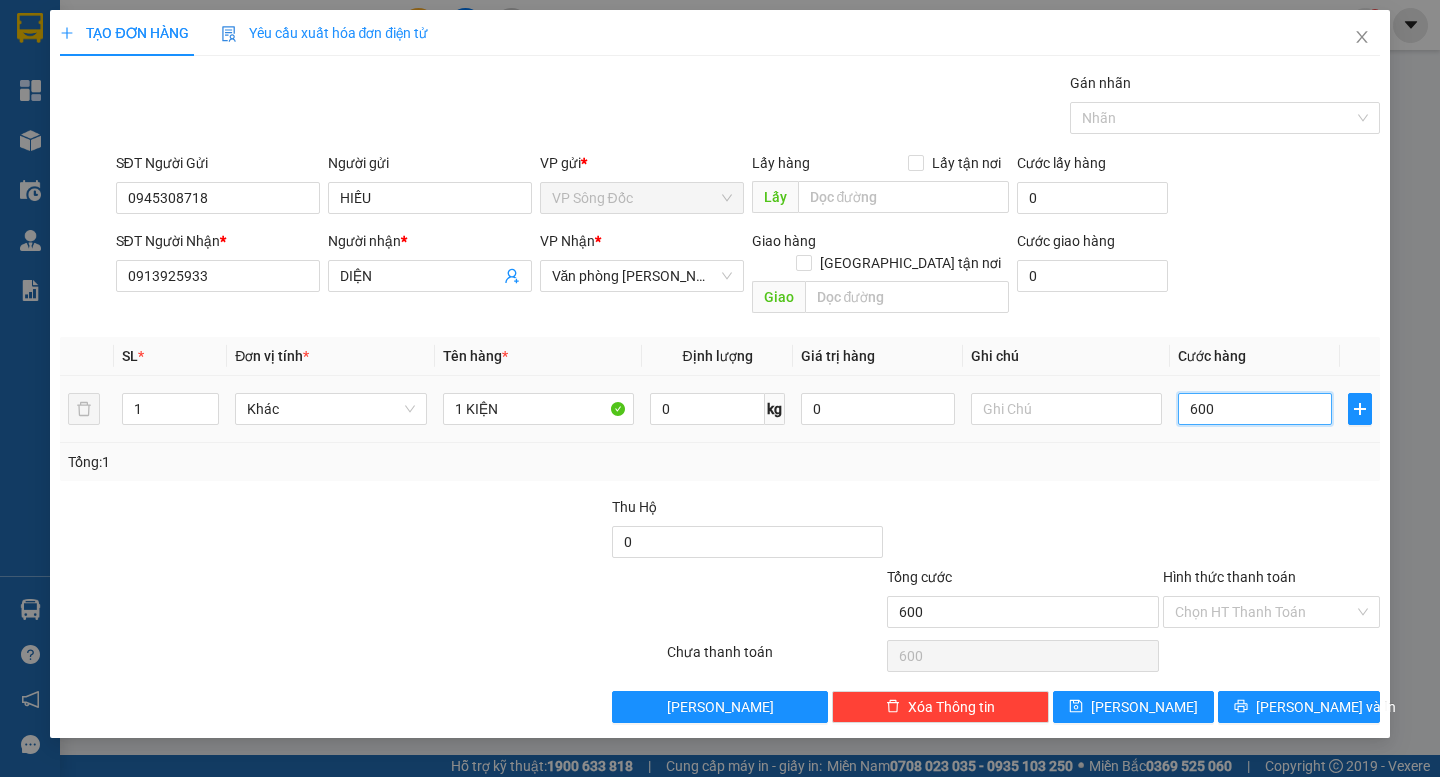 type on "6.000" 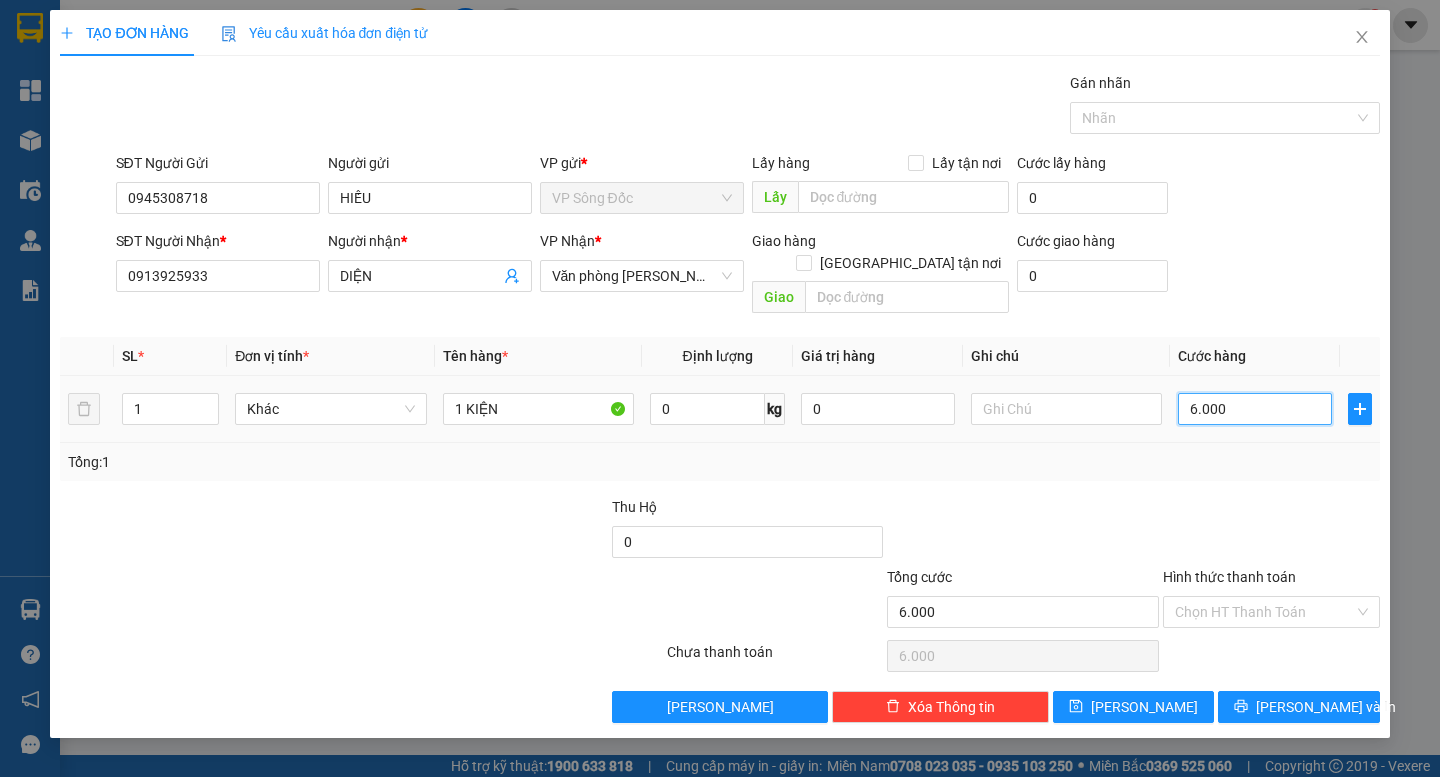 type on "60.000" 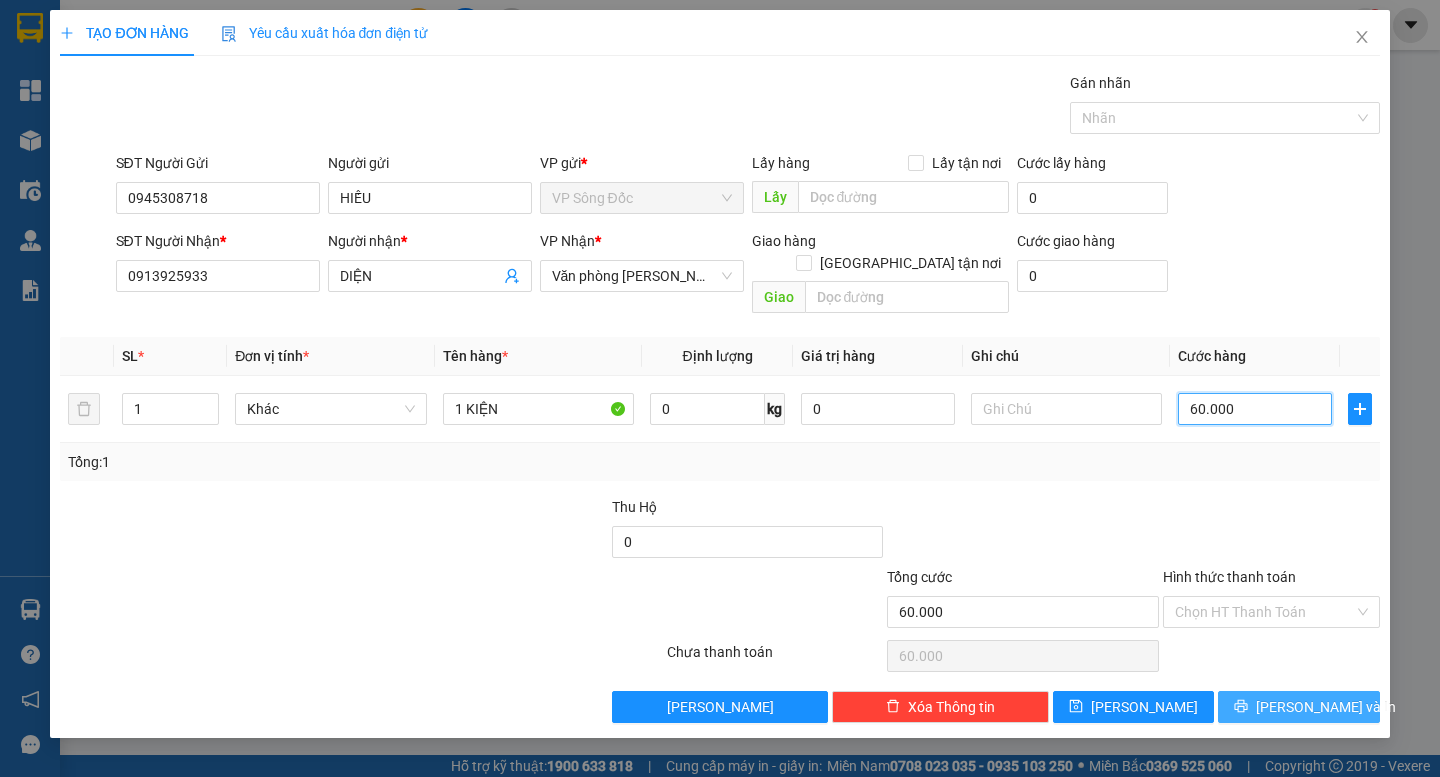 type on "60.000" 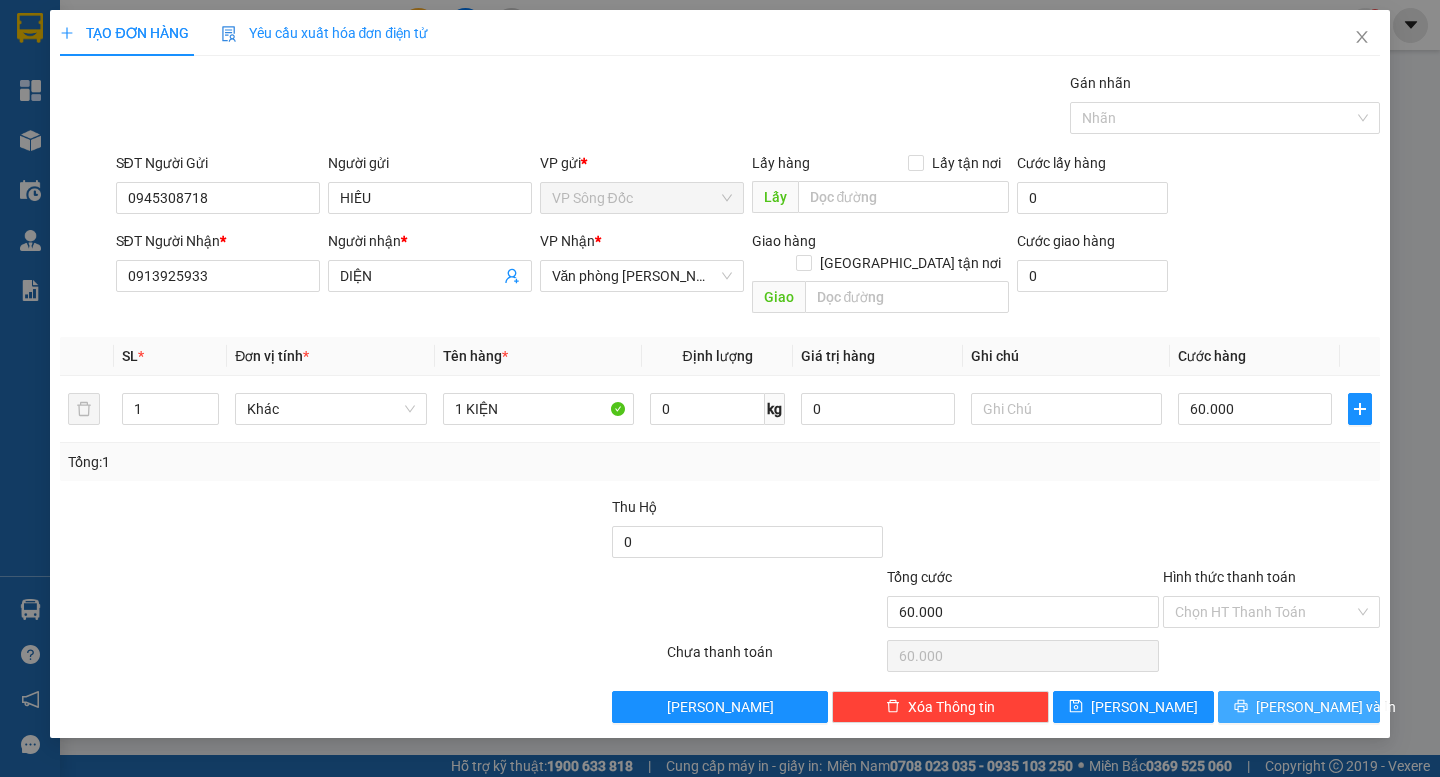 click on "[PERSON_NAME] và In" at bounding box center [1298, 707] 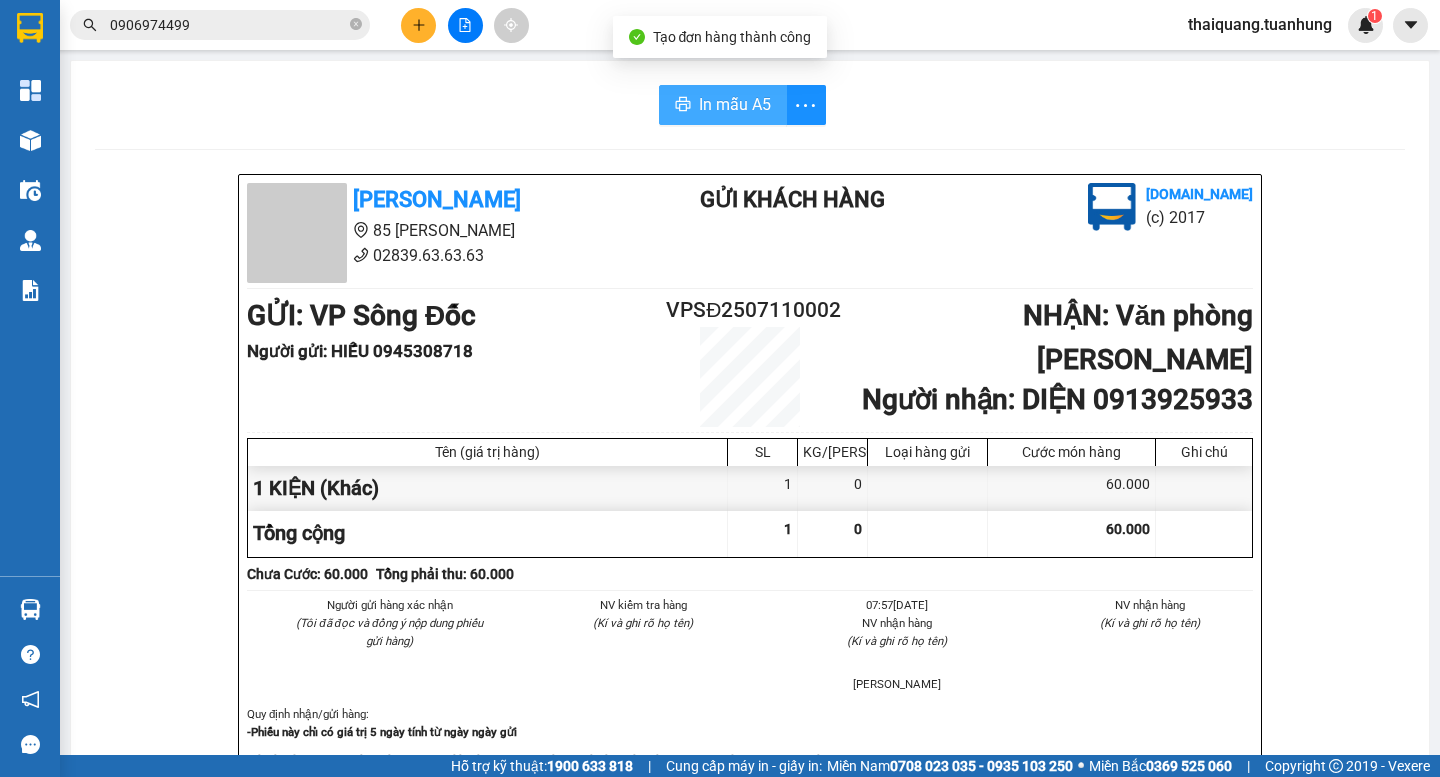 click on "In mẫu A5" at bounding box center (735, 104) 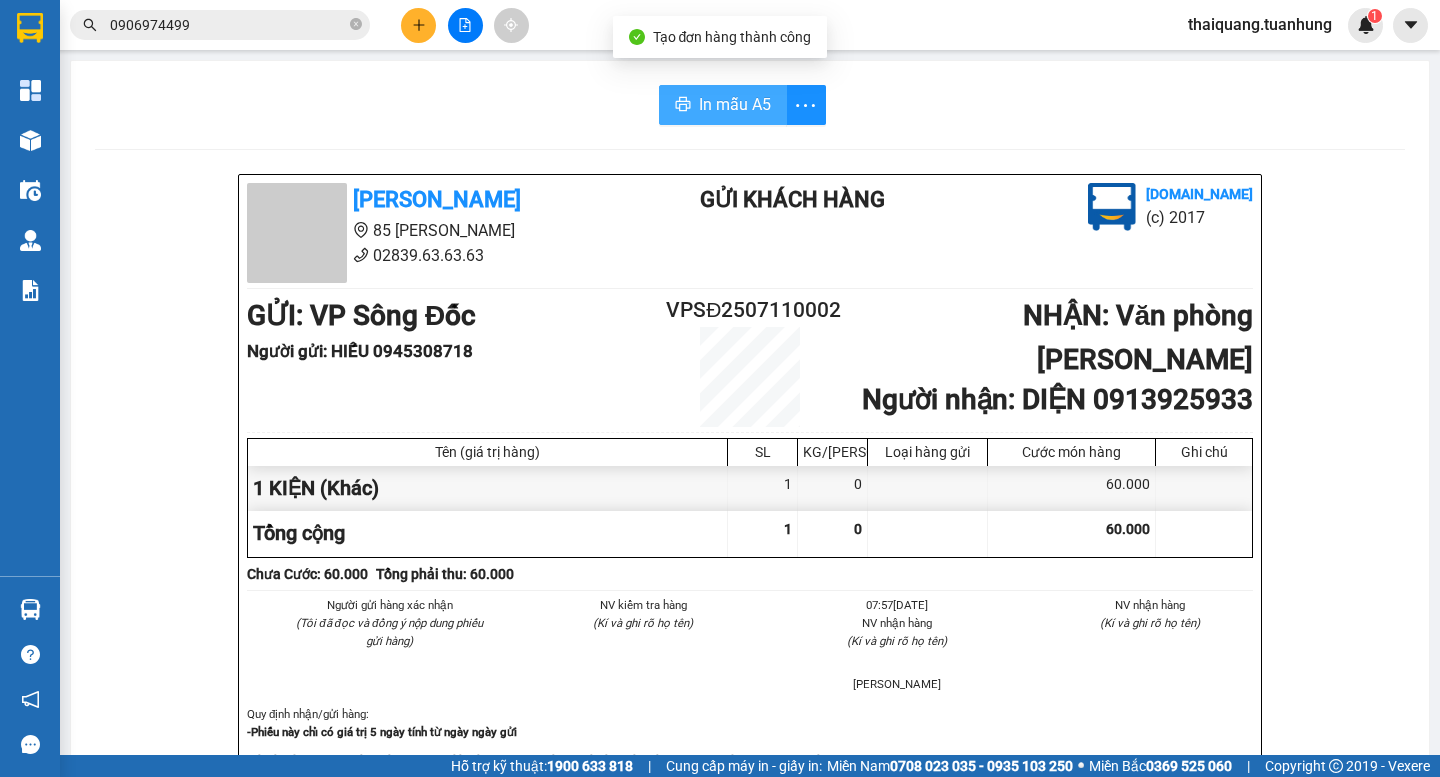 scroll, scrollTop: 0, scrollLeft: 0, axis: both 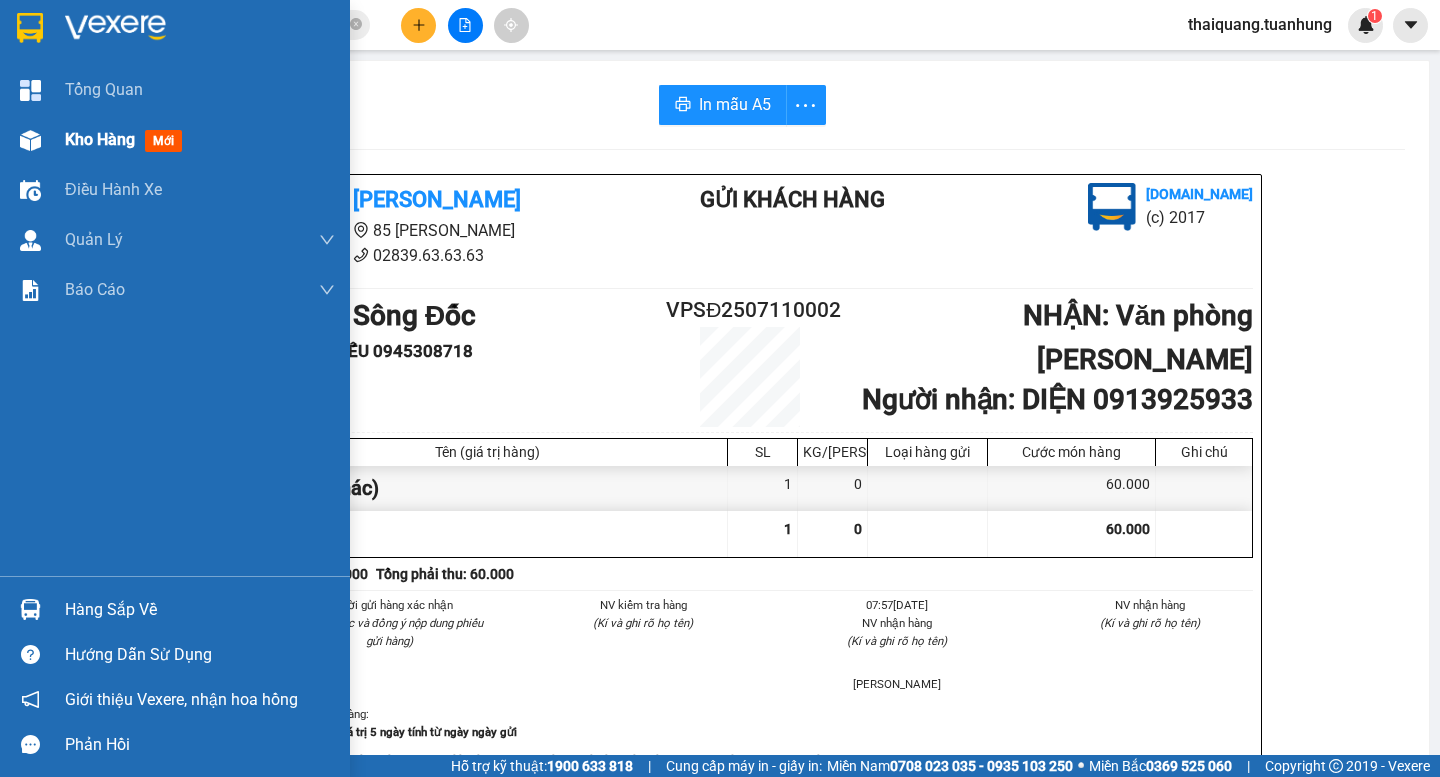 click on "Kho hàng" at bounding box center [100, 139] 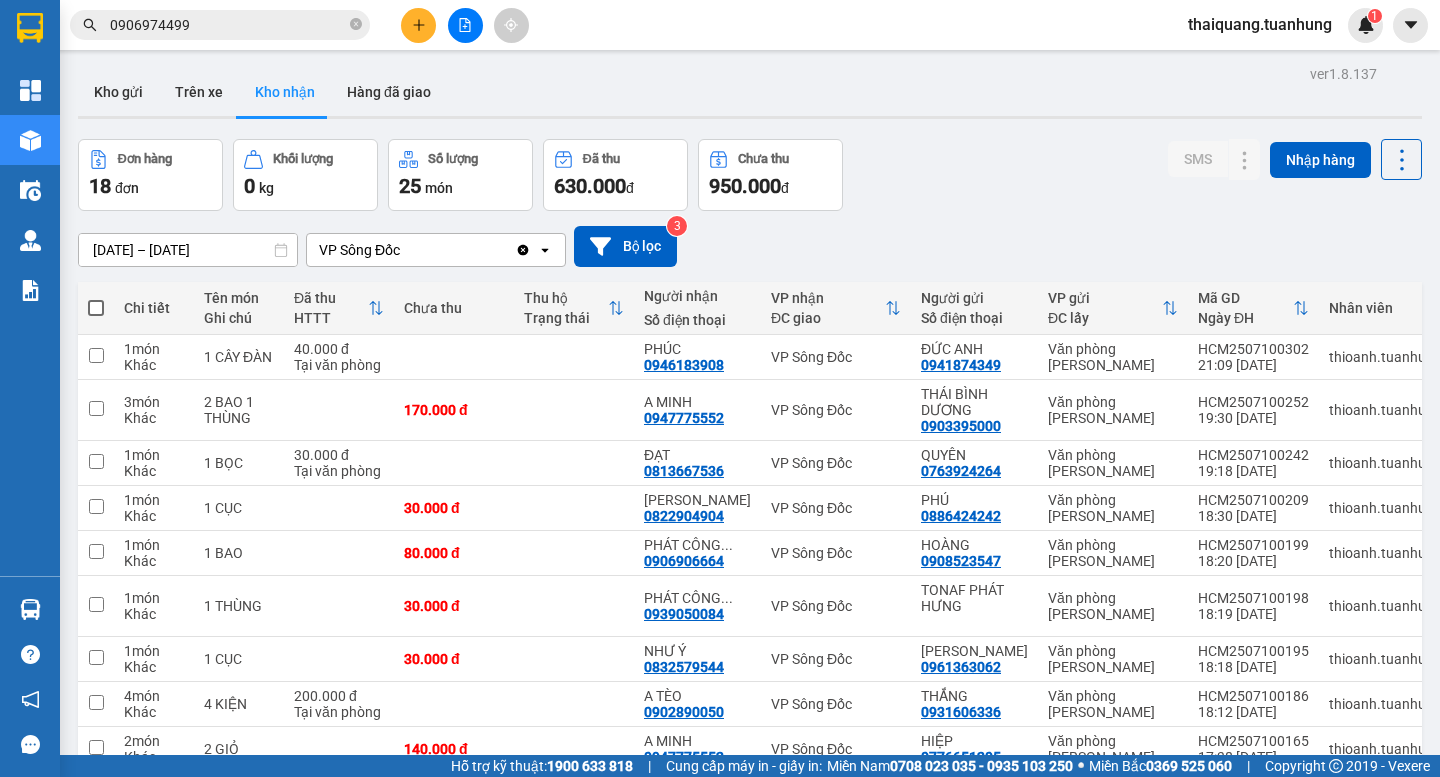 click on "Đơn hàng 18 đơn Khối lượng 0 kg Số lượng 25 món Đã thu 630.000  đ Chưa thu 950.000  đ SMS Nhập hàng" at bounding box center (750, 175) 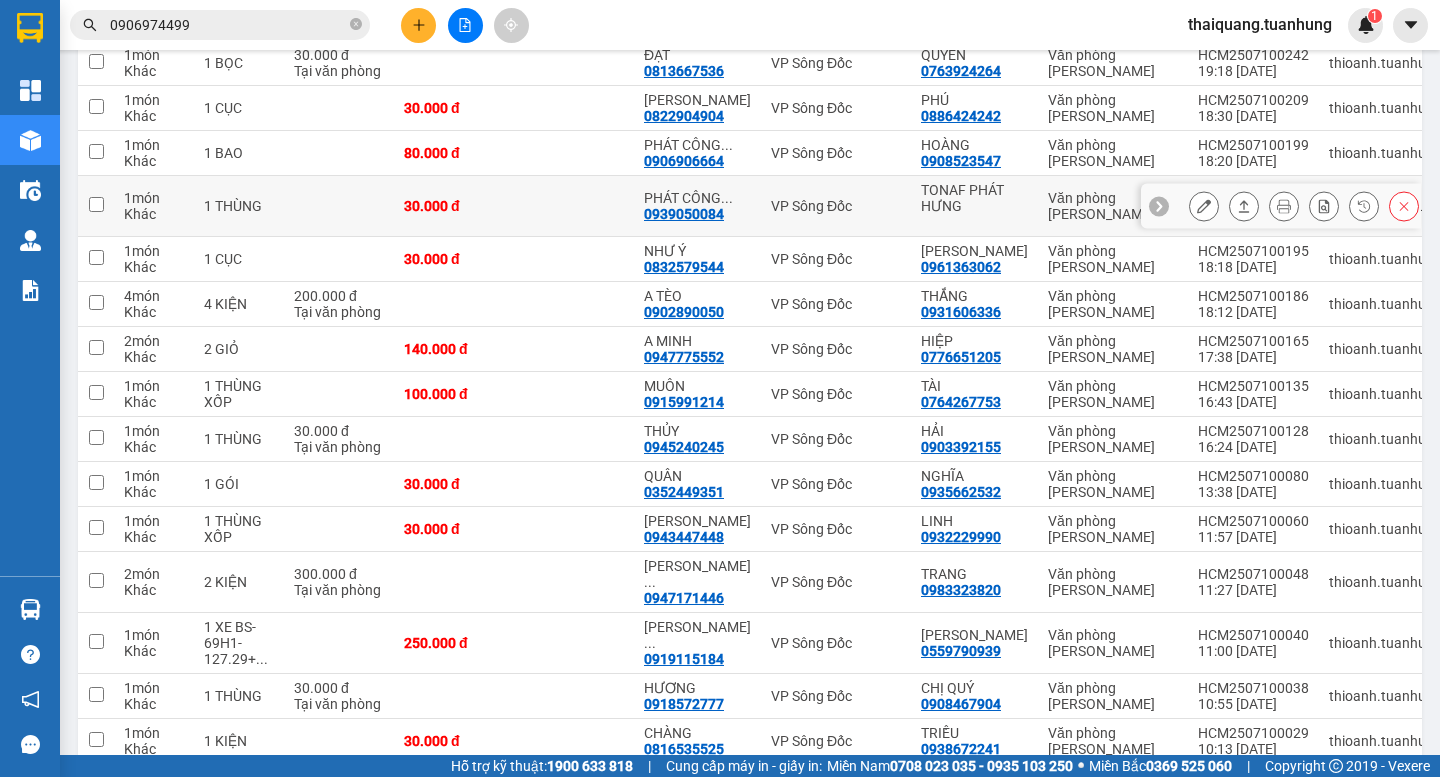 scroll, scrollTop: 200, scrollLeft: 0, axis: vertical 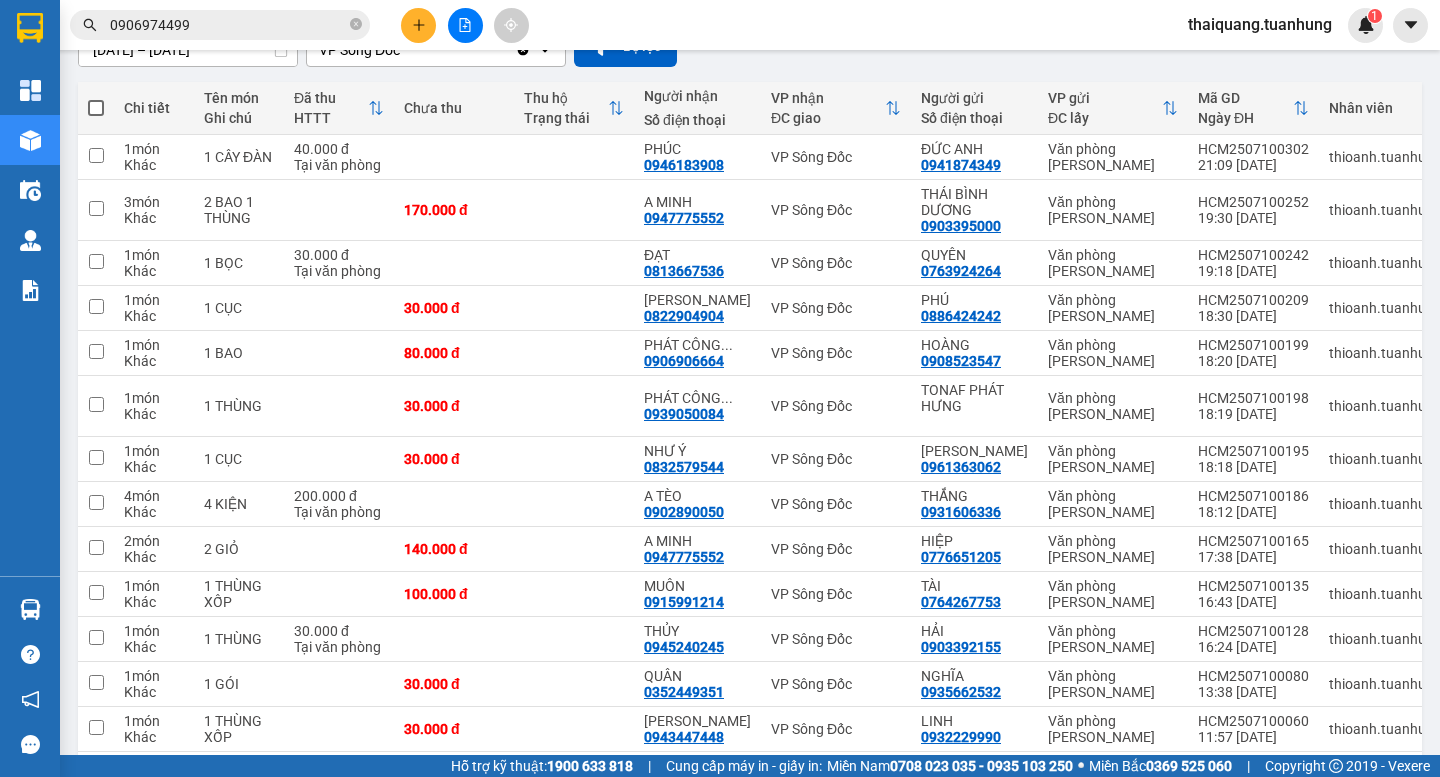 click on "Kết quả tìm kiếm ( 796 )  Bộ lọc  Mã ĐH Trạng thái Món hàng Thu hộ Tổng cước Chưa cước Nhãn Người gửi VP Gửi Người nhận VP Nhận VPSĐ2507100024 18:44 - 10/07 Trên xe   69F-000.80 21:00  -   10/07 1 CỤC SL:  1 30.000 0906974499 PHƯƠNG NAM VP Sông Đốc 0909443899 HOÀNG Văn phòng Hồ Chí Minh HCM2507080269 19:23 - 08/07 Đã giao   08:27 - 09/07 1 HỘP SL:  1 30.000 0909443899 HOÀNG Văn phòng Hồ Chí Minh 0906974499 PHƯƠNG NAM VP Sông Đốc VPSĐ2507060007 15:38 - 06/07 Đã giao   17:37 - 07/07 1 CỤC SL:  1 30.000 0906974499 PHƯƠNG NAM VP Sông Đốc 0909443899 HOÀNG Văn phòng Hồ Chí Minh HCM2507050248 19:39 - 05/07 Đã giao   07:29 - 06/07 1 HỘP SL:  1 30.000 0909443899 HOÀNG Văn phòng Hồ Chí Minh 0906974499 PHƯƠNG NAM VP Sông Đốc HCM2507040331 21:42 - 04/07 Đã giao   07:22 - 05/07 1 HỘP SL:  1 30.000 0909443899 HOÀNG Văn phòng Hồ Chí Minh 0906974499 PHƯƠNG NAM VP Sông Đốc HCM2506270019 08:54 - 27/06" at bounding box center (720, 25) 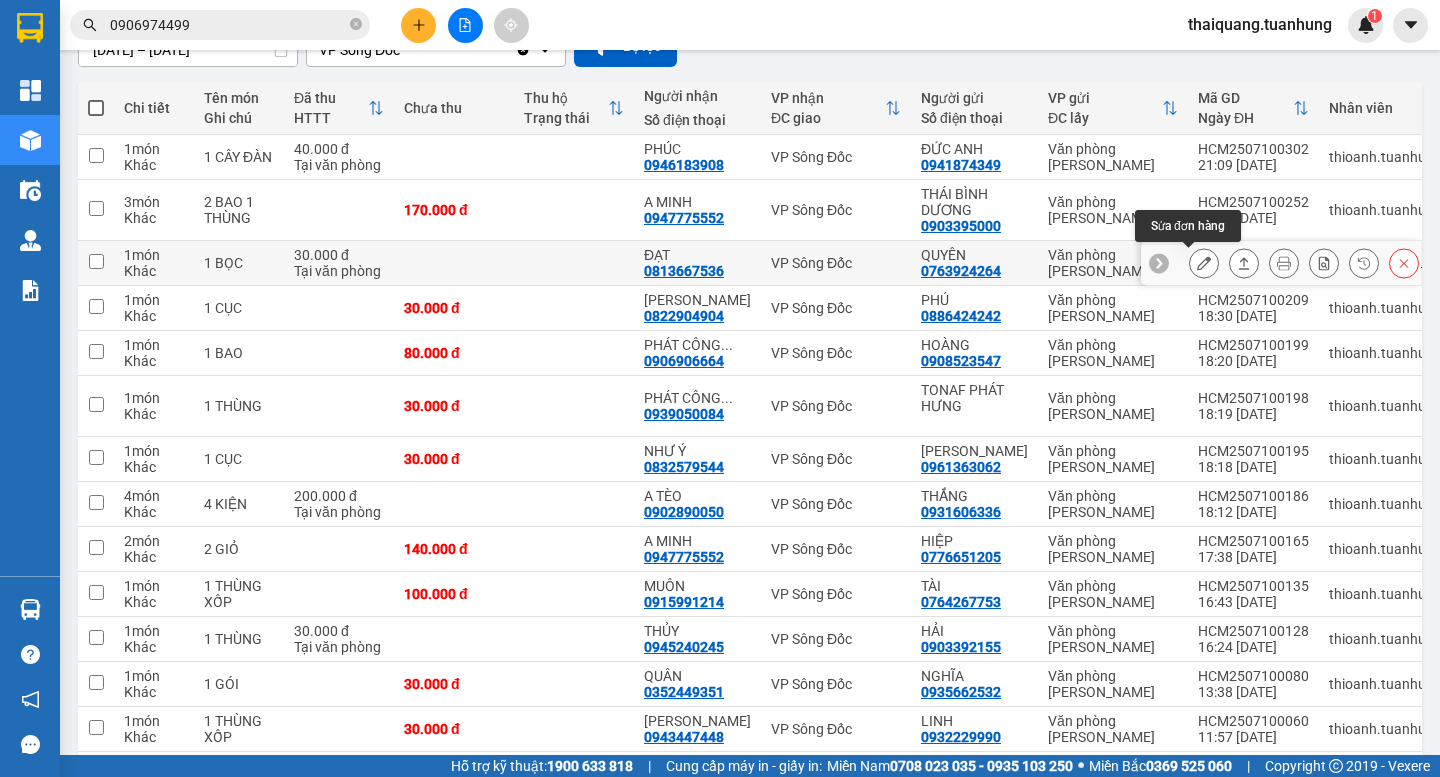 click 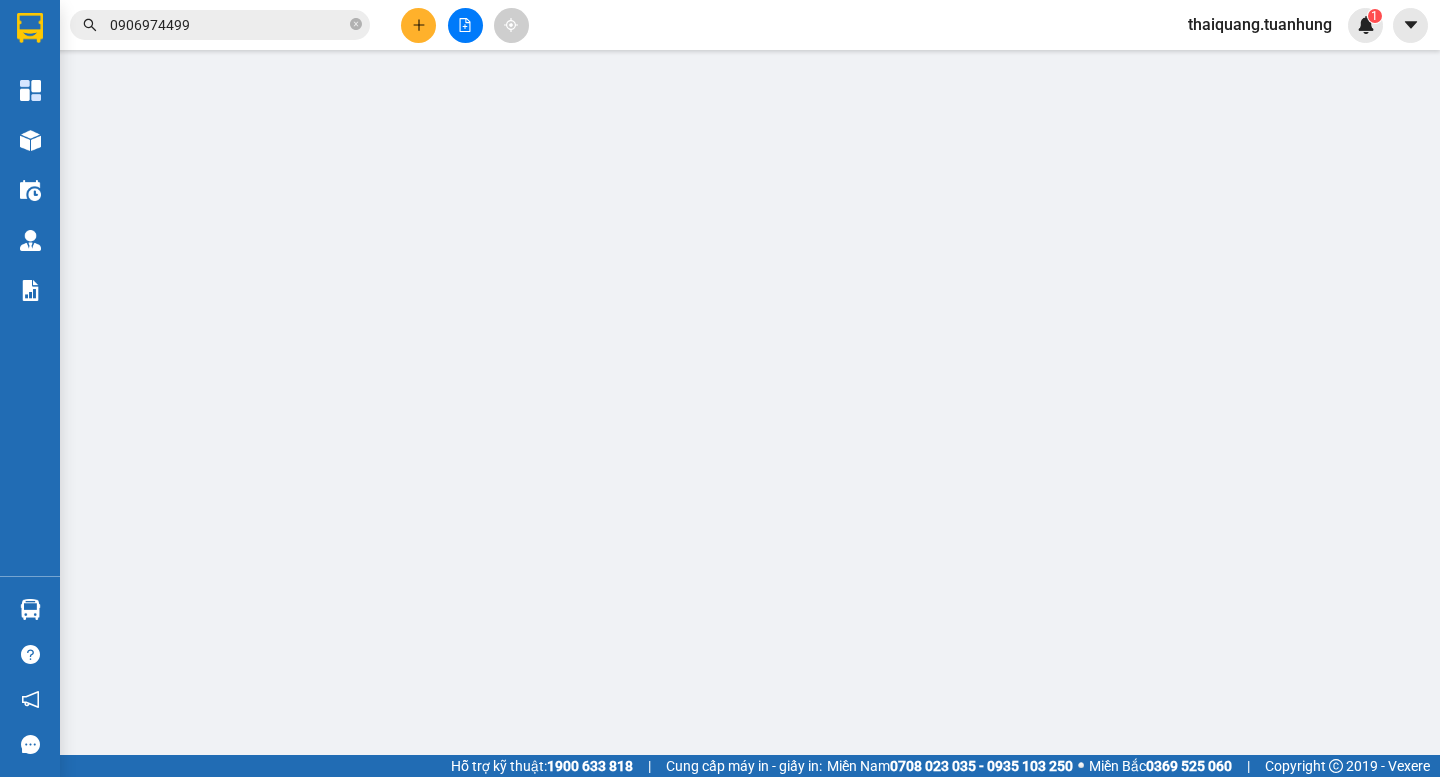 scroll, scrollTop: 0, scrollLeft: 0, axis: both 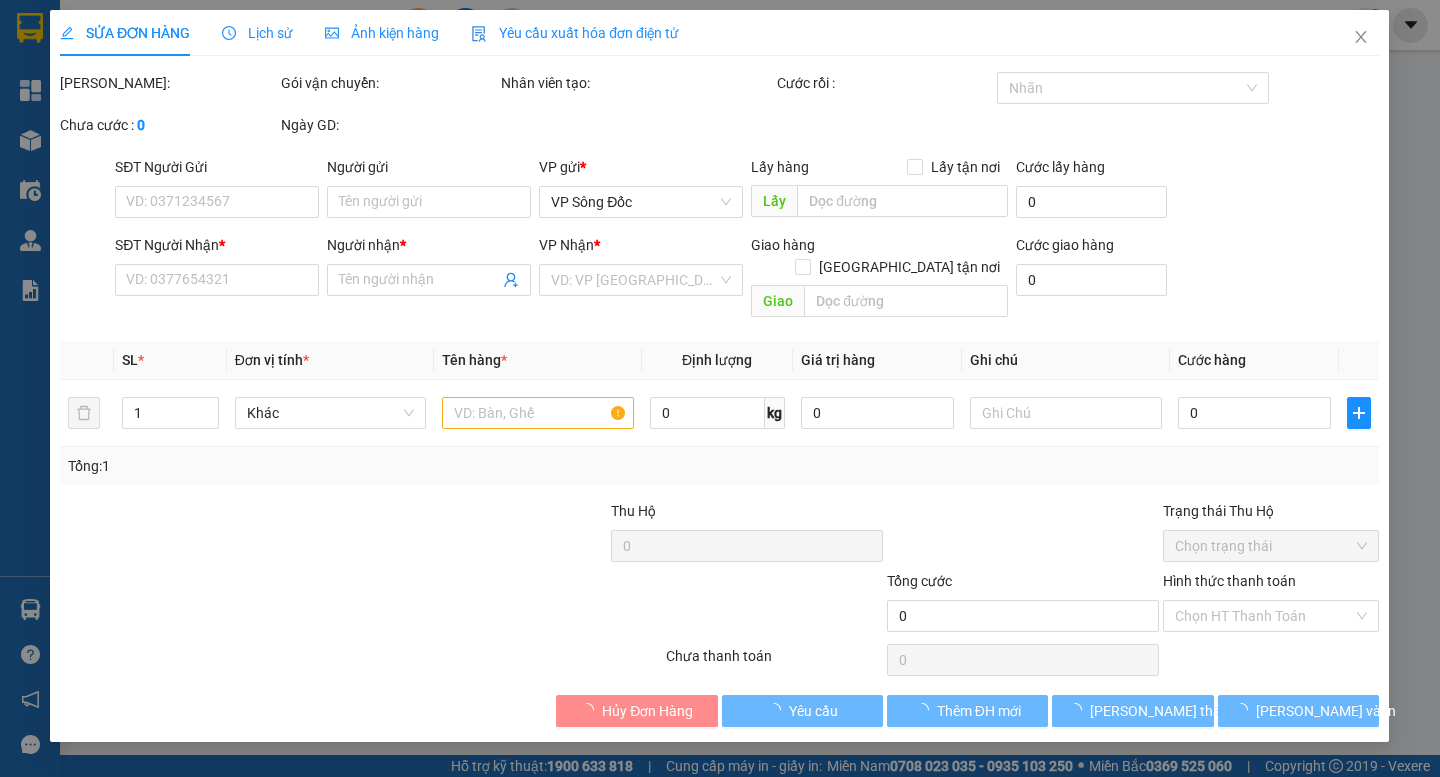 type on "0763924264" 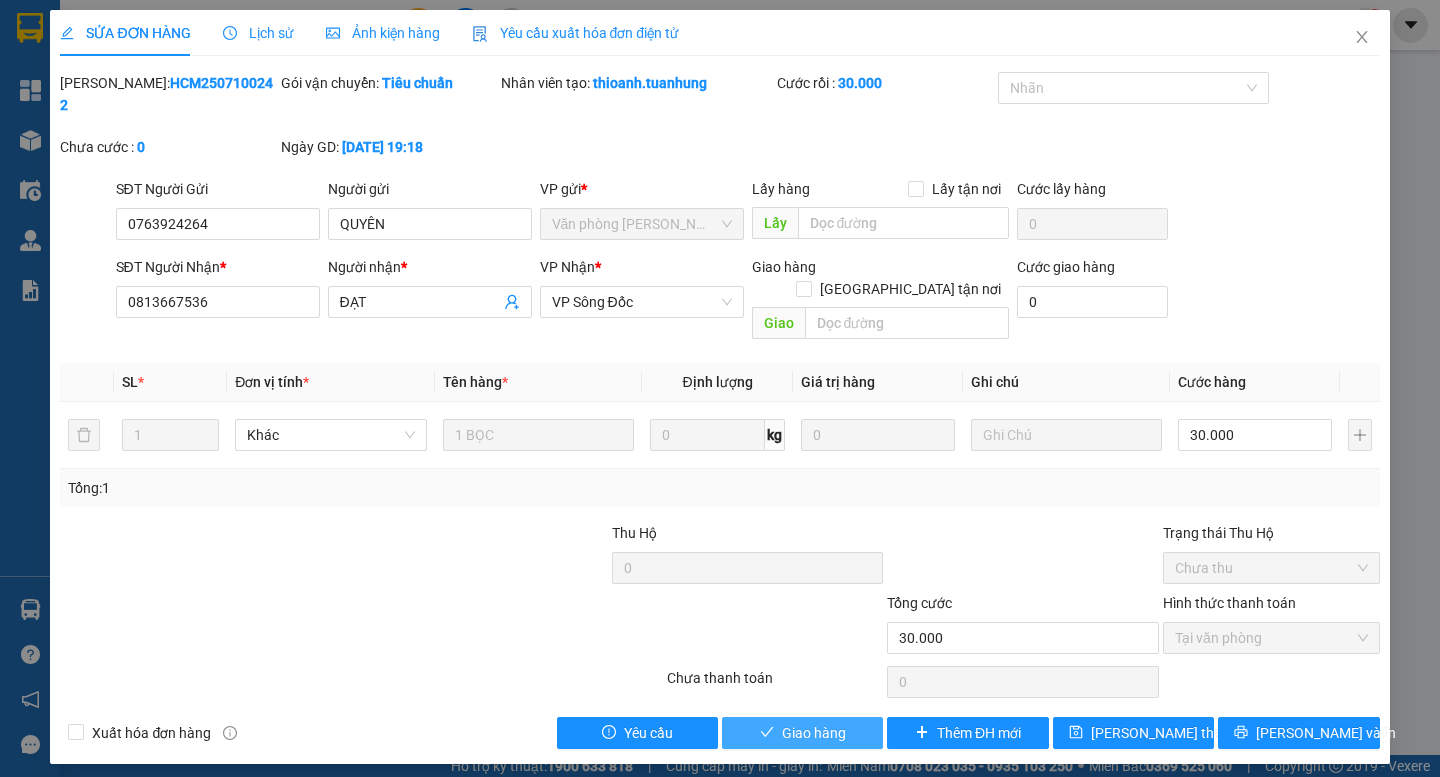 click at bounding box center (767, 733) 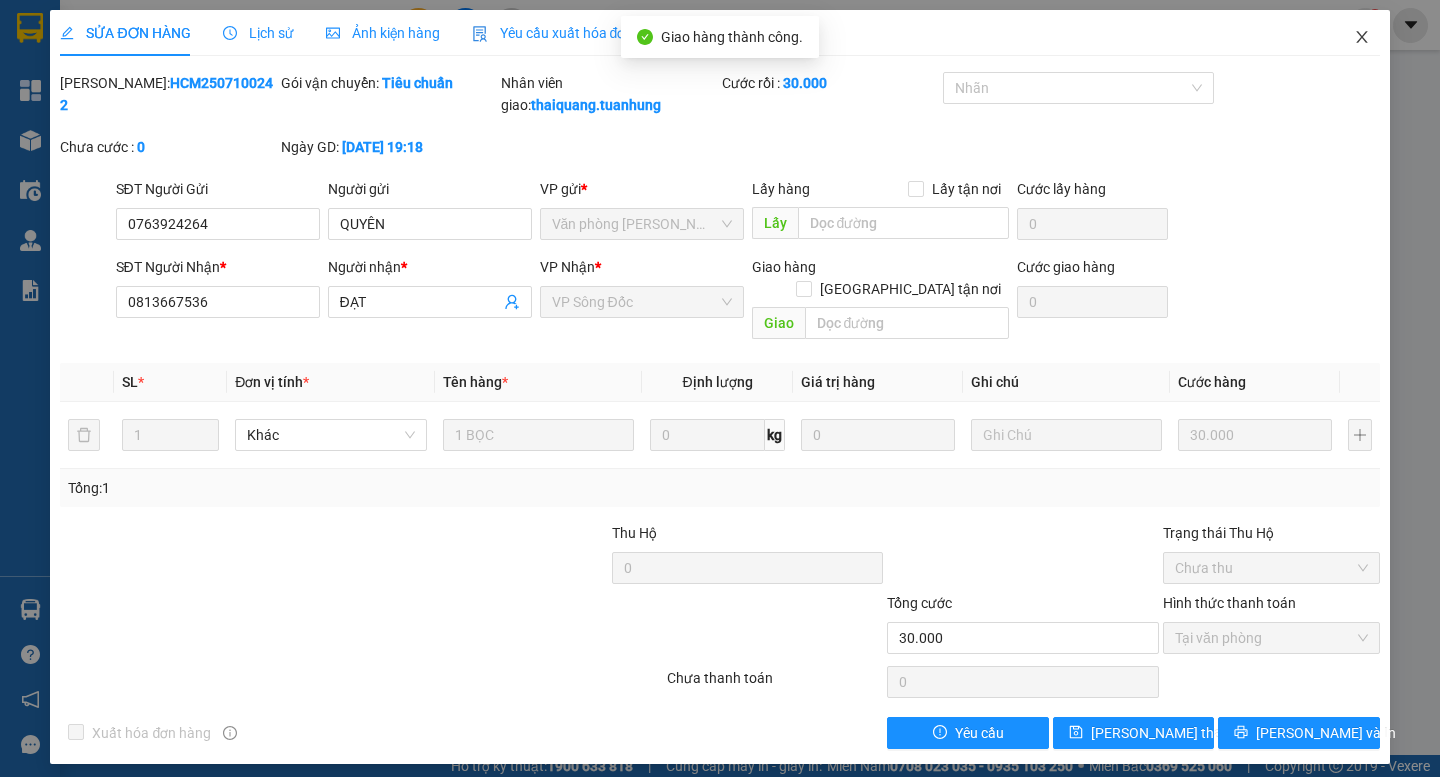 click 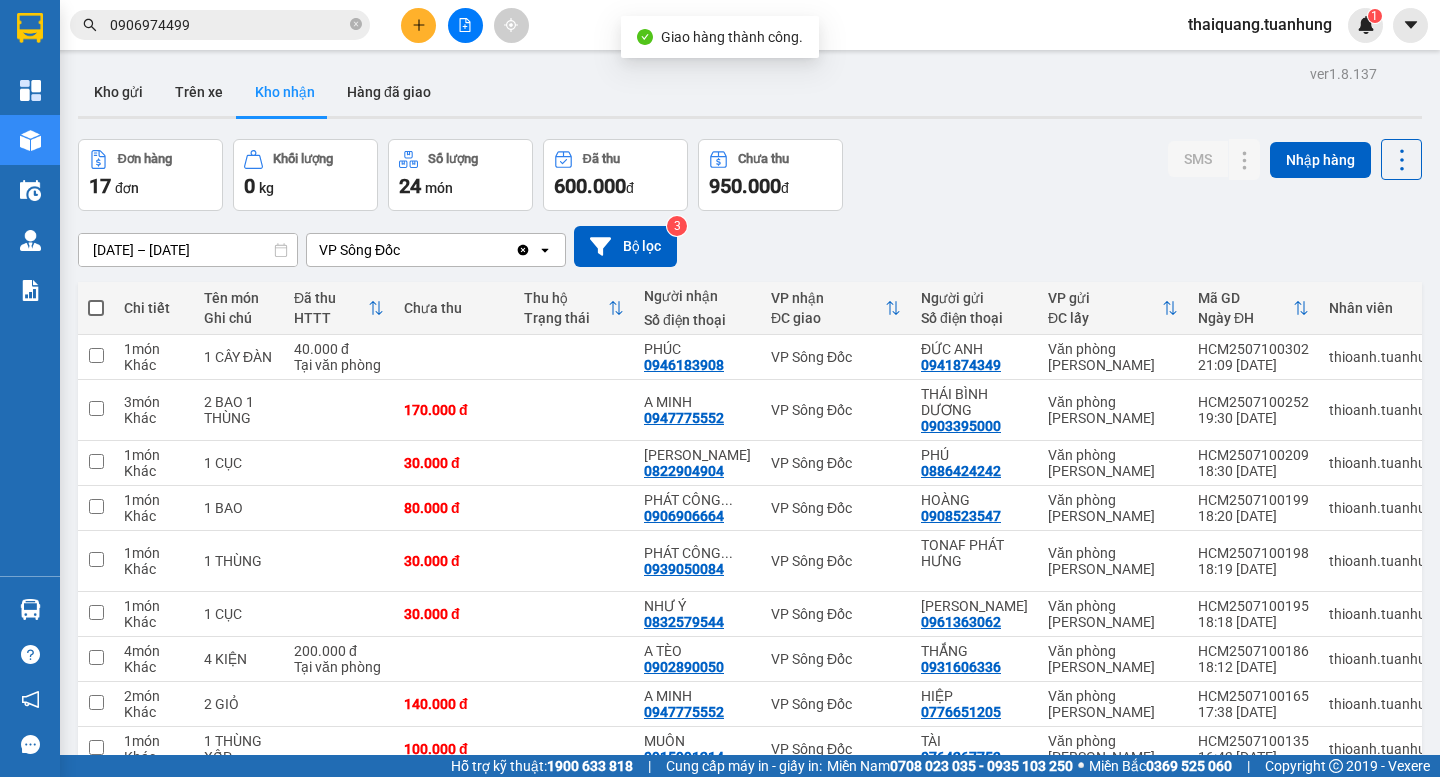 click on "Đơn hàng 17 đơn Khối lượng 0 kg Số lượng 24 món Đã thu 600.000  đ Chưa thu 950.000  đ SMS Nhập hàng" at bounding box center (750, 175) 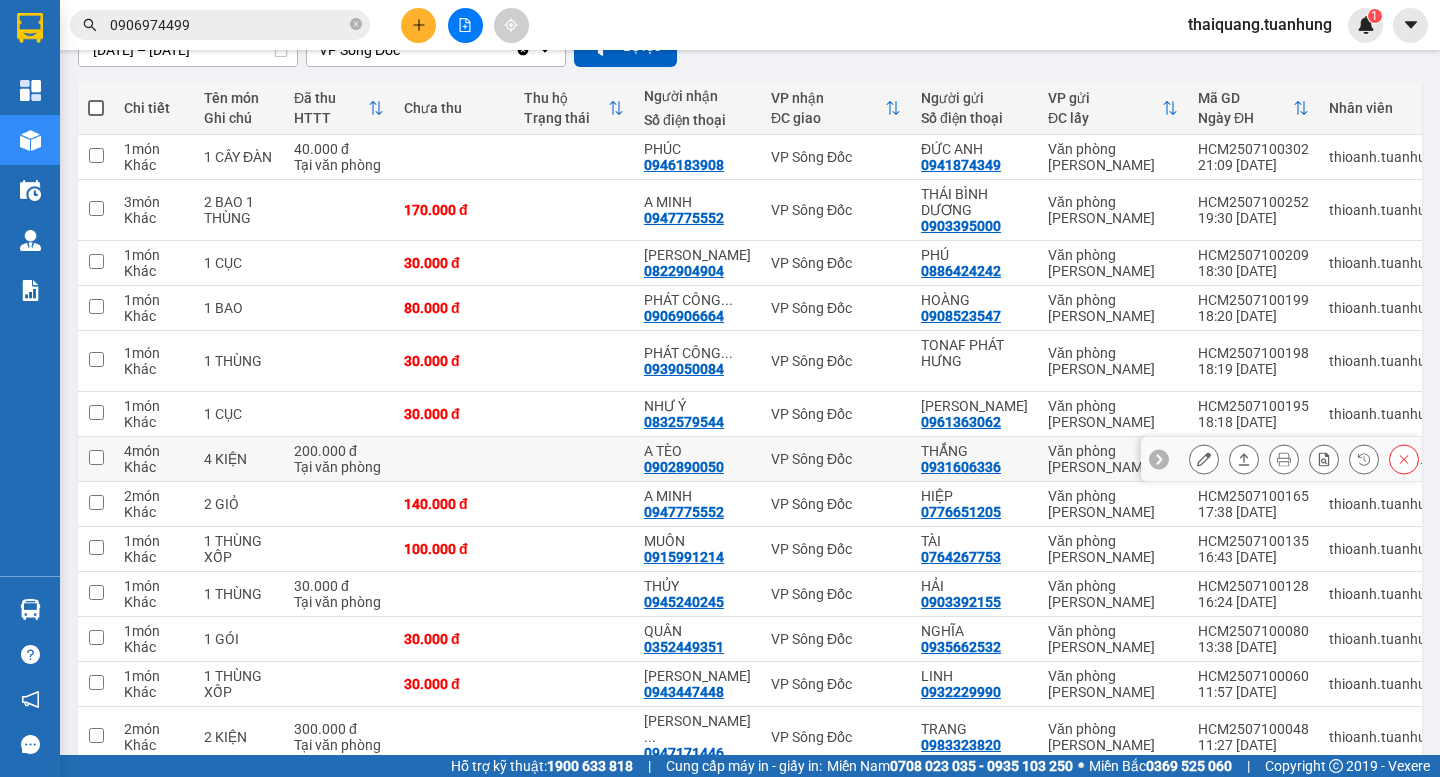 click at bounding box center (1204, 459) 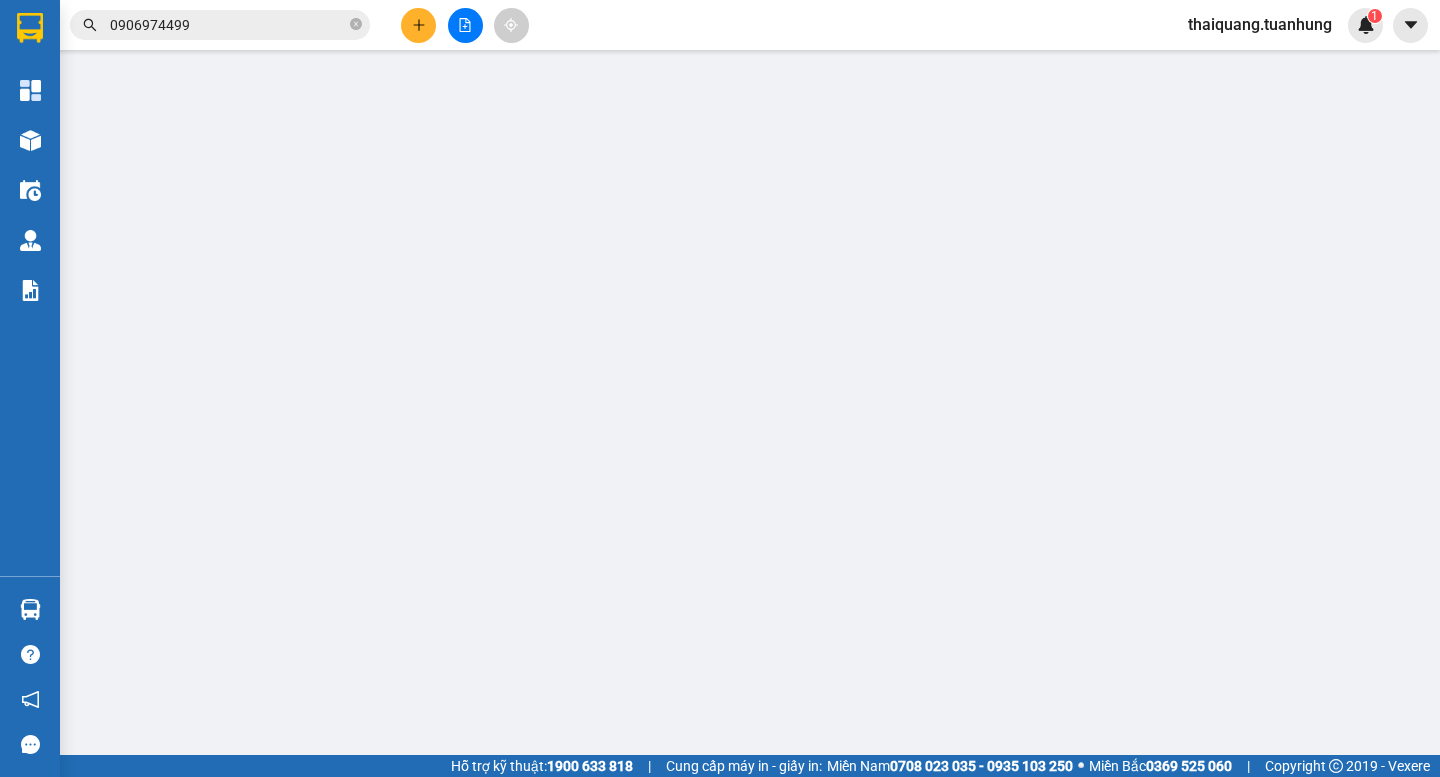 type on "0931606336" 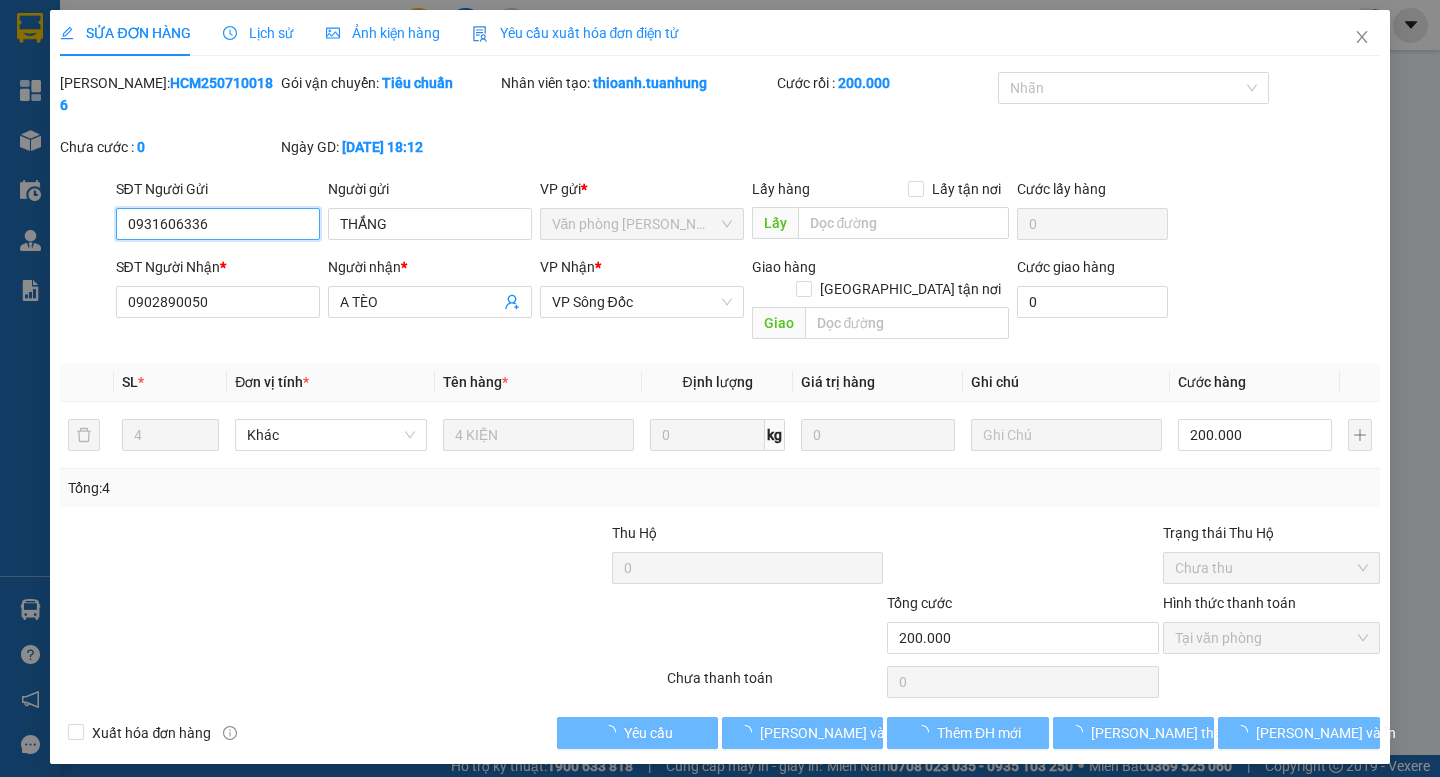 scroll, scrollTop: 0, scrollLeft: 0, axis: both 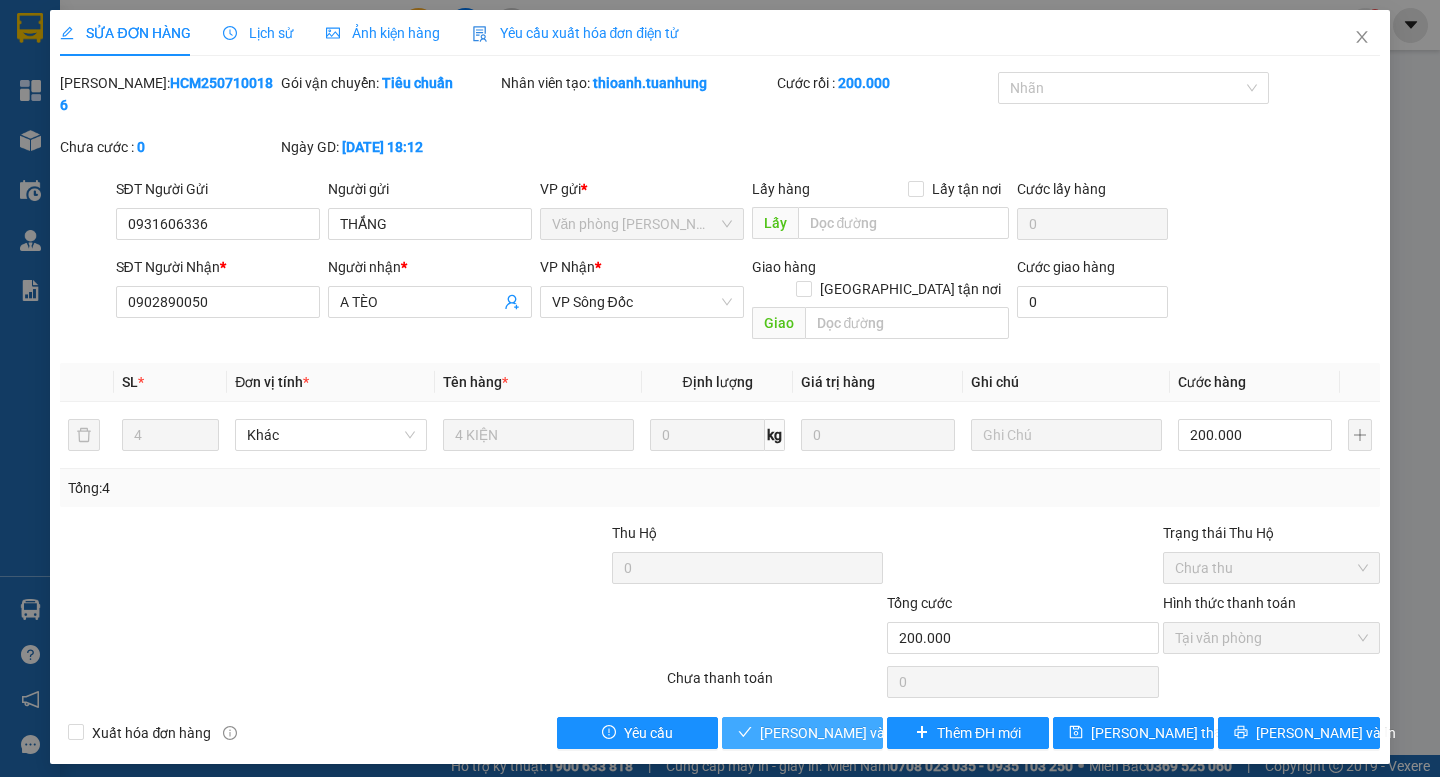 click on "[PERSON_NAME] và Giao hàng" at bounding box center (856, 733) 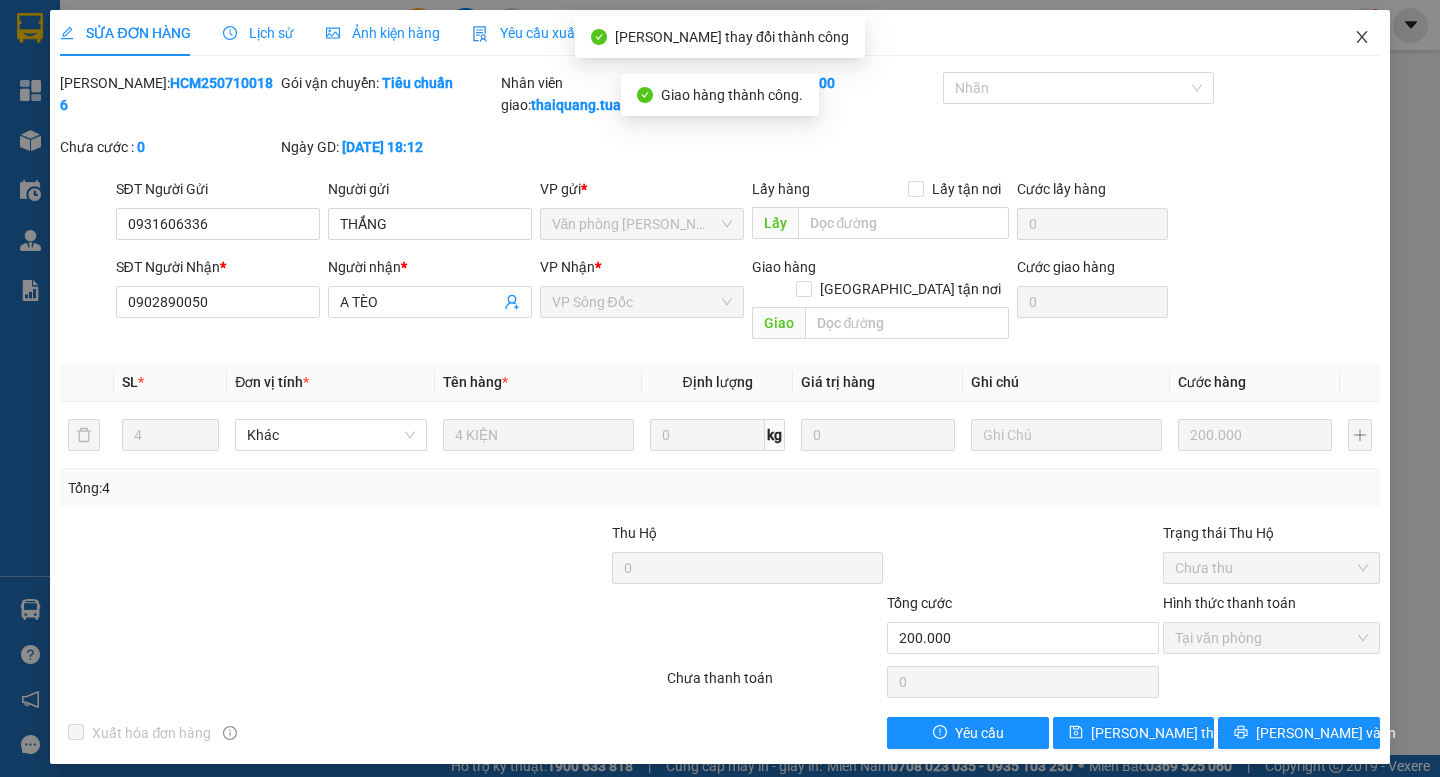 click 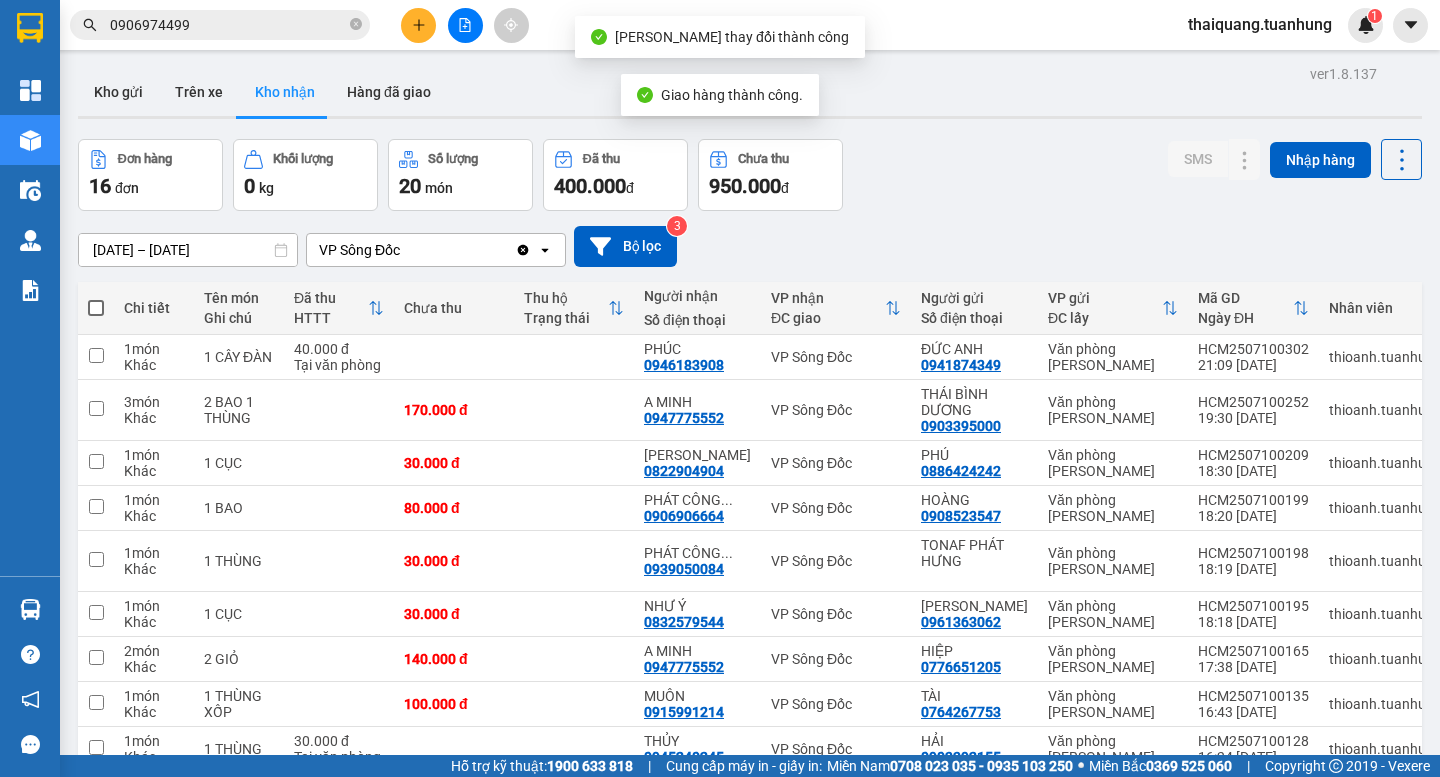 click on "Đơn hàng 16 đơn Khối lượng 0 kg Số lượng 20 món Đã thu 400.000  đ Chưa thu 950.000  đ SMS Nhập hàng" at bounding box center [750, 175] 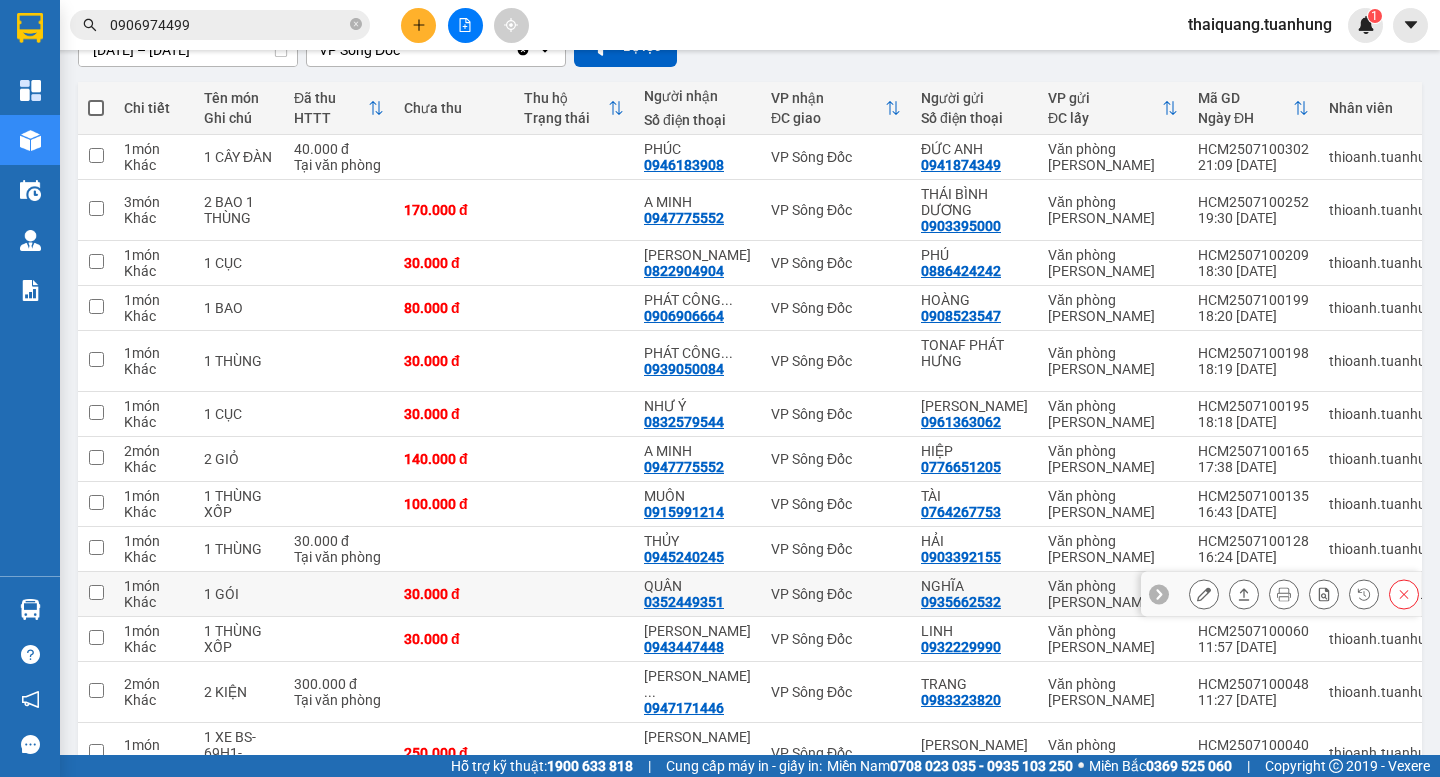 scroll, scrollTop: 400, scrollLeft: 0, axis: vertical 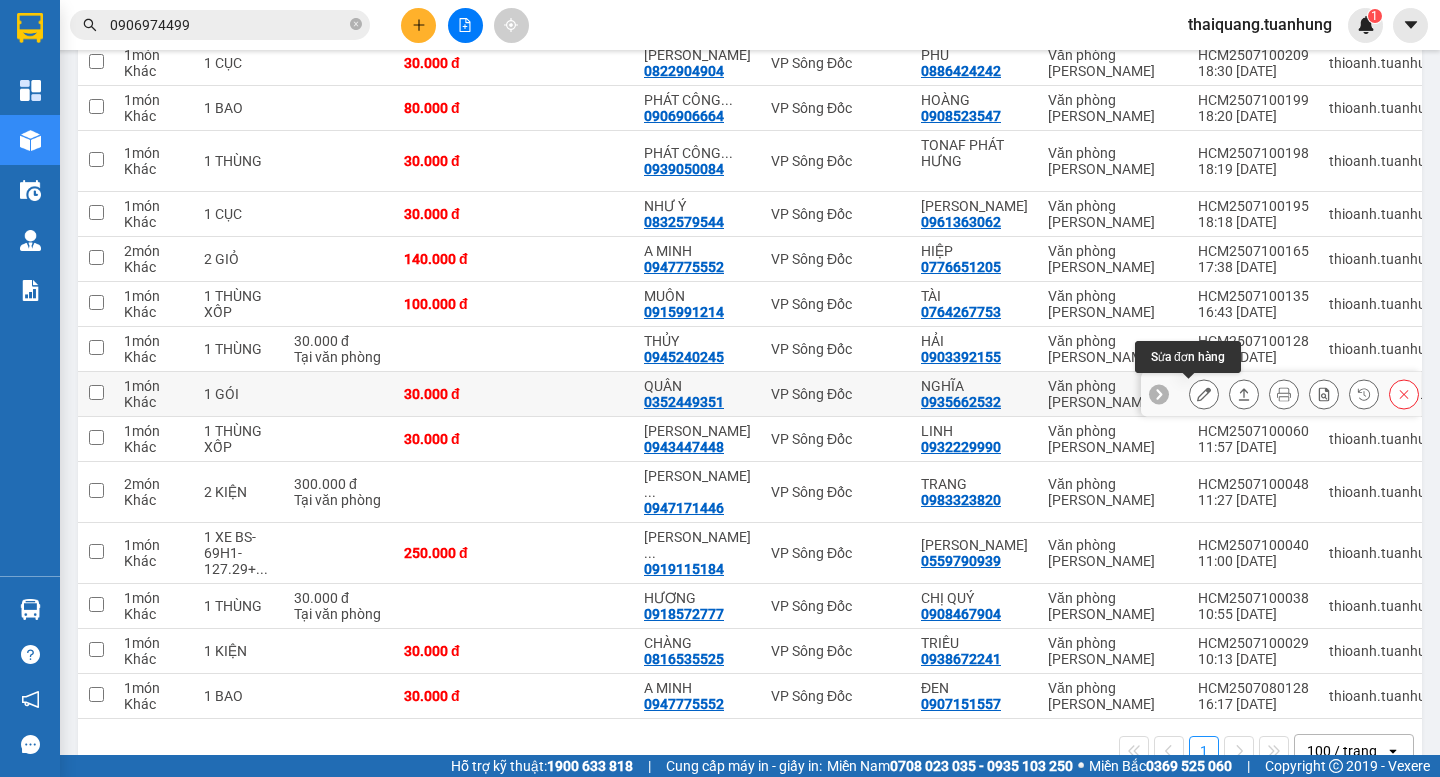 click 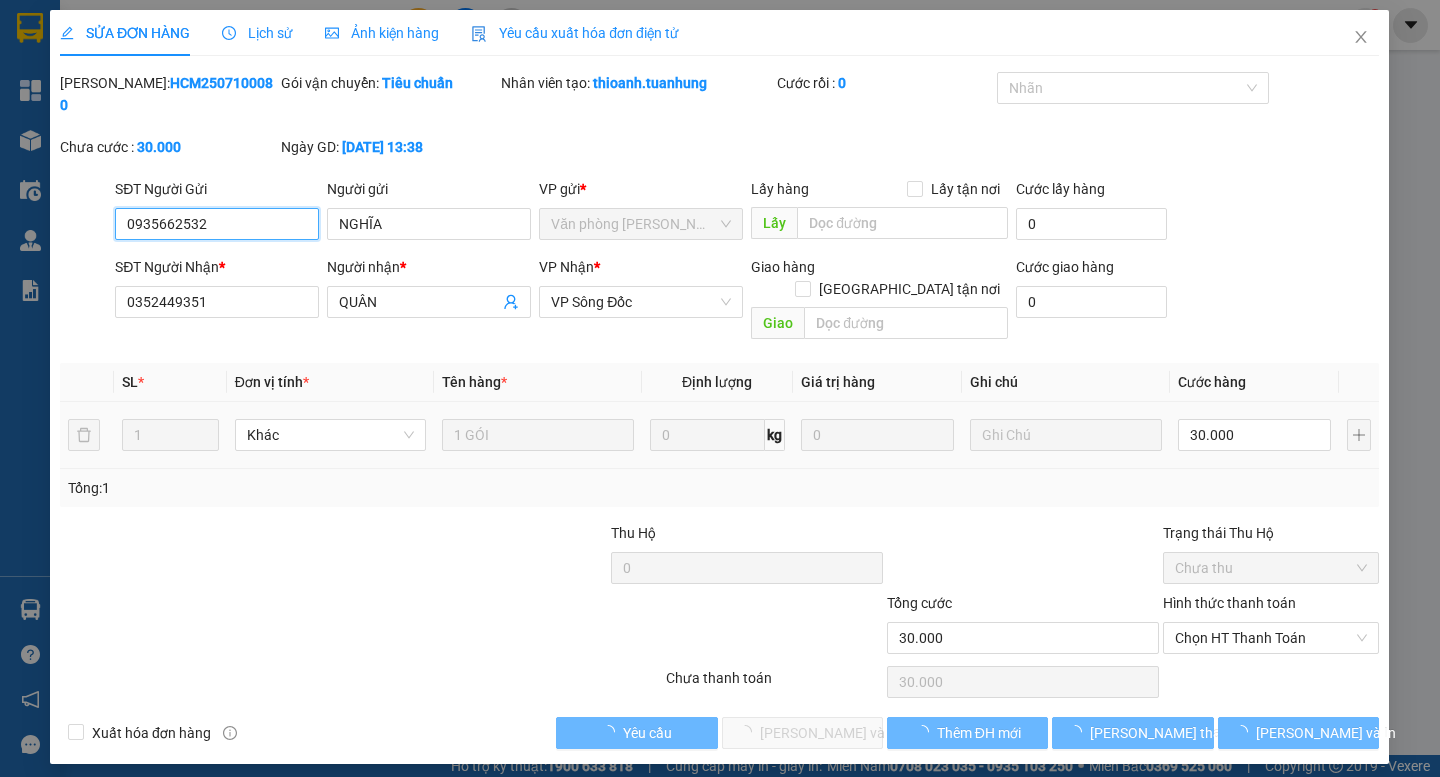scroll, scrollTop: 0, scrollLeft: 0, axis: both 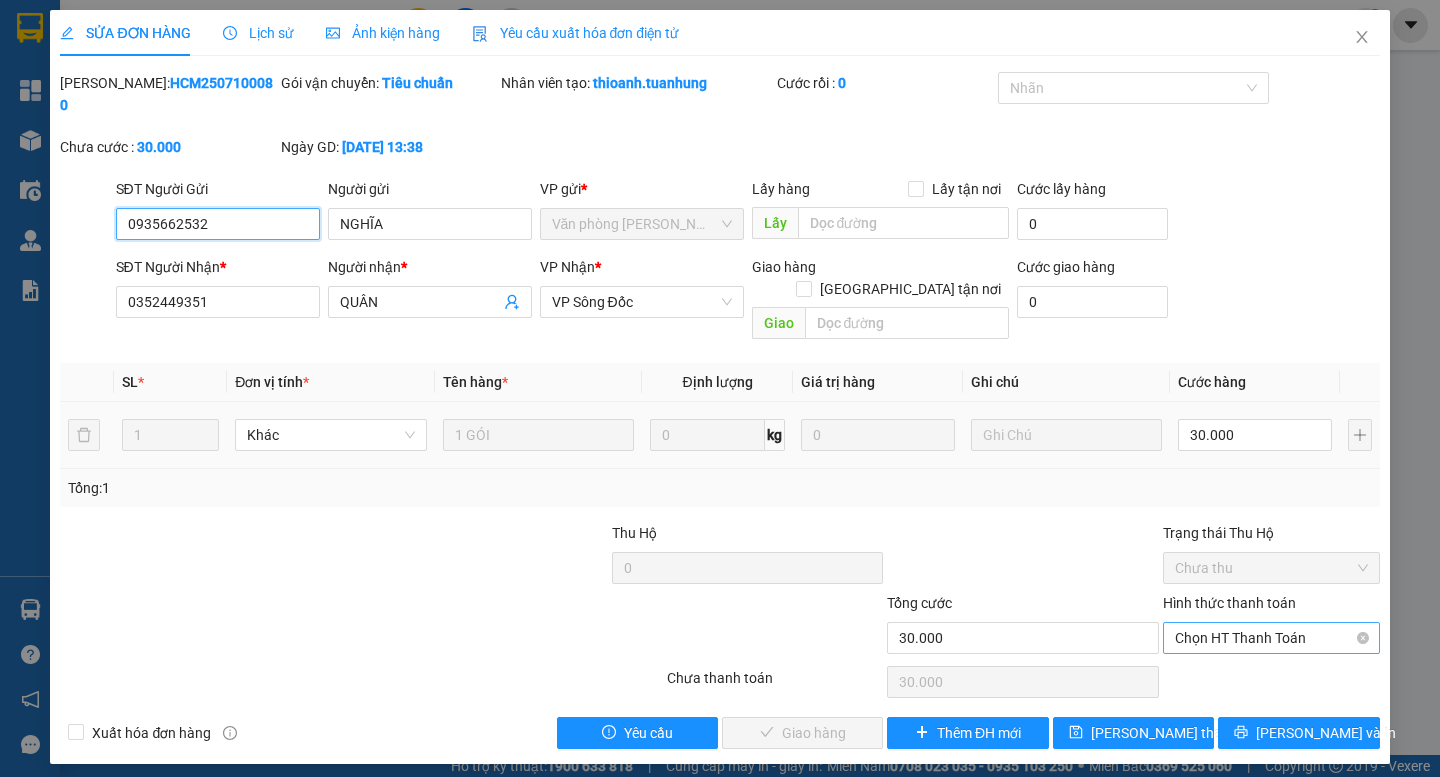 drag, startPoint x: 1229, startPoint y: 584, endPoint x: 1236, endPoint y: 607, distance: 24.04163 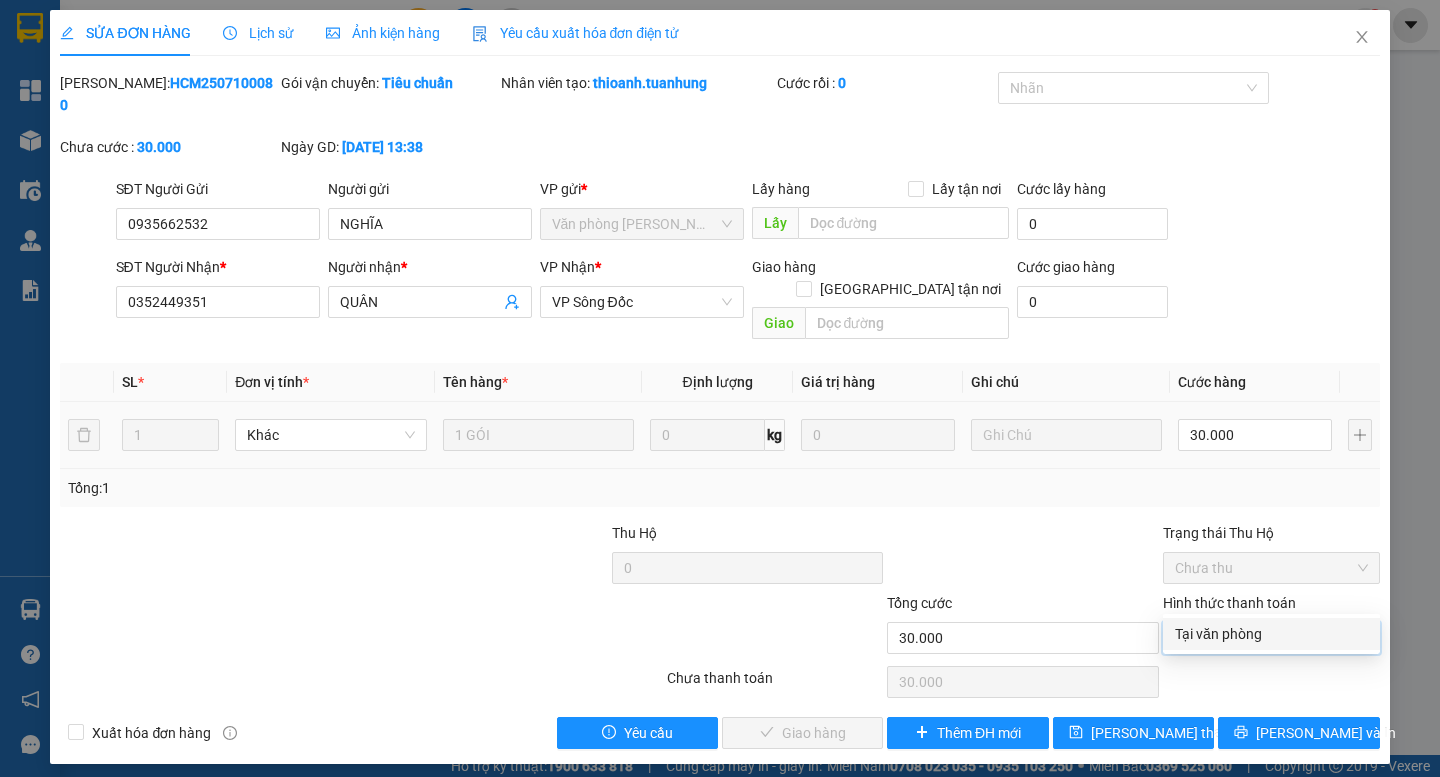 click on "Tại văn phòng" at bounding box center (1271, 634) 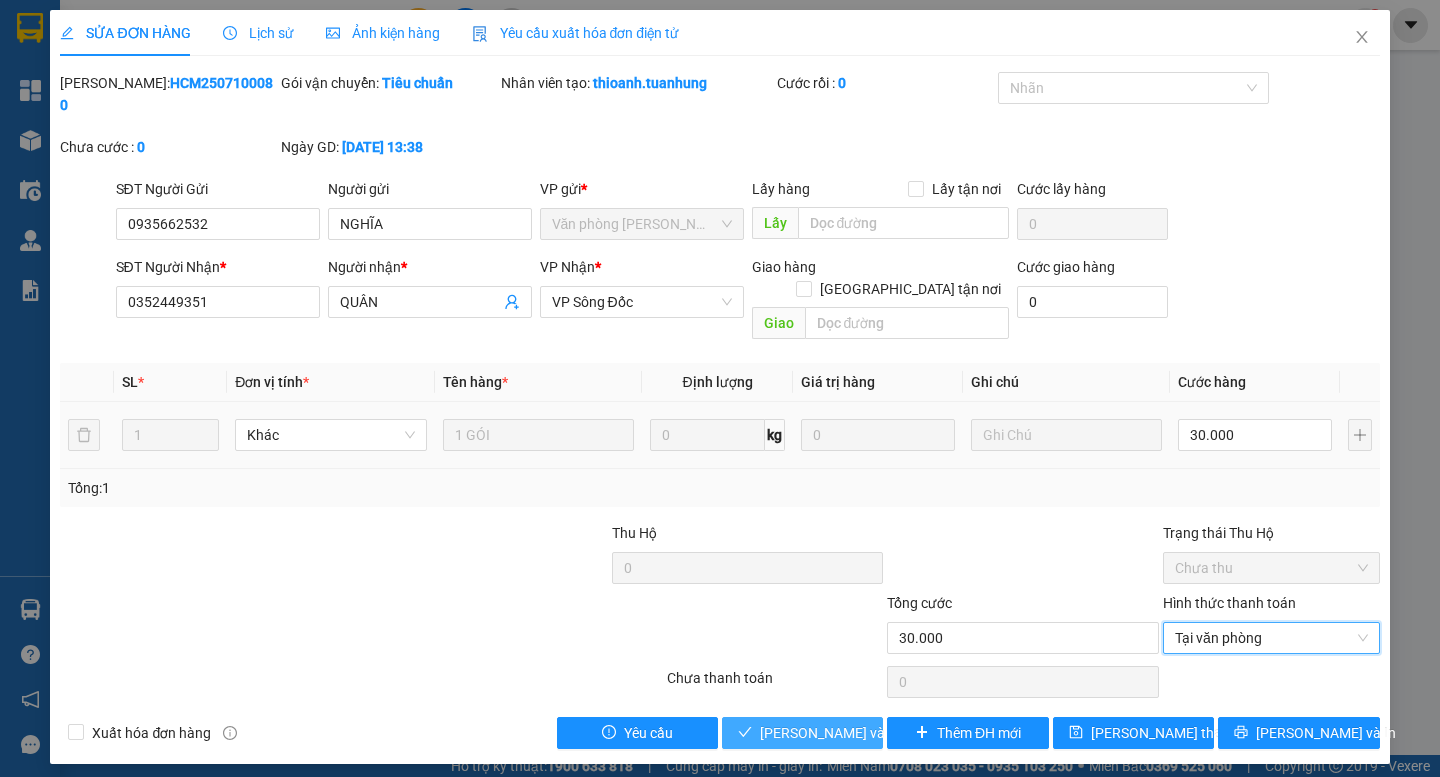 click on "[PERSON_NAME] và Giao hàng" at bounding box center (856, 733) 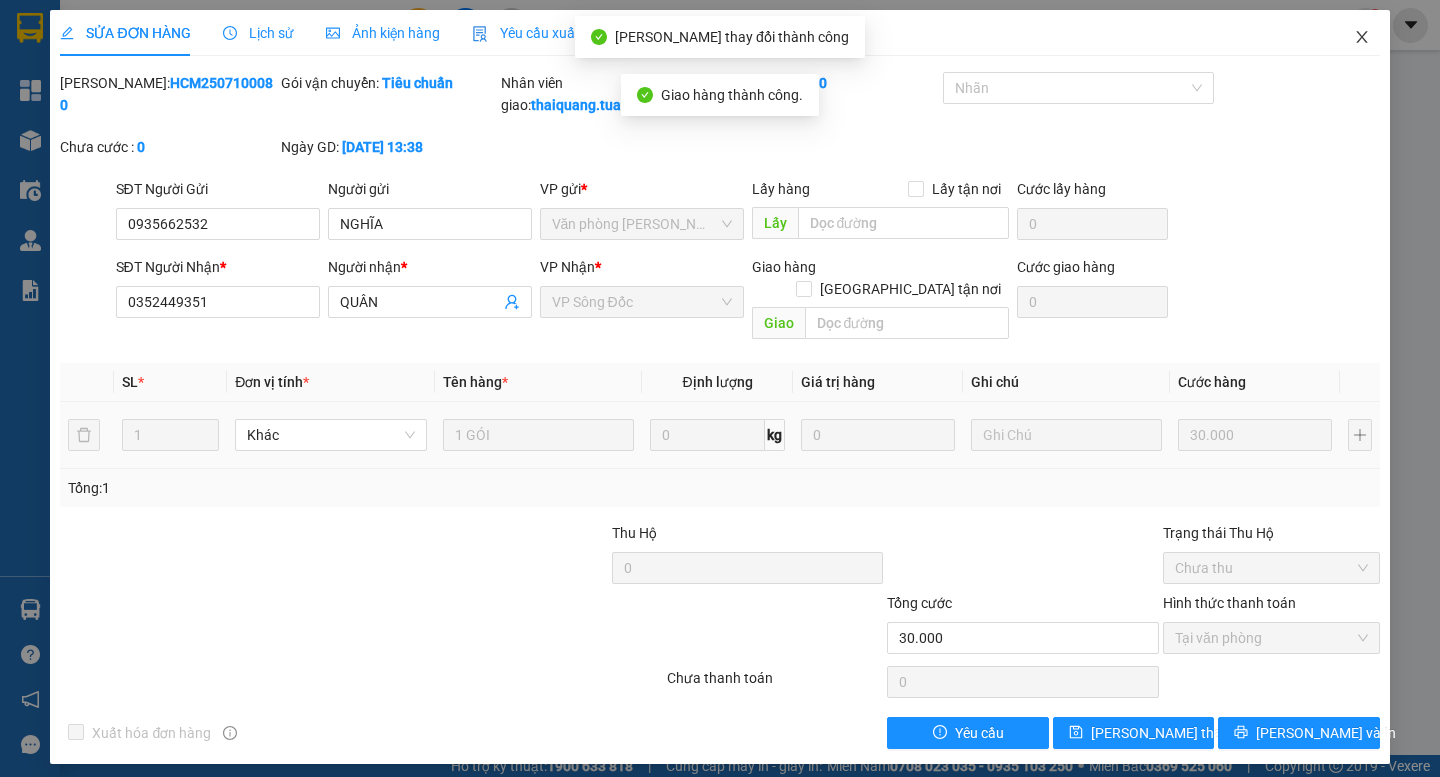 click 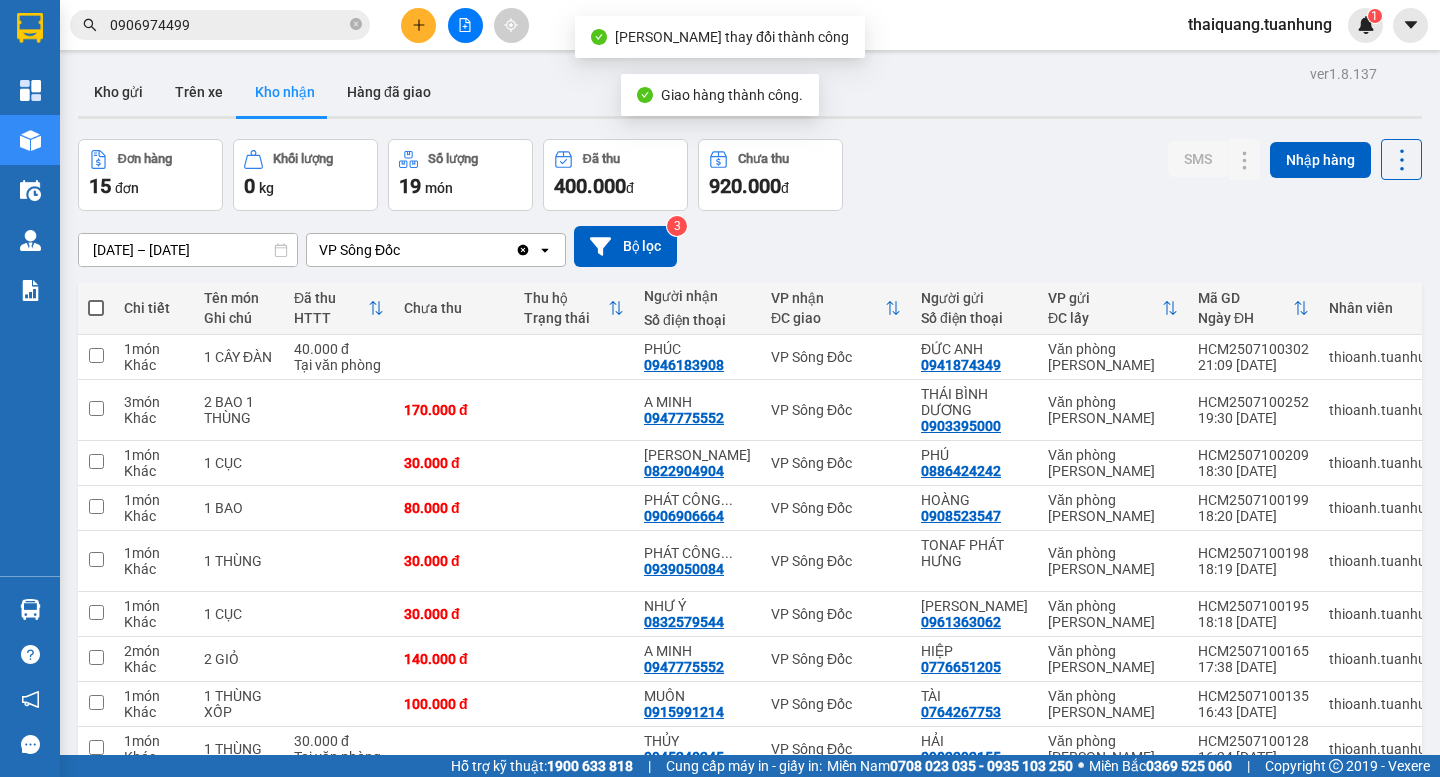 click on "ver  1.8.137 Kho gửi Trên xe Kho nhận Hàng đã giao Đơn hàng 15 đơn Khối lượng 0 kg Số lượng 19 món Đã thu 400.000  đ Chưa thu 920.000  đ SMS Nhập hàng 09/07/2025 – 11/07/2025 Press the down arrow key to interact with the calendar and select a date. Press the escape button to close the calendar. Selected date range is from 09/07/2025 to 11/07/2025. VP Sông Đốc Clear value open Bộ lọc 3 Chi tiết Tên món Ghi chú Đã thu HTTT Chưa thu Thu hộ Trạng thái Người nhận Số điện thoại VP nhận ĐC giao Người gửi Số điện thoại VP gửi ĐC lấy Mã GD Ngày ĐH Nhân viên Nhãn SMS 1  món Khác 1 CÂY ĐÀN 40.000 đ Tại văn phòng PHÚC 0946183908 VP Sông Đốc ĐỨC ANH 0941874349 Văn phòng Hồ Chí Minh HCM2507100302 21:09 10/07 thioanh.tuanhung Nhãn 1 3  món Khác 2 BAO 1 THÙNG  170.000 đ A MINH 0947775552 VP Sông Đốc THÁI BÌNH DƯƠNG 0903395000 Văn phòng Hồ Chí Minh HCM2507100252 19:30 10/07 thioanh.tuanhung 1 1" at bounding box center [750, 603] 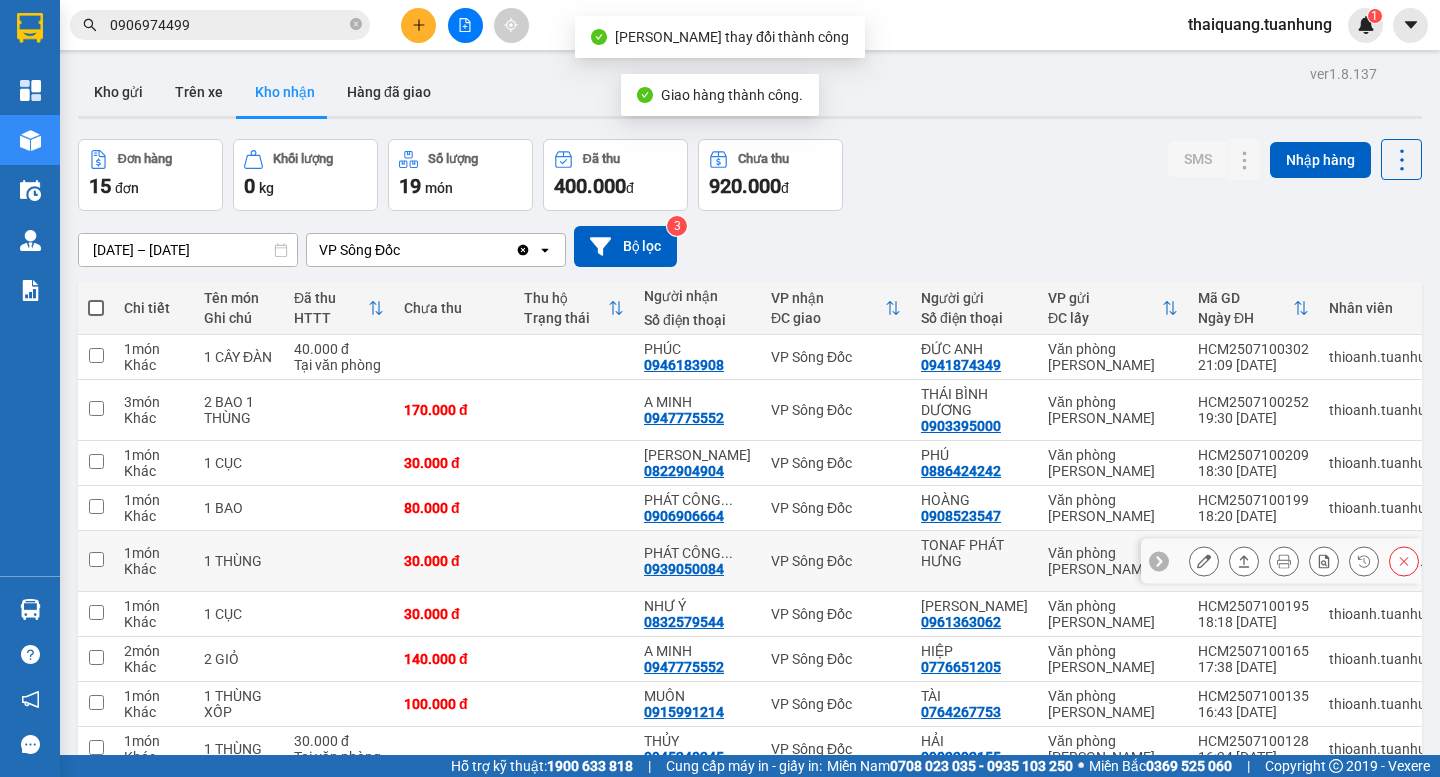 scroll, scrollTop: 393, scrollLeft: 0, axis: vertical 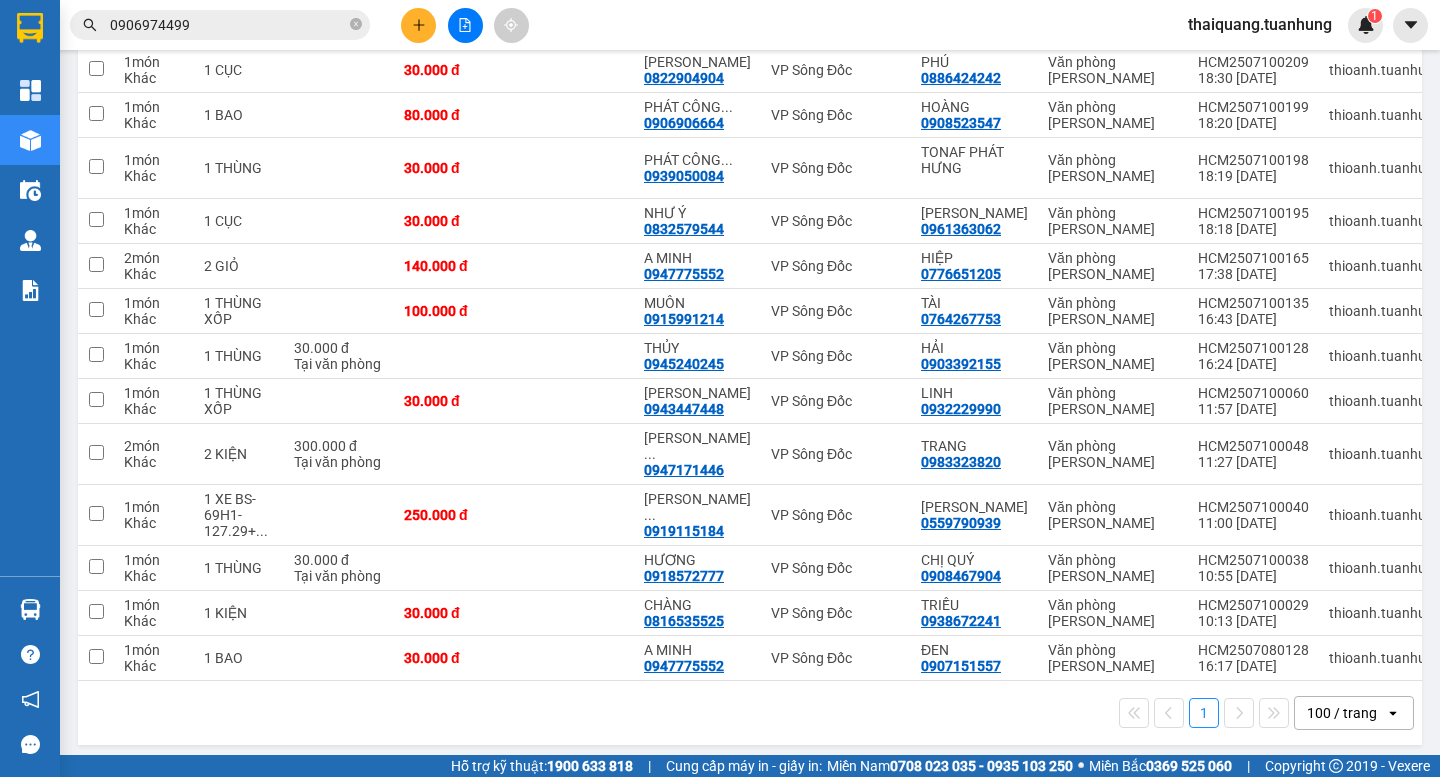 click on "1 100 / trang open" at bounding box center [750, 713] 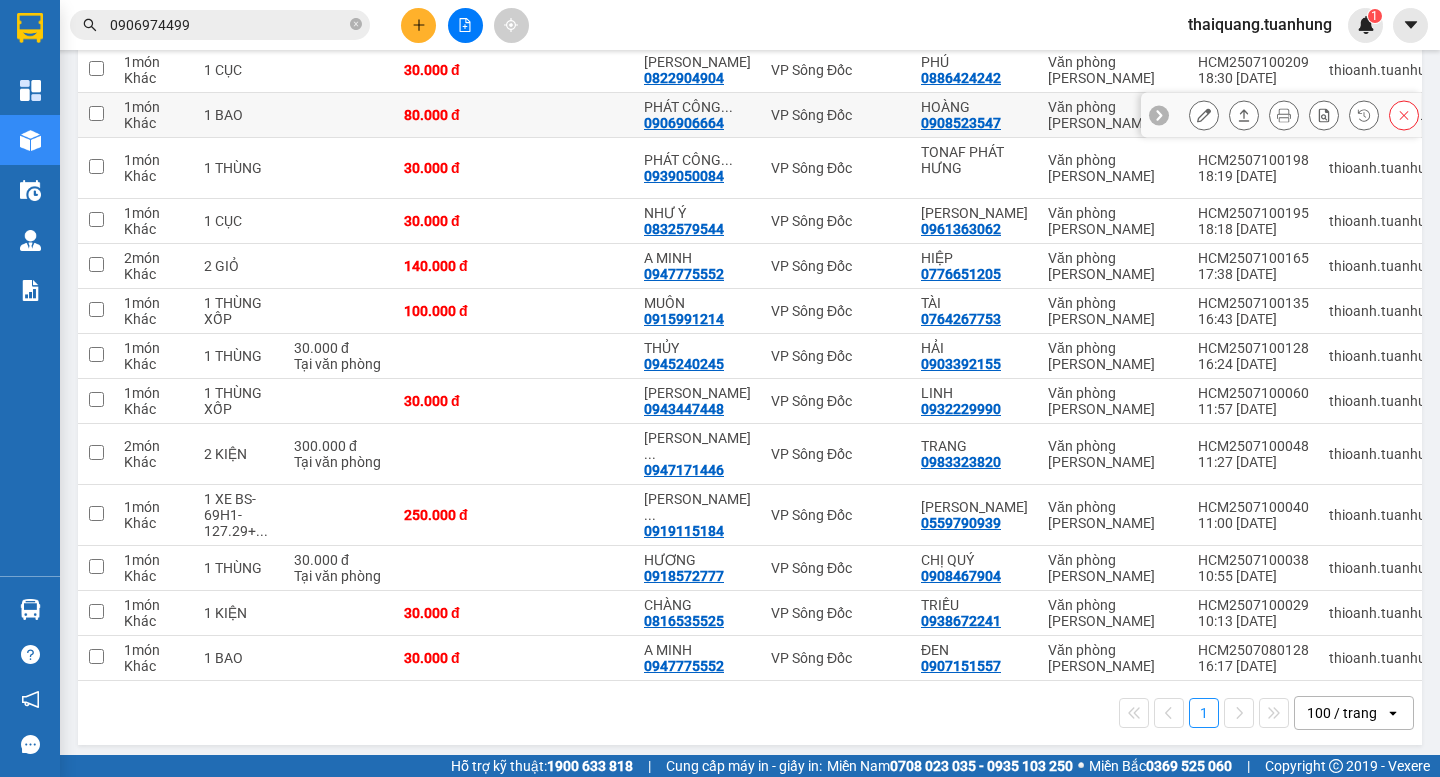 scroll, scrollTop: 0, scrollLeft: 0, axis: both 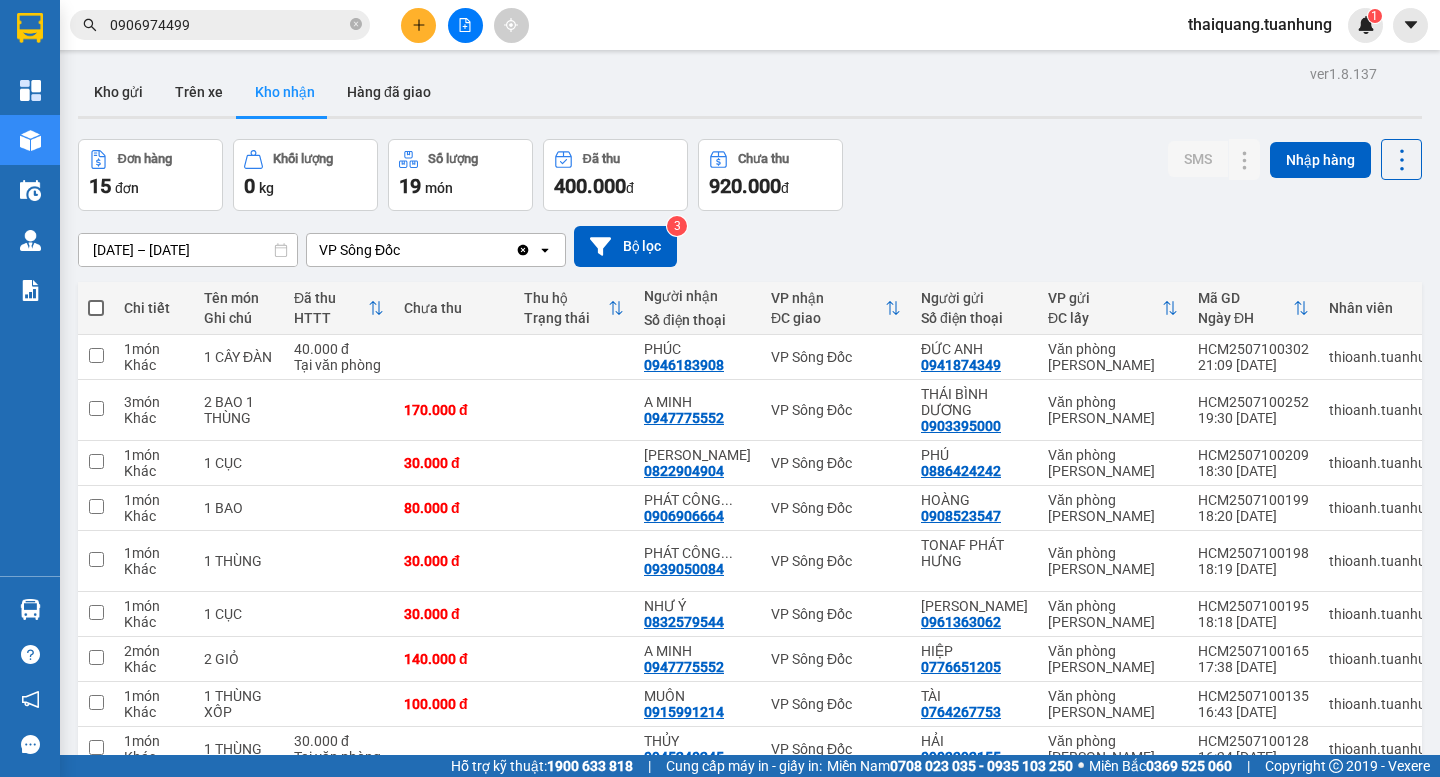 click on "Đơn hàng 15 đơn Khối lượng 0 kg Số lượng 19 món Đã thu 400.000  đ Chưa thu 920.000  đ SMS Nhập hàng" at bounding box center [750, 175] 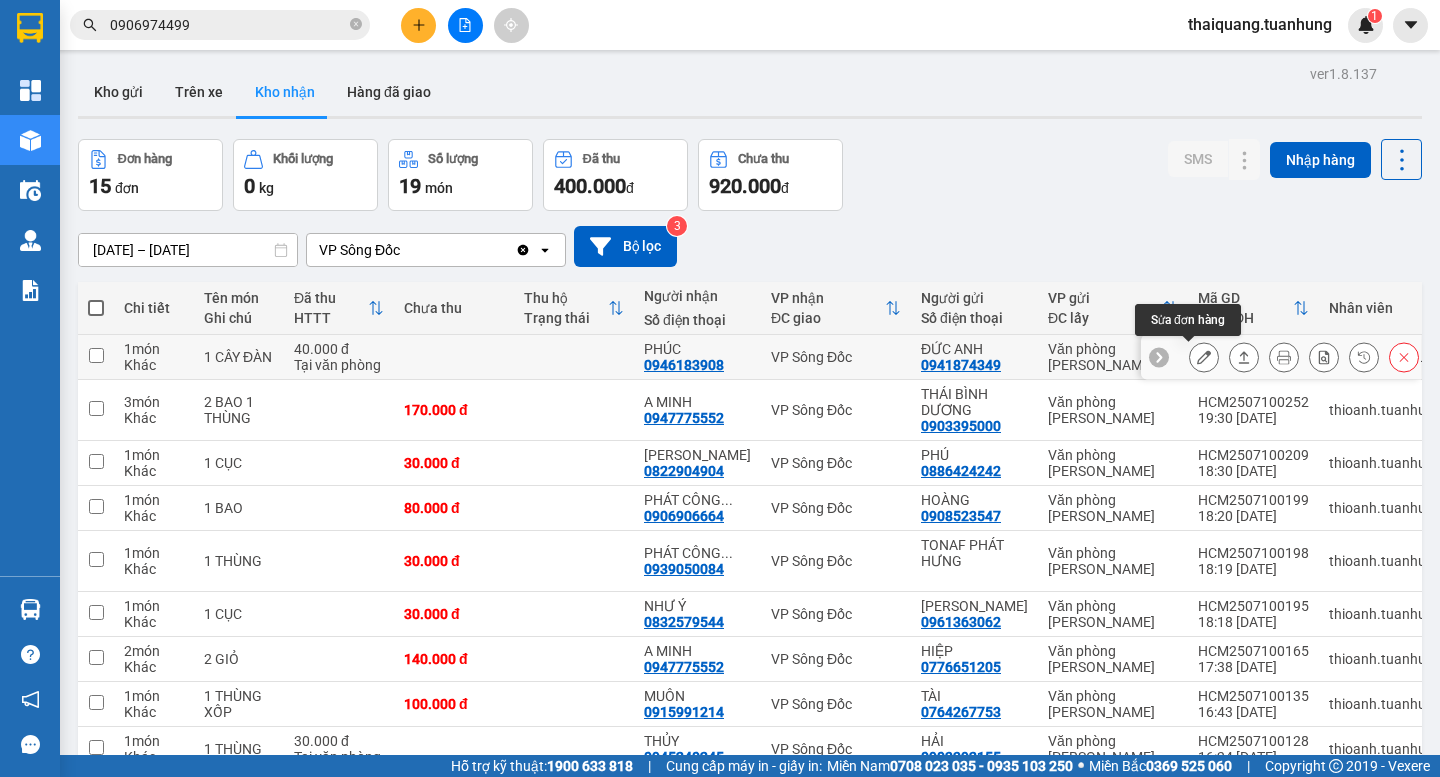 click at bounding box center [1204, 357] 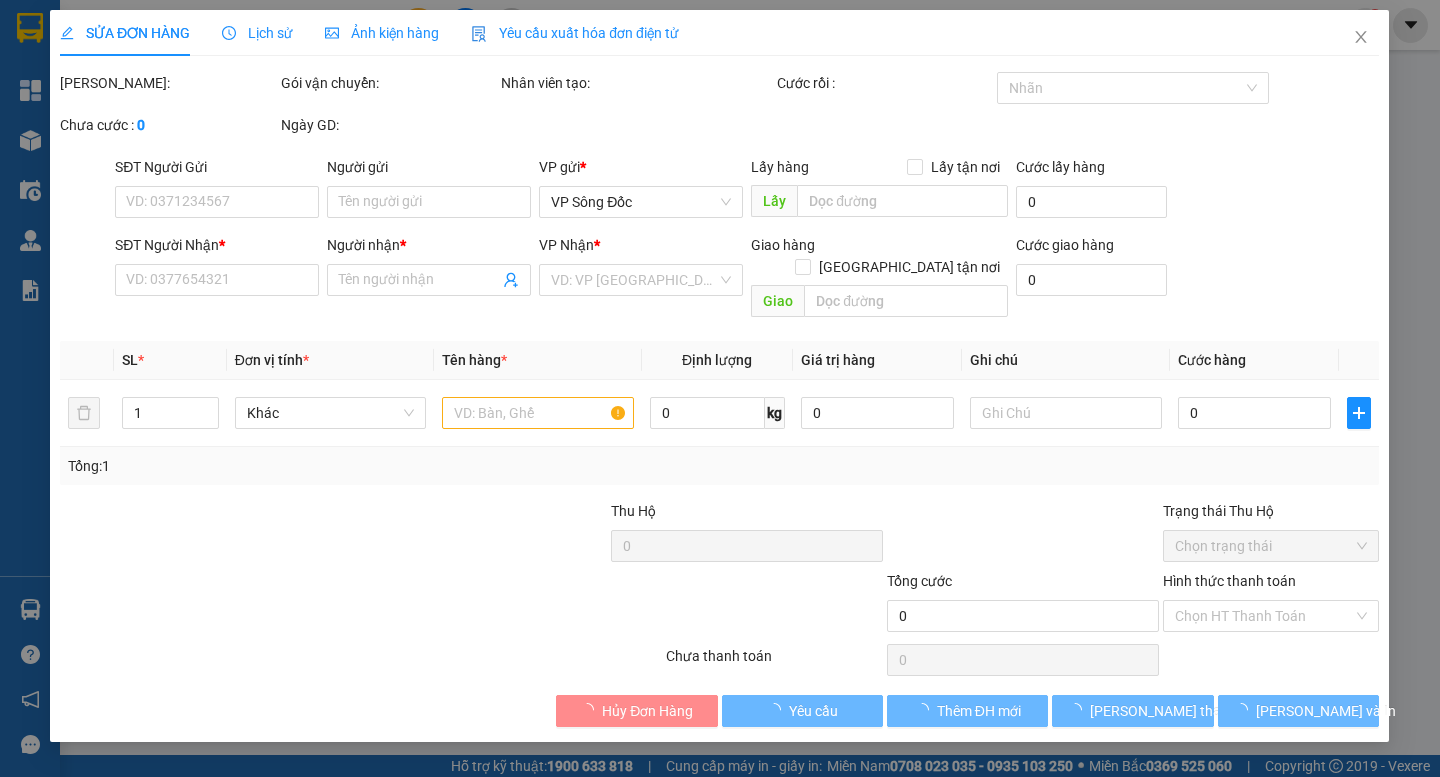 type on "0941874349" 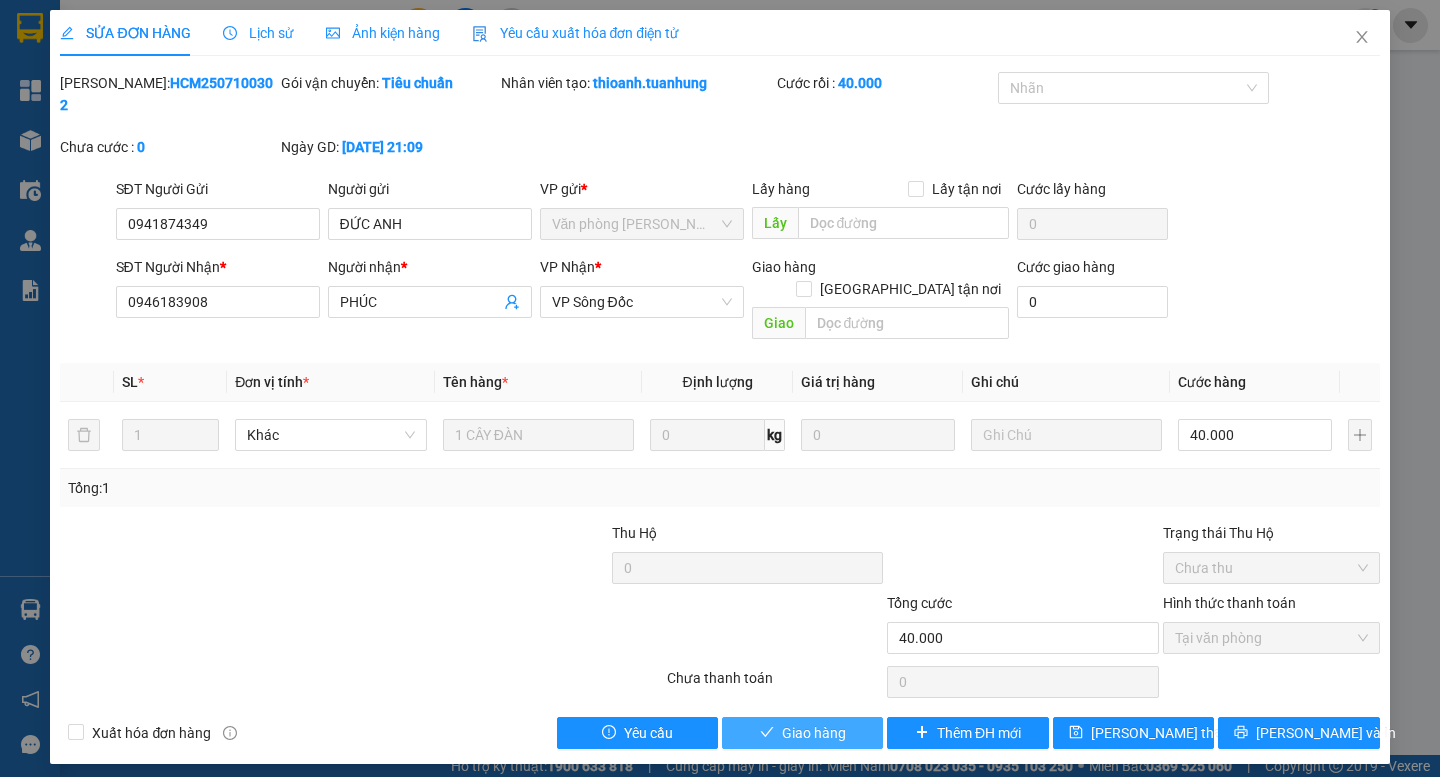 click on "Giao hàng" at bounding box center (814, 733) 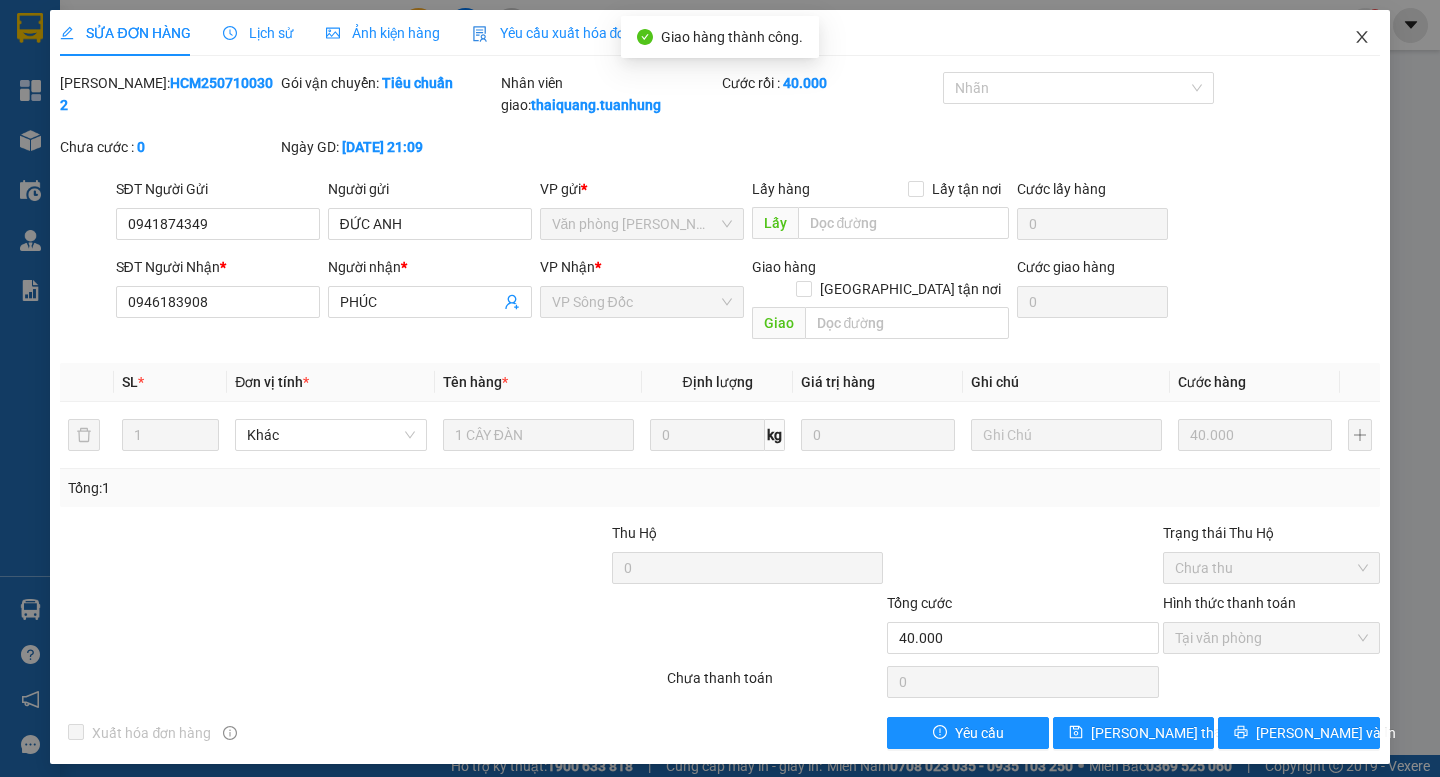 click 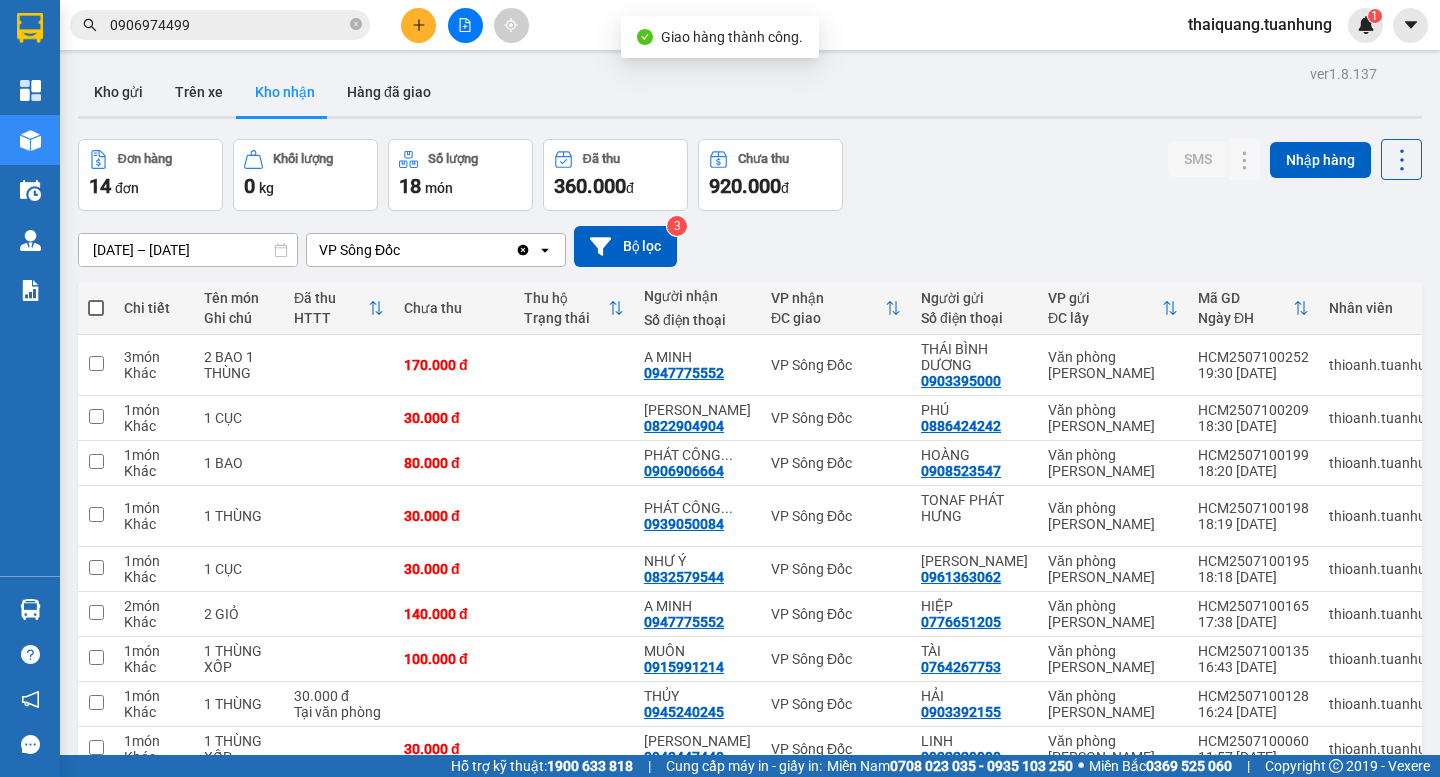 click on "ver  1.8.137 Kho gửi Trên xe Kho nhận Hàng đã giao Đơn hàng 14 đơn Khối lượng 0 kg Số lượng 18 món Đã thu 360.000  đ Chưa thu 920.000  đ SMS Nhập hàng 09/07/2025 – 11/07/2025 Press the down arrow key to interact with the calendar and select a date. Press the escape button to close the calendar. Selected date range is from 09/07/2025 to 11/07/2025. VP Sông Đốc Clear value open Bộ lọc 3 Chi tiết Tên món Ghi chú Đã thu HTTT Chưa thu Thu hộ Trạng thái Người nhận Số điện thoại VP nhận ĐC giao Người gửi Số điện thoại VP gửi ĐC lấy Mã GD Ngày ĐH Nhân viên Nhãn SMS 3  món Khác 2 BAO 1 THÙNG  170.000 đ A MINH 0947775552 VP Sông Đốc THÁI BÌNH DƯƠNG 0903395000 Văn phòng Hồ Chí Minh HCM2507100252 19:30 10/07 thioanh.tuanhung Nhãn 1 1  món Khác 1 CỤC 30.000 đ VŨ LUÂN 0822904904 VP Sông Đốc PHÚ 0886424242 Văn phòng Hồ Chí Minh HCM2507100209 18:30 10/07 thioanh.tuanhung Nhãn 1 1  món Khác 1 BAO" at bounding box center [750, 580] 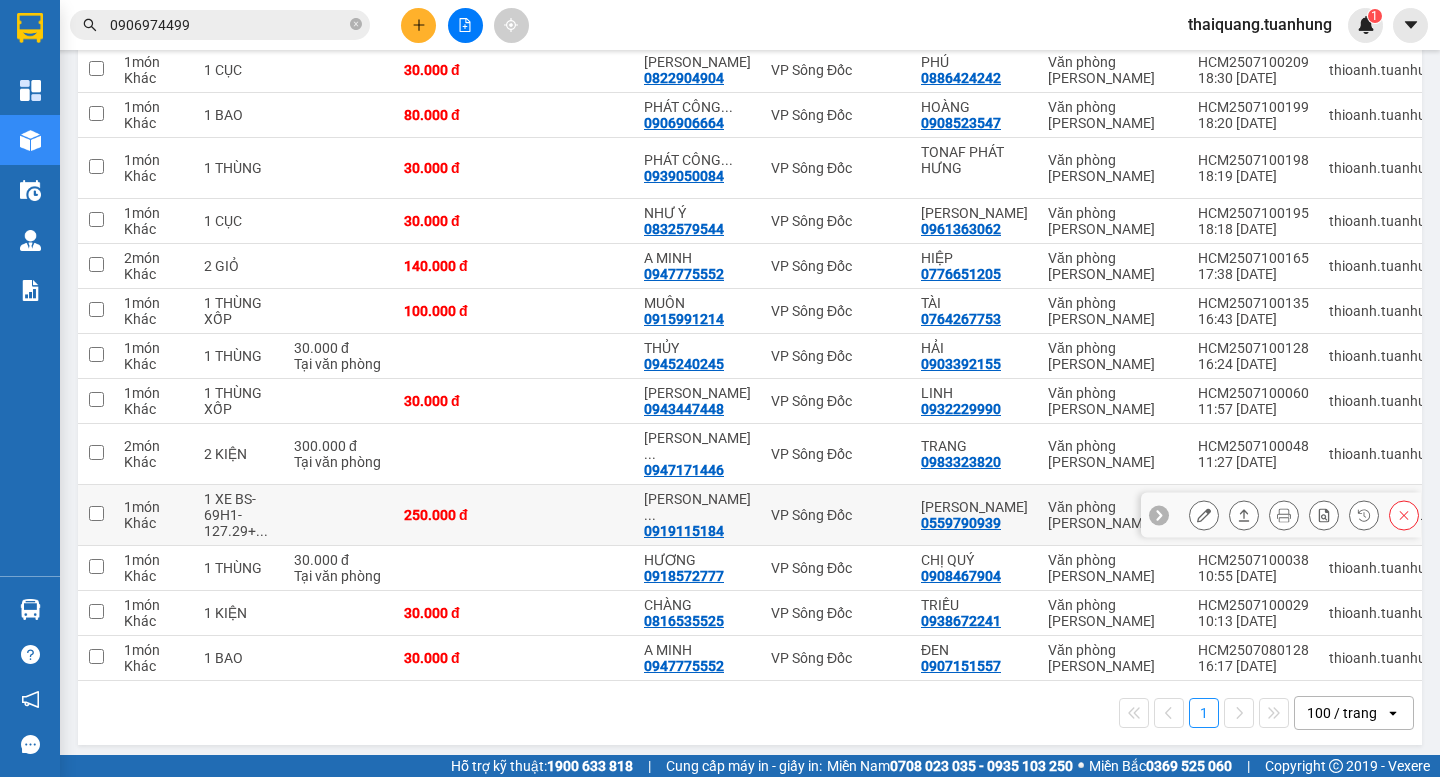 scroll, scrollTop: 0, scrollLeft: 0, axis: both 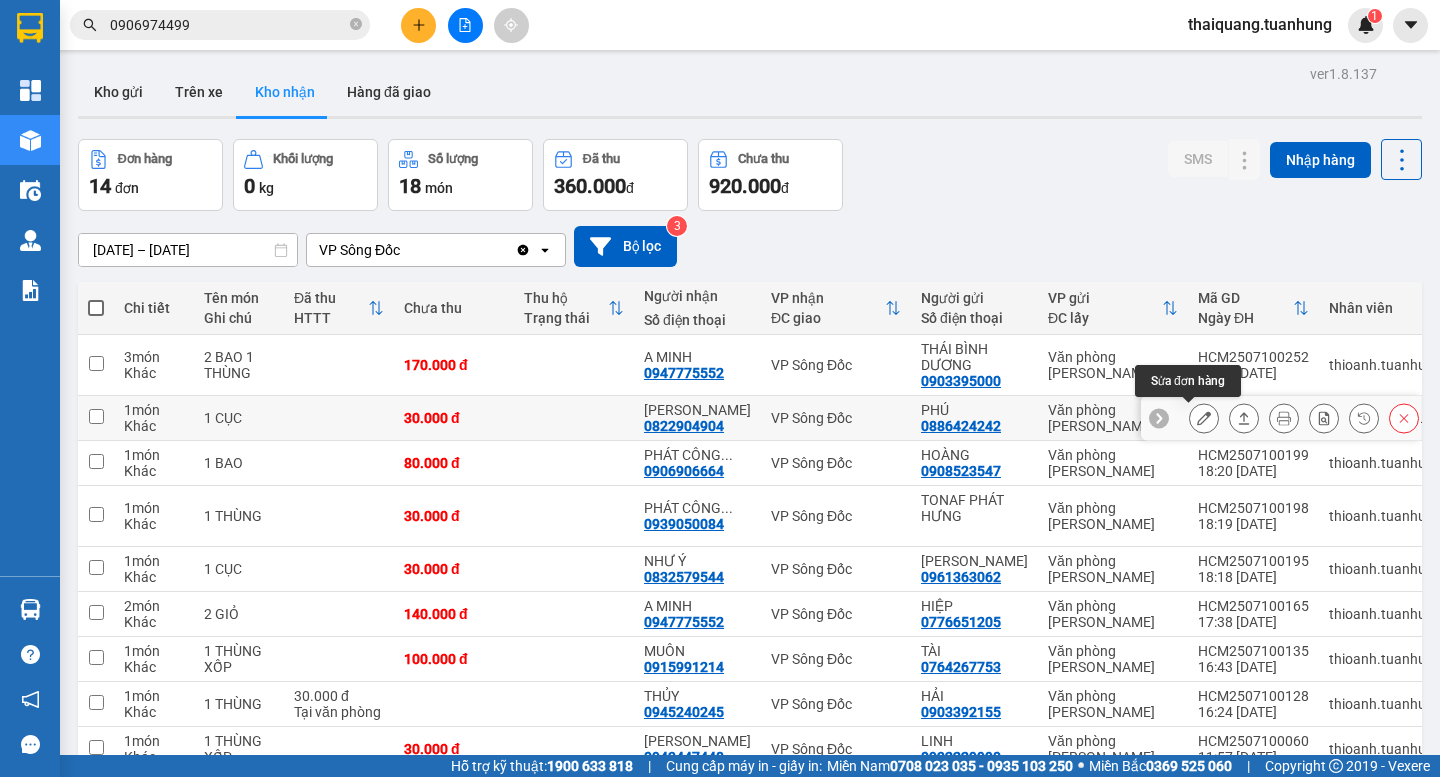 click at bounding box center (1204, 418) 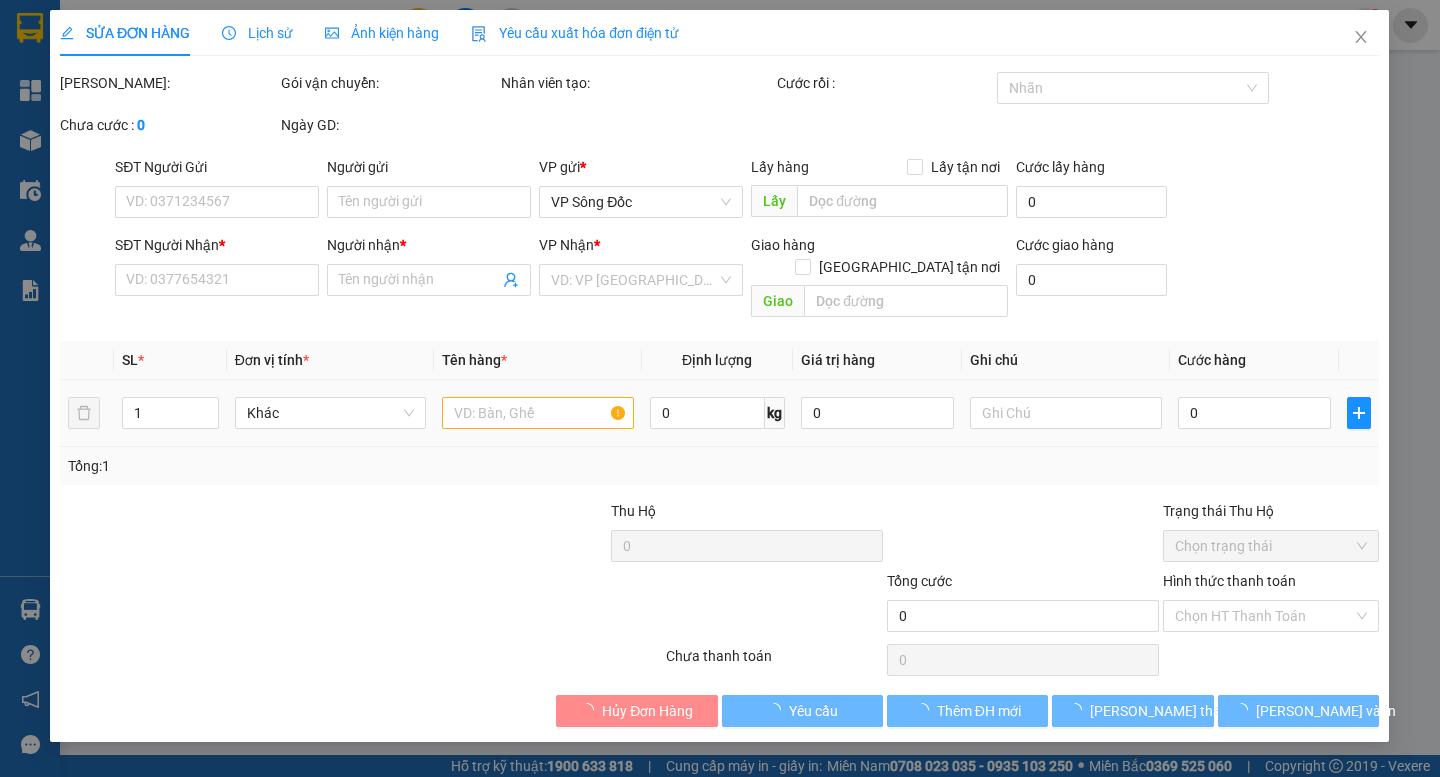 type on "0886424242" 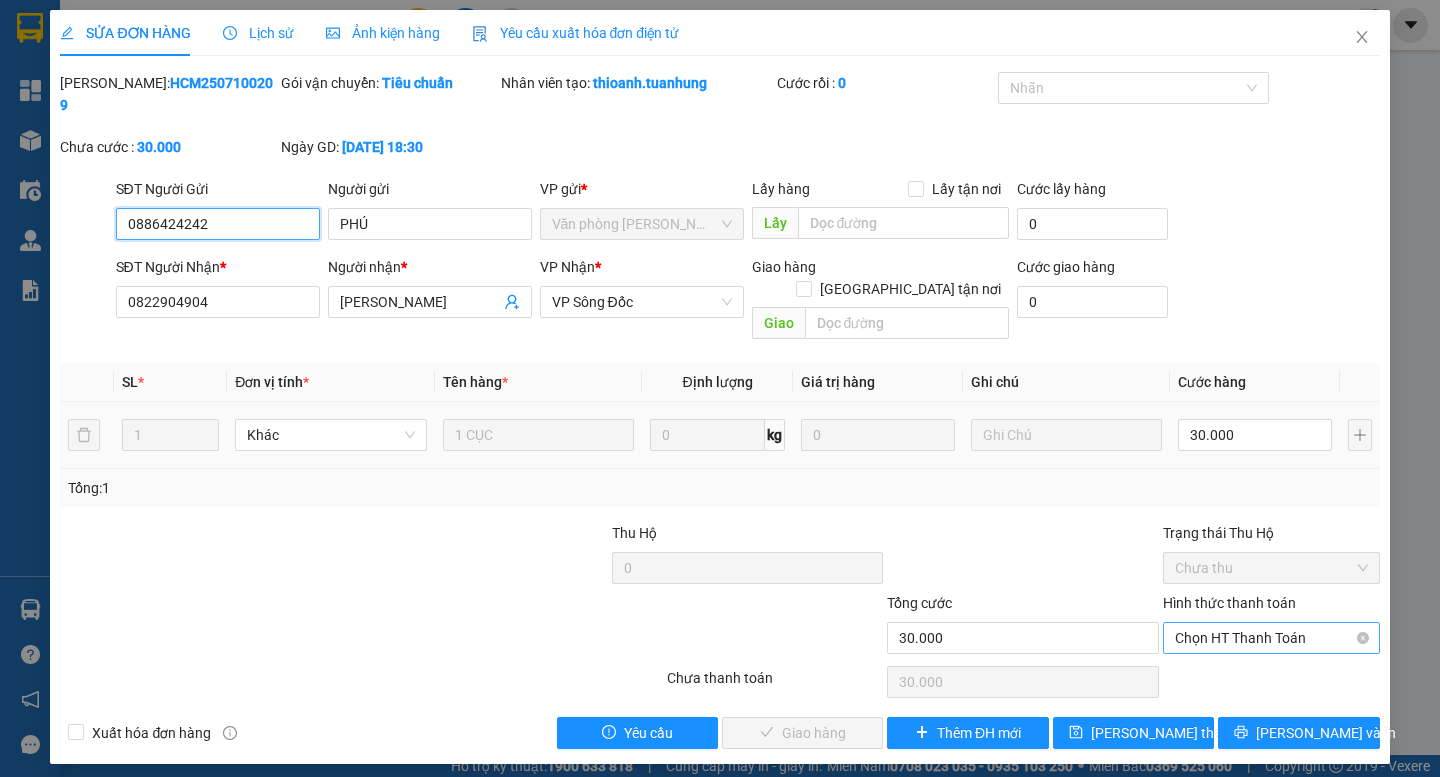 click on "Chọn HT Thanh Toán" at bounding box center [1271, 638] 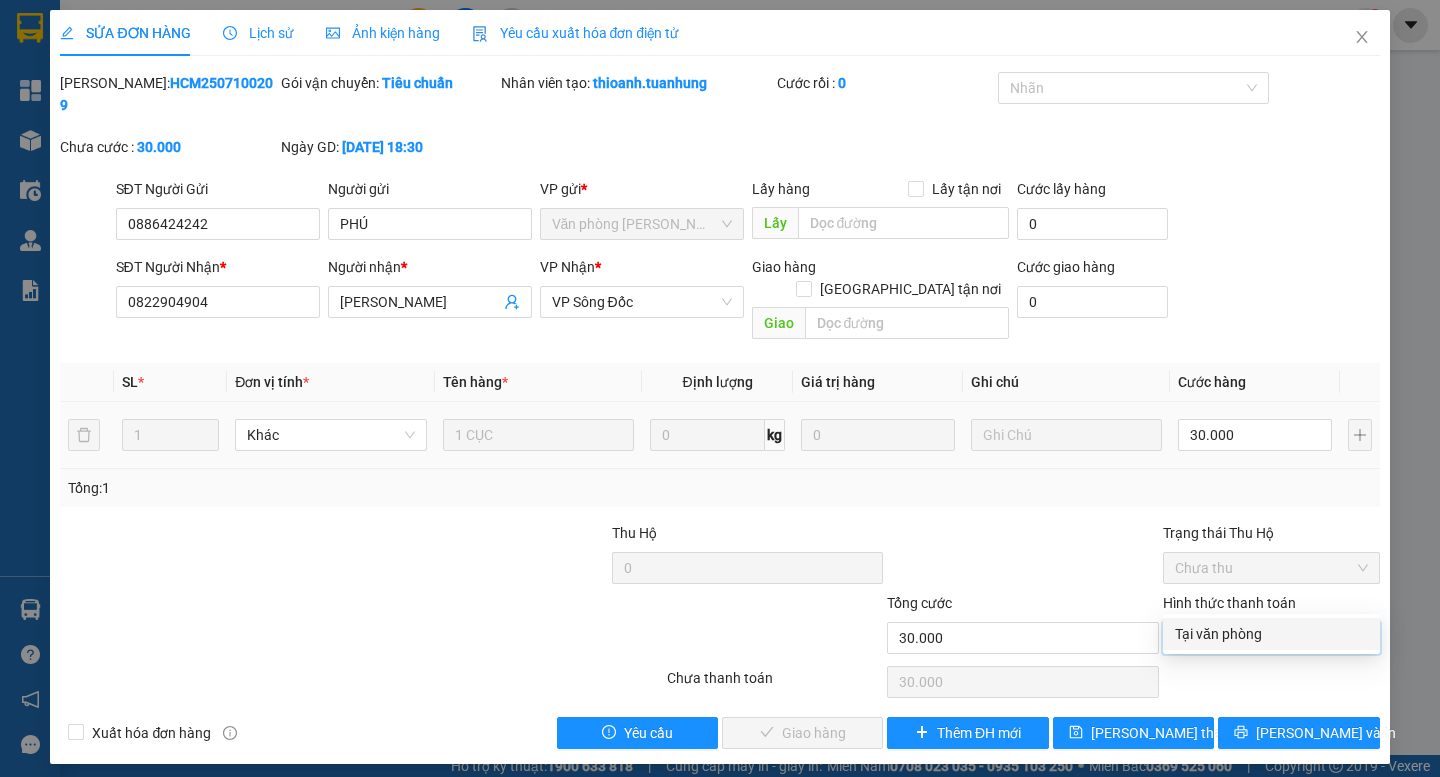 drag, startPoint x: 1221, startPoint y: 632, endPoint x: 594, endPoint y: 643, distance: 627.0965 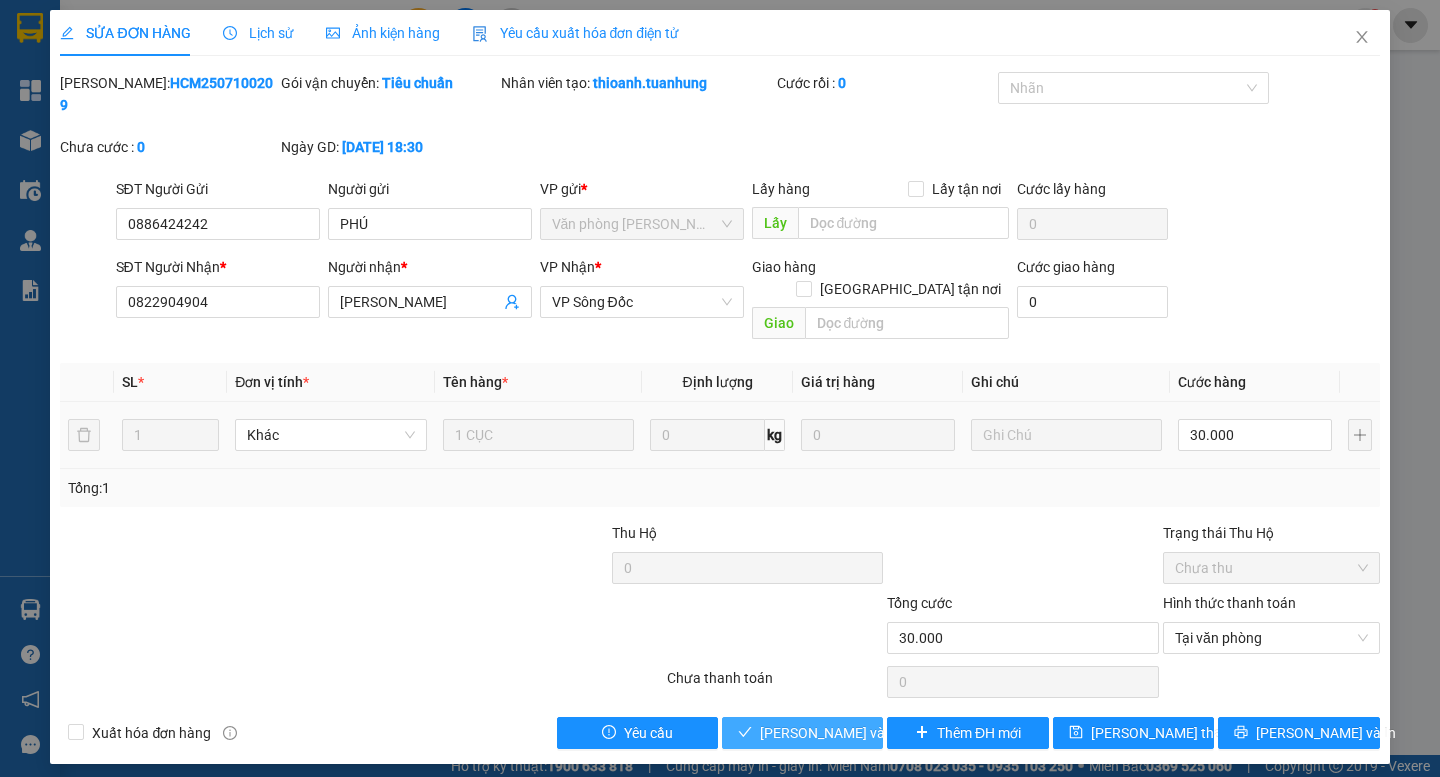 click on "[PERSON_NAME] và Giao hàng" at bounding box center [856, 733] 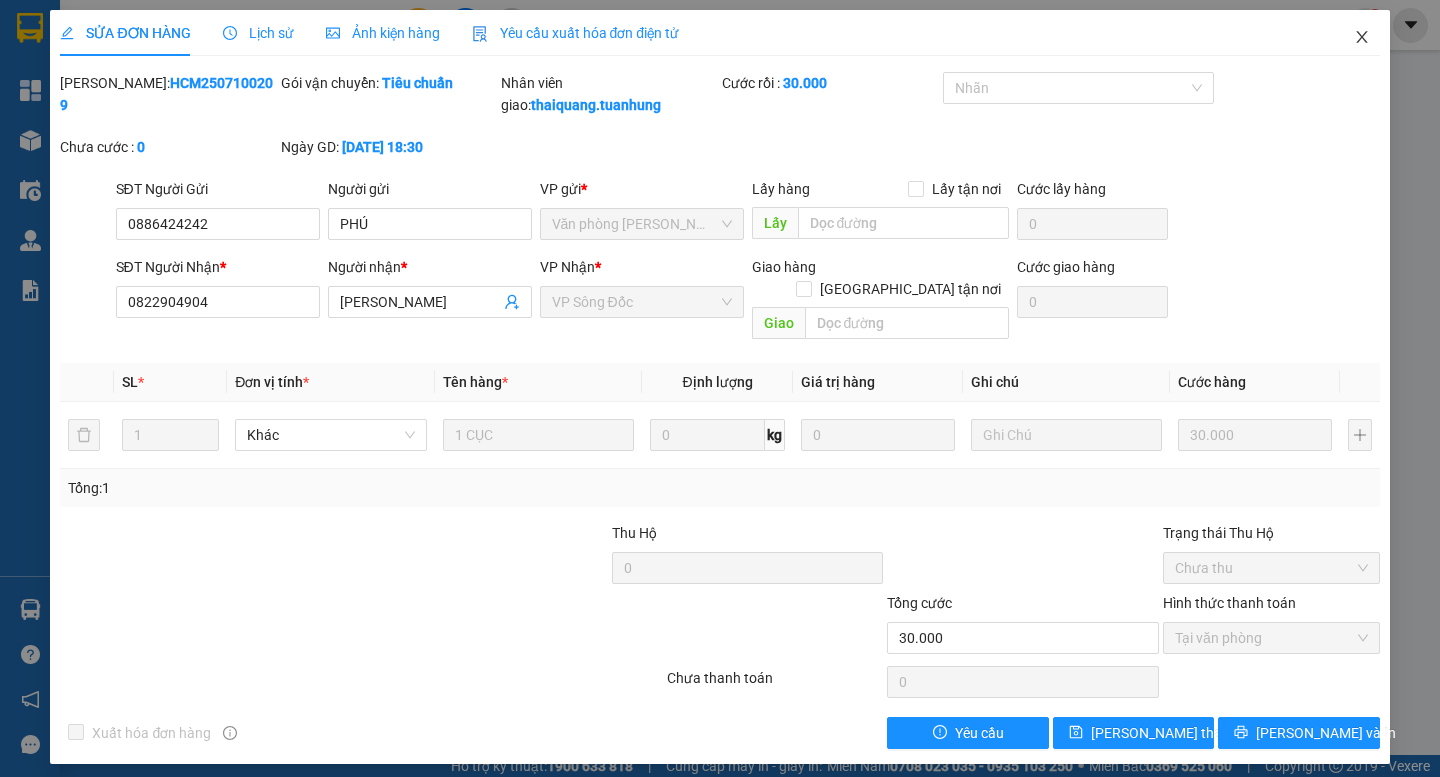 click 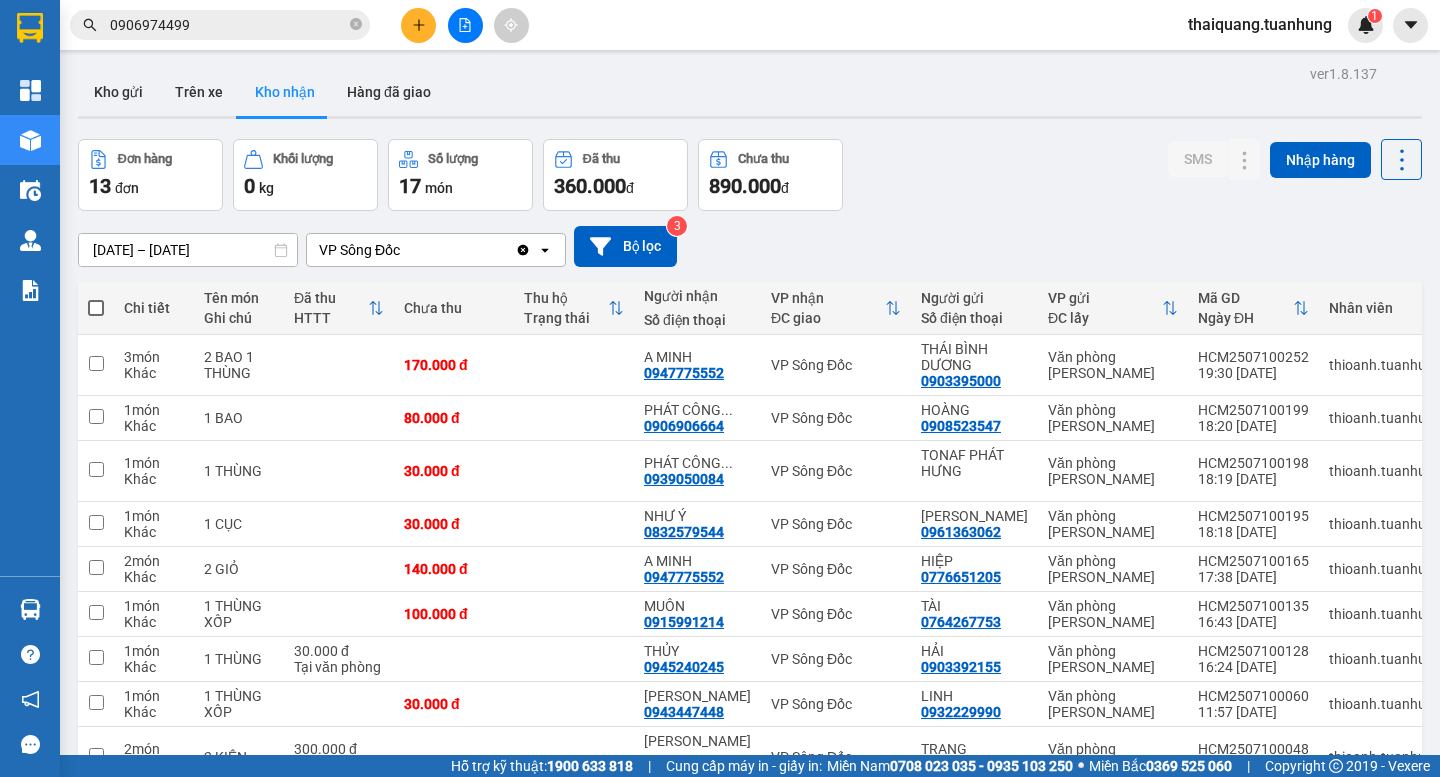 click on "Đơn hàng 13 đơn Khối lượng 0 kg Số lượng 17 món Đã thu 360.000  đ Chưa thu 890.000  đ SMS Nhập hàng" at bounding box center [750, 175] 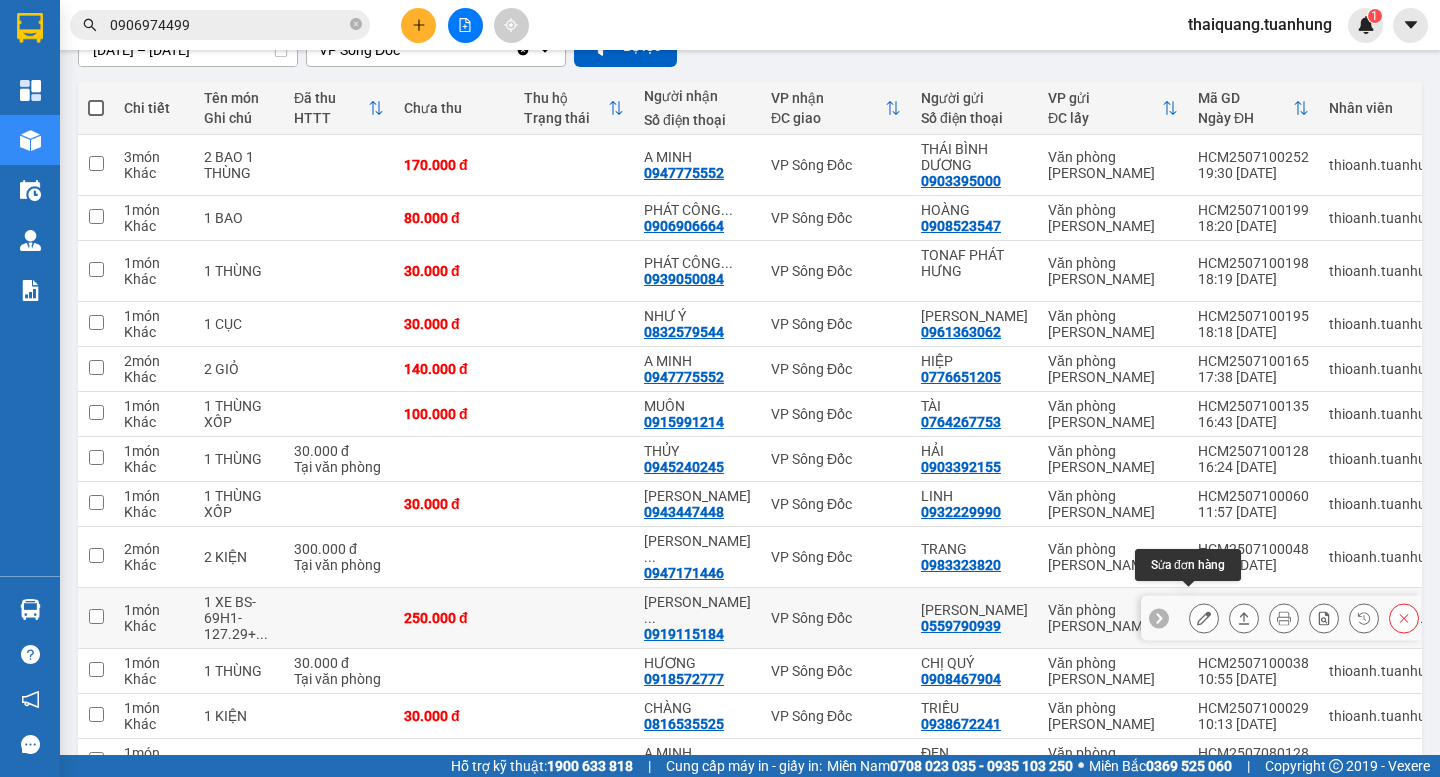 click at bounding box center [1204, 618] 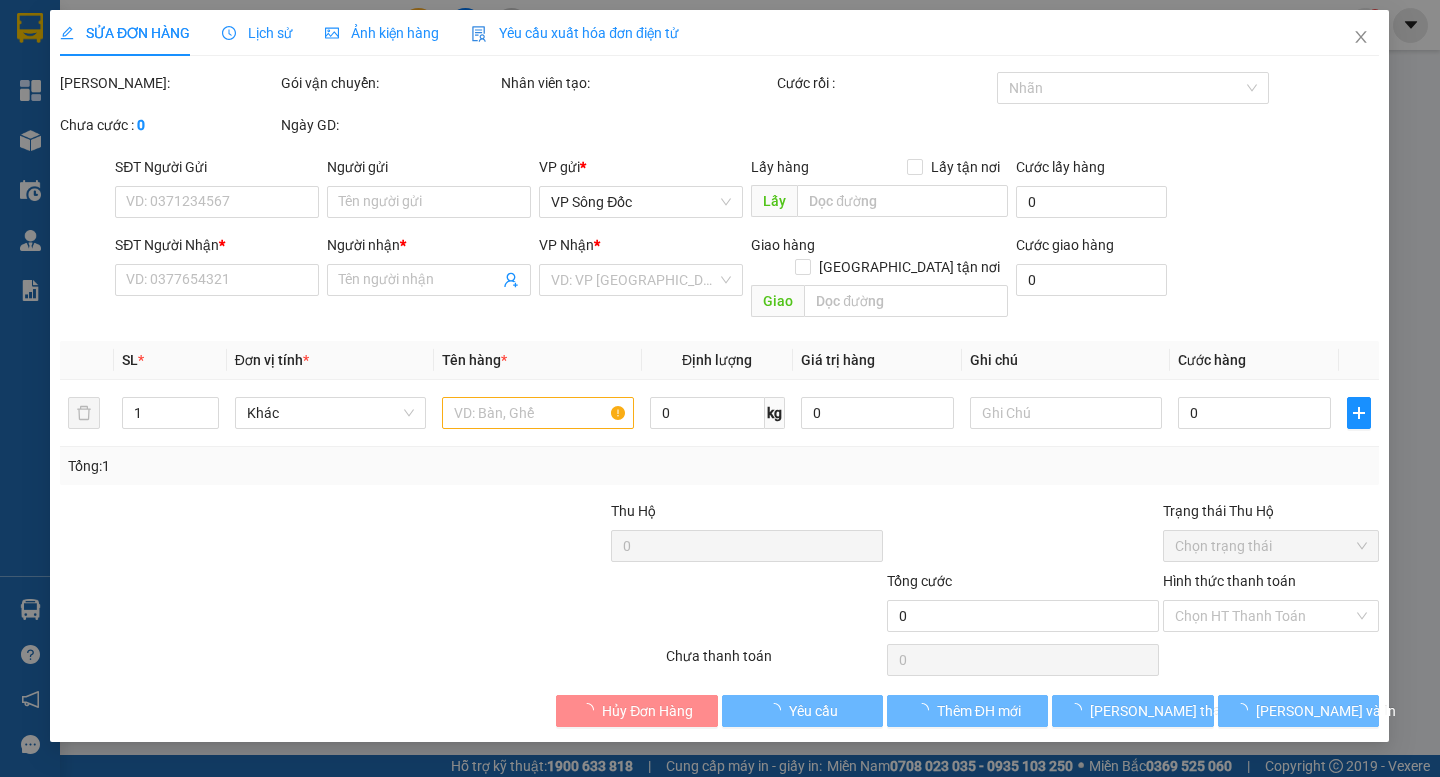 scroll, scrollTop: 0, scrollLeft: 0, axis: both 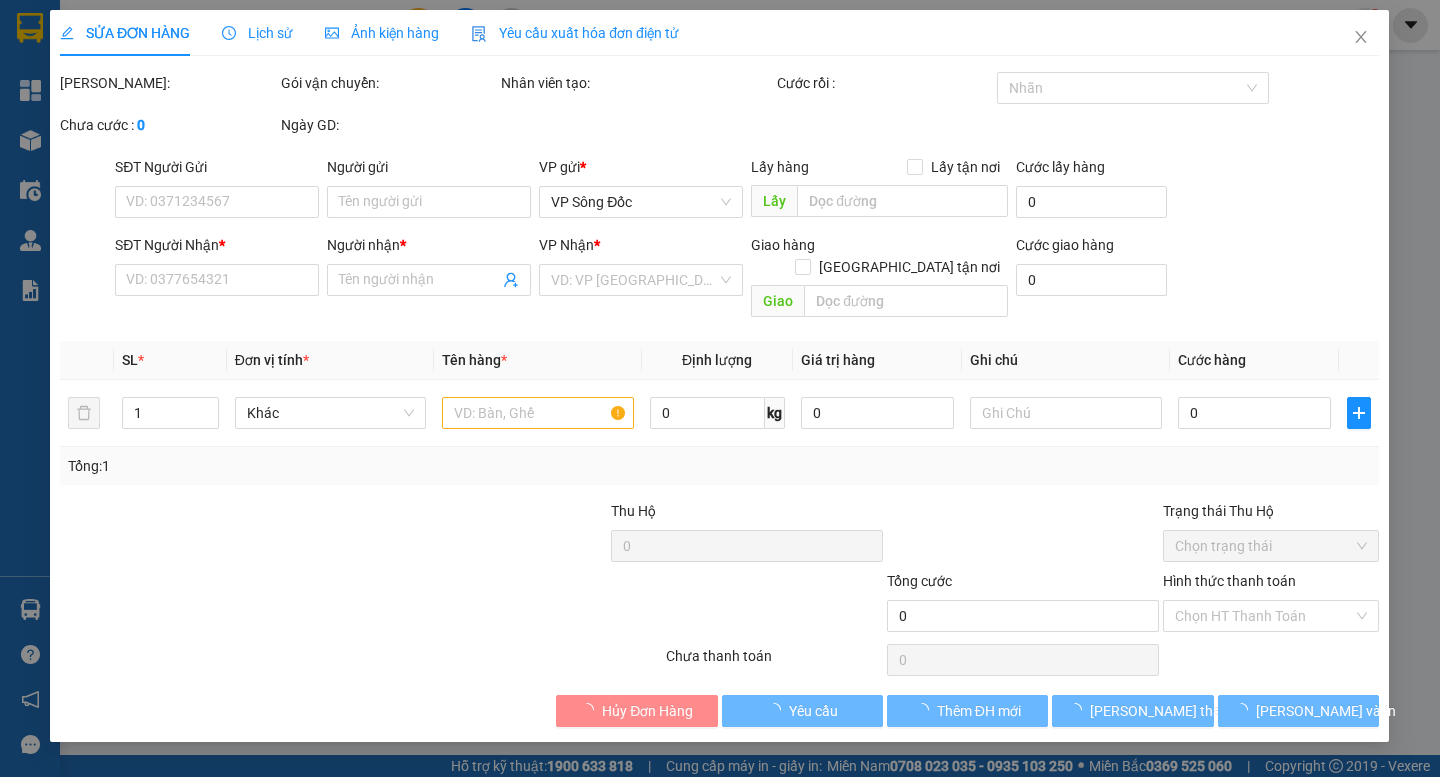 type on "0559790939" 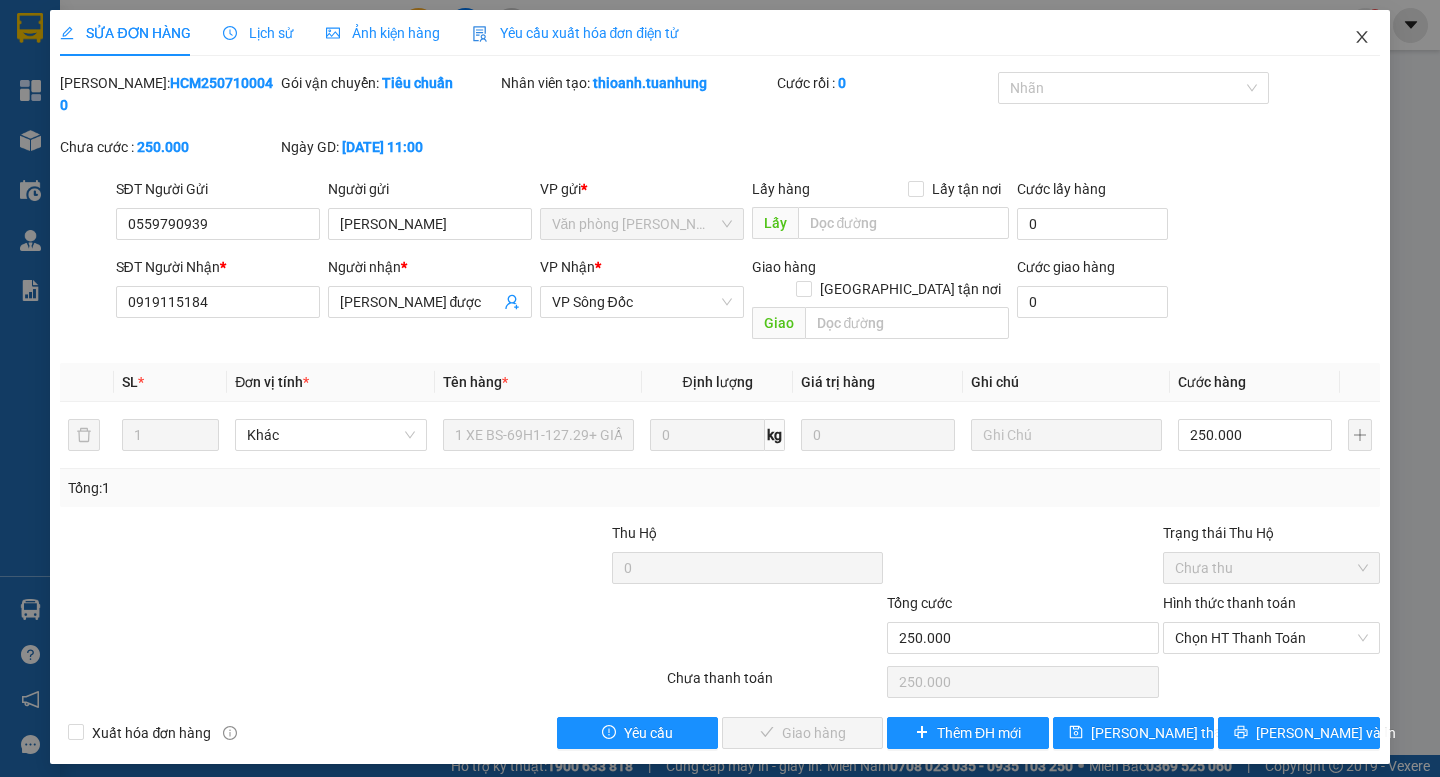 click 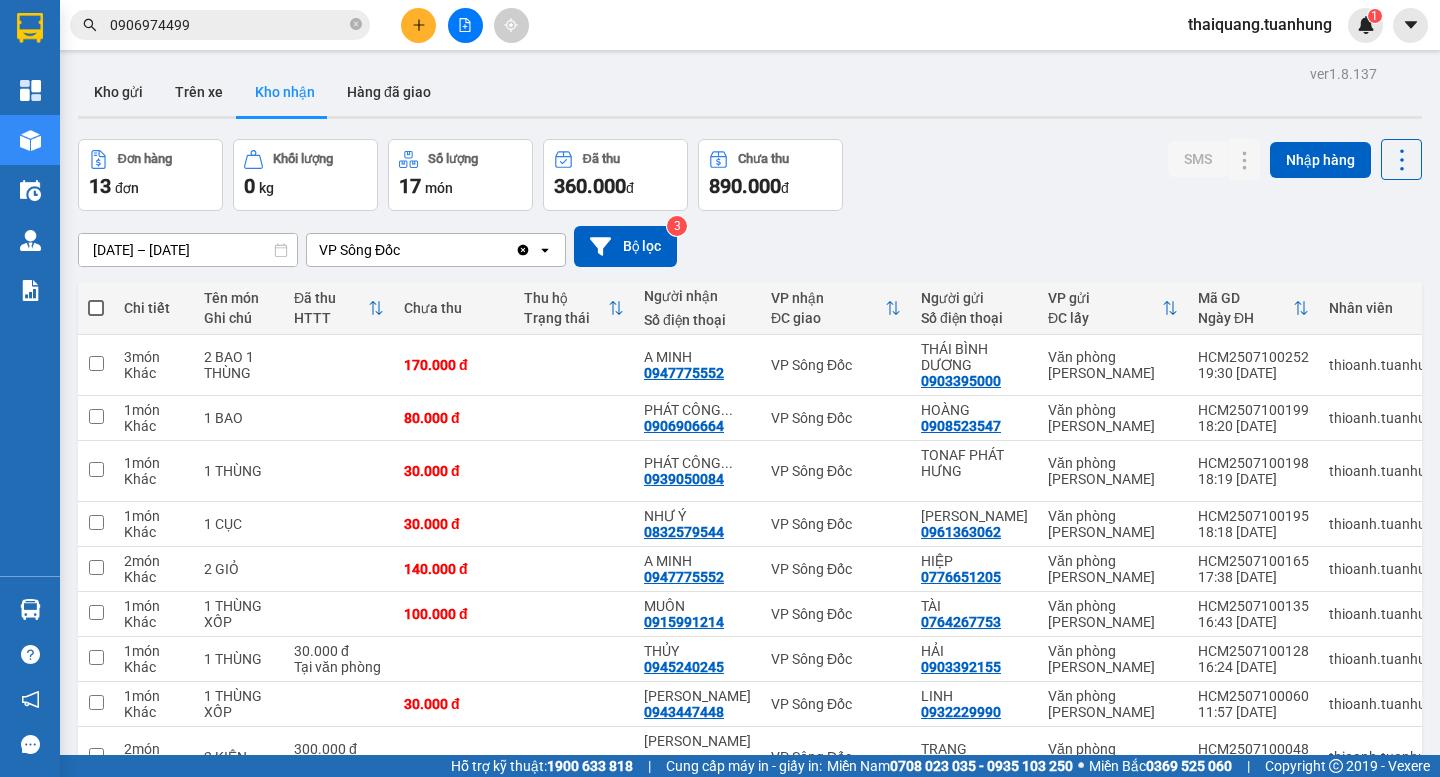 scroll, scrollTop: 303, scrollLeft: 0, axis: vertical 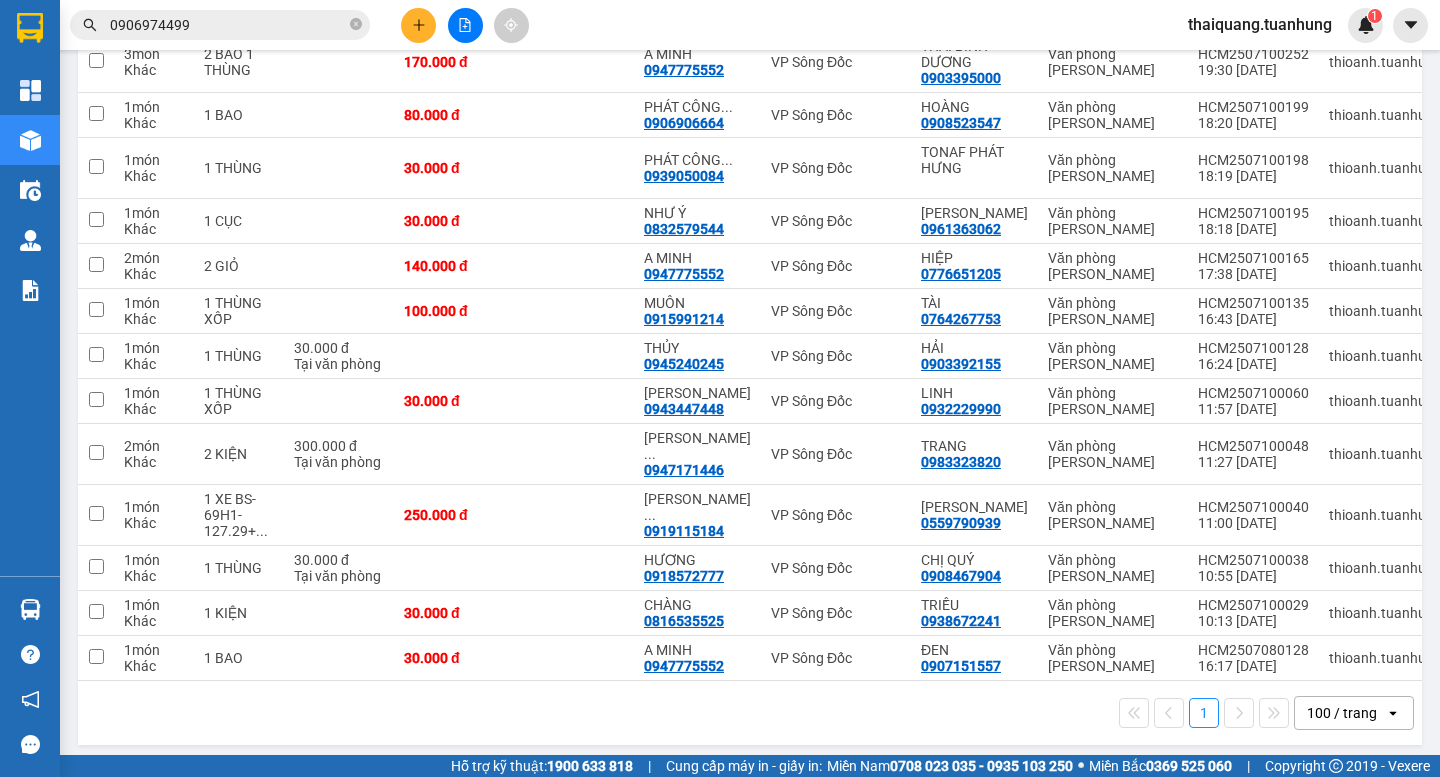 click on "1 100 / trang open" at bounding box center [750, 713] 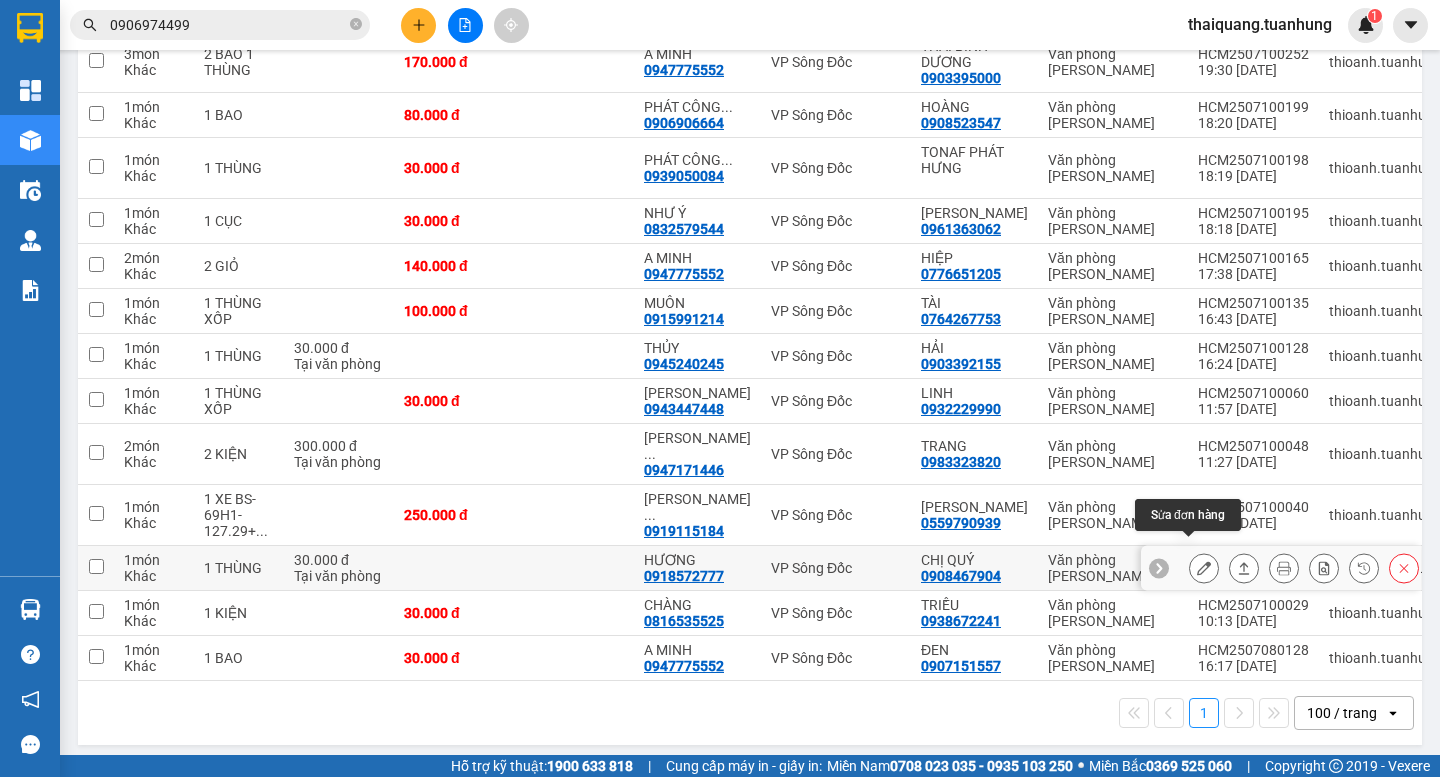 click 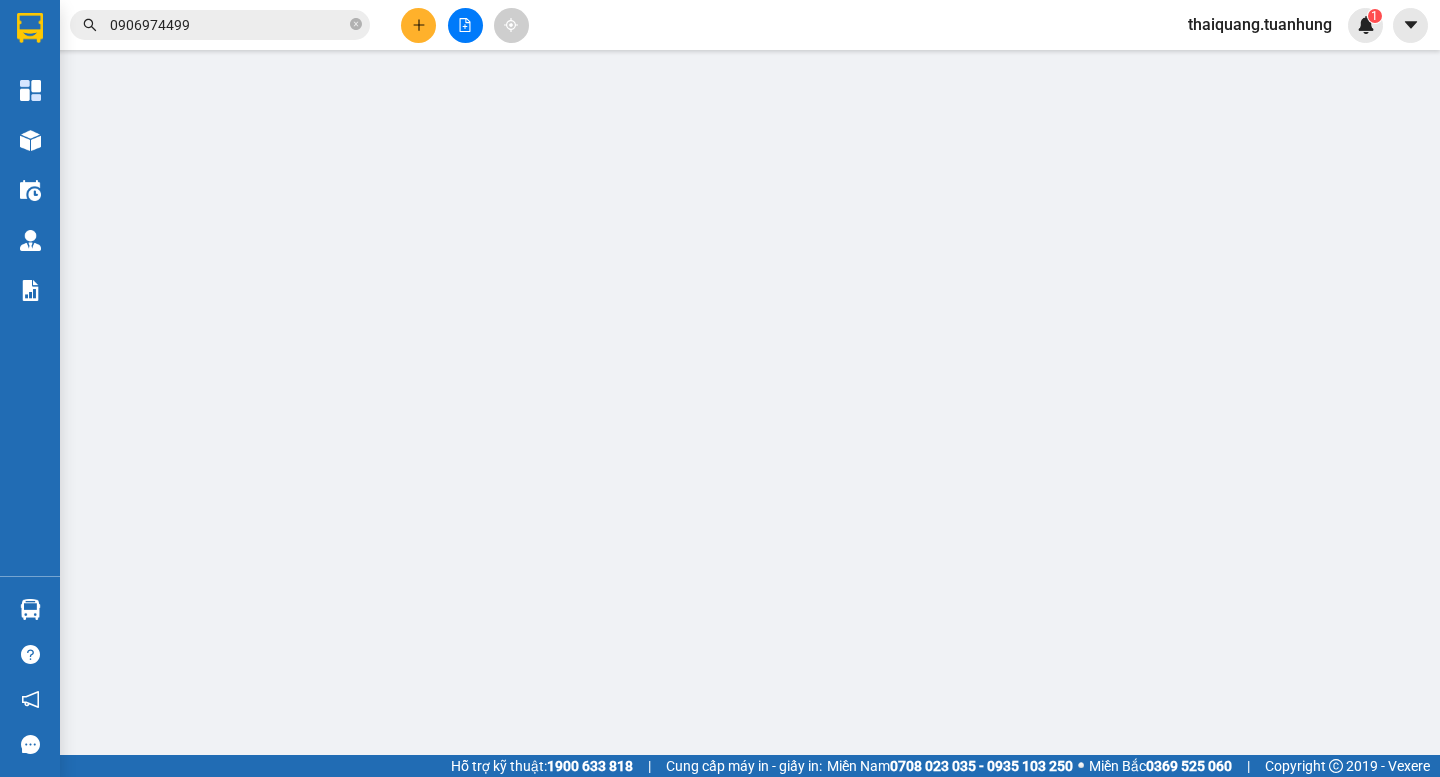 scroll, scrollTop: 0, scrollLeft: 0, axis: both 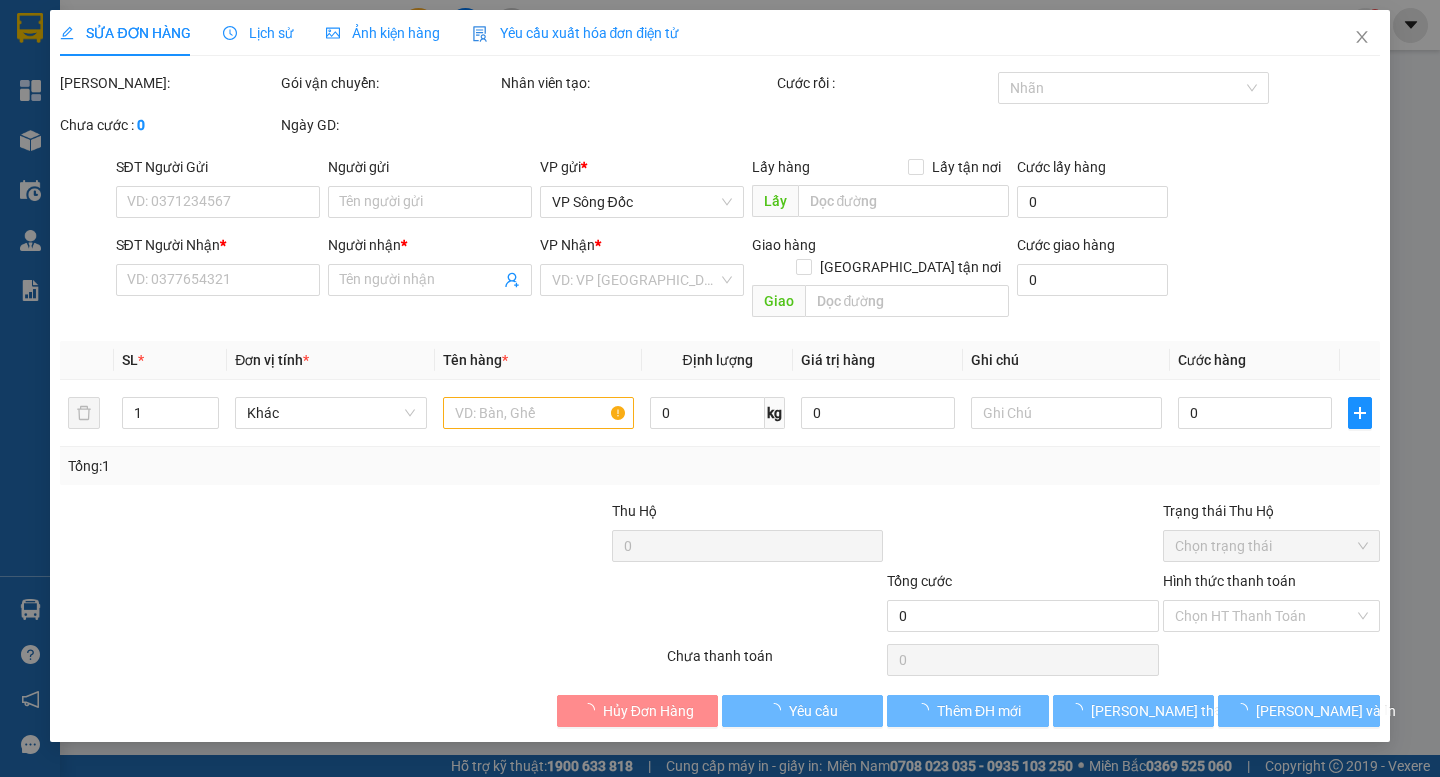 type on "0908467904" 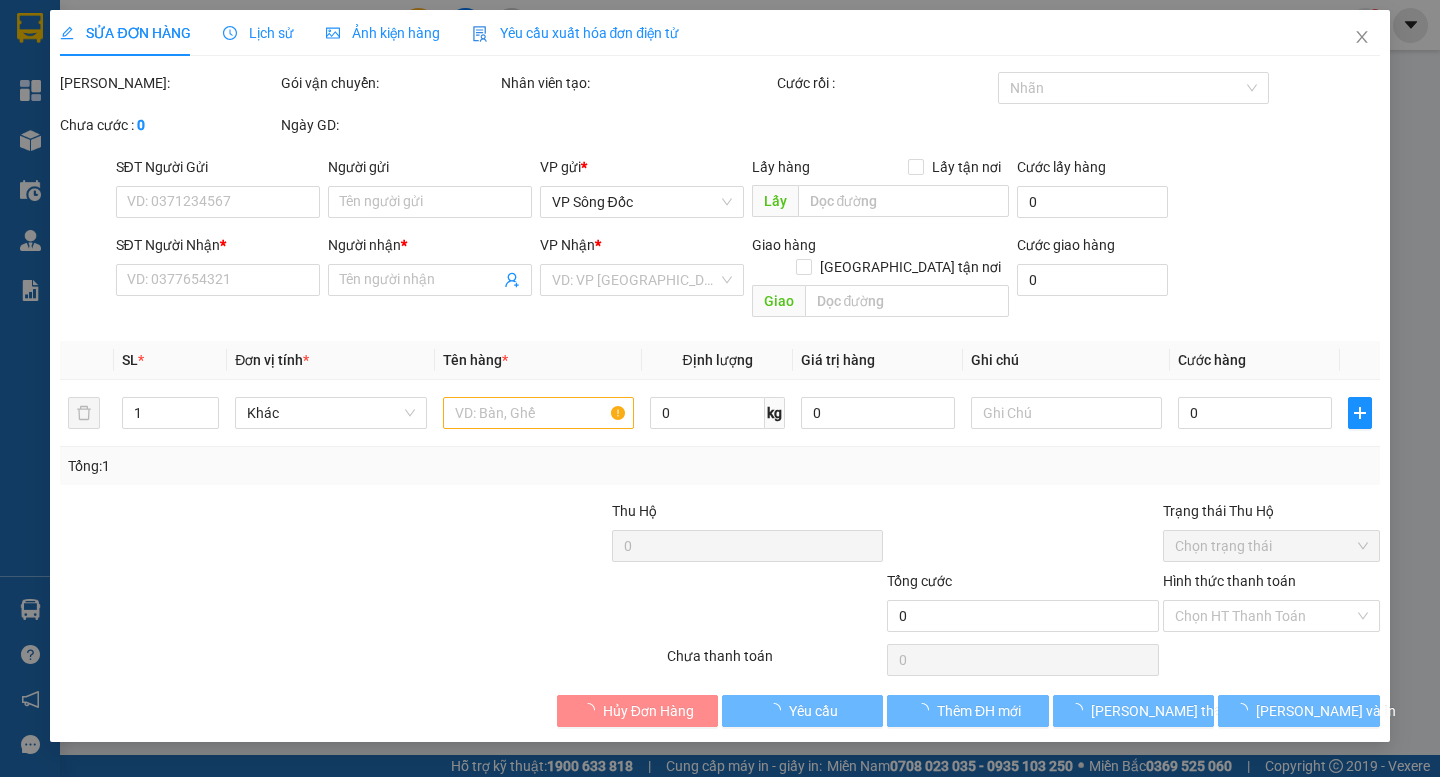 type on "CHỊ QUÝ" 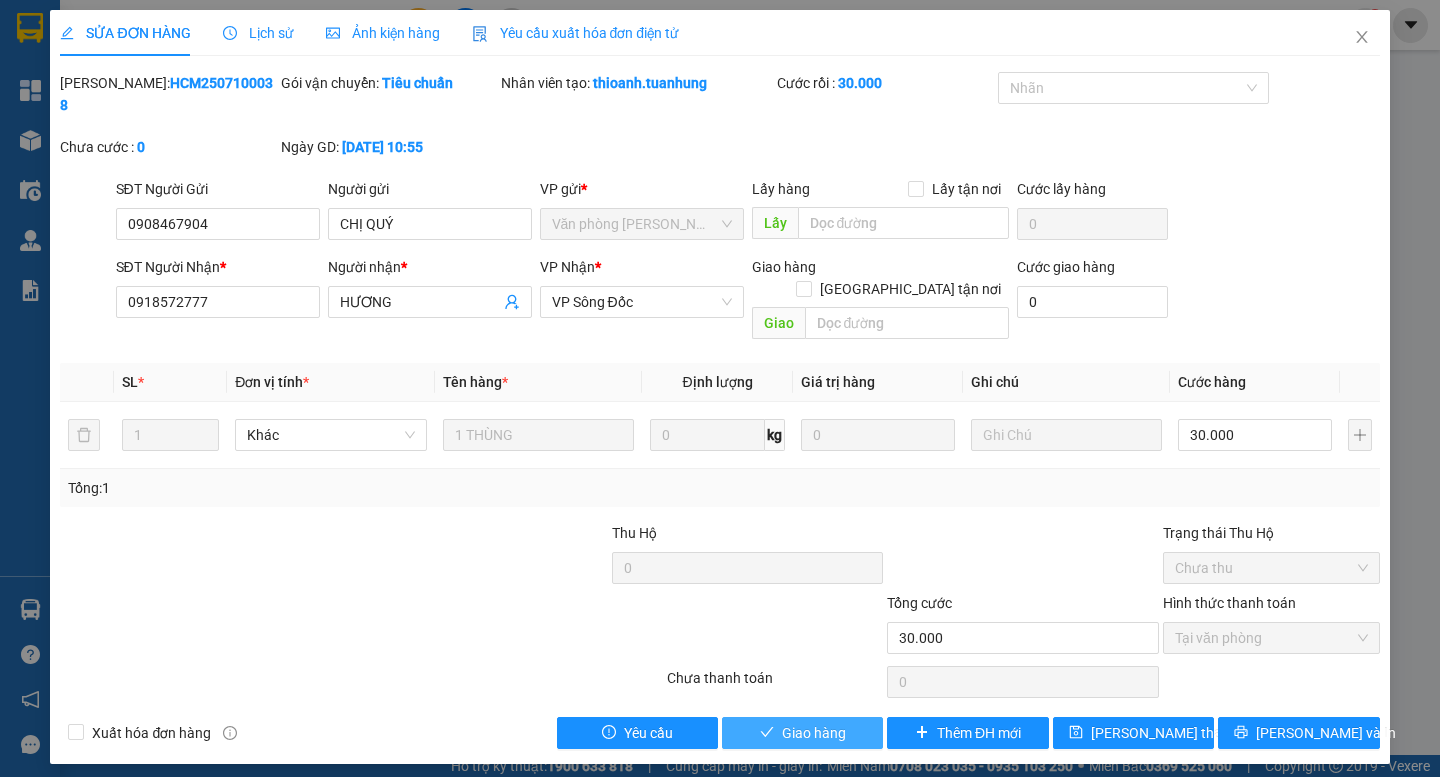 click on "Giao hàng" at bounding box center [814, 733] 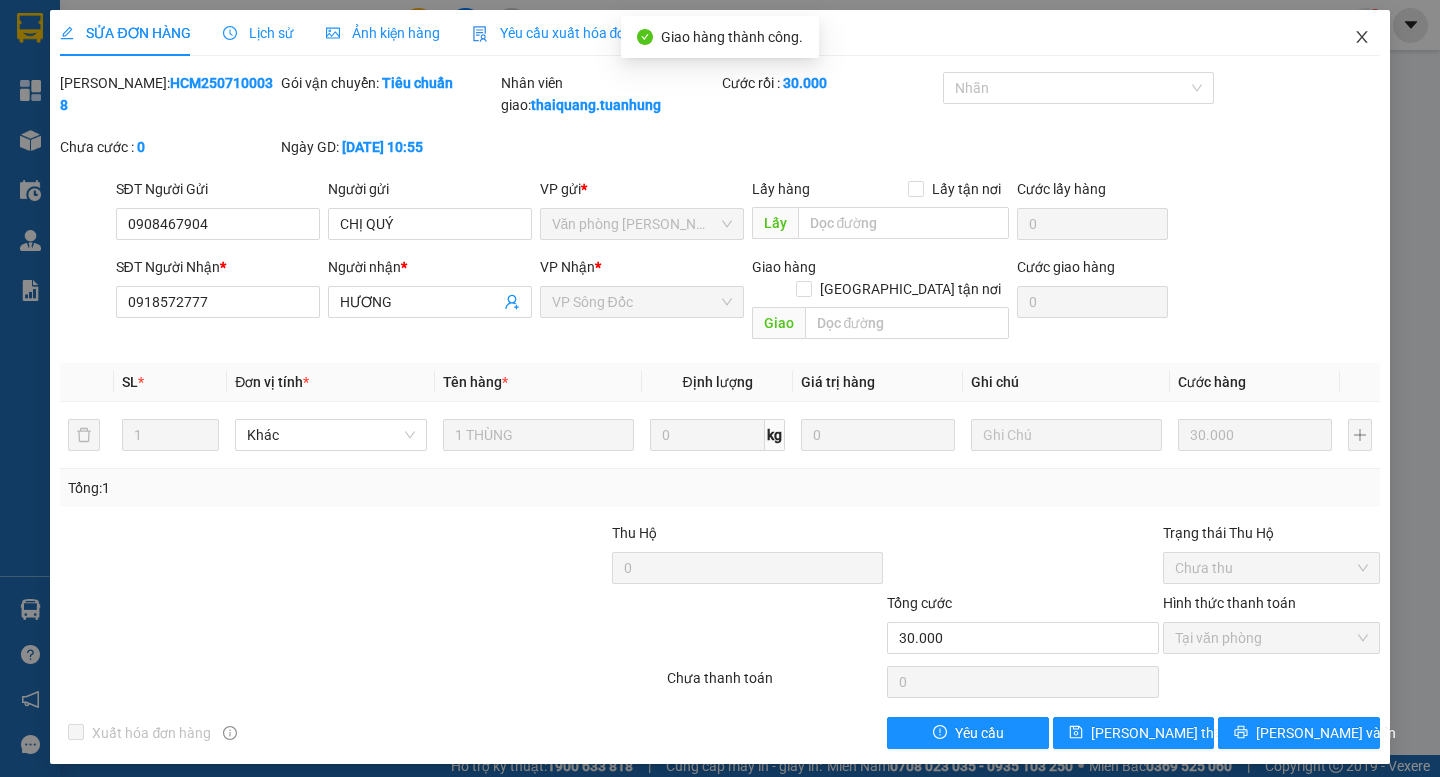 click 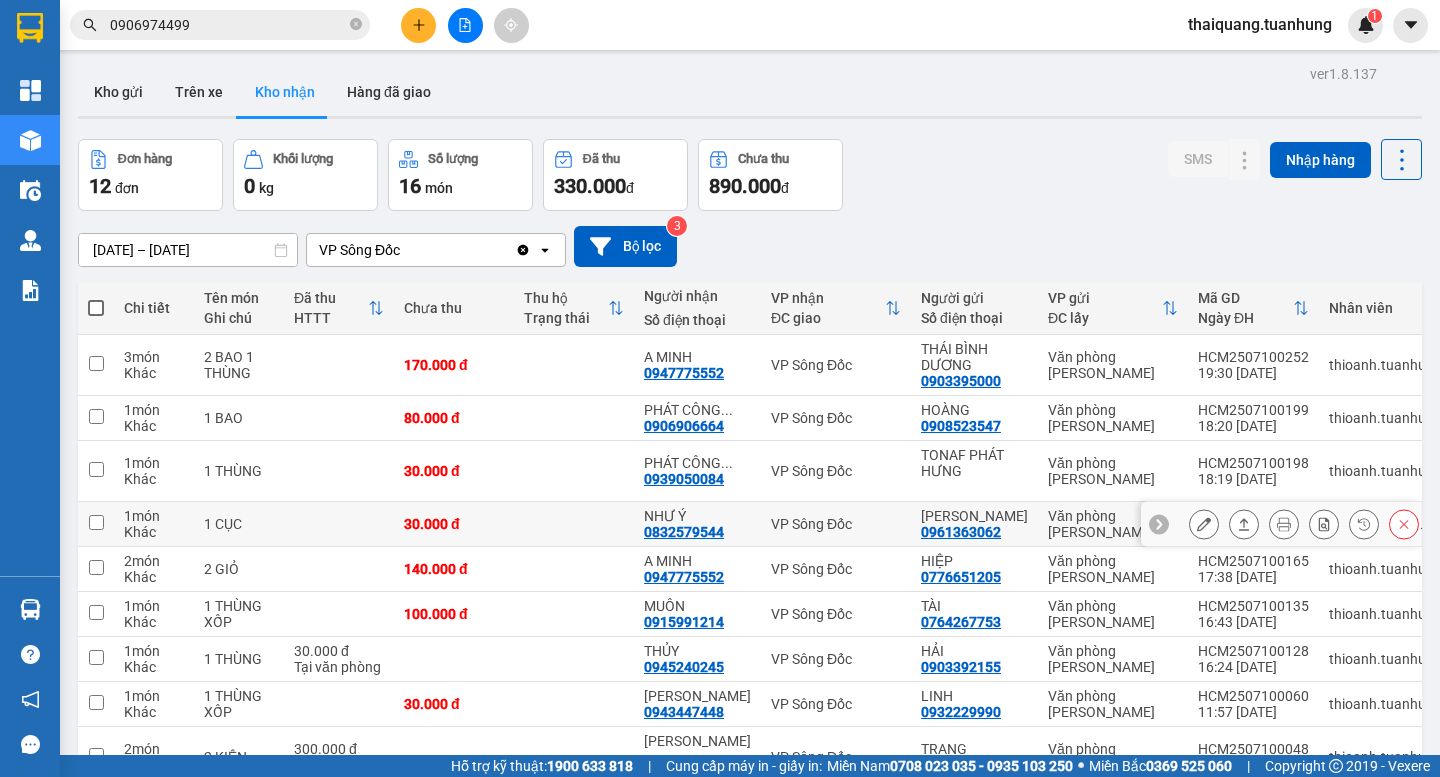scroll, scrollTop: 258, scrollLeft: 0, axis: vertical 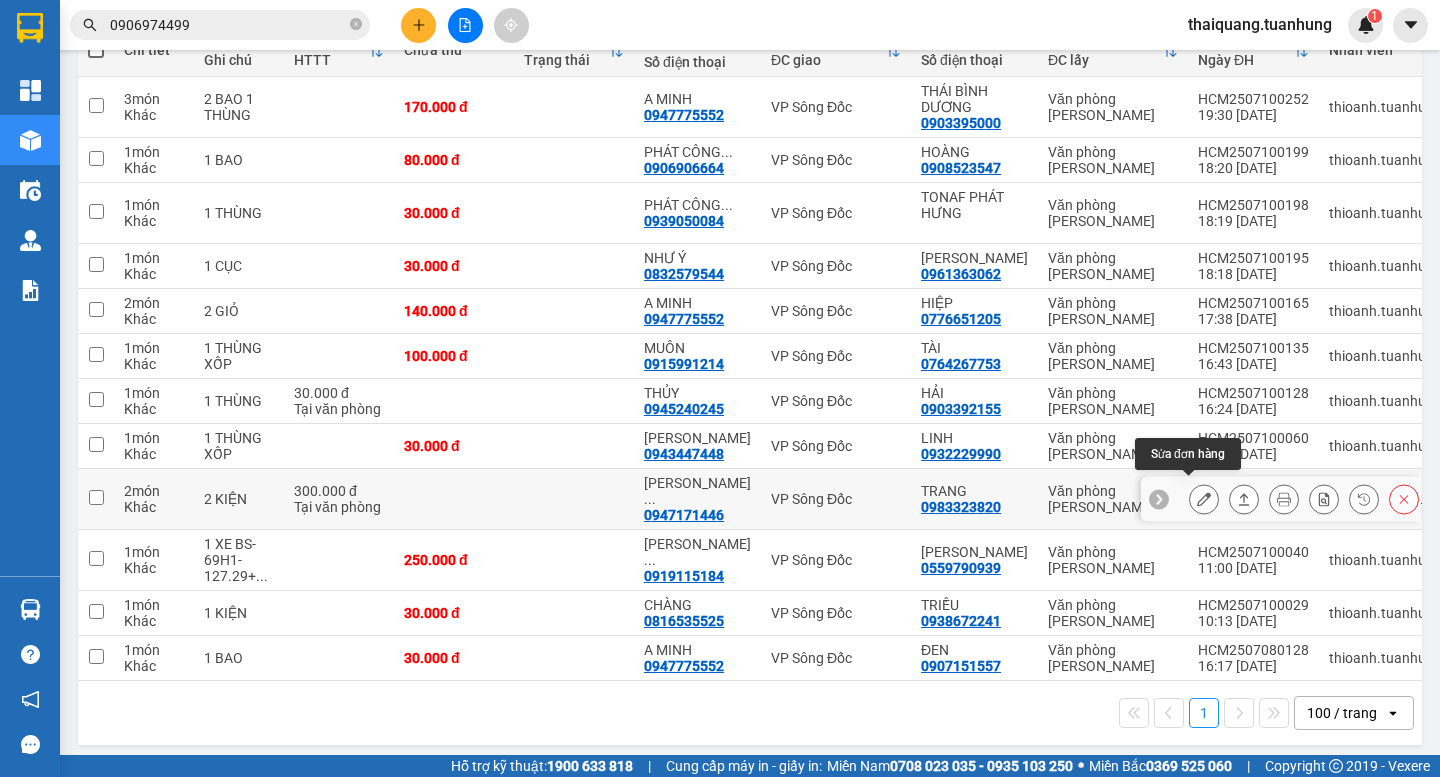 click at bounding box center (1204, 499) 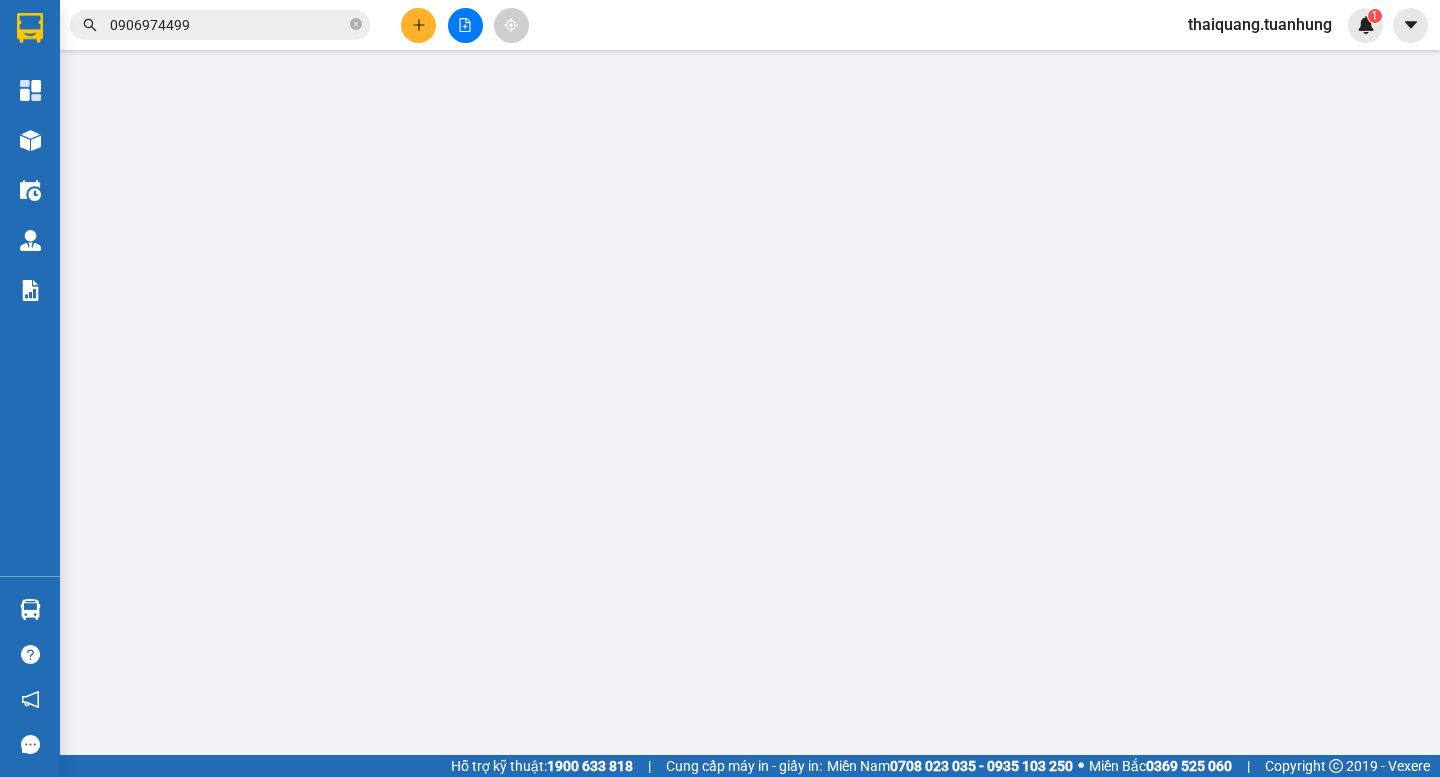 scroll, scrollTop: 0, scrollLeft: 0, axis: both 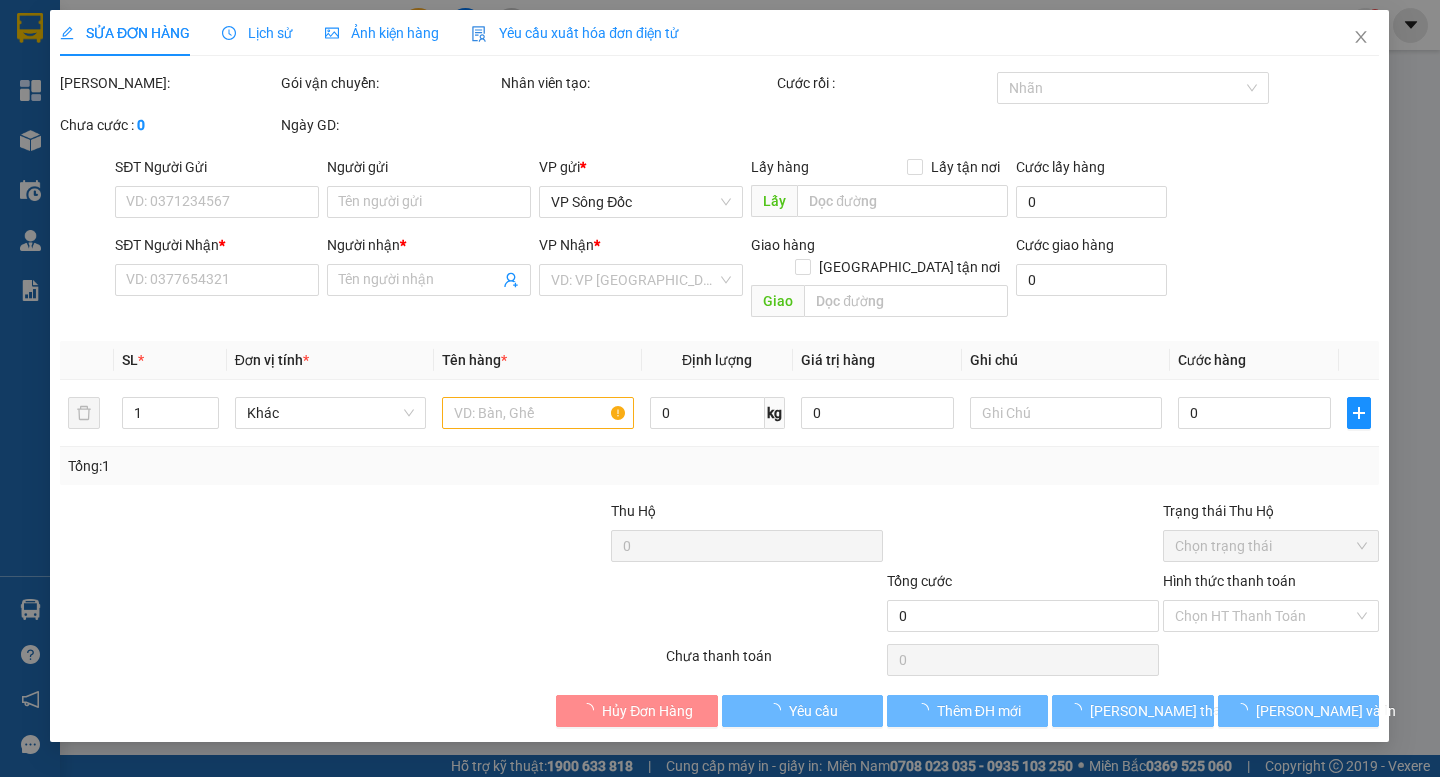 type on "0983323820" 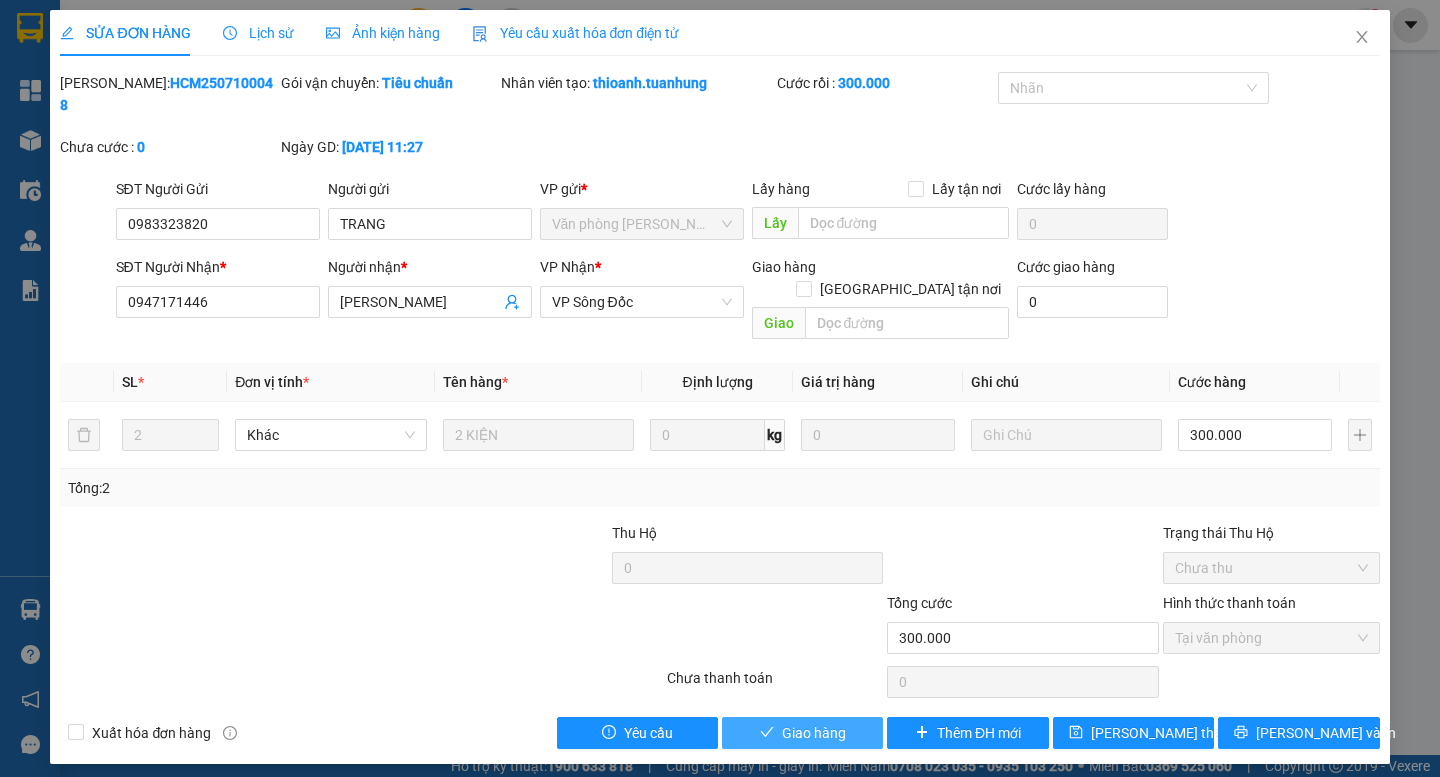 click on "Giao hàng" at bounding box center [814, 733] 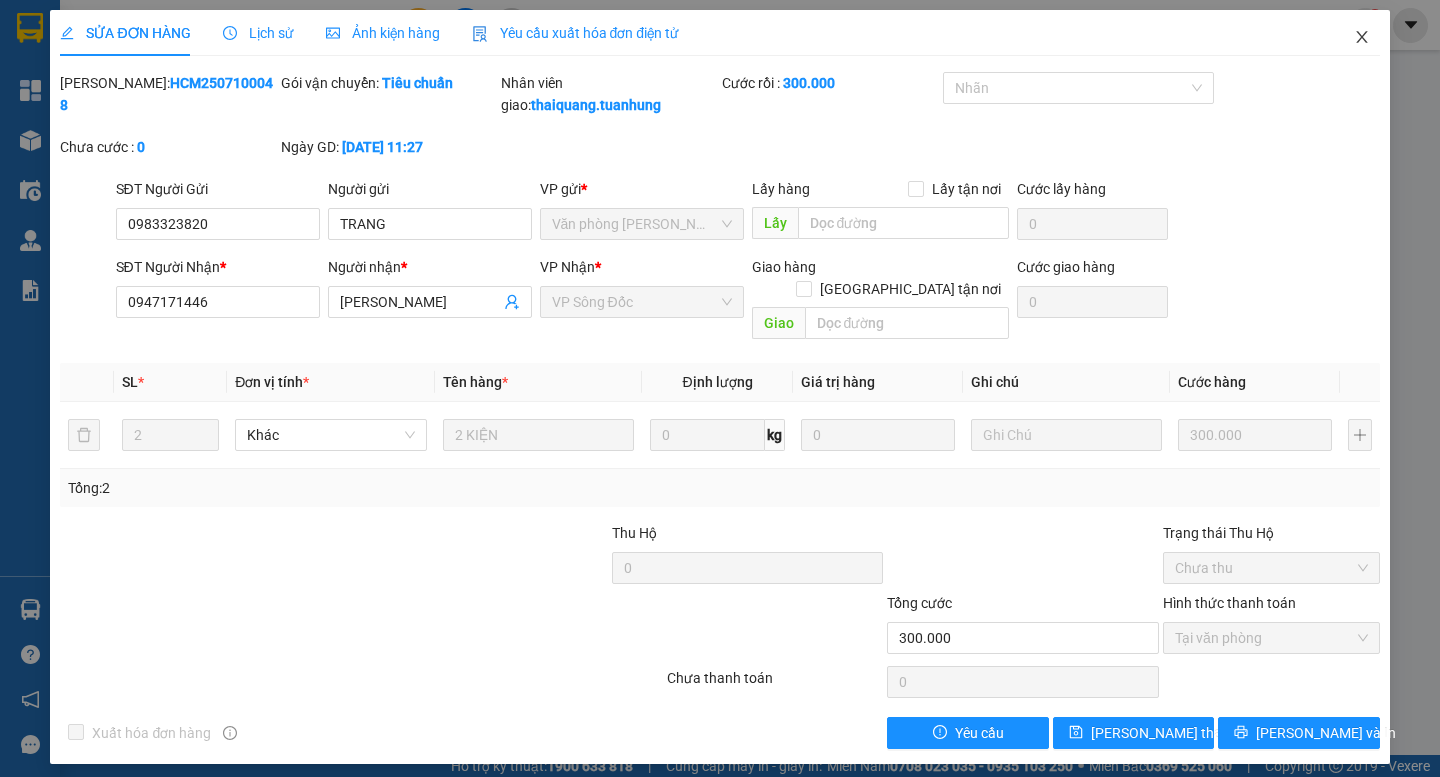 click 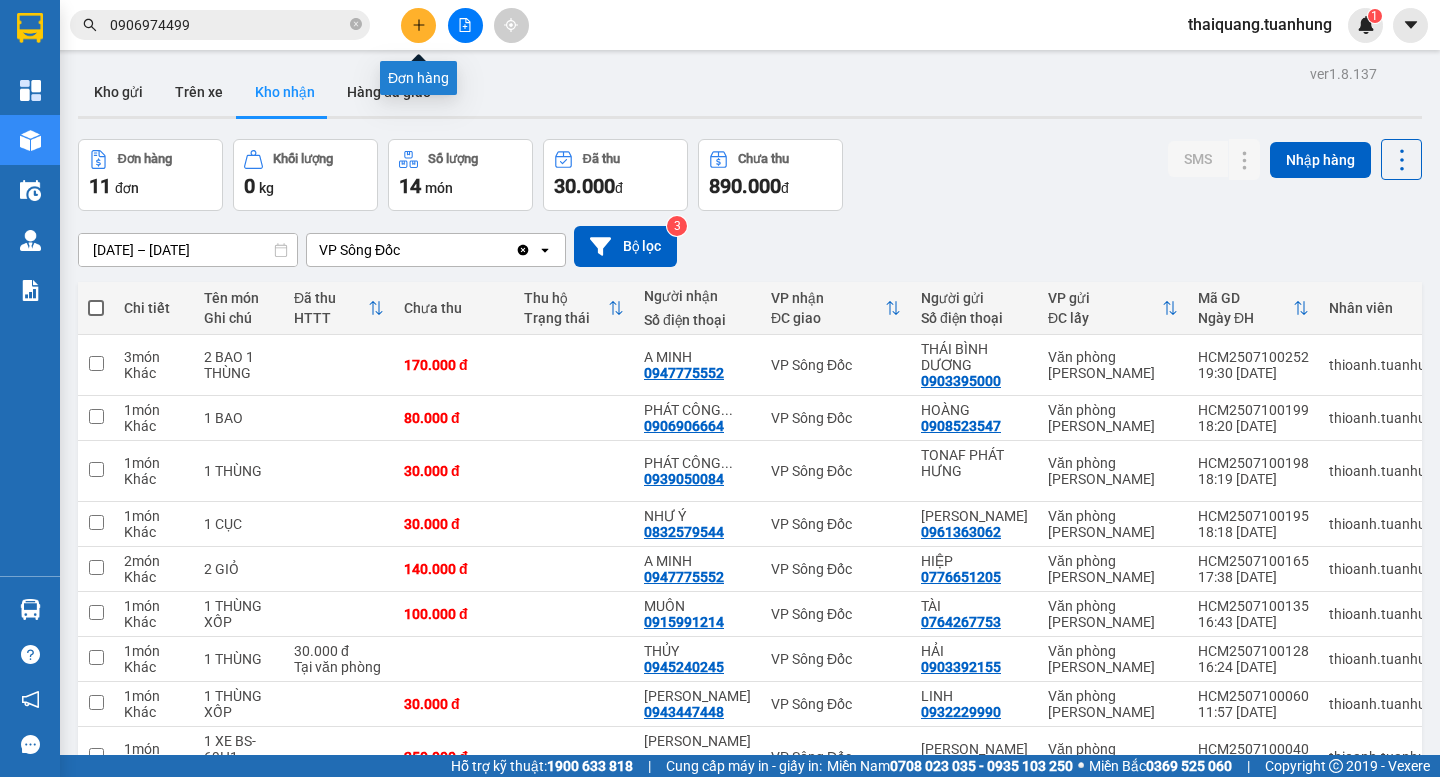 click at bounding box center (418, 25) 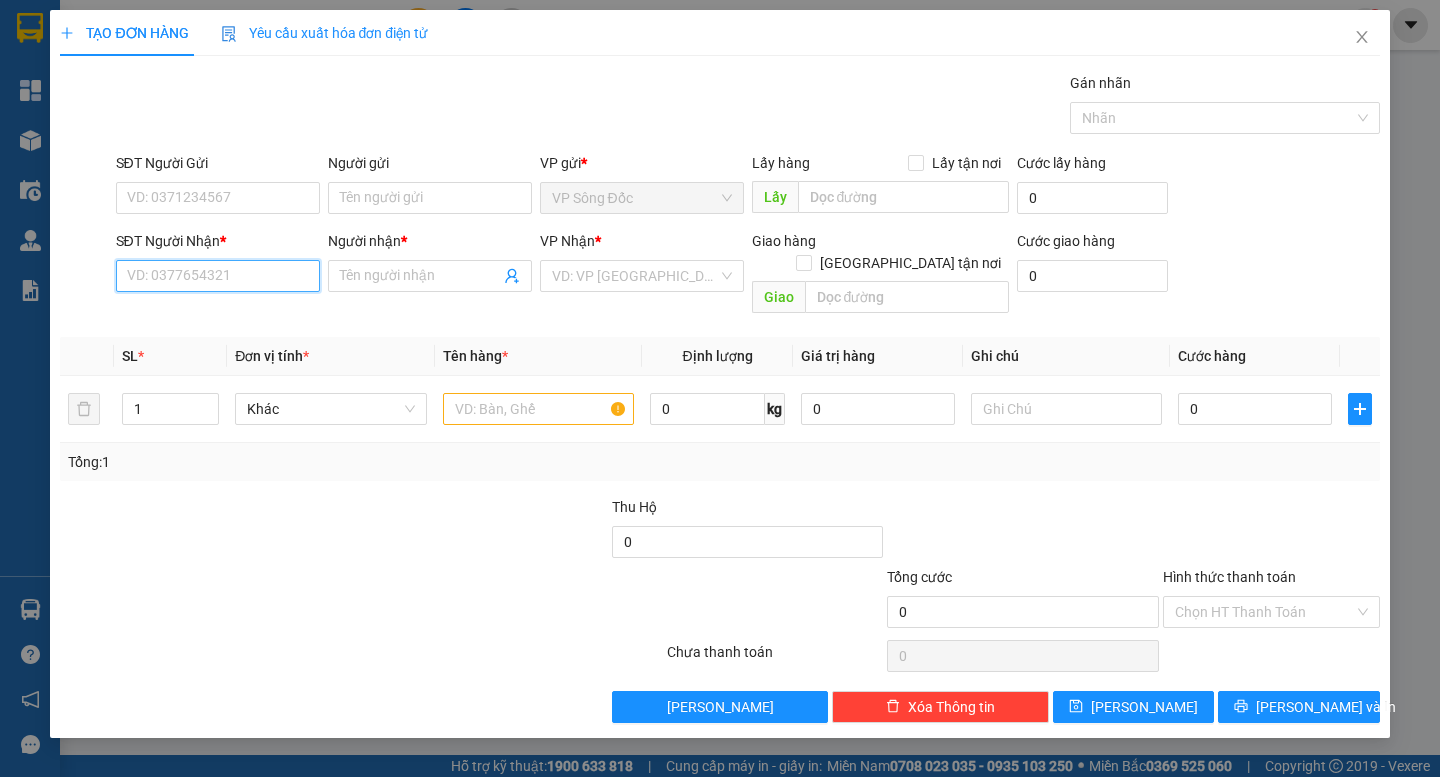 click on "SĐT Người Nhận  *" at bounding box center (218, 276) 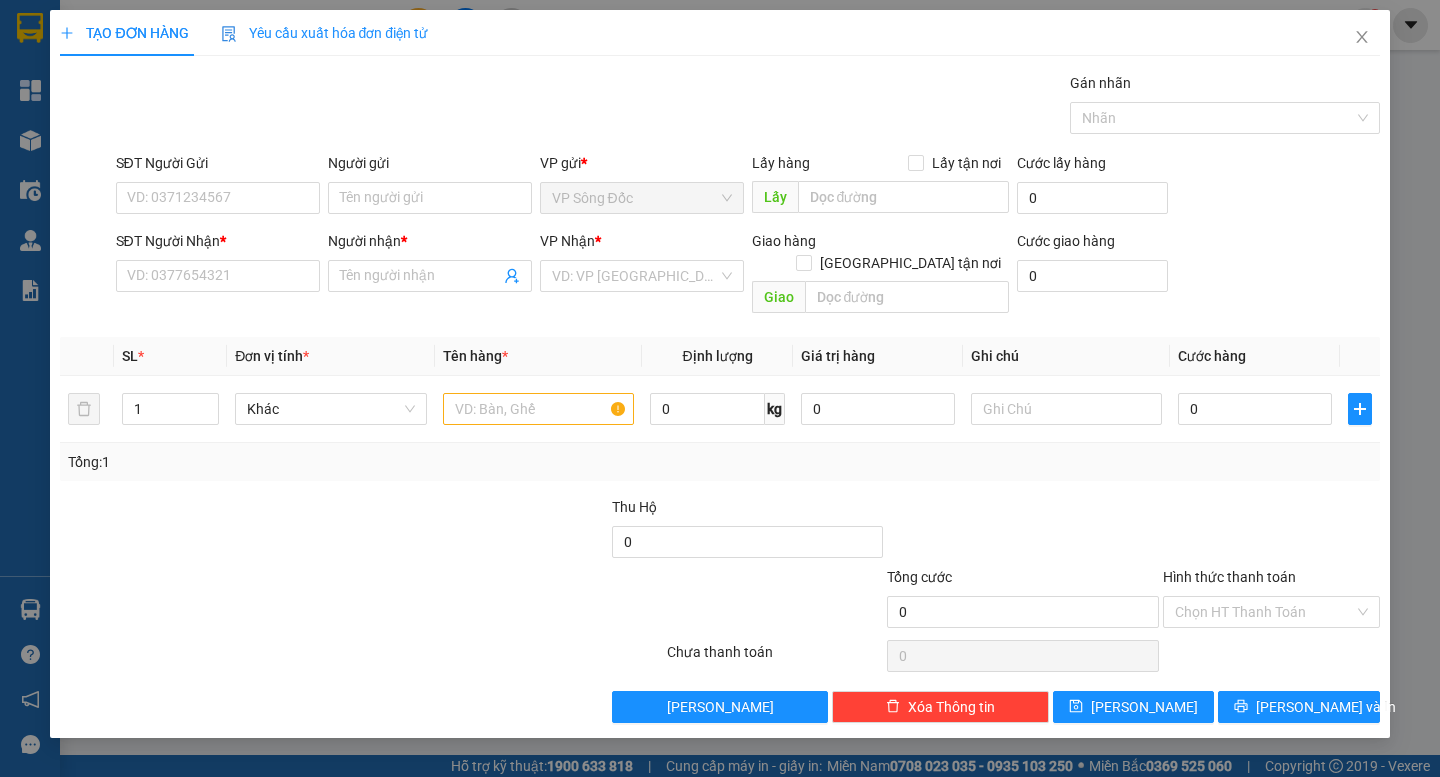 click at bounding box center (472, 531) 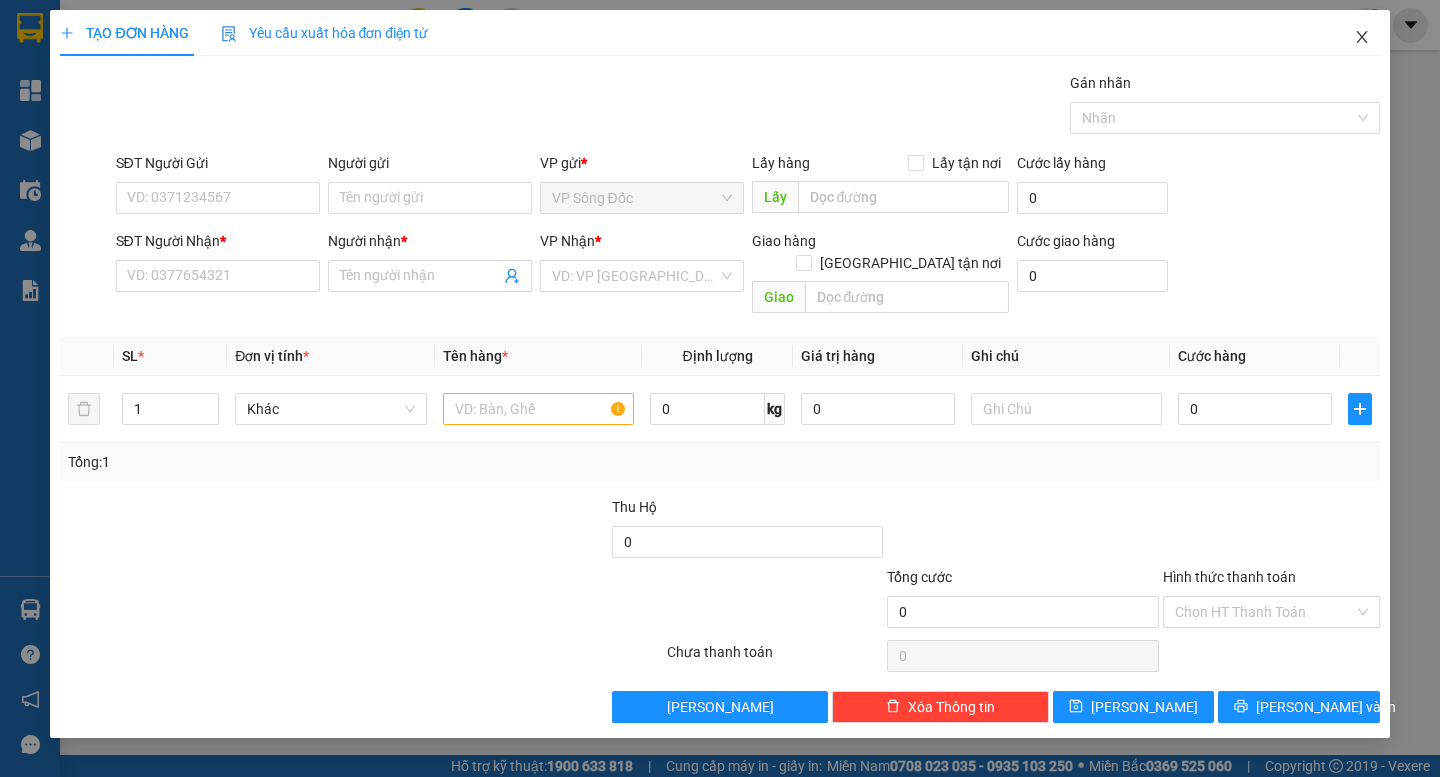click 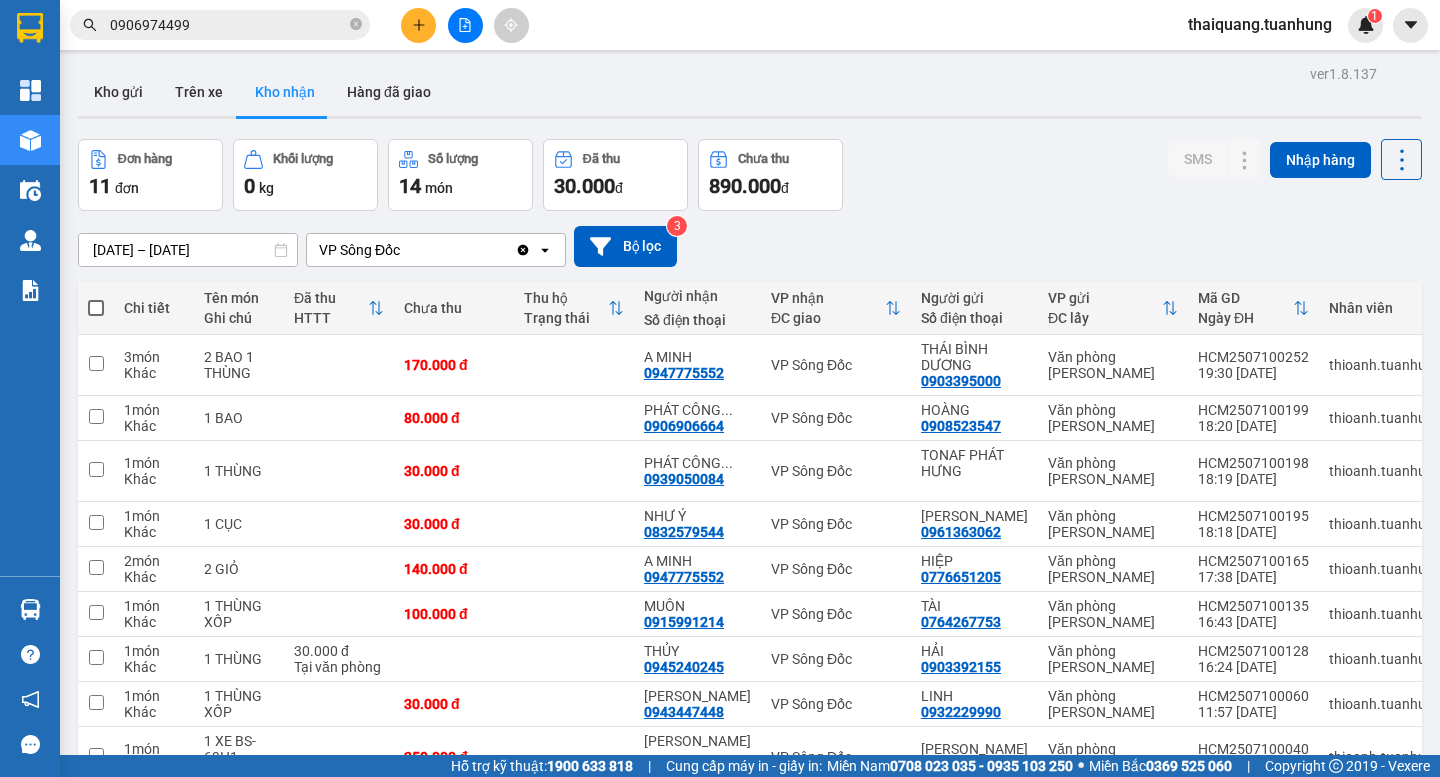 click on "Đơn hàng 11 đơn Khối lượng 0 kg Số lượng 14 món Đã thu 30.000  đ Chưa thu 890.000  đ SMS Nhập hàng" at bounding box center [750, 175] 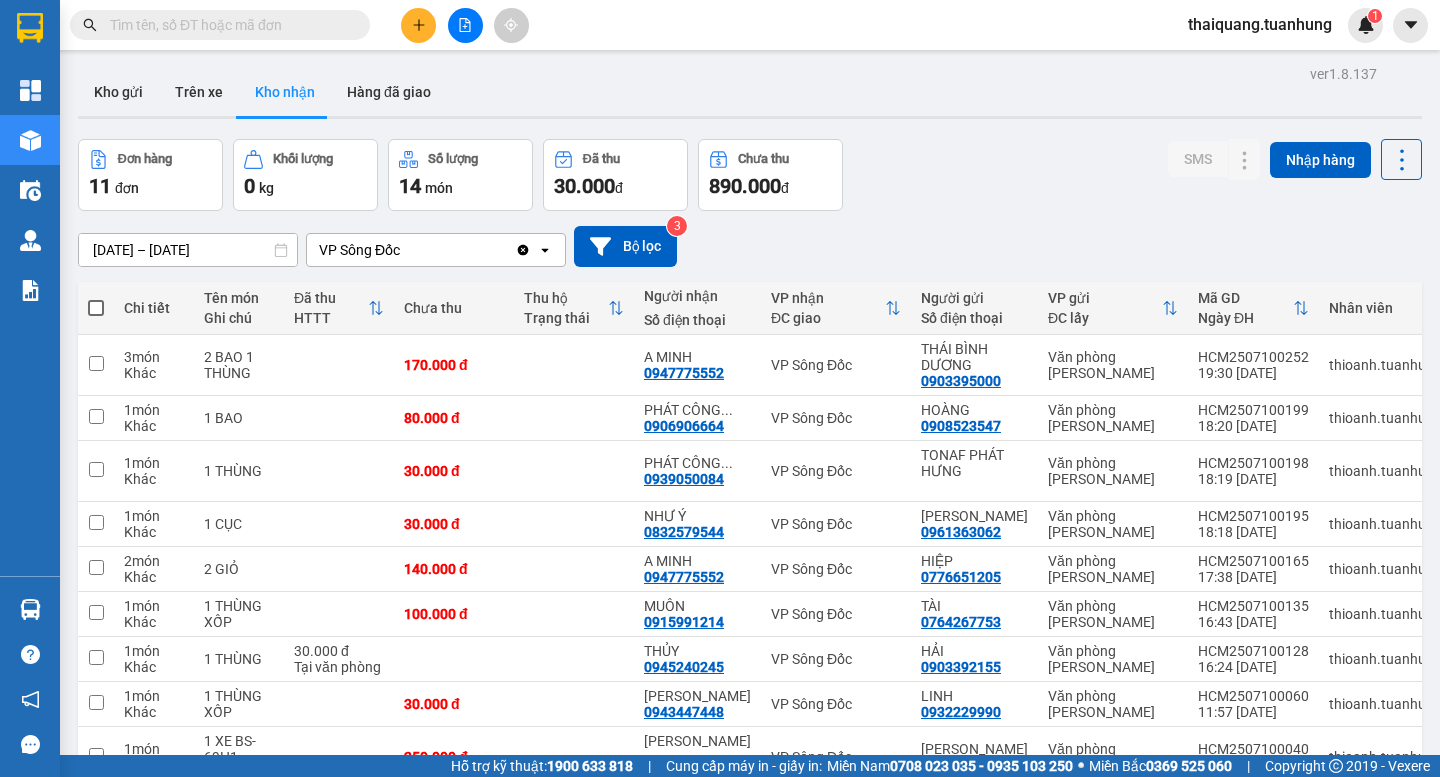 scroll, scrollTop: 0, scrollLeft: 0, axis: both 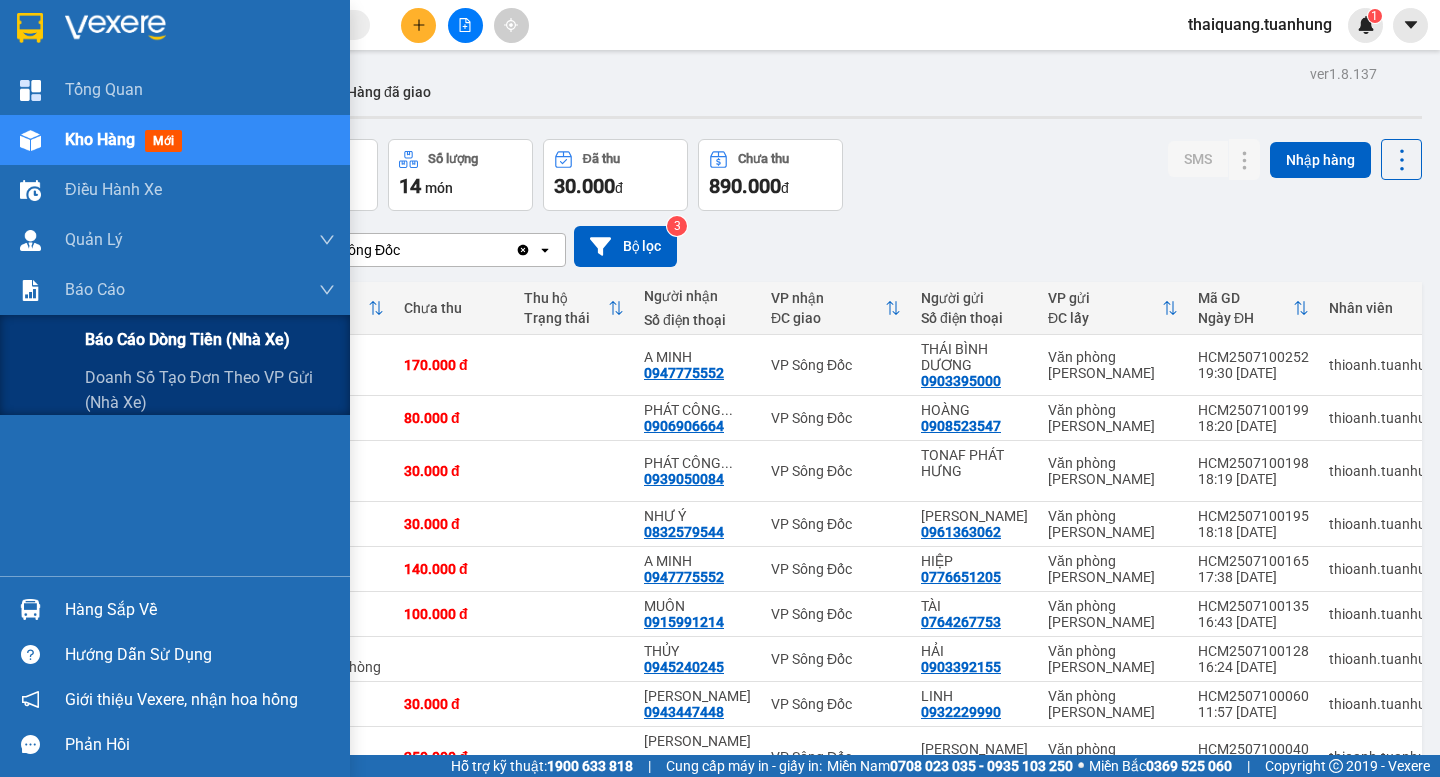 click on "Báo cáo dòng tiền (nhà xe)" at bounding box center [187, 339] 